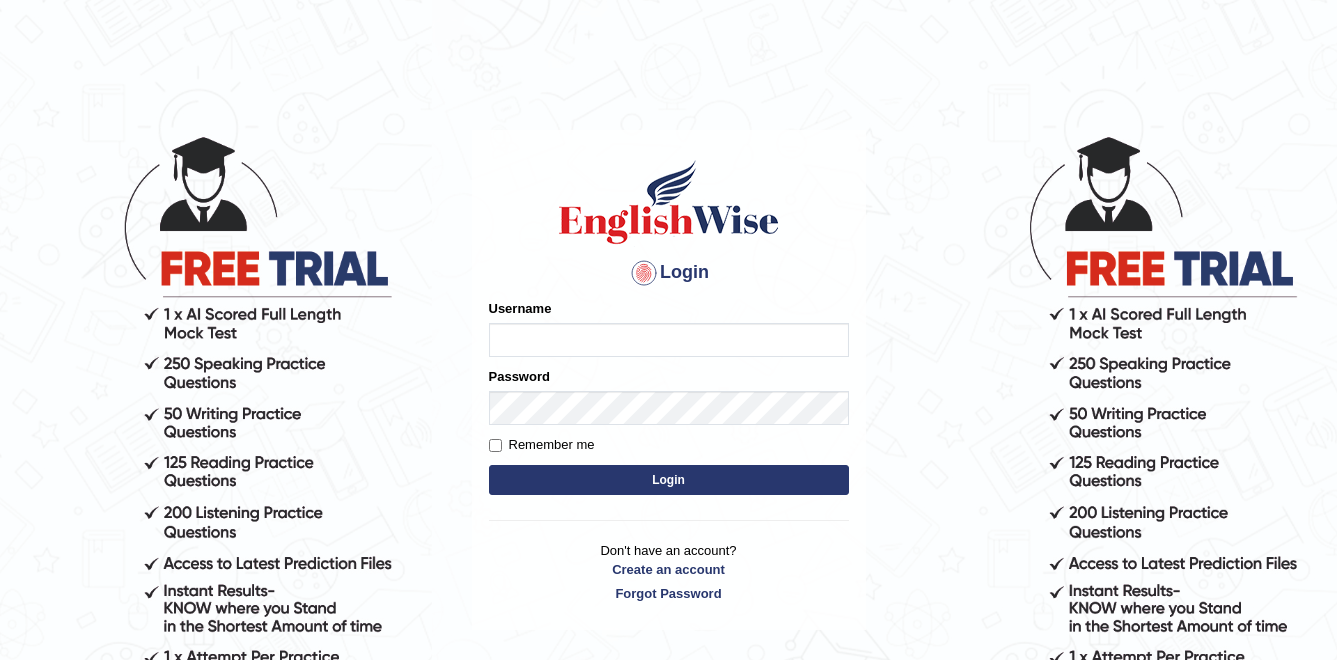 scroll, scrollTop: 0, scrollLeft: 0, axis: both 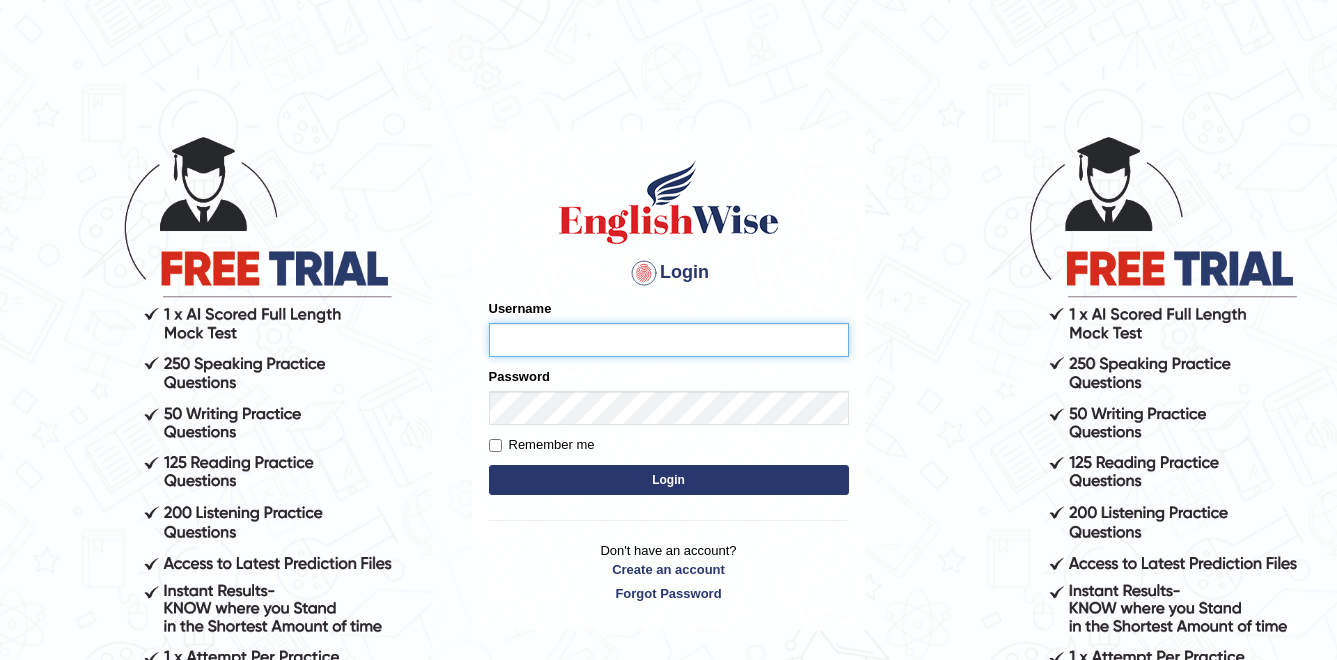 type on "Suleyman16" 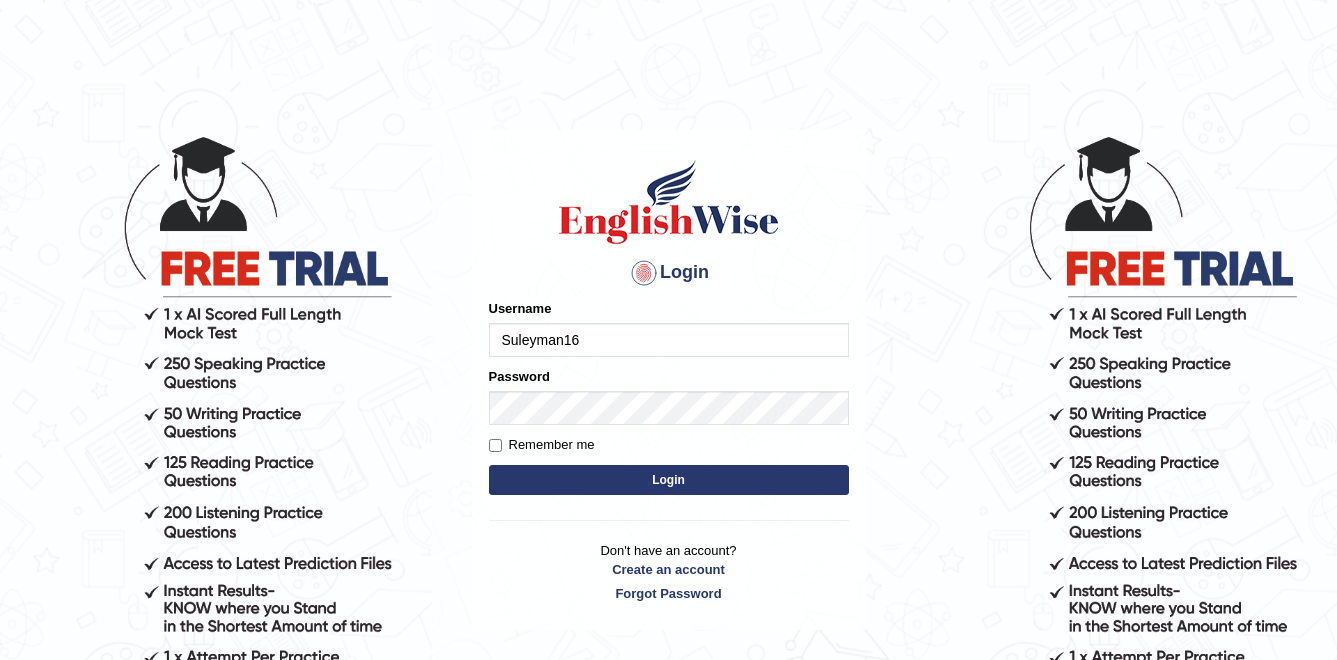 click on "Login" at bounding box center [669, 480] 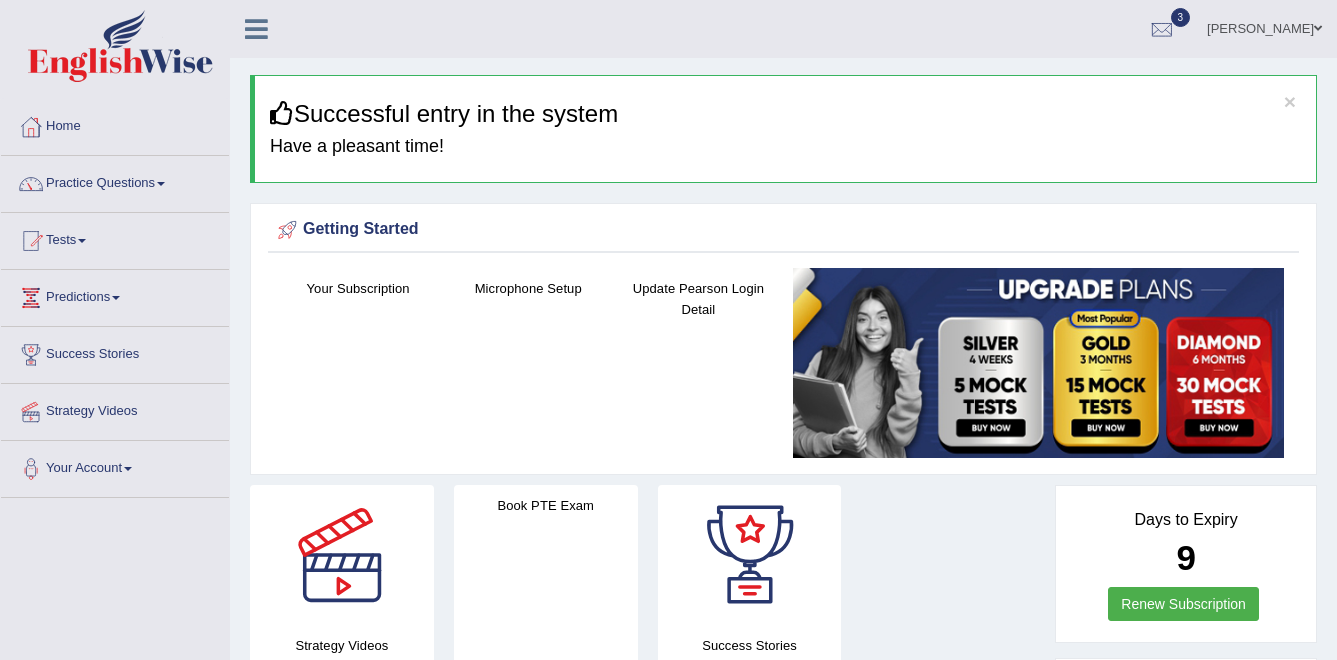 scroll, scrollTop: 0, scrollLeft: 0, axis: both 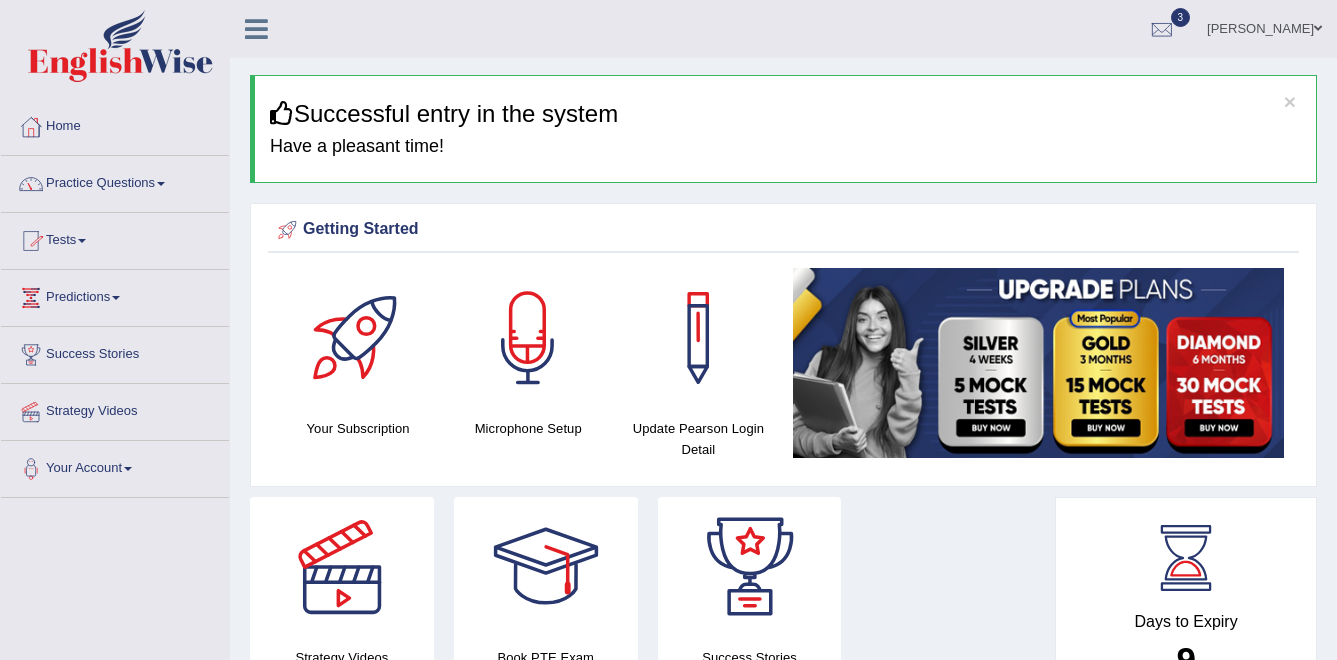 click on "Tests" at bounding box center (115, 238) 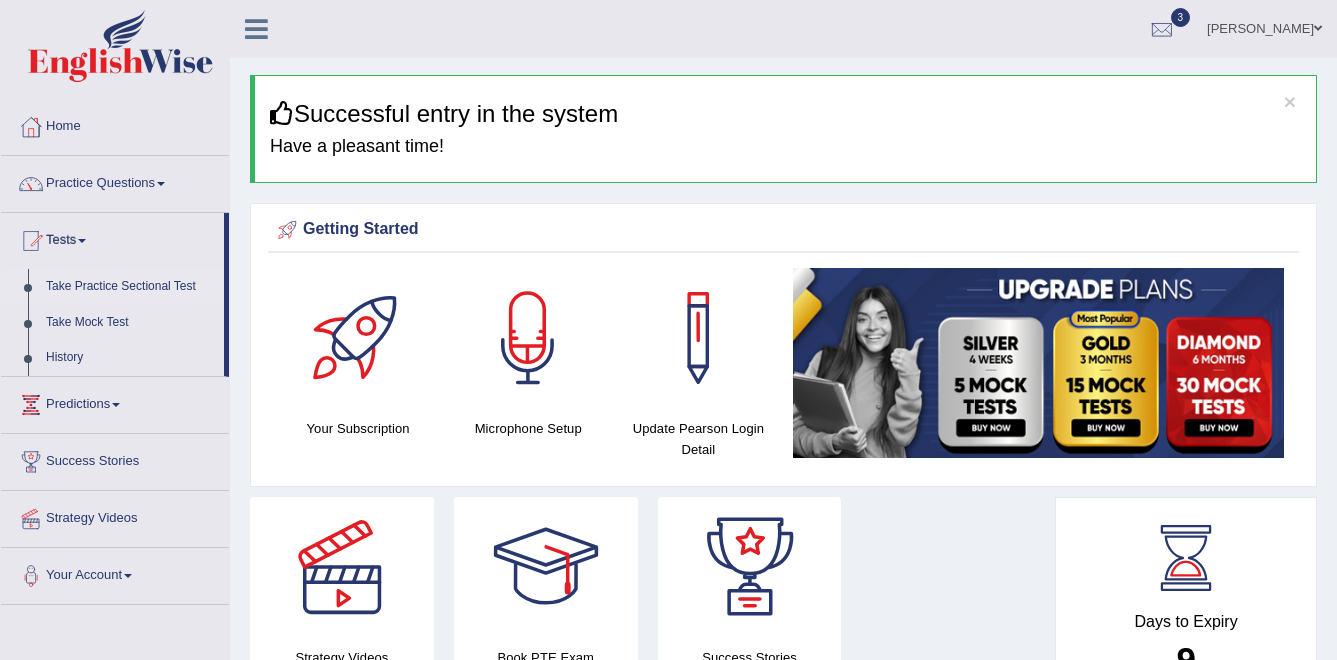 click on "Take Practice Sectional Test" at bounding box center (130, 287) 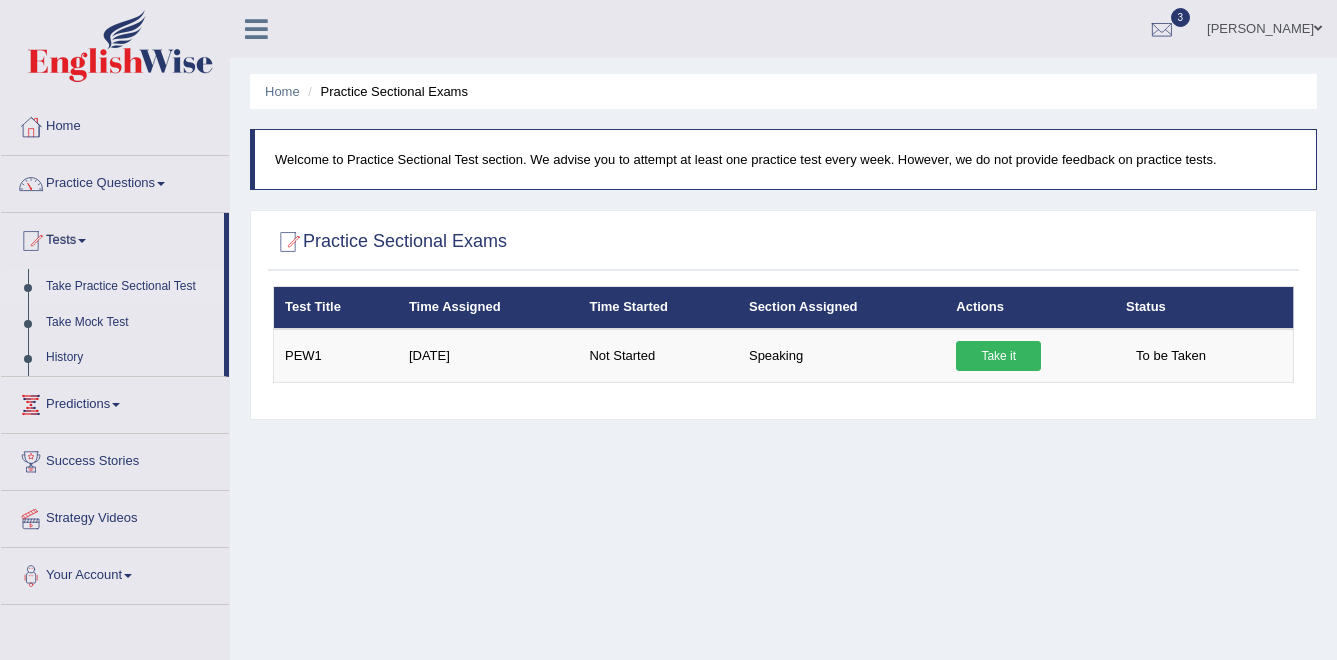 scroll, scrollTop: 0, scrollLeft: 0, axis: both 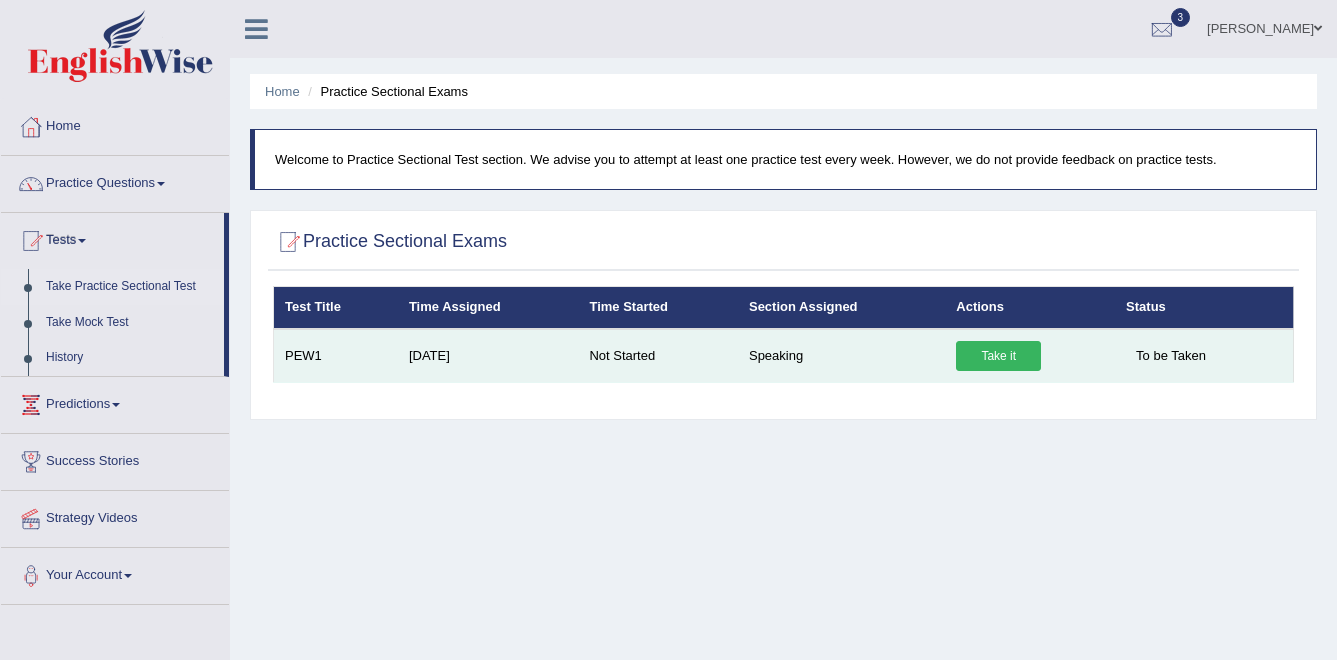 click on "Take it" at bounding box center (998, 356) 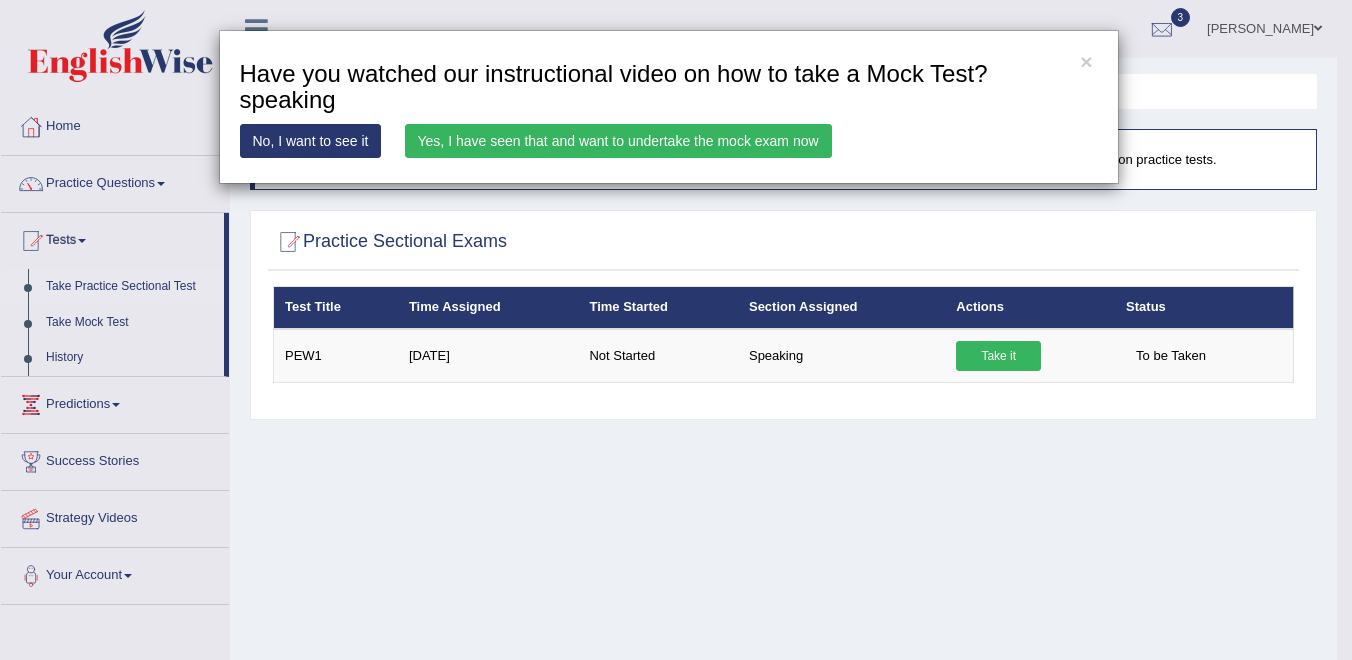 click on "Yes, I have seen that and want to undertake the mock exam now" at bounding box center (618, 141) 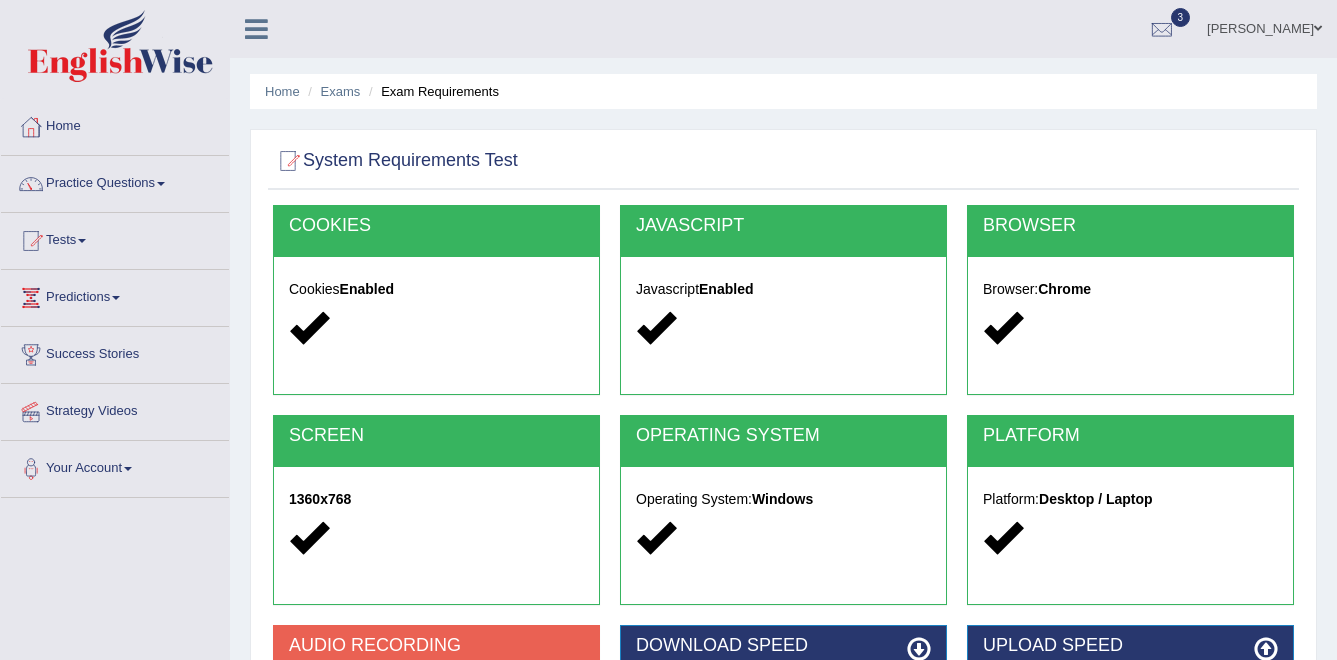 scroll, scrollTop: 0, scrollLeft: 0, axis: both 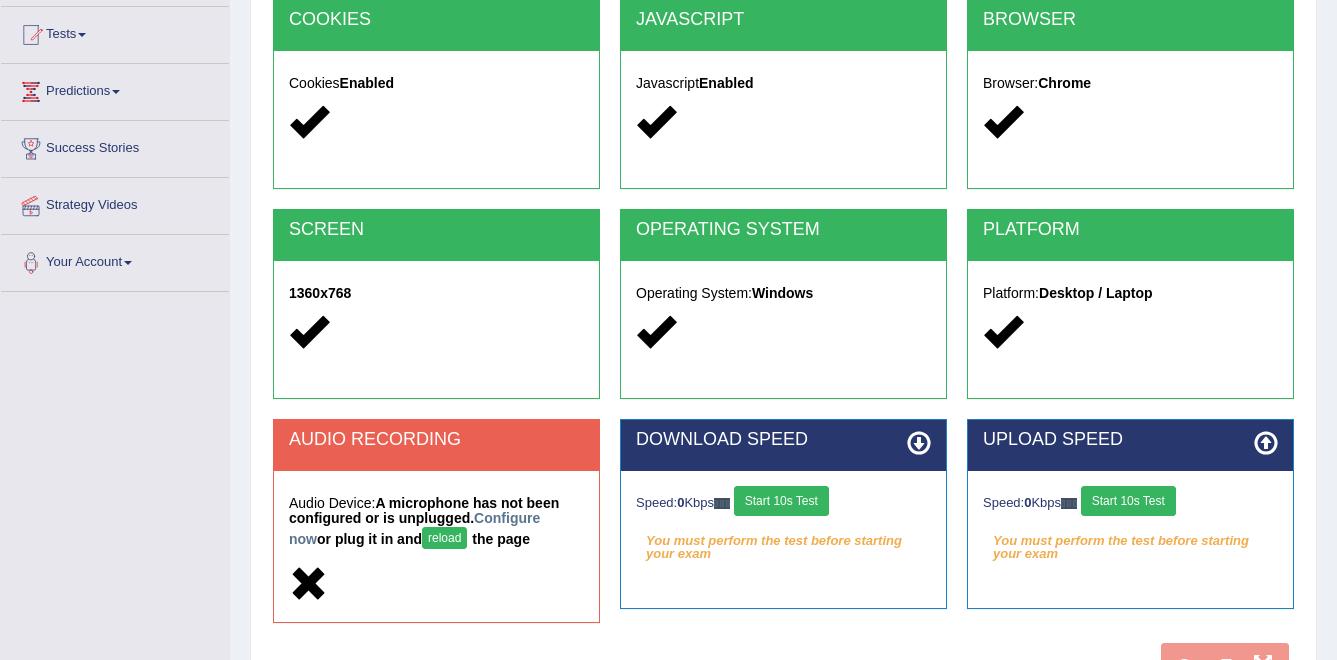 click on "reload" at bounding box center [444, 538] 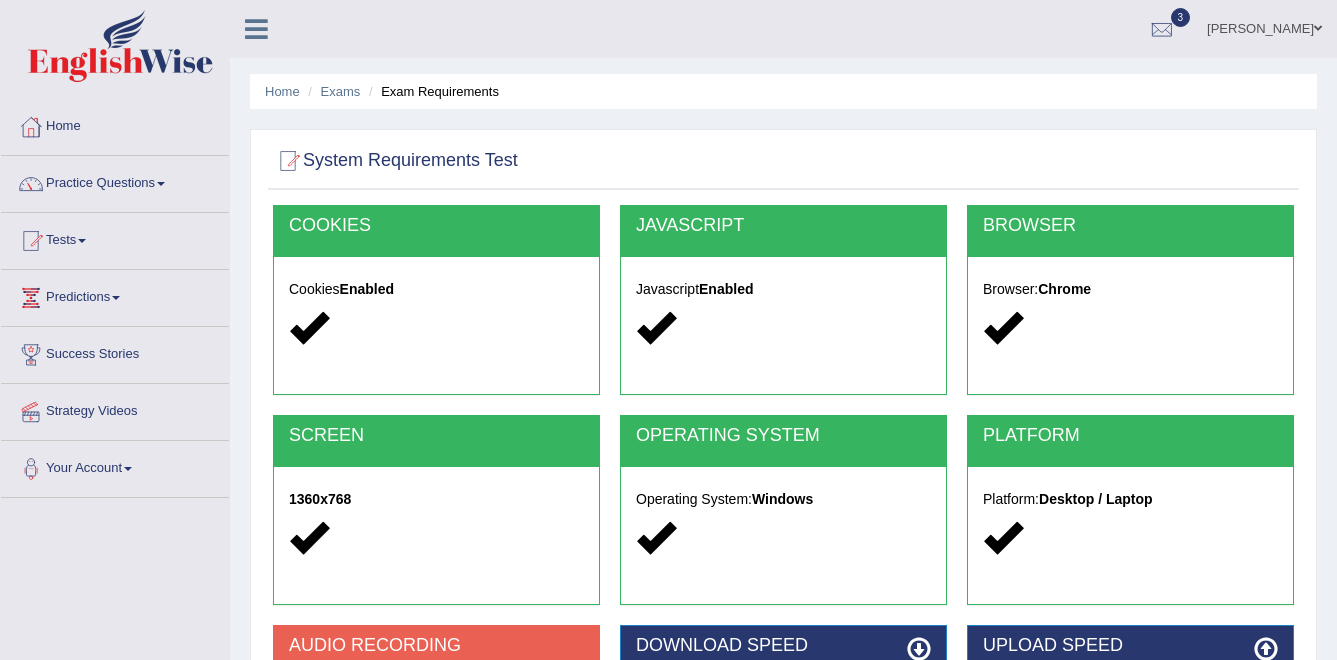 scroll, scrollTop: 221, scrollLeft: 0, axis: vertical 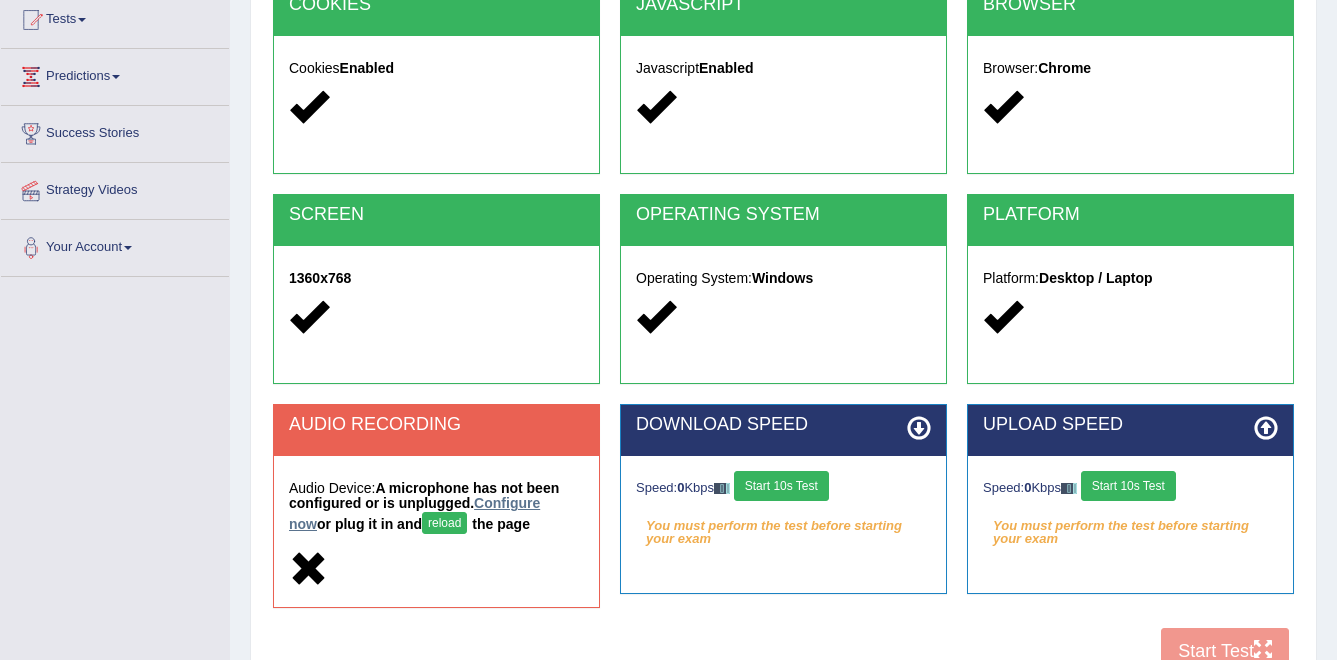 click on "Configure now" at bounding box center [414, 513] 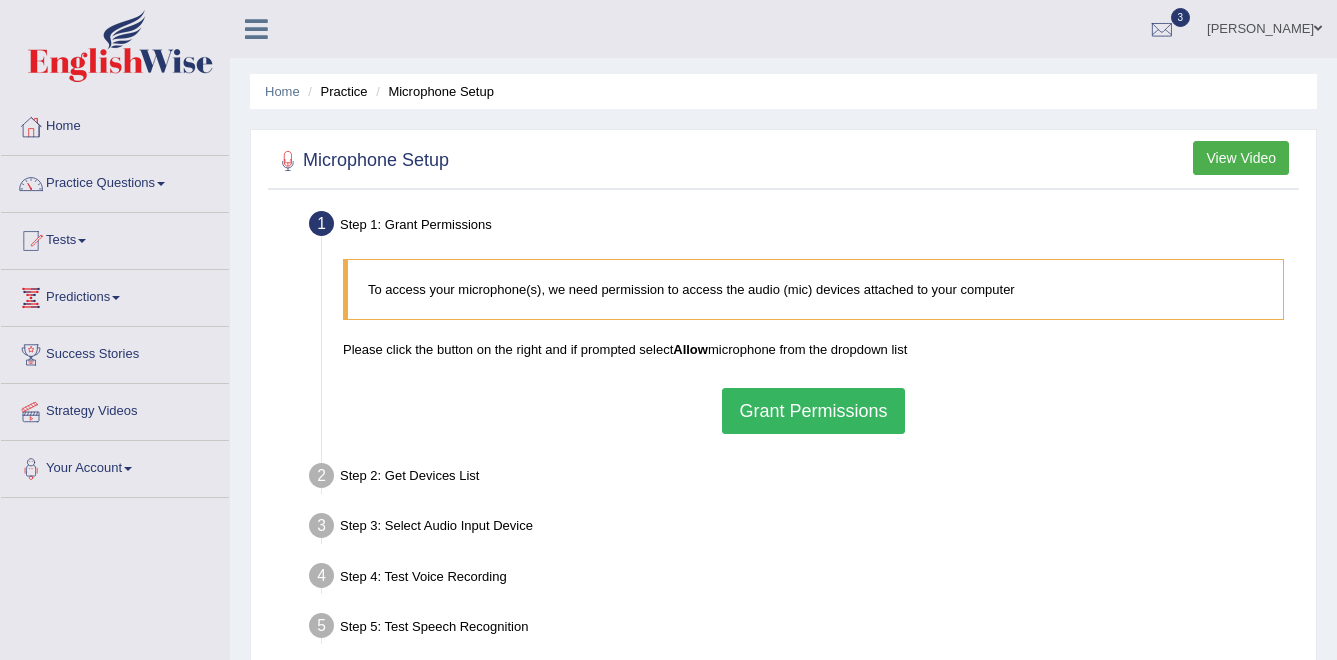 scroll, scrollTop: 0, scrollLeft: 0, axis: both 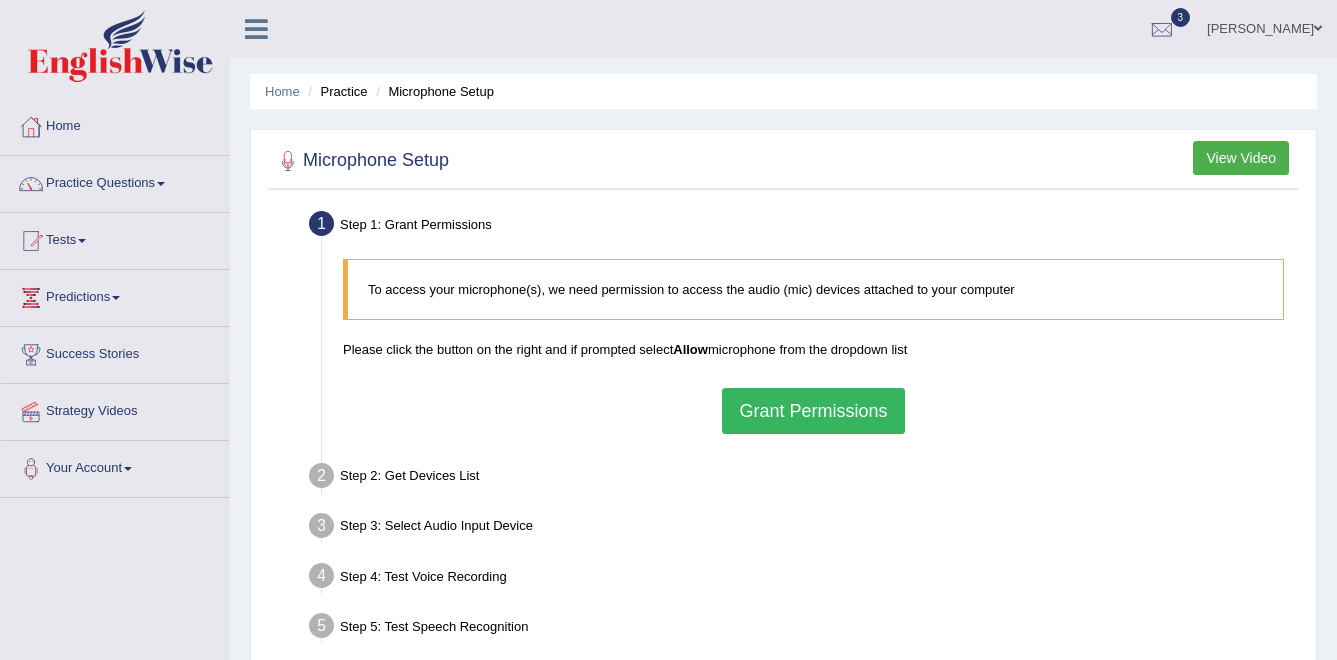 click on "Grant Permissions" at bounding box center (813, 411) 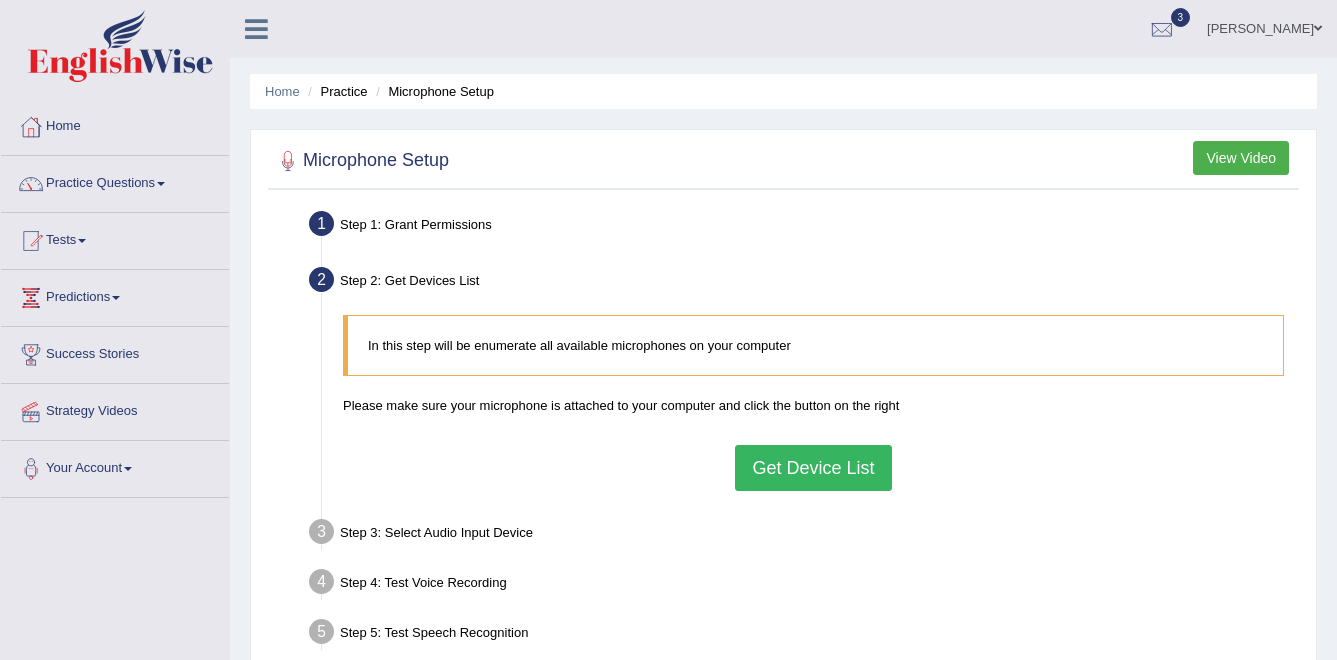 click on "Get Device List" at bounding box center (813, 468) 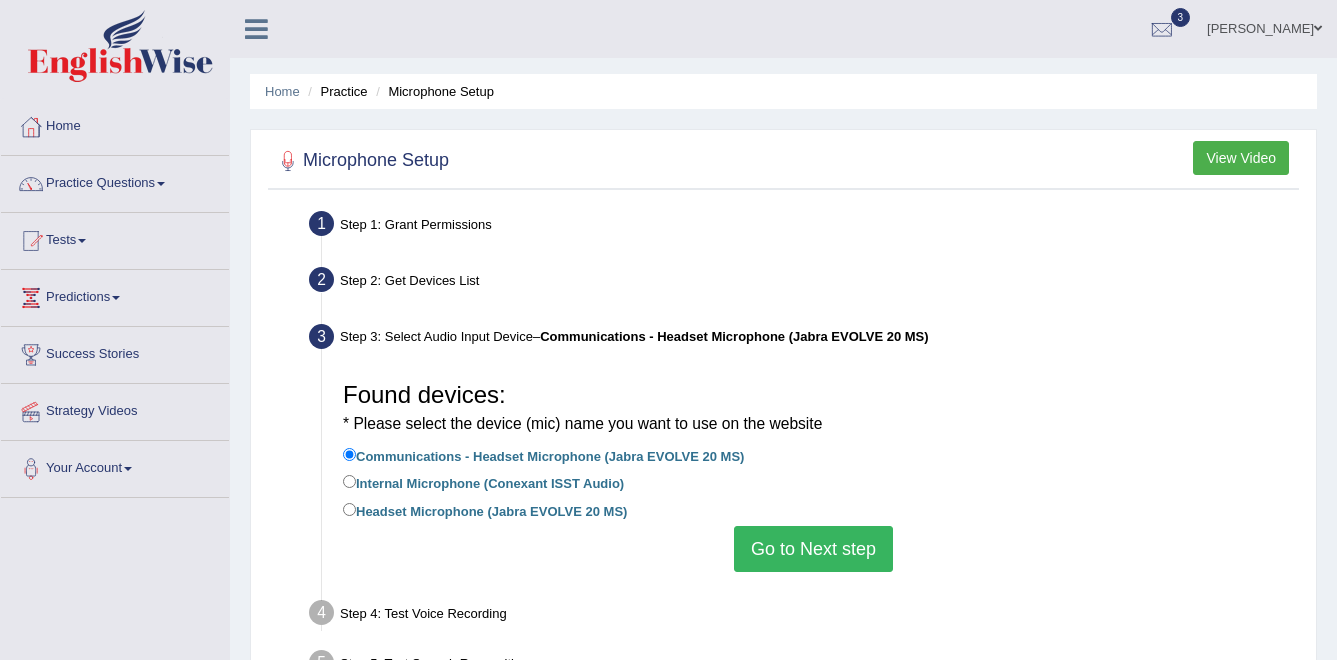 click on "Go to Next step" at bounding box center [813, 549] 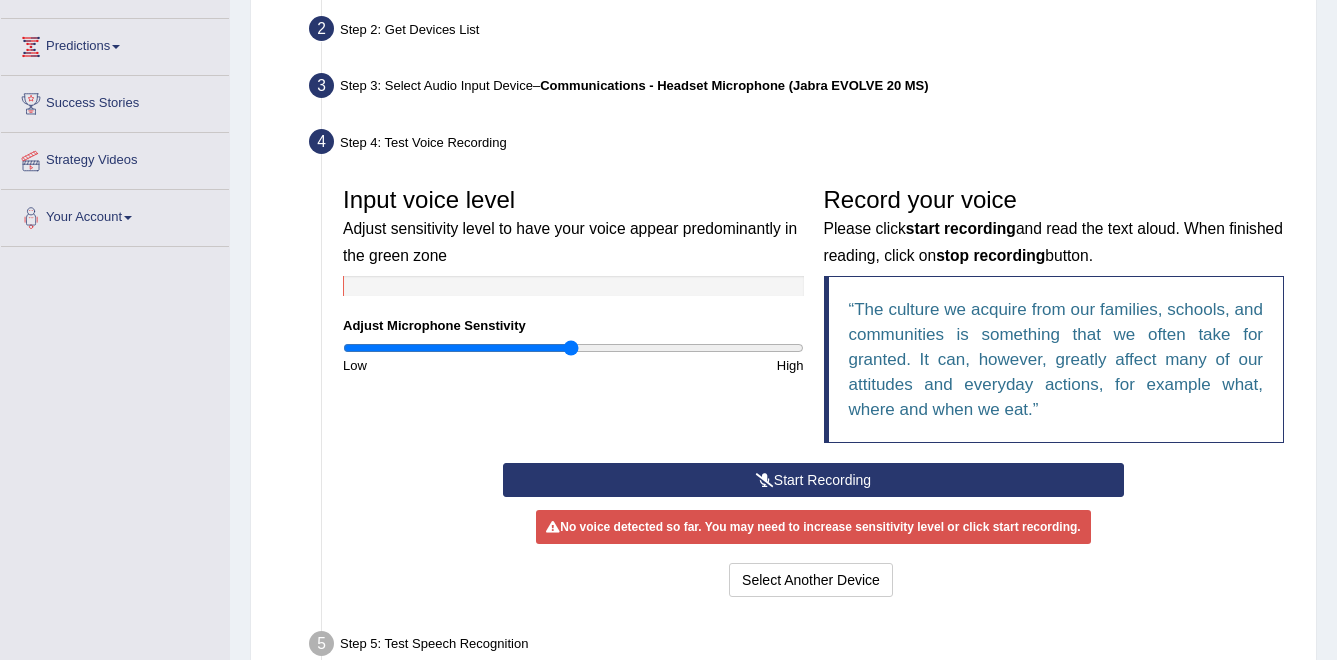 scroll, scrollTop: 252, scrollLeft: 0, axis: vertical 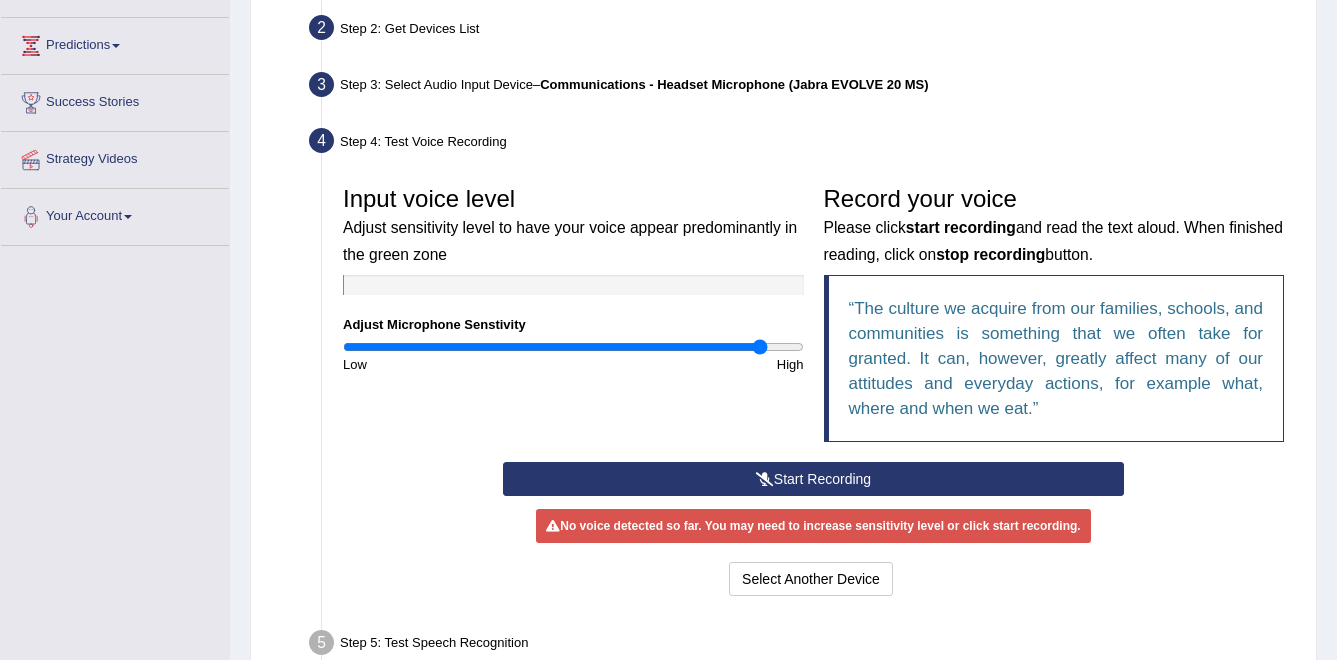 drag, startPoint x: 573, startPoint y: 344, endPoint x: 761, endPoint y: 356, distance: 188.38258 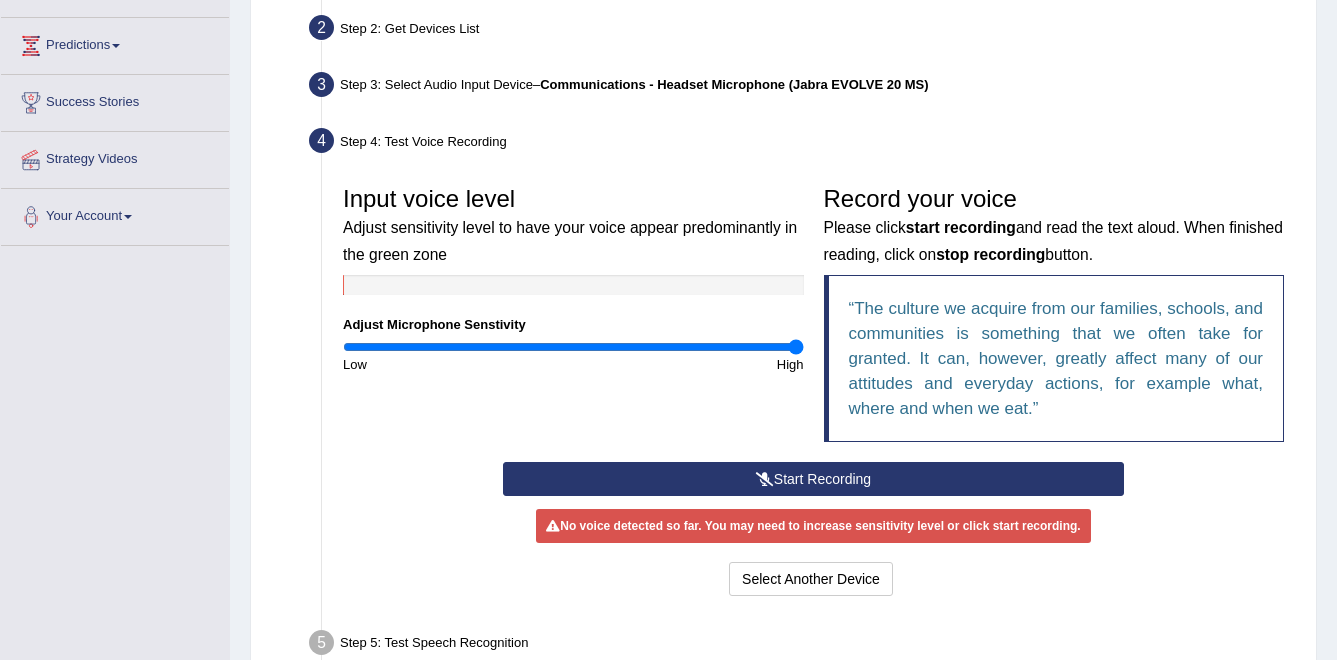 drag, startPoint x: 762, startPoint y: 346, endPoint x: 796, endPoint y: 352, distance: 34.525352 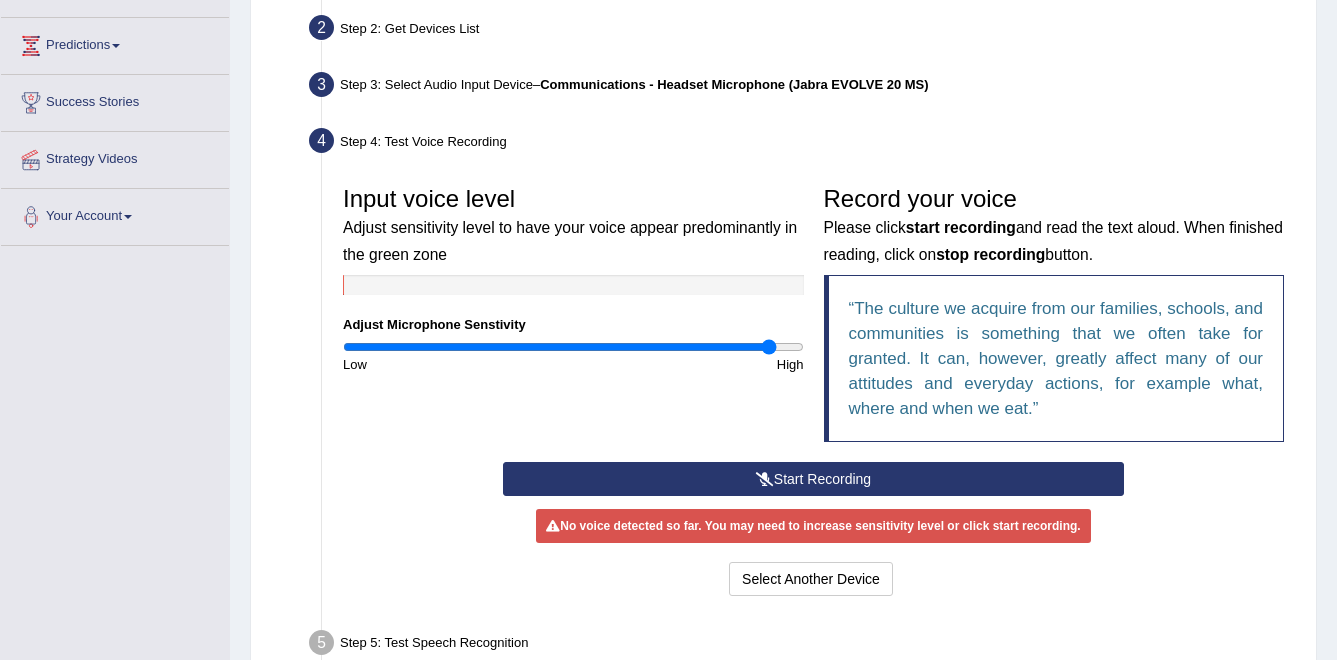 drag, startPoint x: 796, startPoint y: 350, endPoint x: 767, endPoint y: 357, distance: 29.832869 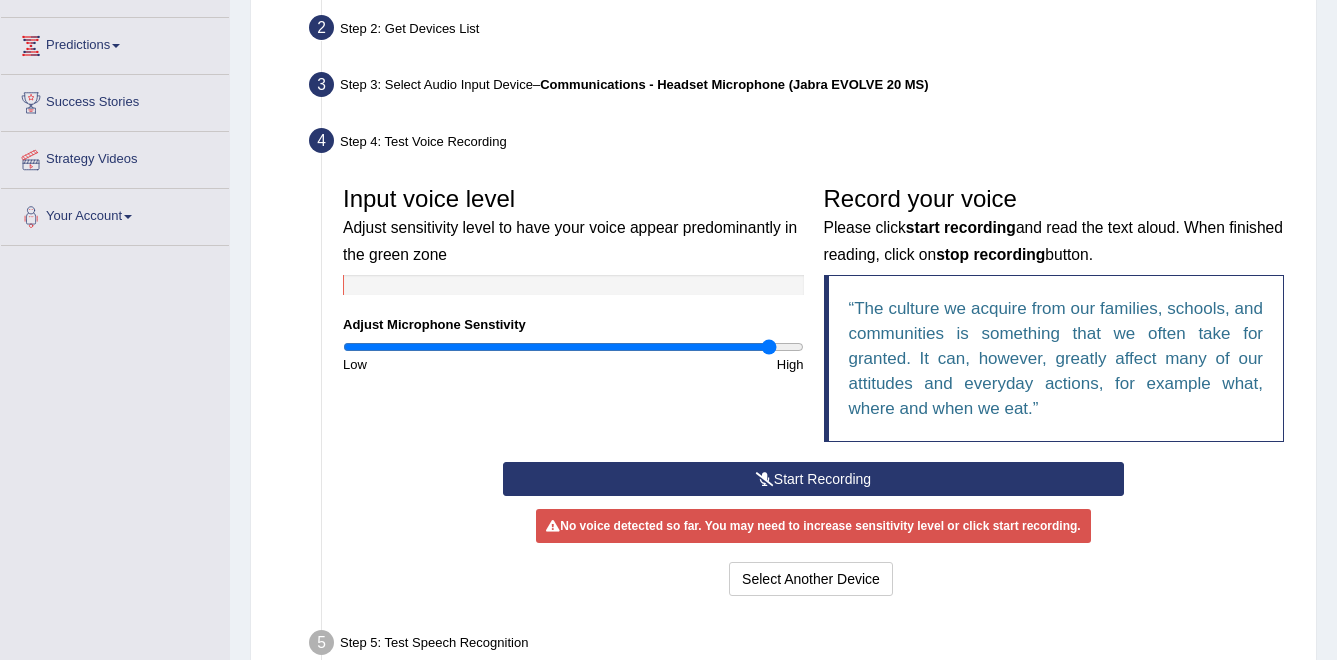click on "High" at bounding box center (693, 364) 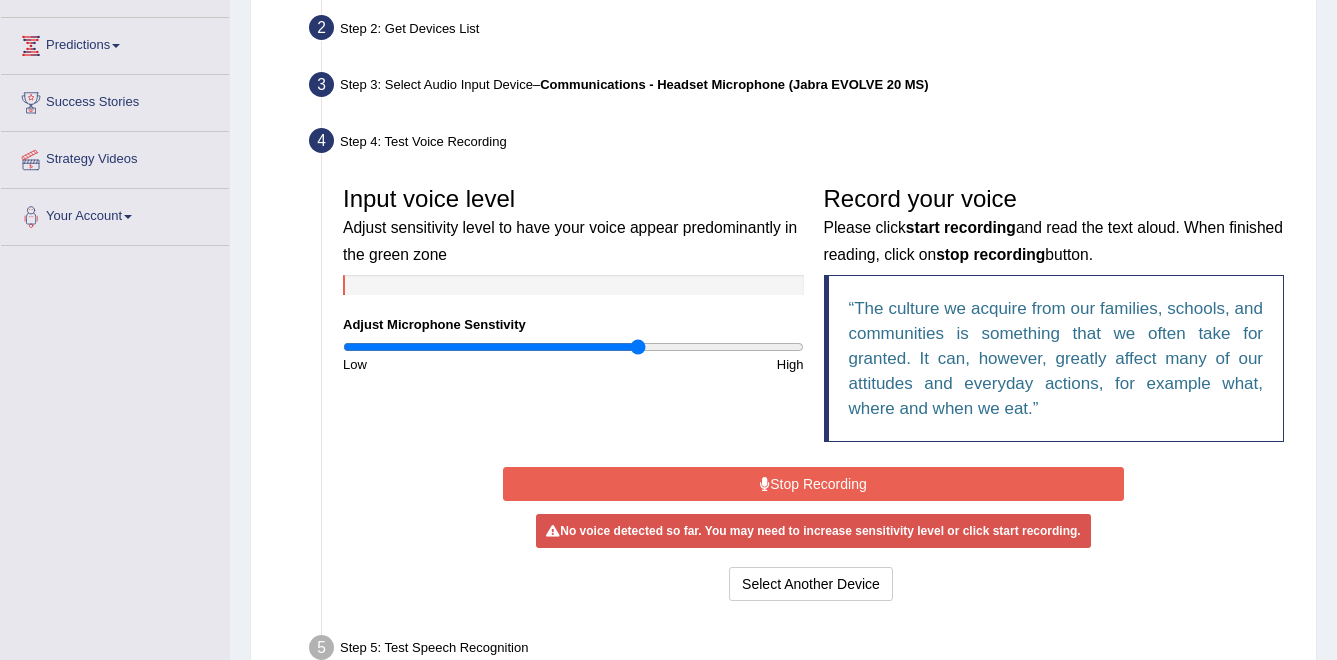 drag, startPoint x: 772, startPoint y: 348, endPoint x: 639, endPoint y: 404, distance: 144.3087 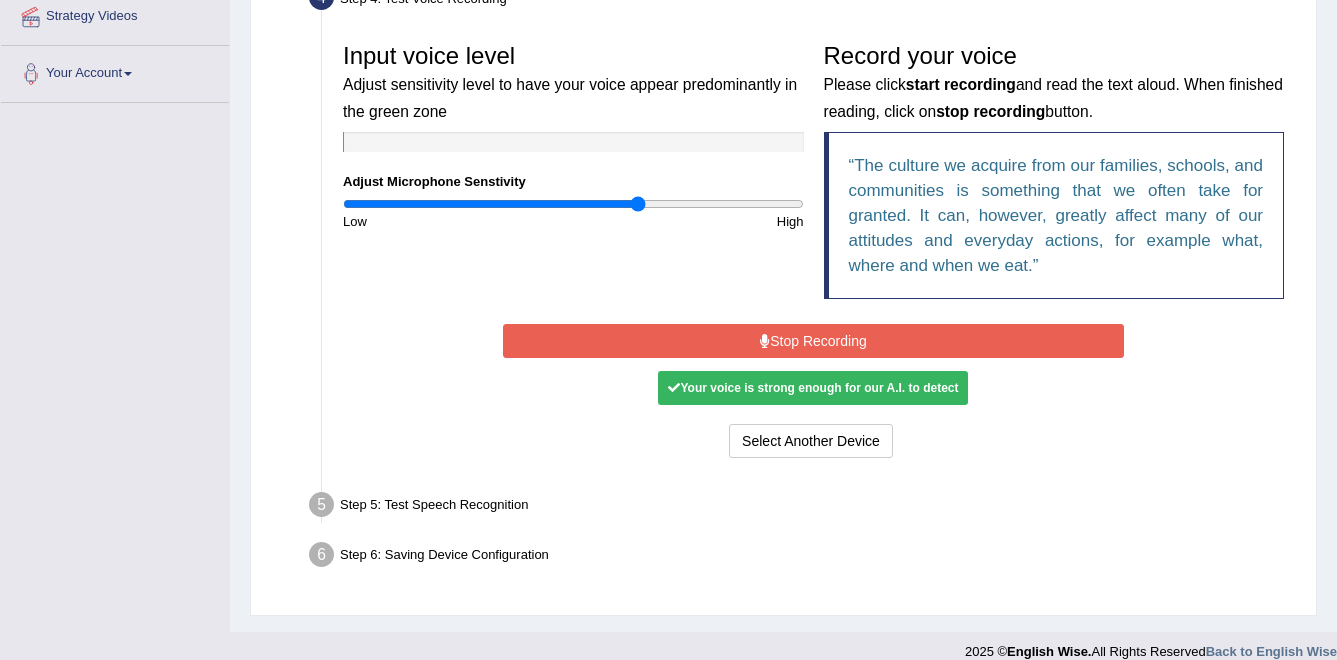 scroll, scrollTop: 390, scrollLeft: 0, axis: vertical 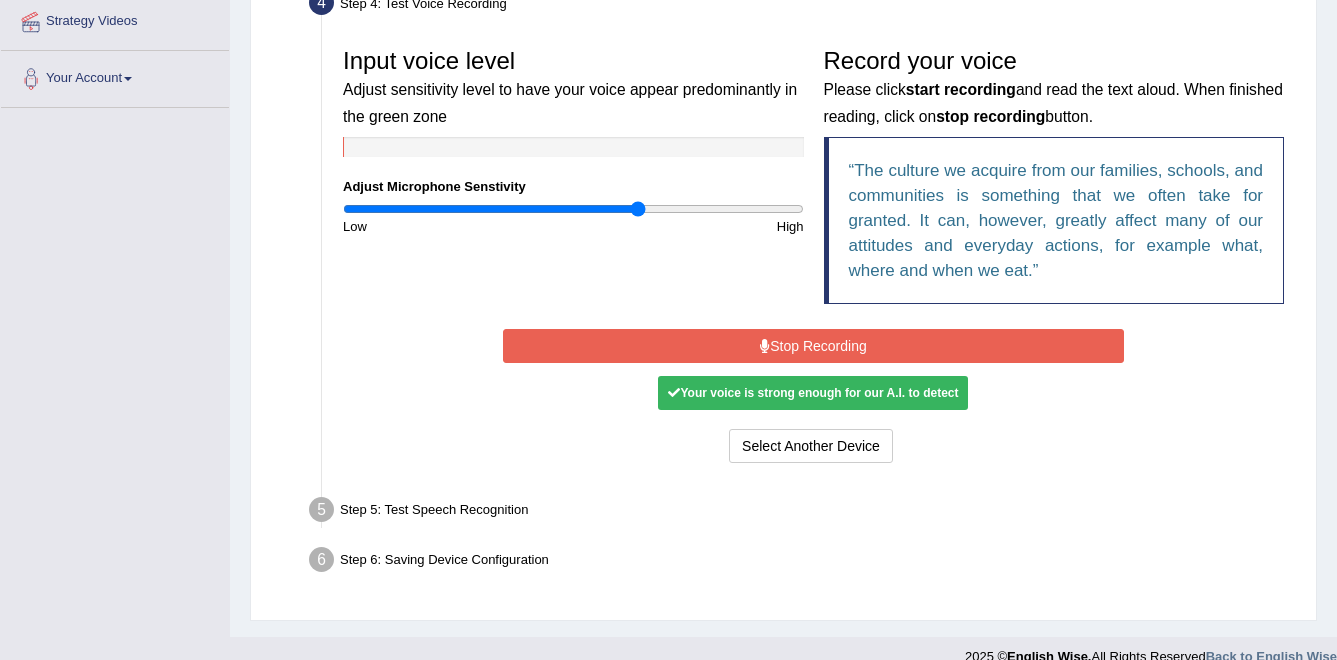 click on "Stop Recording" at bounding box center (813, 346) 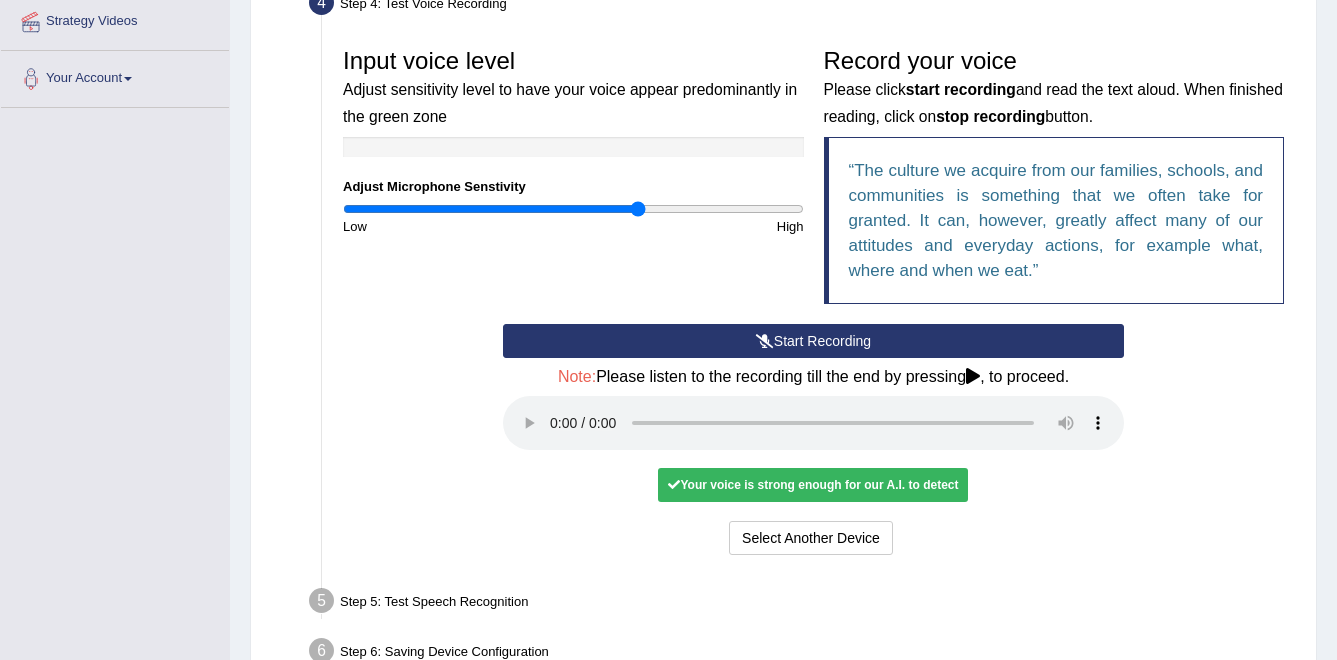 scroll, scrollTop: 508, scrollLeft: 0, axis: vertical 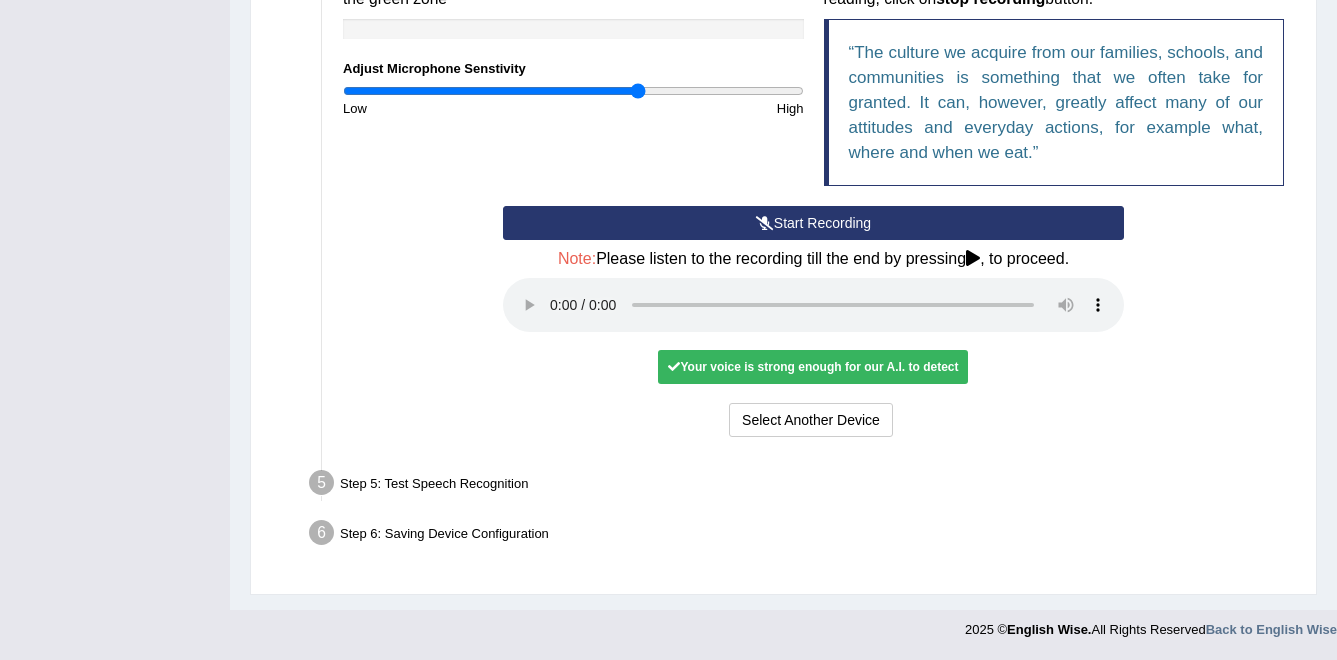 click at bounding box center [973, 258] 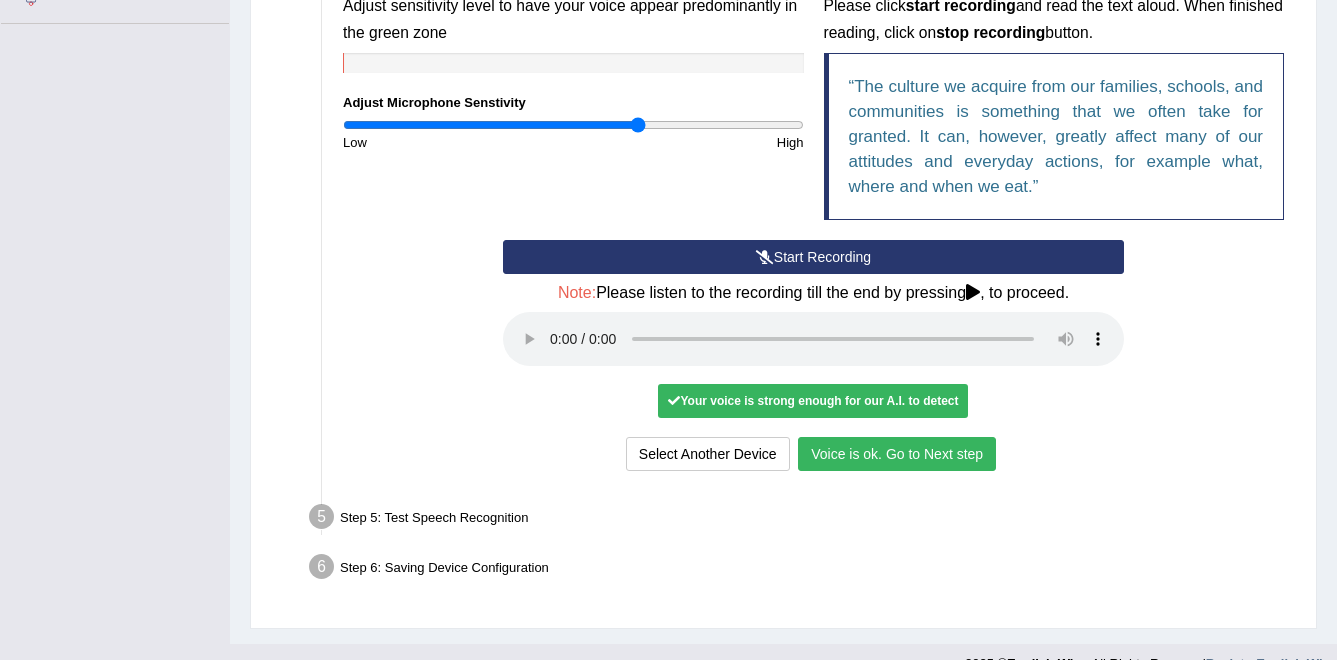 scroll, scrollTop: 489, scrollLeft: 0, axis: vertical 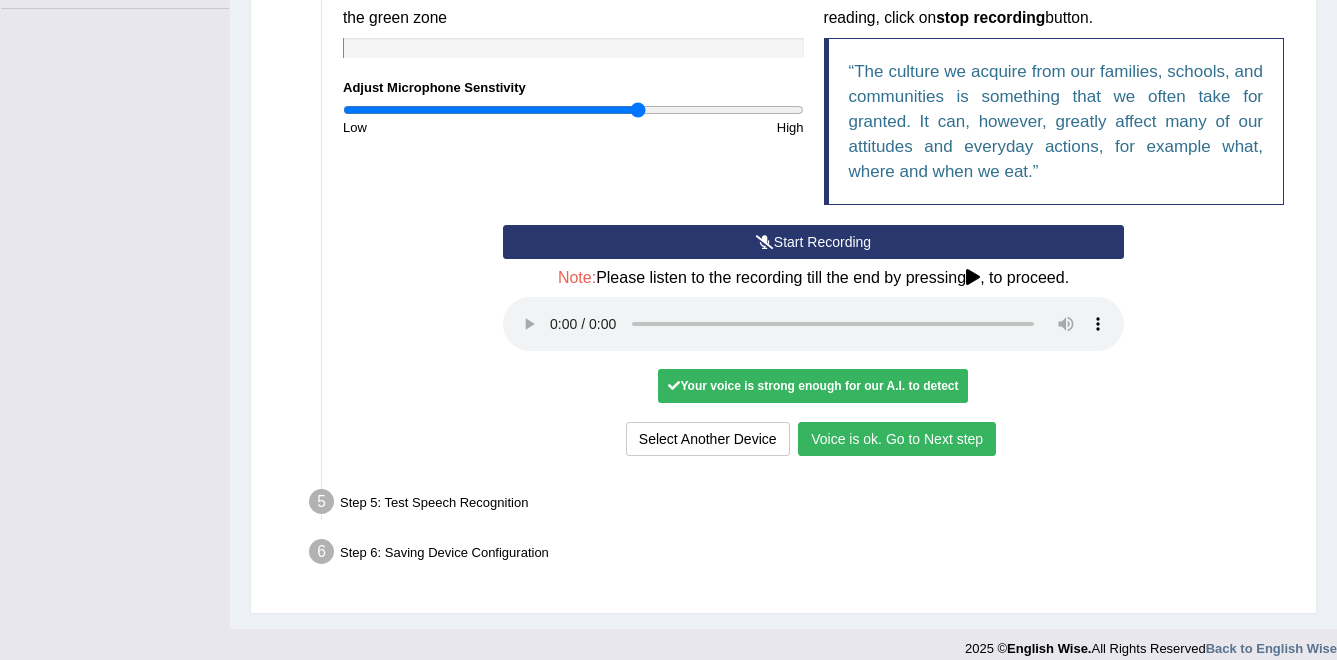 click on "Voice is ok. Go to Next step" at bounding box center (897, 439) 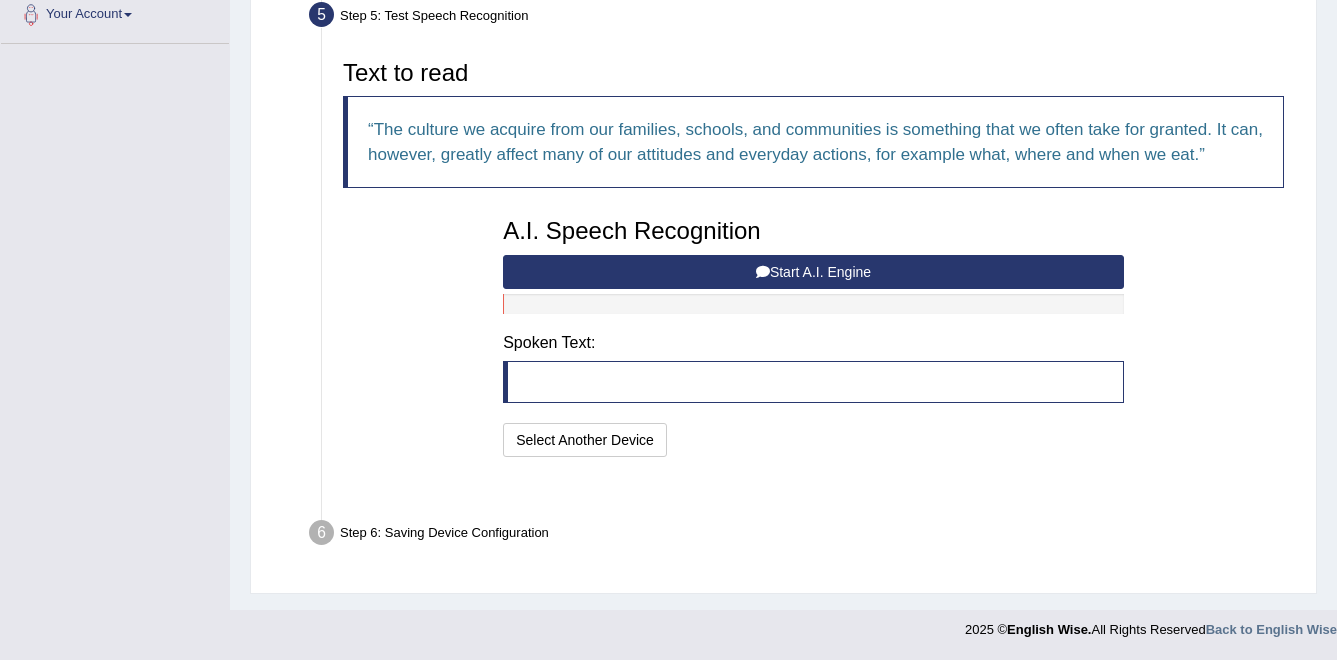 scroll, scrollTop: 405, scrollLeft: 0, axis: vertical 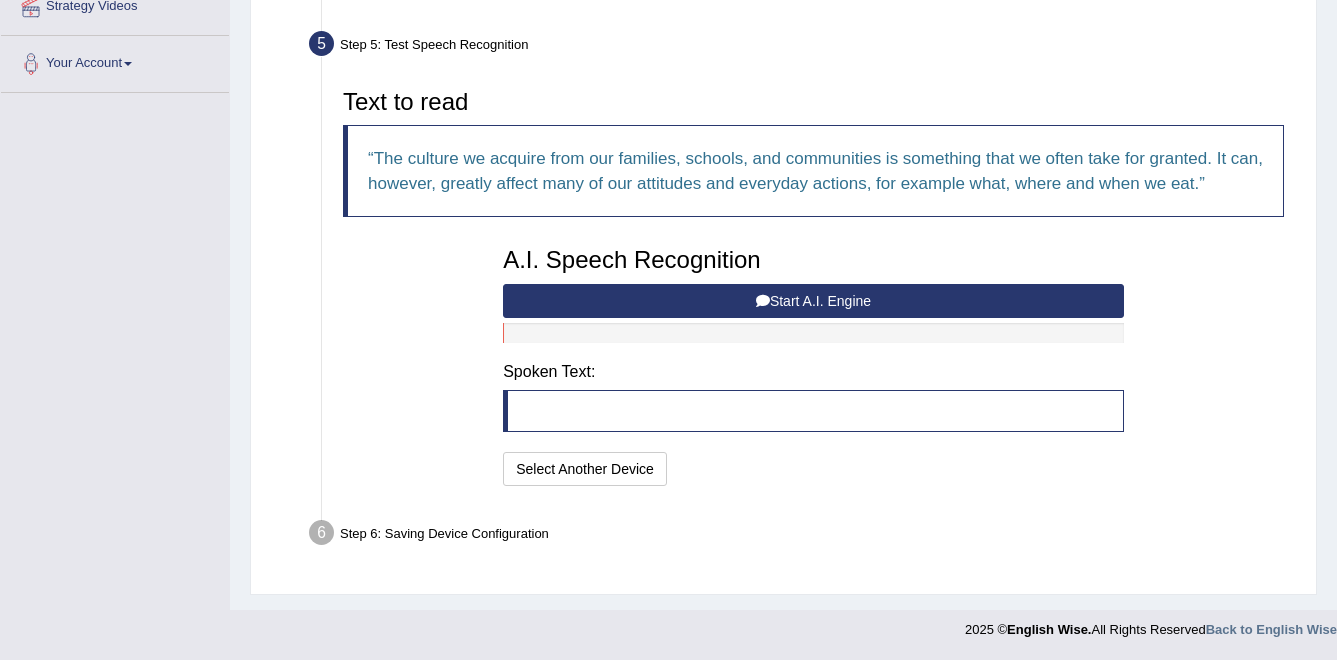 click on "Start A.I. Engine" at bounding box center [813, 301] 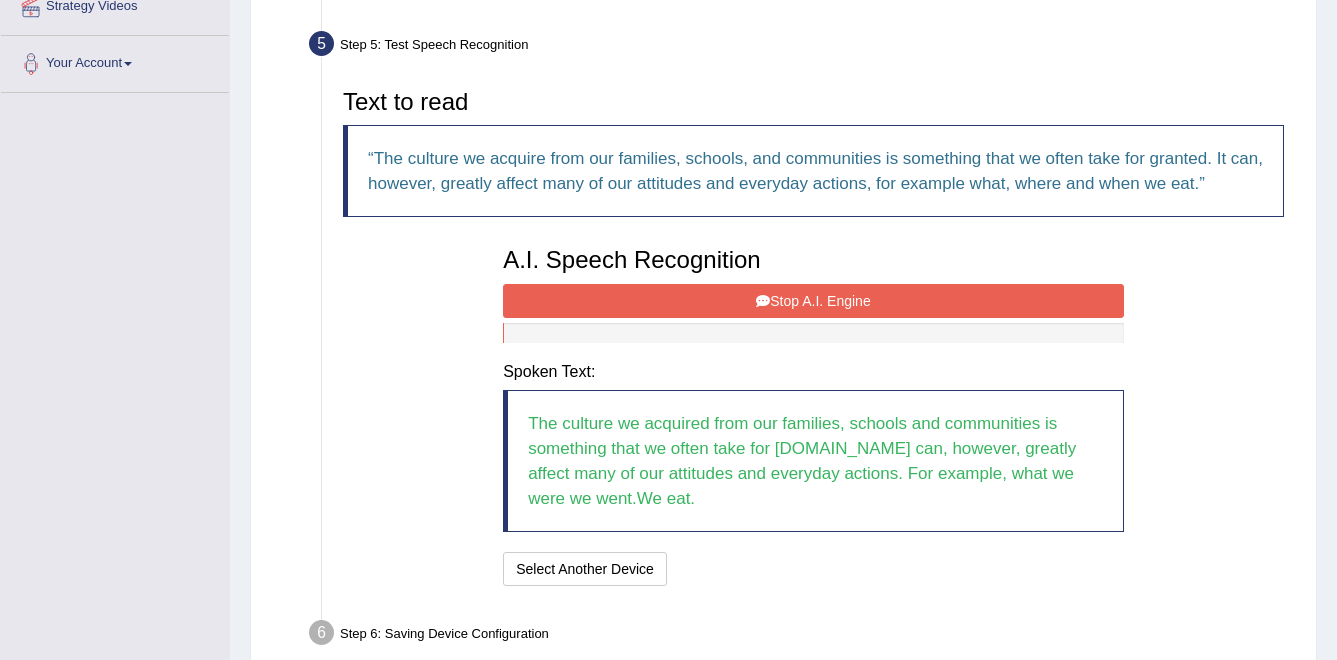 click on "Stop A.I. Engine" at bounding box center (813, 301) 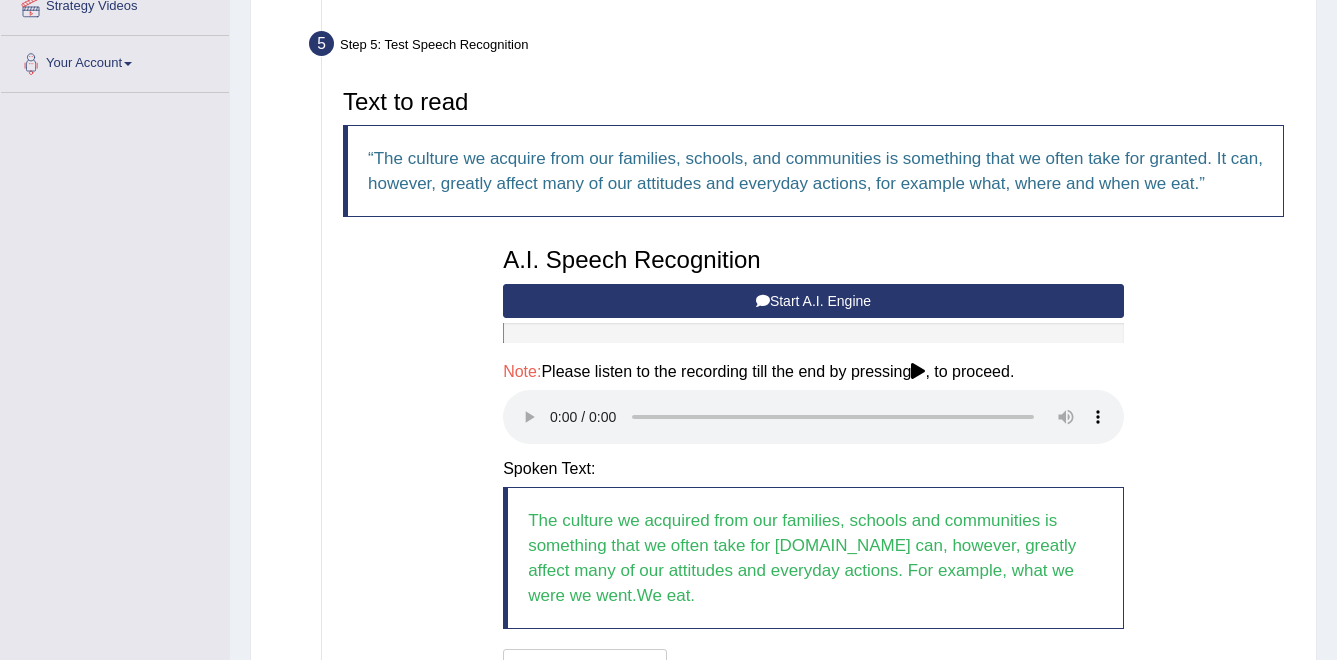 click on "Start A.I. Engine" at bounding box center [813, 301] 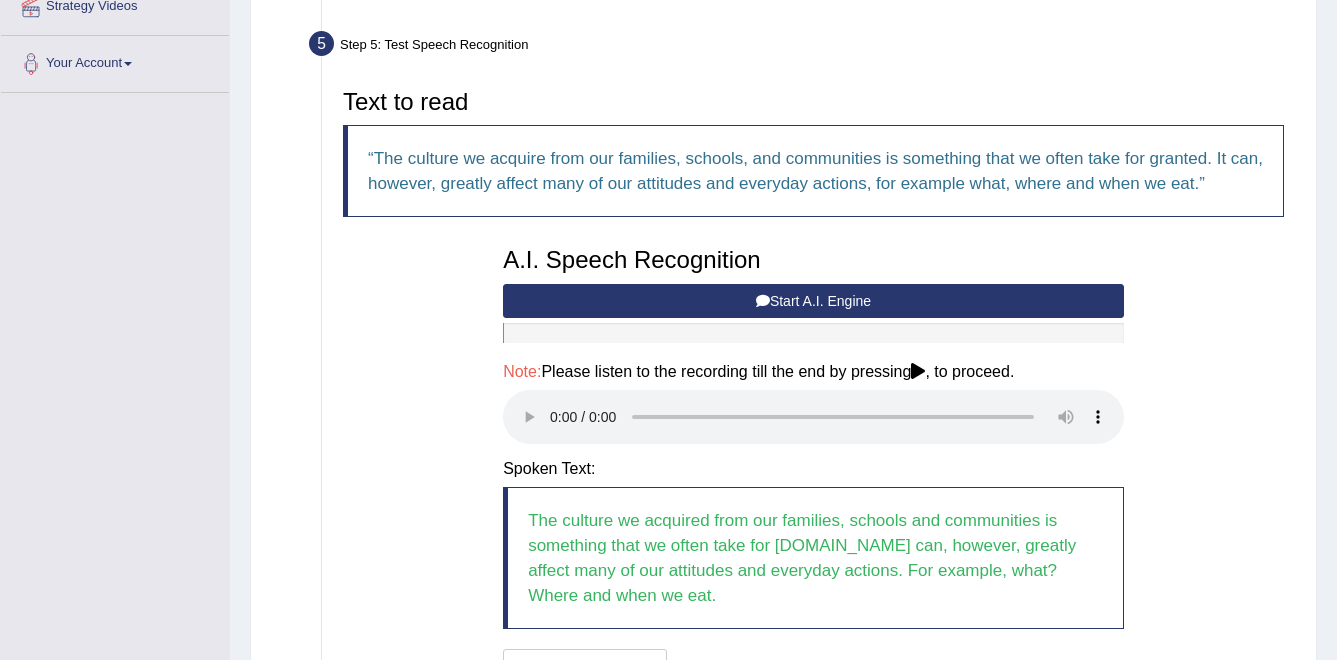click on "Start A.I. Engine" at bounding box center [813, 301] 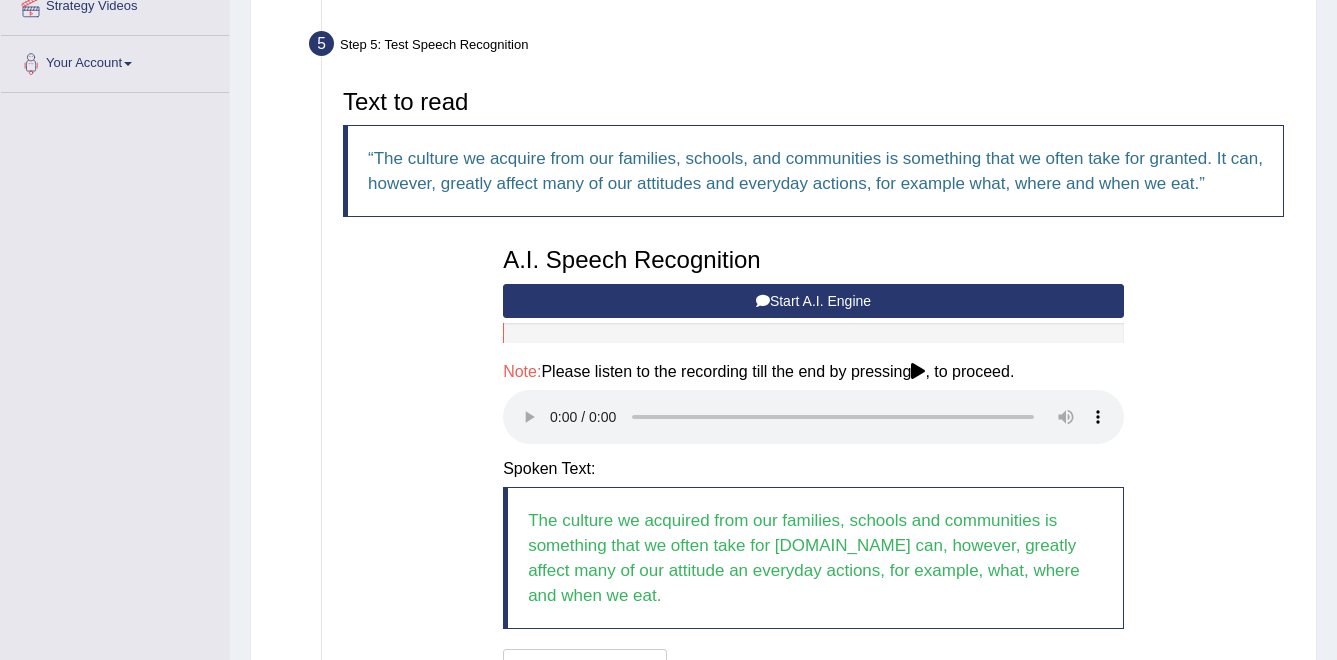 click on "Start A.I. Engine" at bounding box center (813, 301) 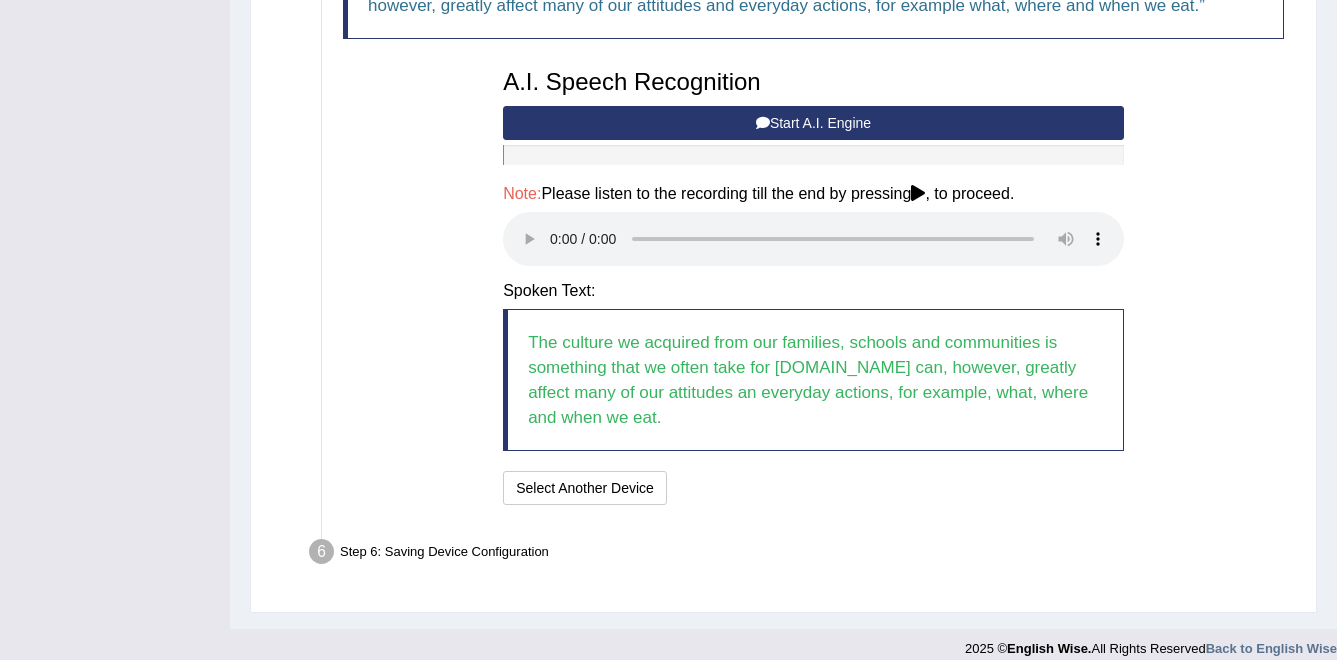 scroll, scrollTop: 602, scrollLeft: 0, axis: vertical 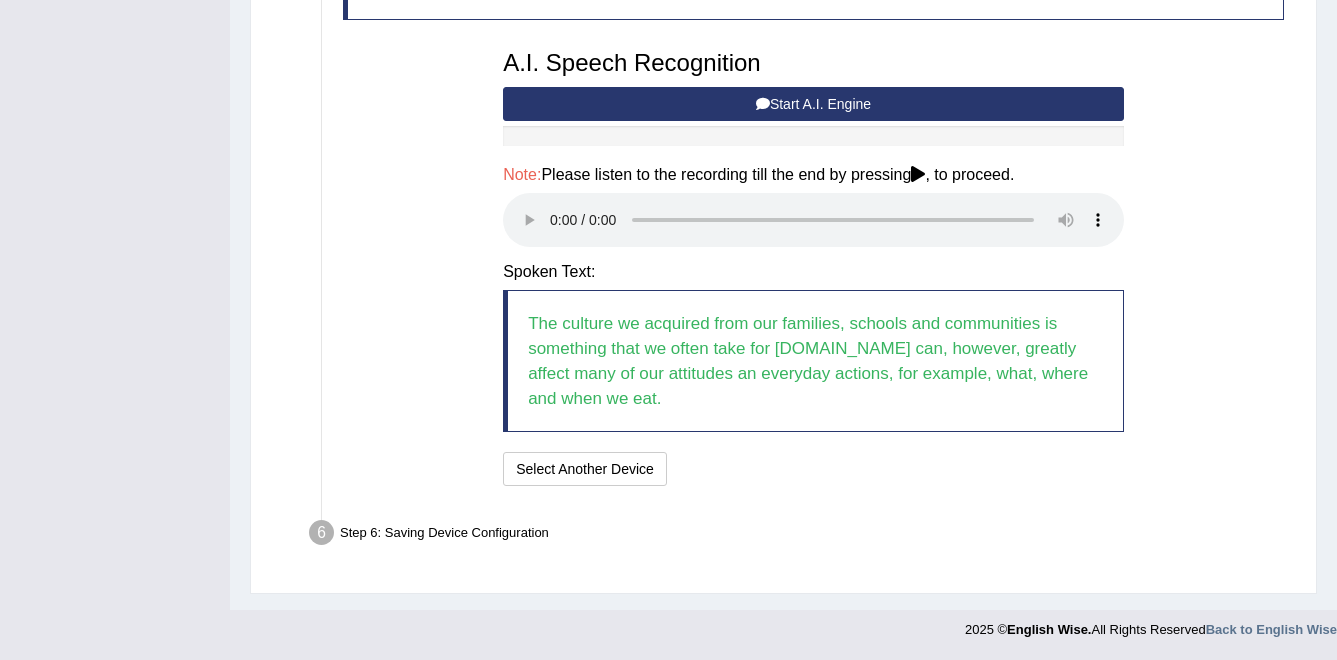 click on "Text to read   The culture we acquire from our families, schools, and communities is something that we often take for granted. It can, however, greatly affect many of our attitudes and everyday actions, for example what, where and when we eat.   A.I. Speech Recognition    Start A.I. Engine    Stop A.I. Engine     Note:  Please listen to the recording till the end by pressing  , to proceed.     Spoken Text:   The culture we acquired from our families, schools and communities is something that we often take for granted.It can, however, greatly affect many of our attitudes an everyday actions, for example, what, where and when we eat.   I will practice without this feature   Select Another Device   Speech is ok. Go to Last step" at bounding box center (813, 186) 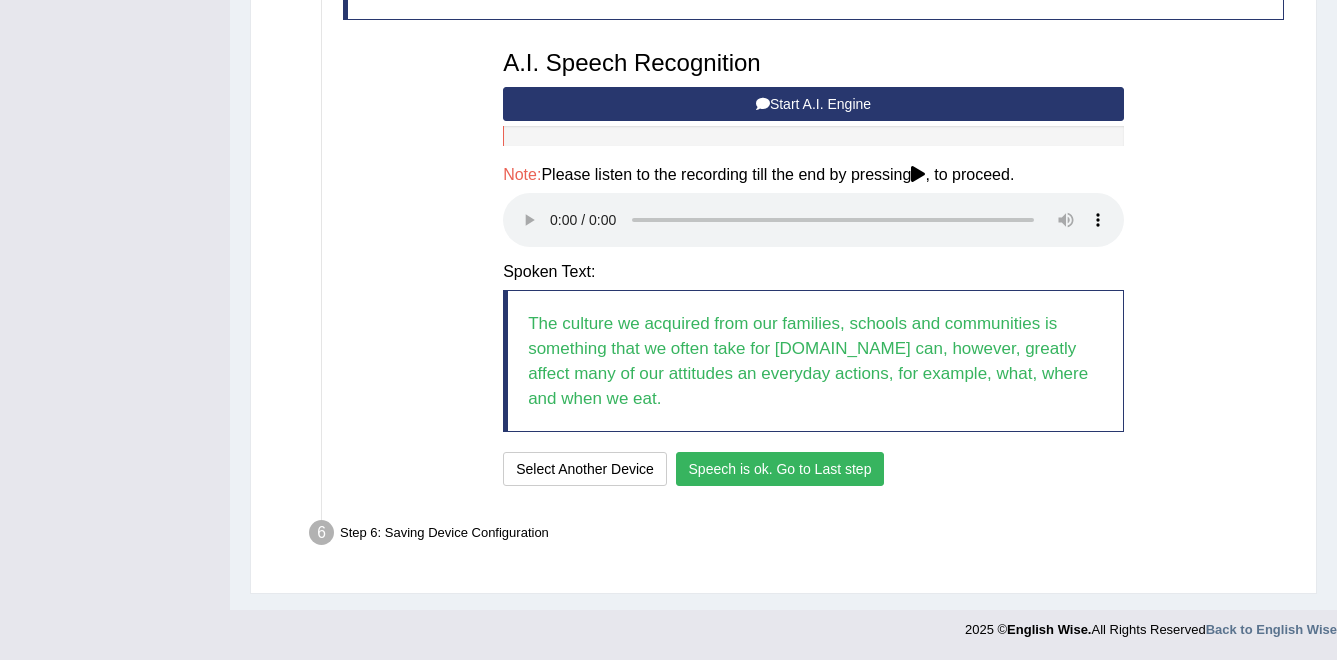 click on "Speech is ok. Go to Last step" at bounding box center [780, 469] 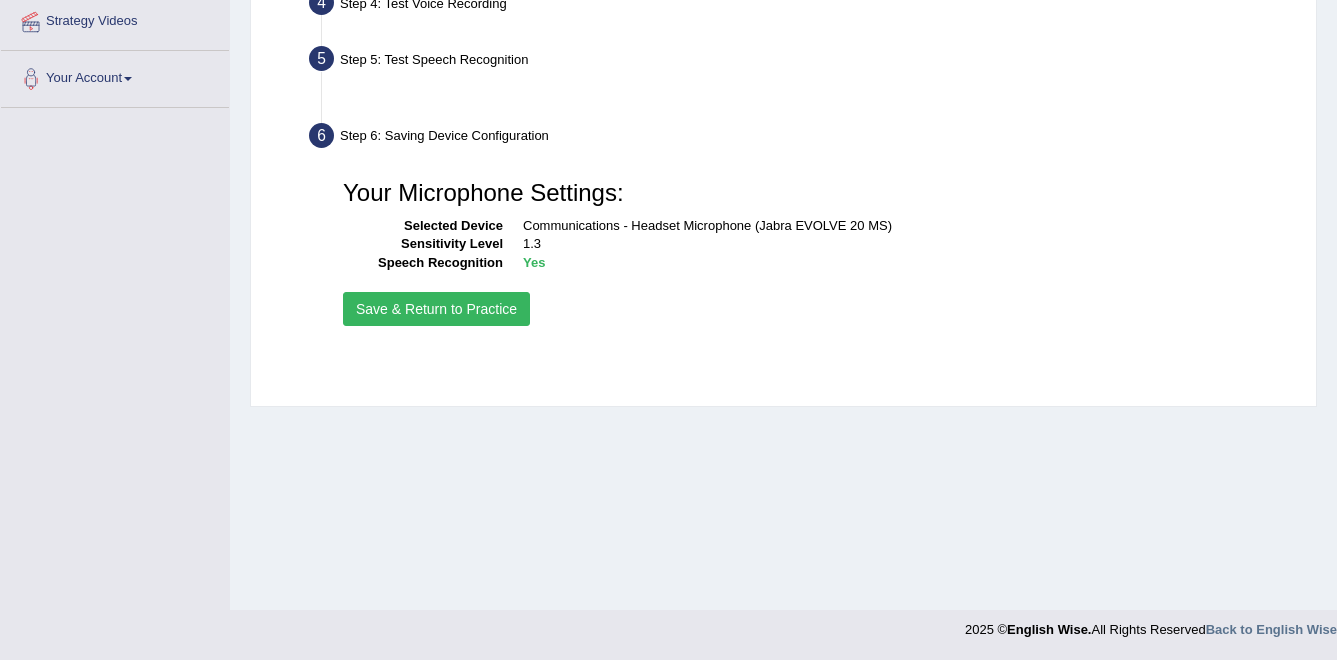 scroll, scrollTop: 390, scrollLeft: 0, axis: vertical 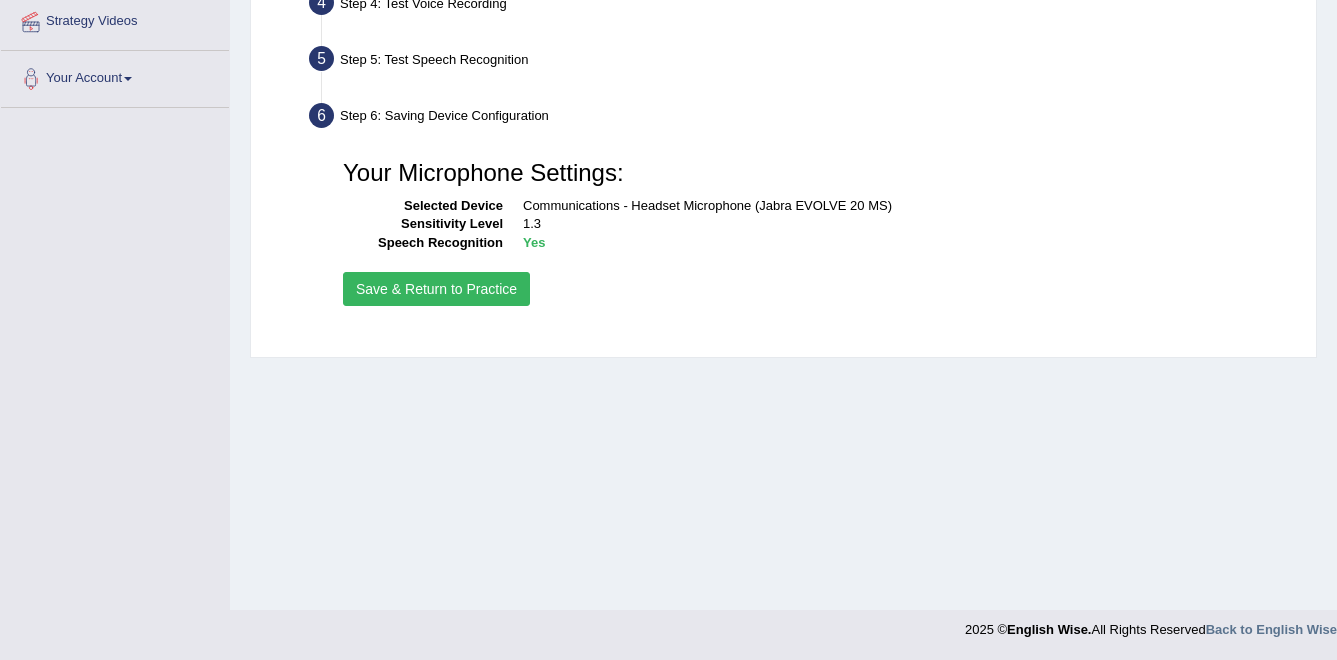 click on "Save & Return to Practice" at bounding box center (436, 289) 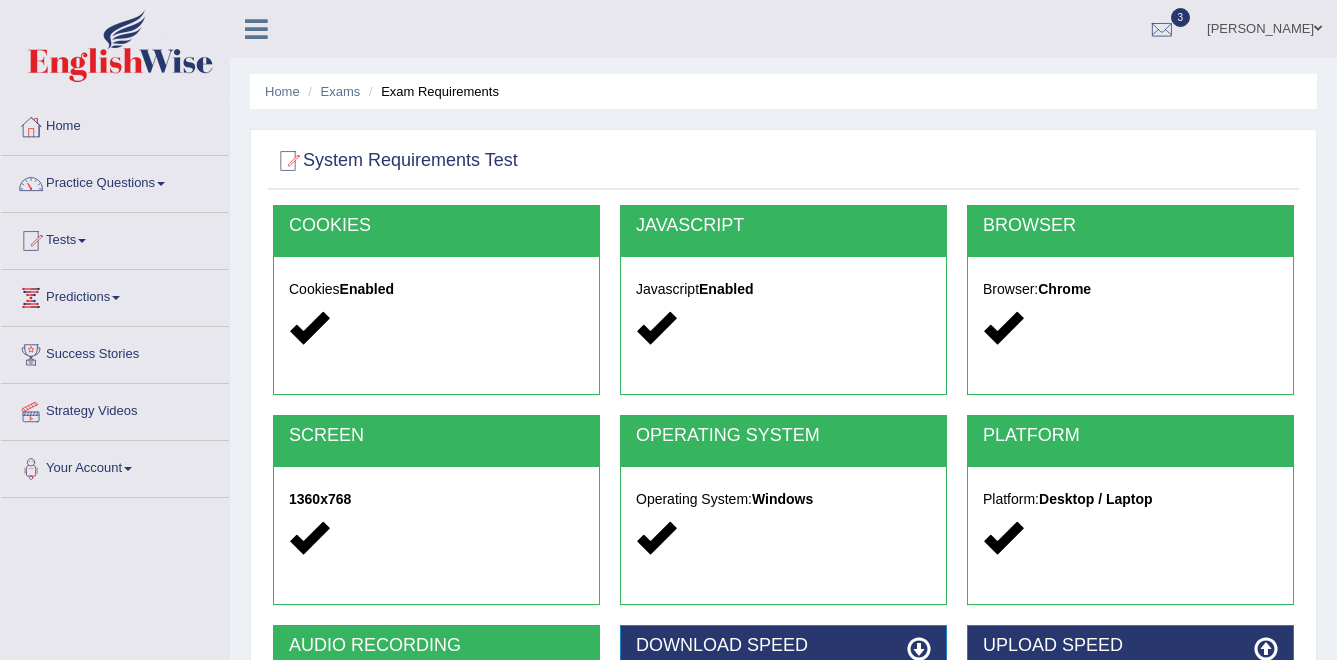 scroll, scrollTop: 0, scrollLeft: 0, axis: both 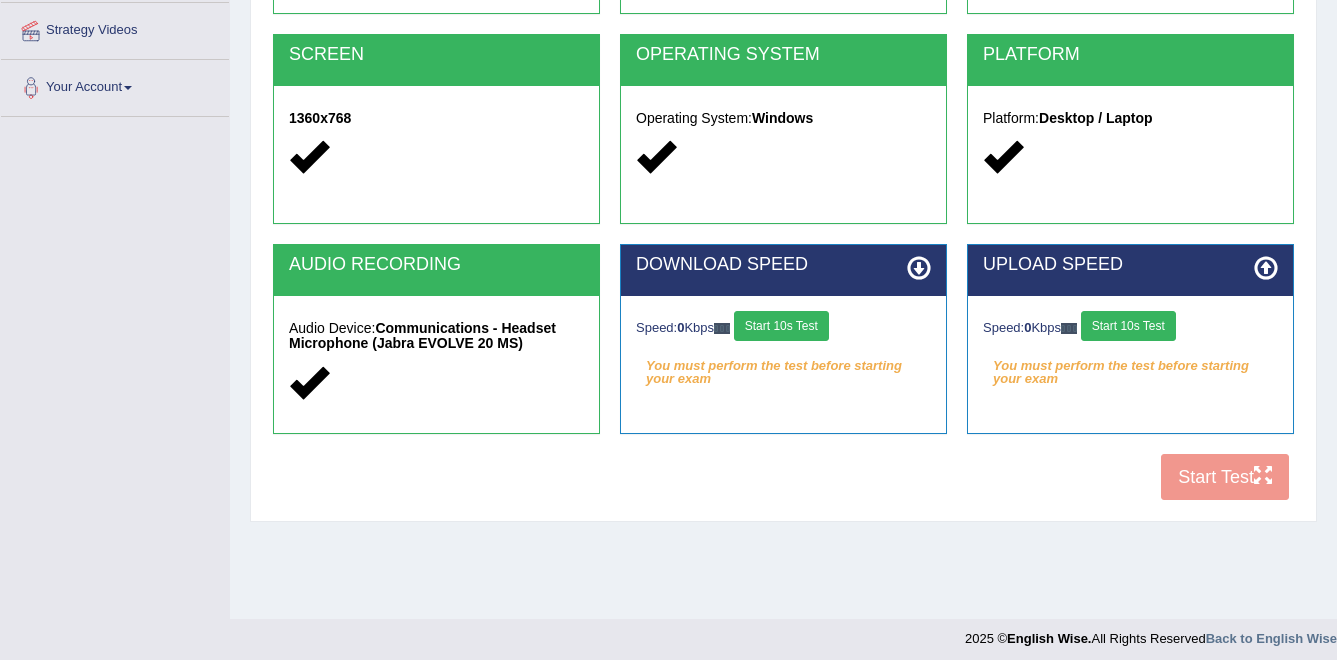 click on "Start 10s Test" at bounding box center (781, 326) 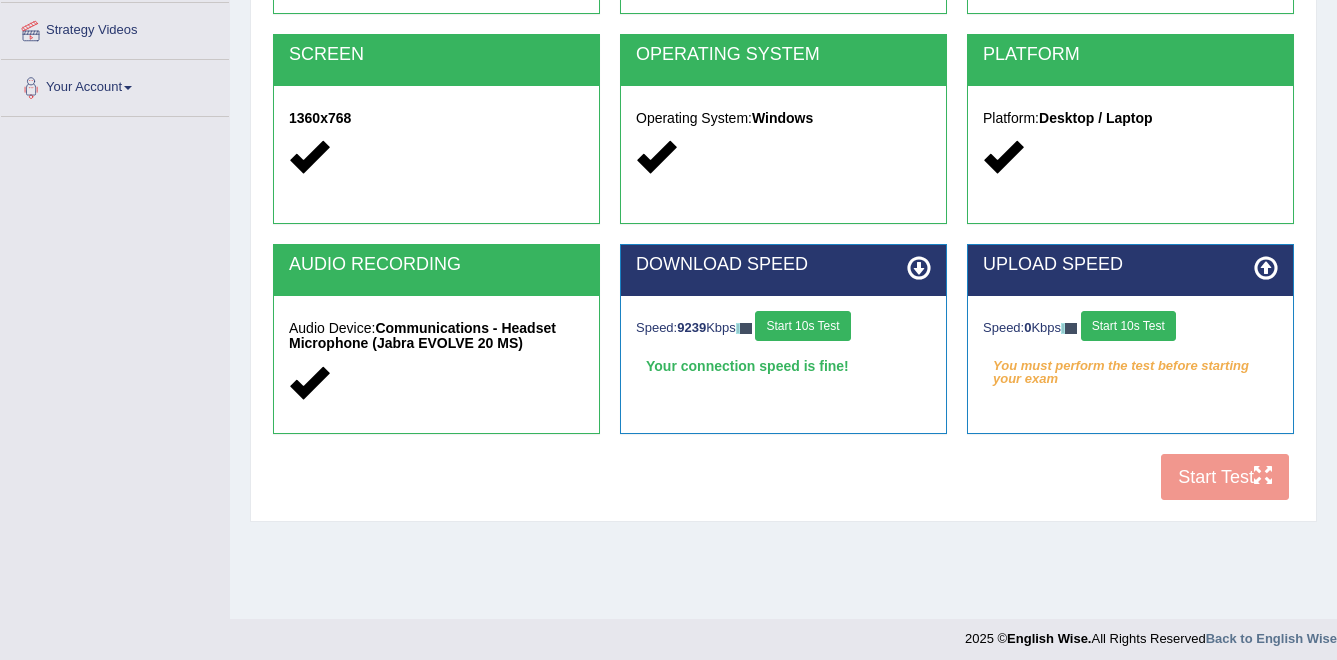 click on "Start 10s Test" at bounding box center (1128, 326) 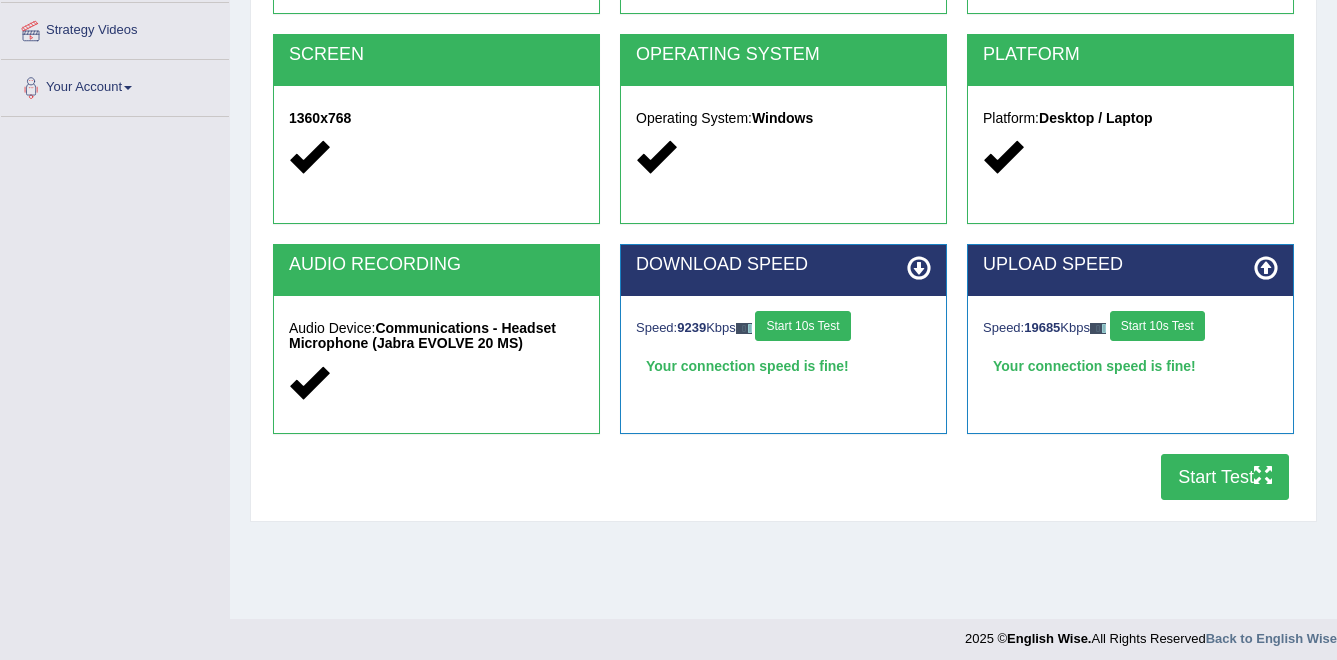 click on "Start Test" at bounding box center [1225, 477] 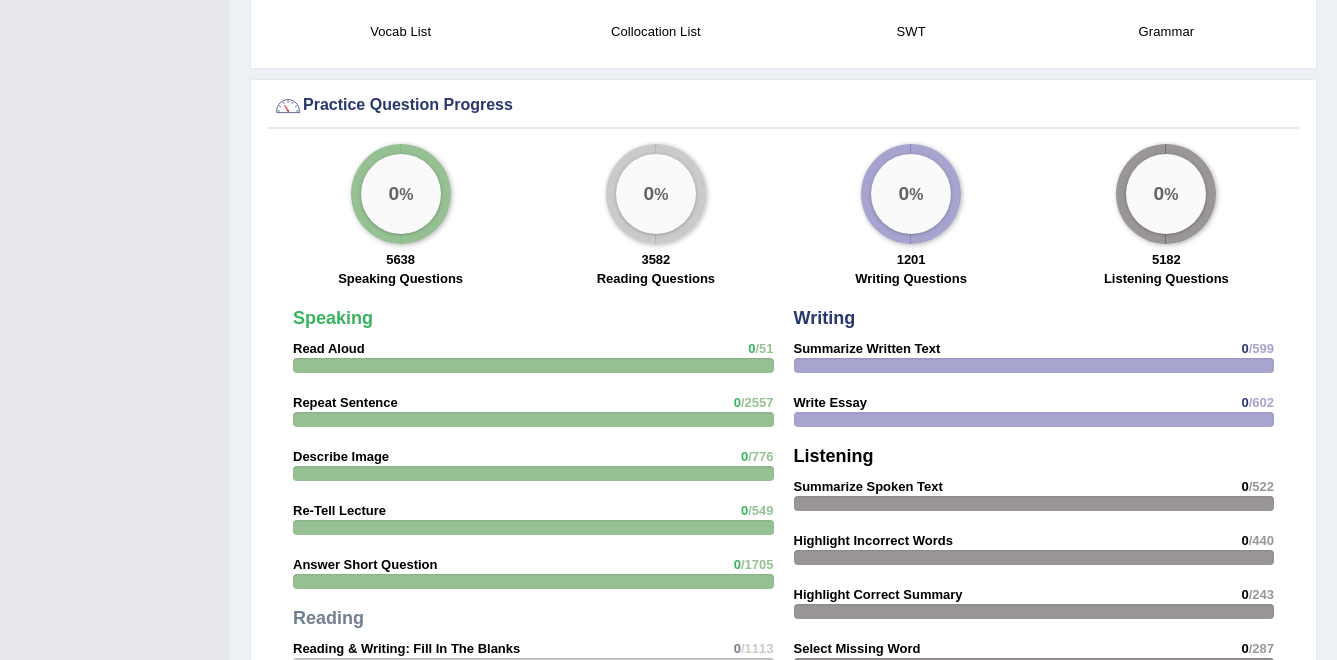 scroll, scrollTop: 0, scrollLeft: 0, axis: both 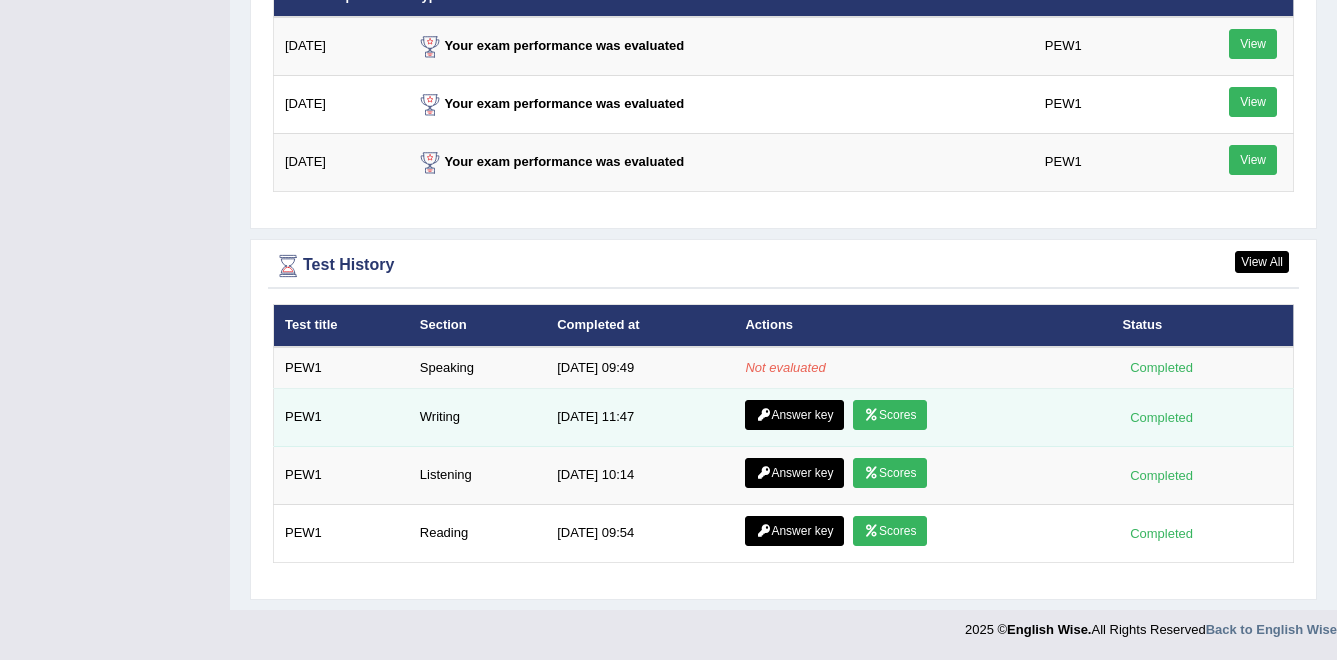 click on "Scores" at bounding box center (890, 415) 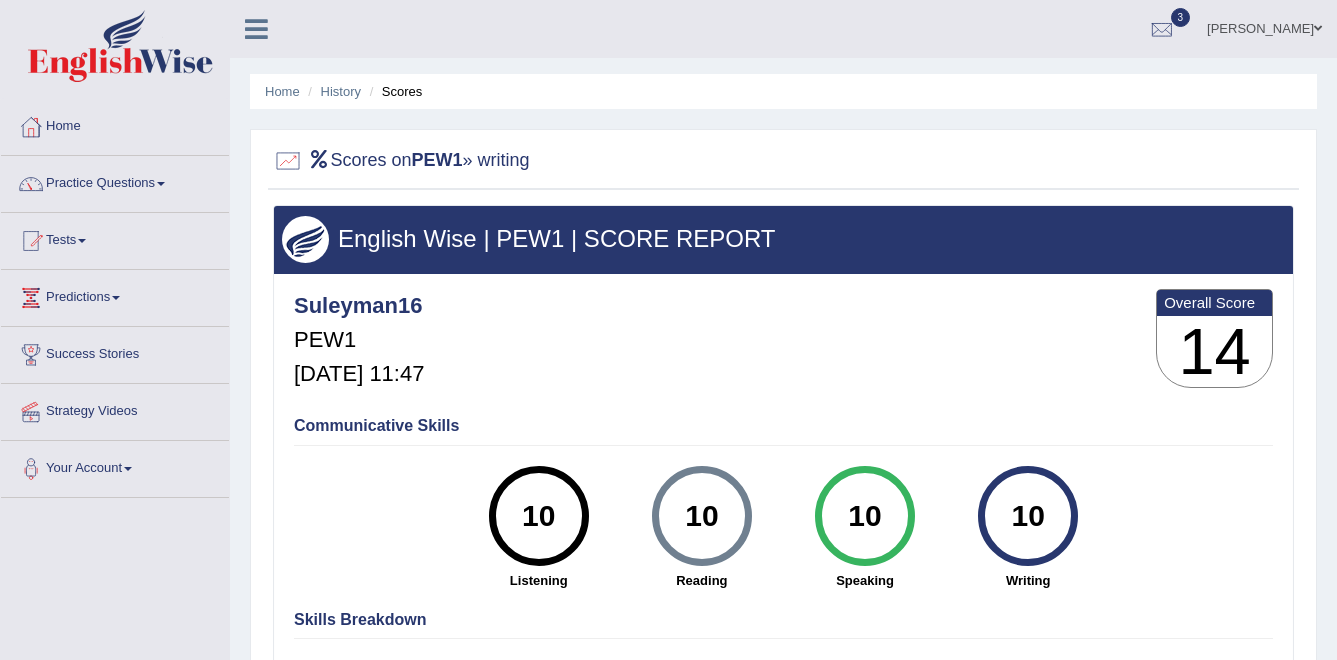scroll, scrollTop: 0, scrollLeft: 0, axis: both 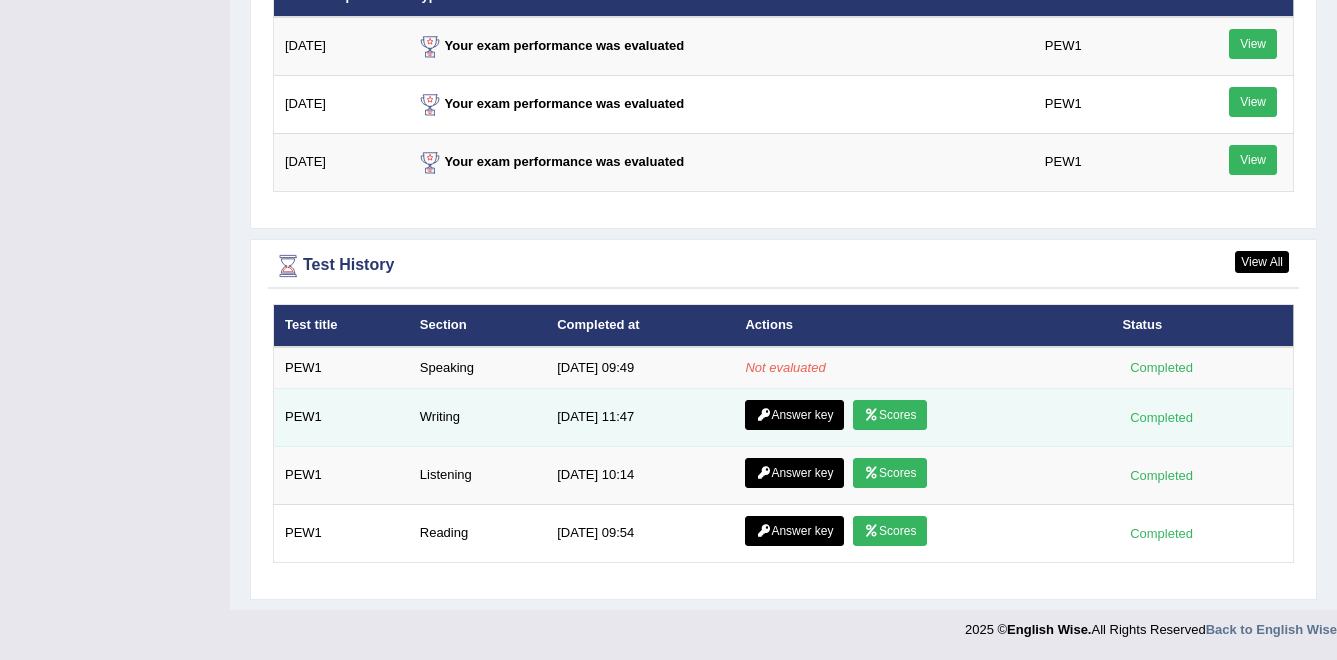 click on "Scores" at bounding box center [890, 415] 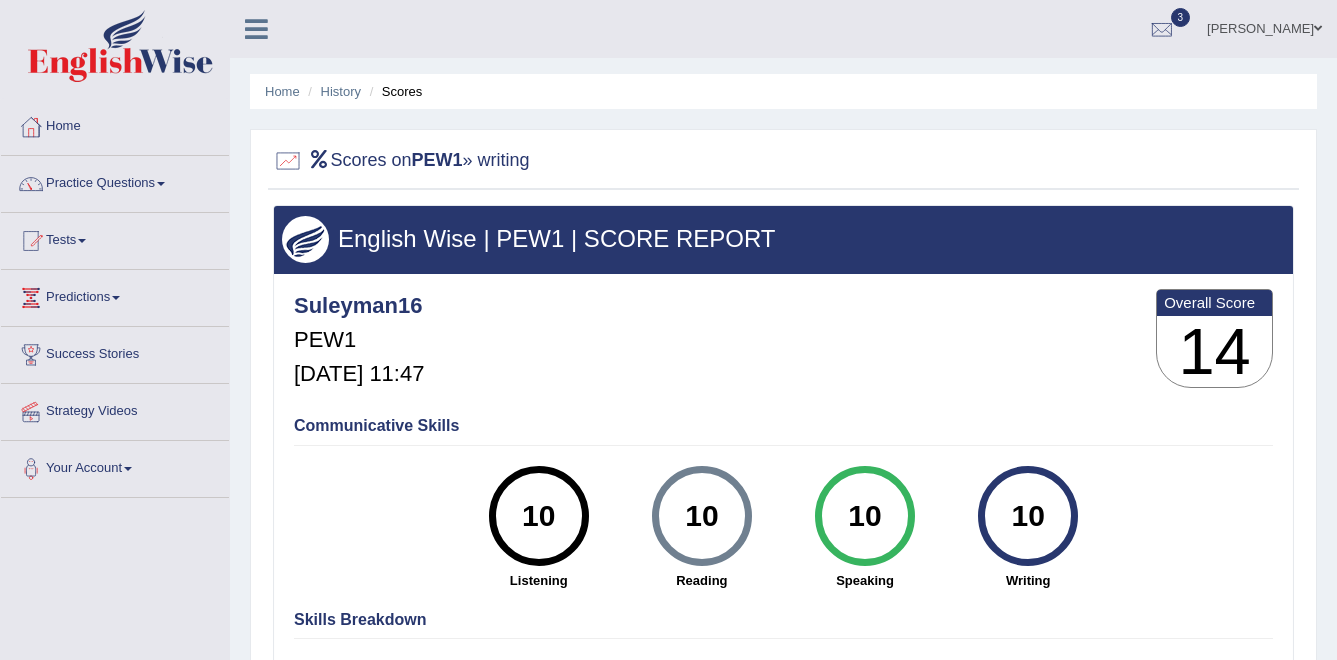 scroll, scrollTop: 0, scrollLeft: 0, axis: both 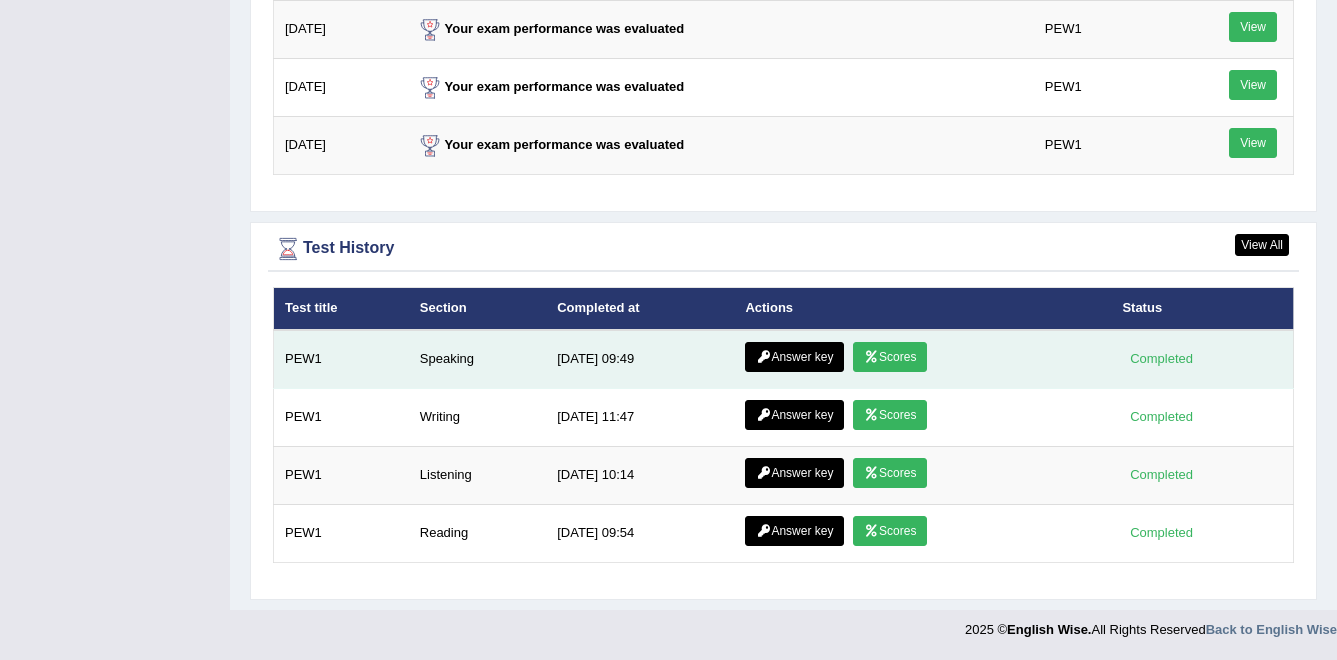 click on "Scores" at bounding box center [890, 357] 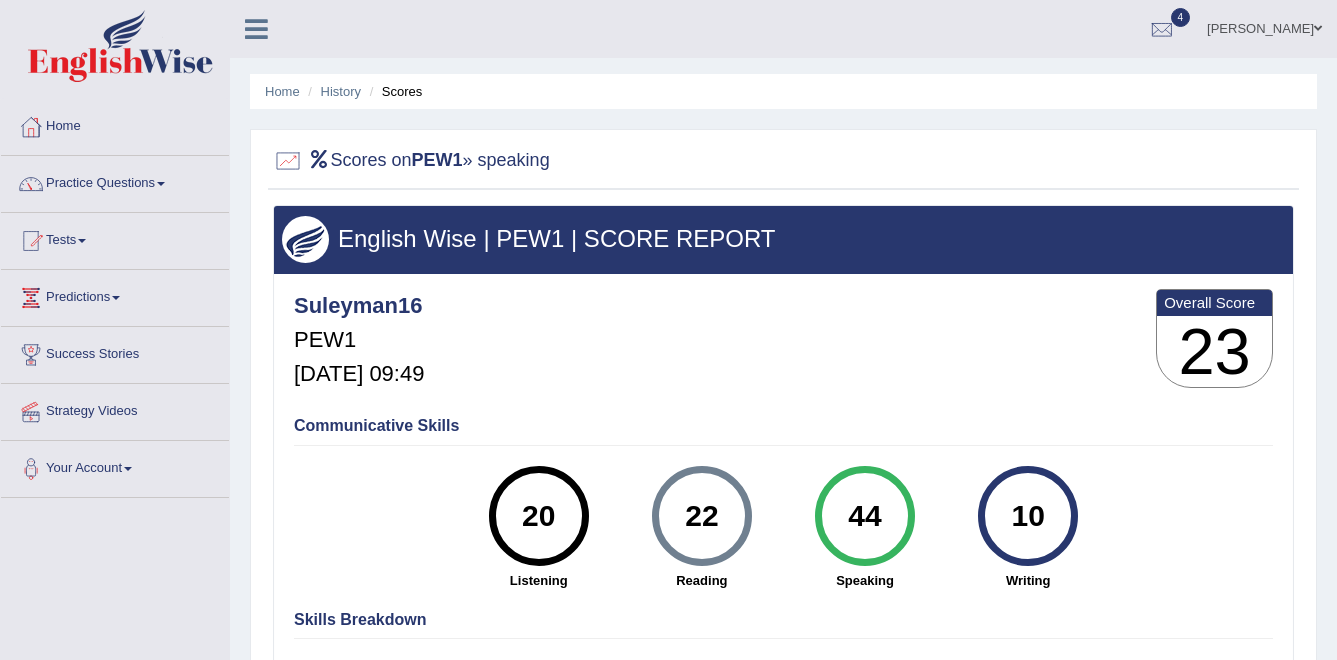 scroll, scrollTop: 0, scrollLeft: 0, axis: both 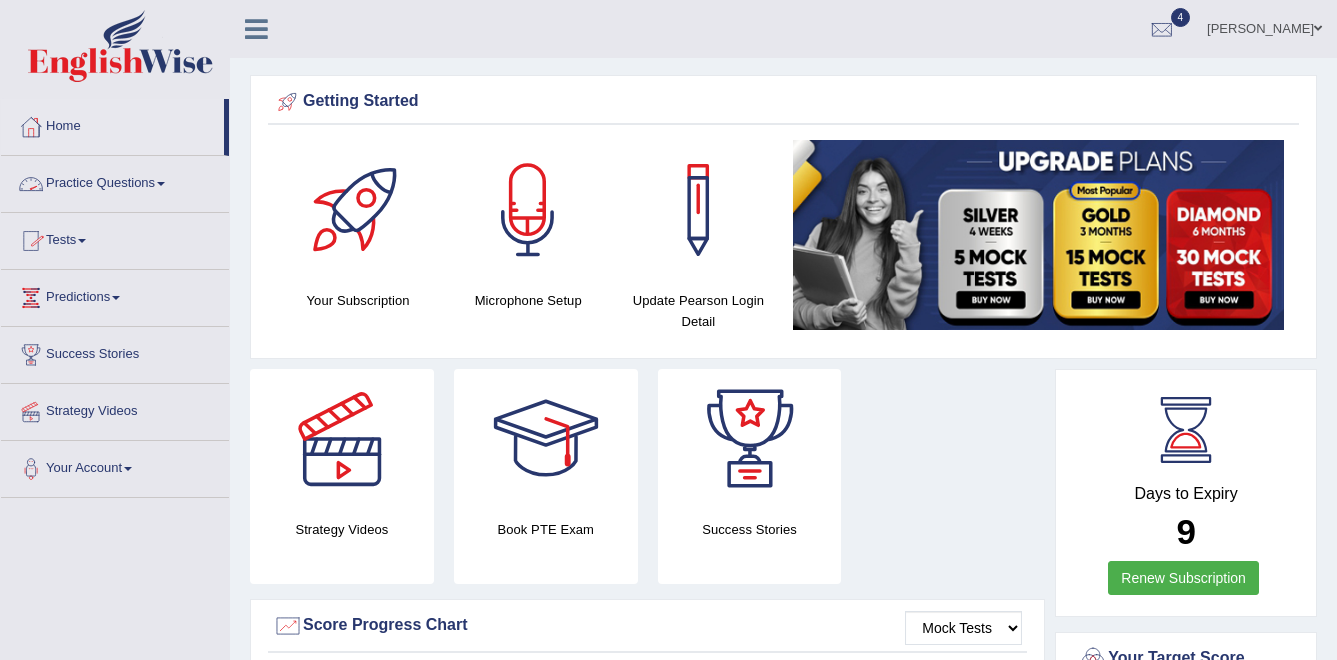 click on "Practice Questions" at bounding box center [115, 181] 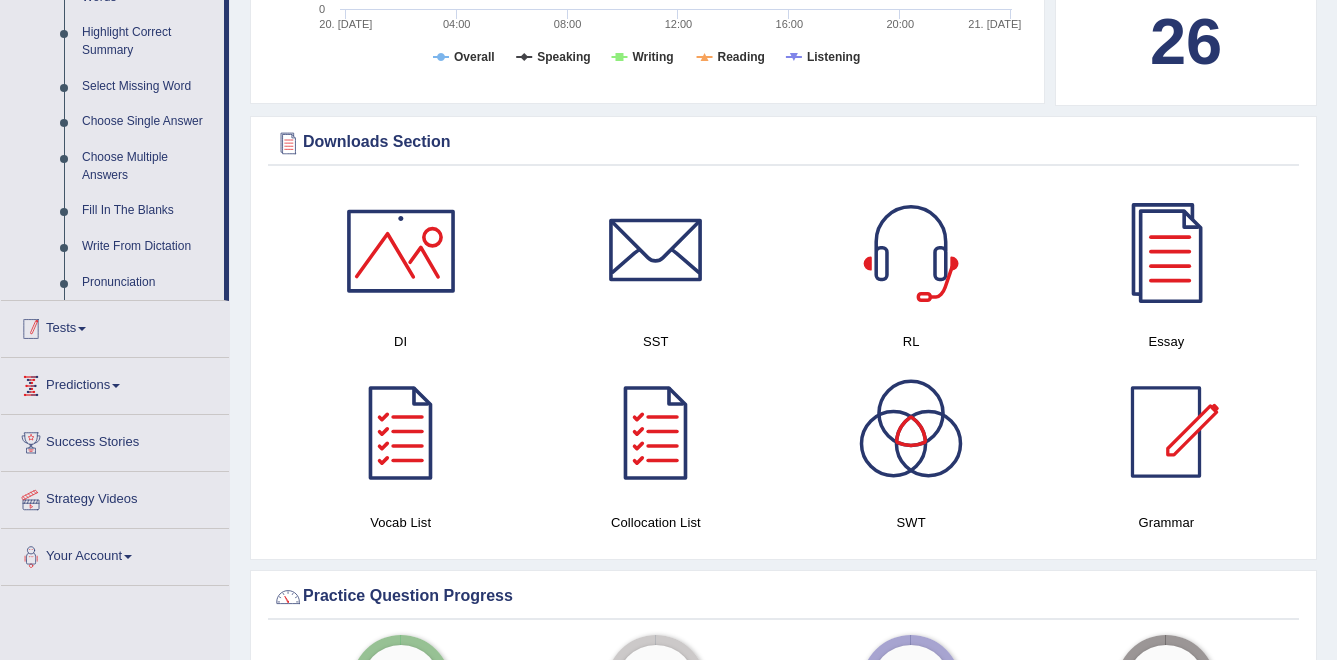 scroll, scrollTop: 892, scrollLeft: 0, axis: vertical 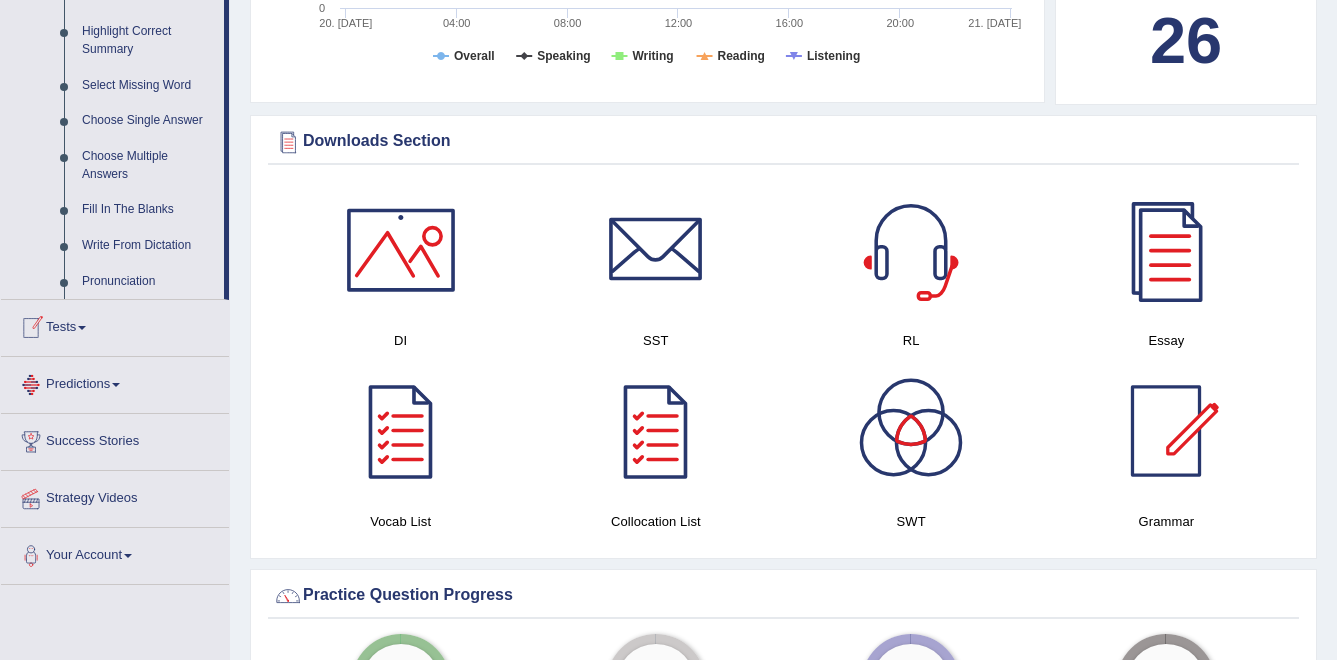 click on "Tests" at bounding box center [115, 325] 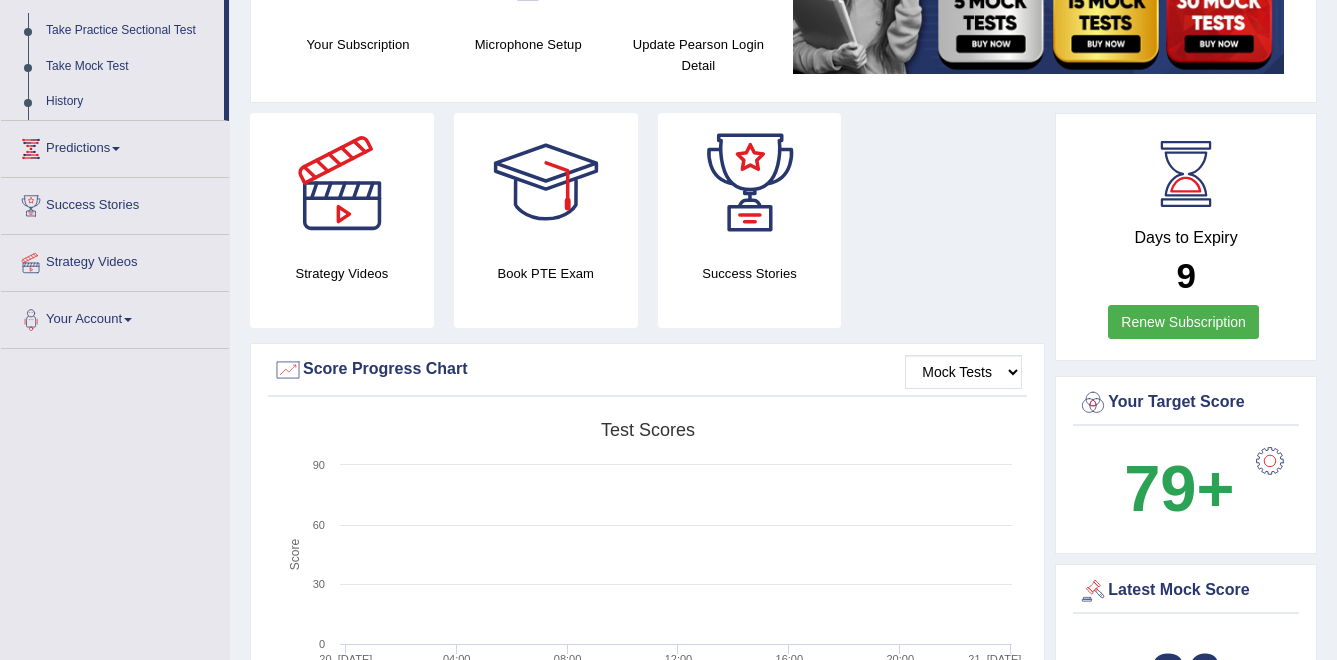 scroll, scrollTop: 0, scrollLeft: 0, axis: both 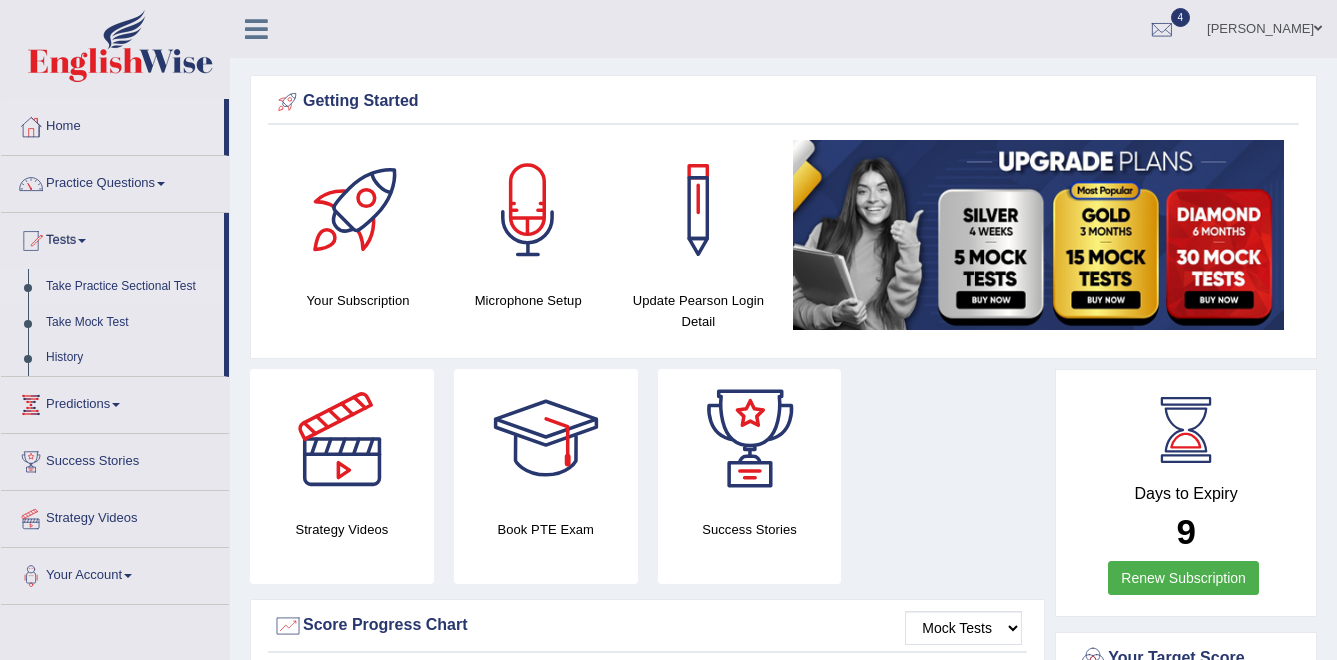 click on "Take Practice Sectional Test" at bounding box center (130, 287) 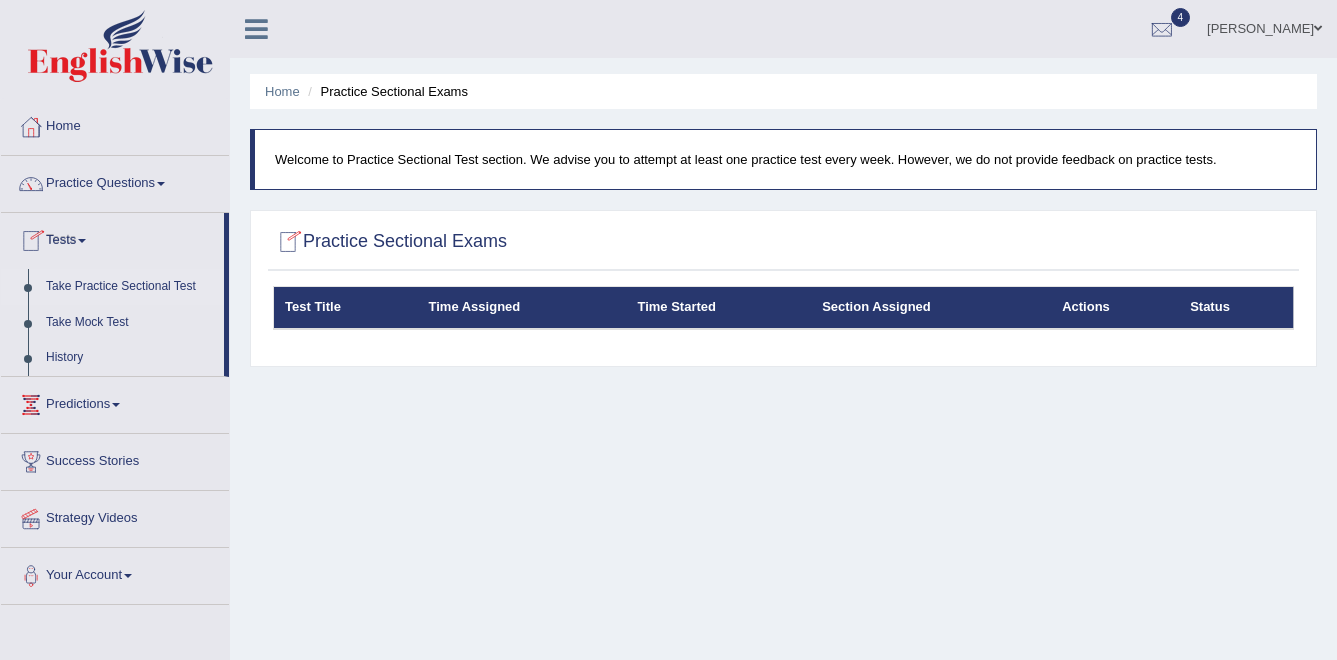 scroll, scrollTop: 0, scrollLeft: 0, axis: both 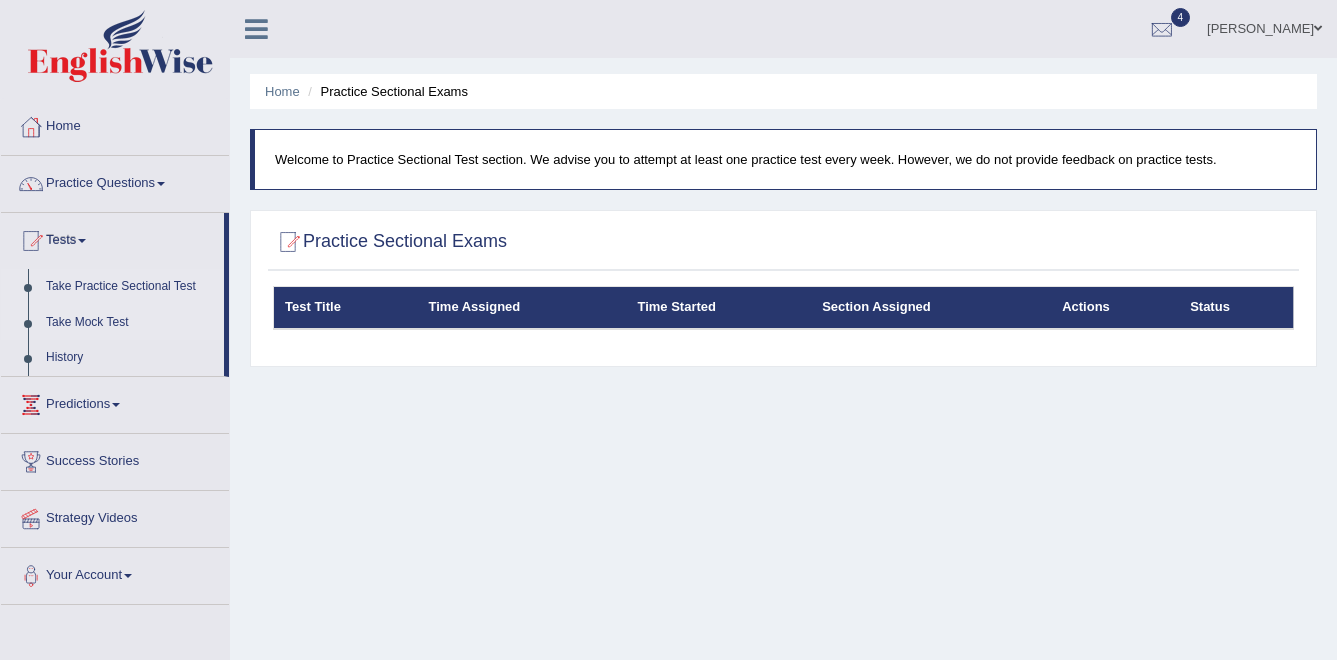 click on "Take Mock Test" at bounding box center (130, 323) 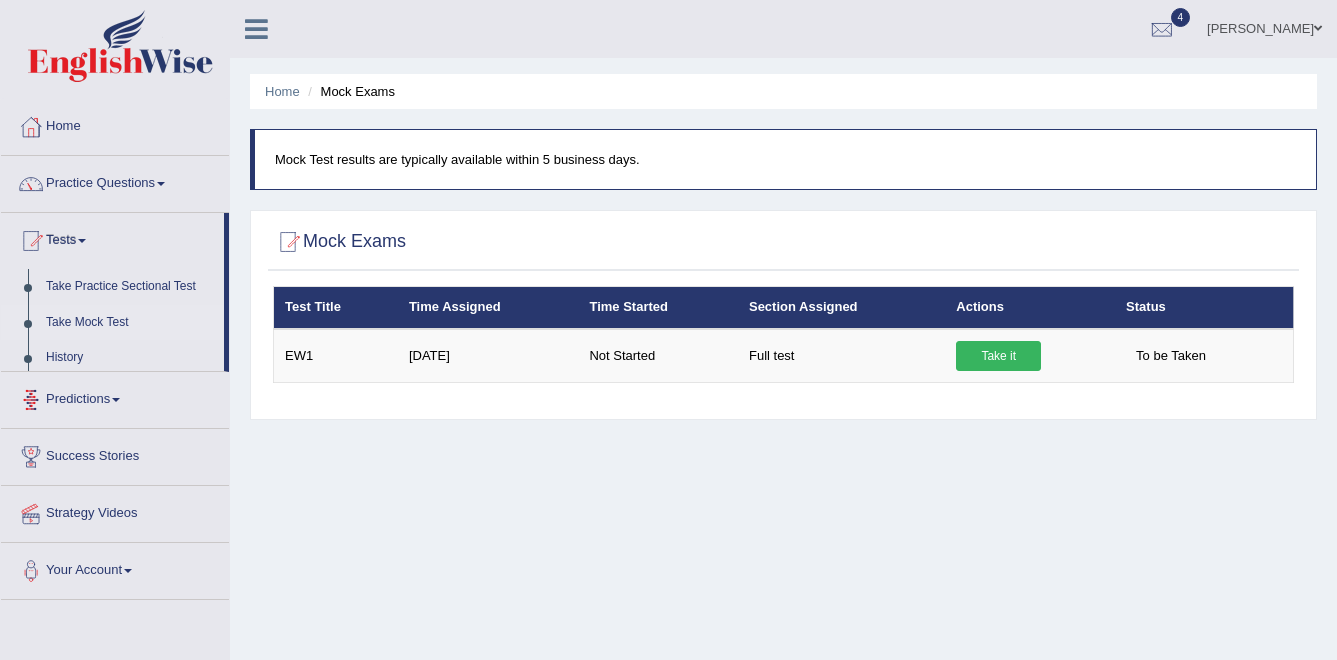 scroll, scrollTop: 0, scrollLeft: 0, axis: both 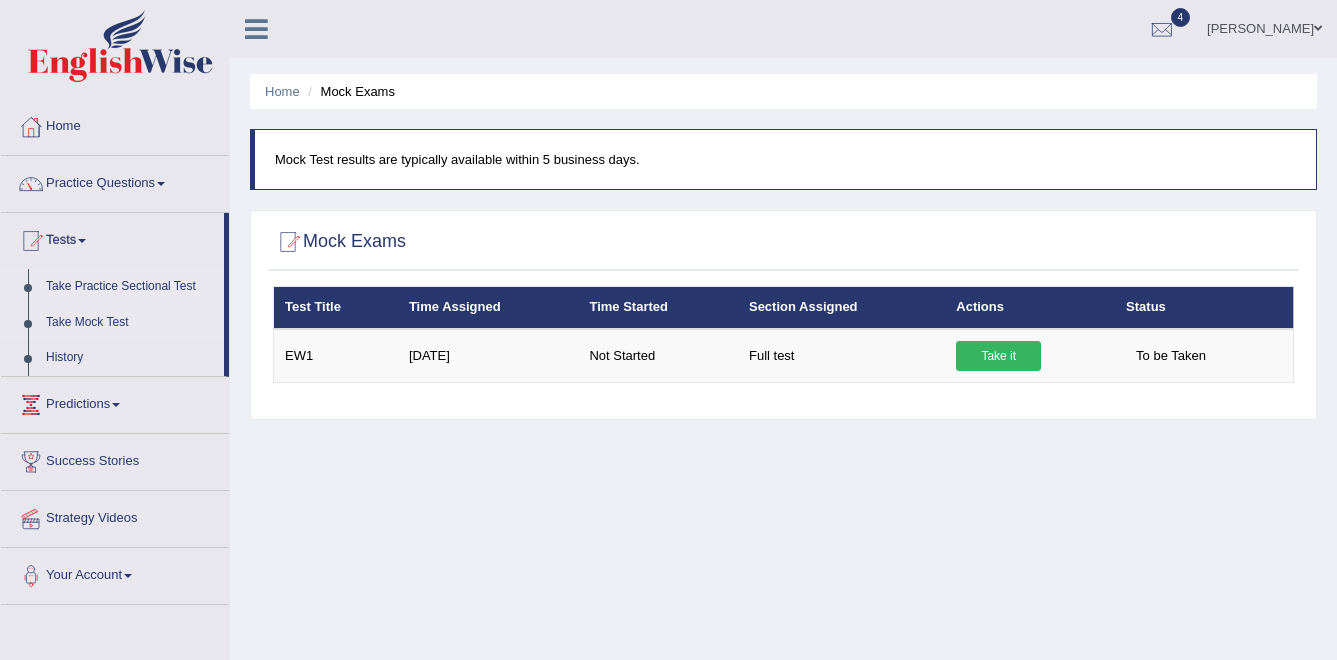 click on "Take Practice Sectional Test" at bounding box center [130, 287] 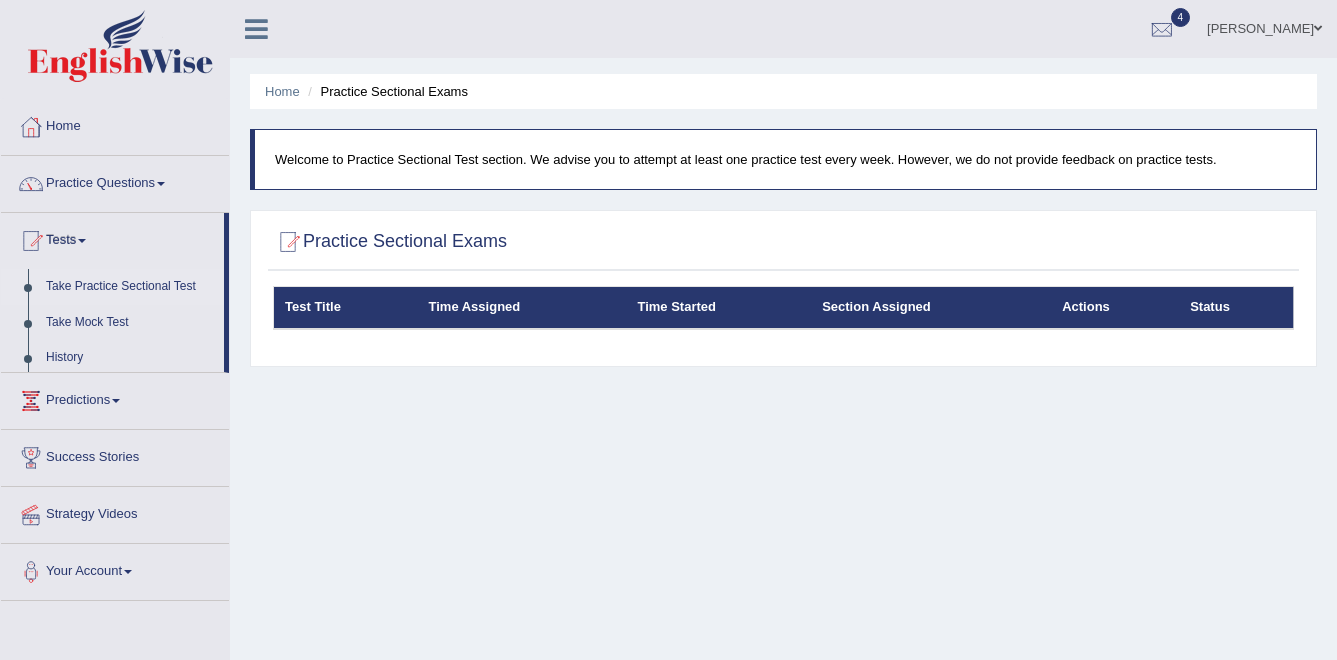 scroll, scrollTop: 0, scrollLeft: 0, axis: both 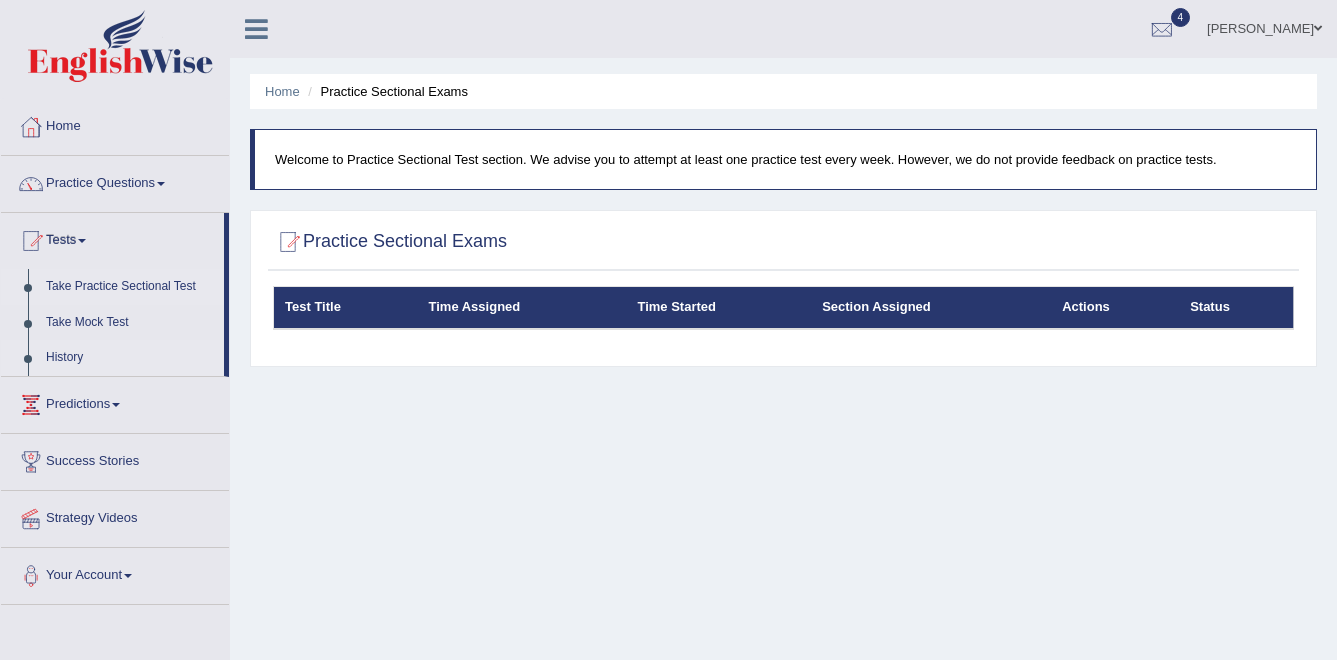 click on "History" at bounding box center [130, 358] 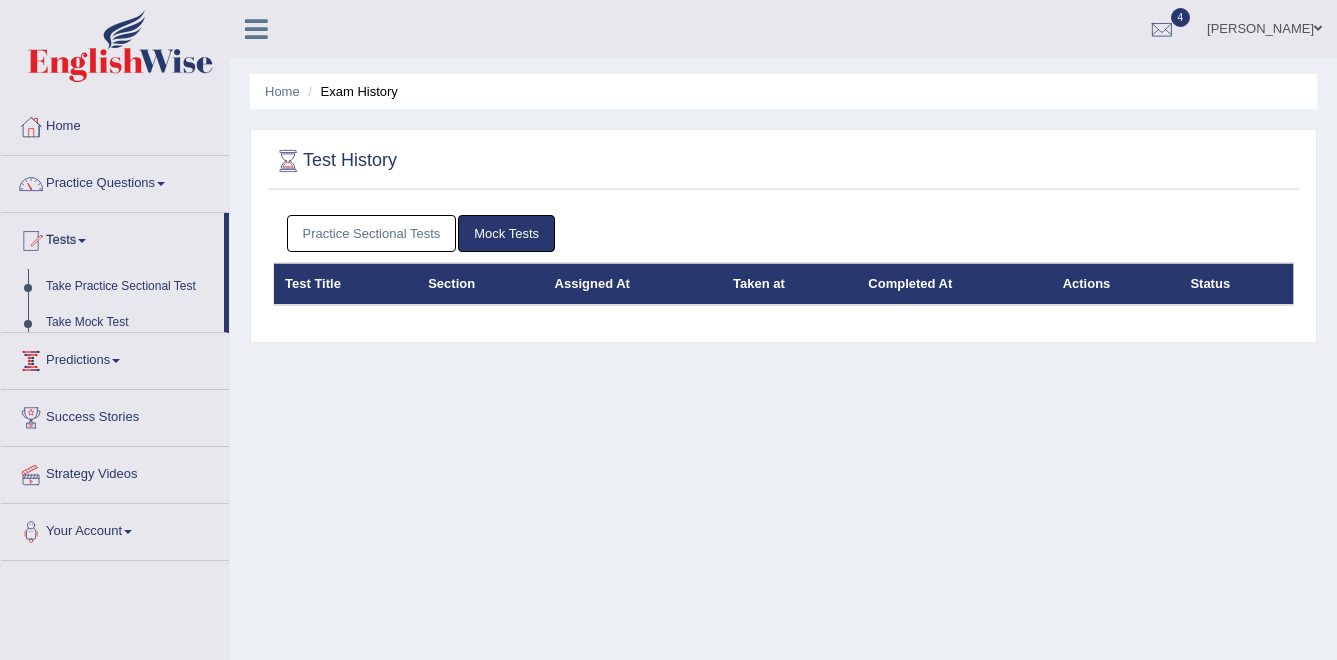 scroll, scrollTop: 0, scrollLeft: 0, axis: both 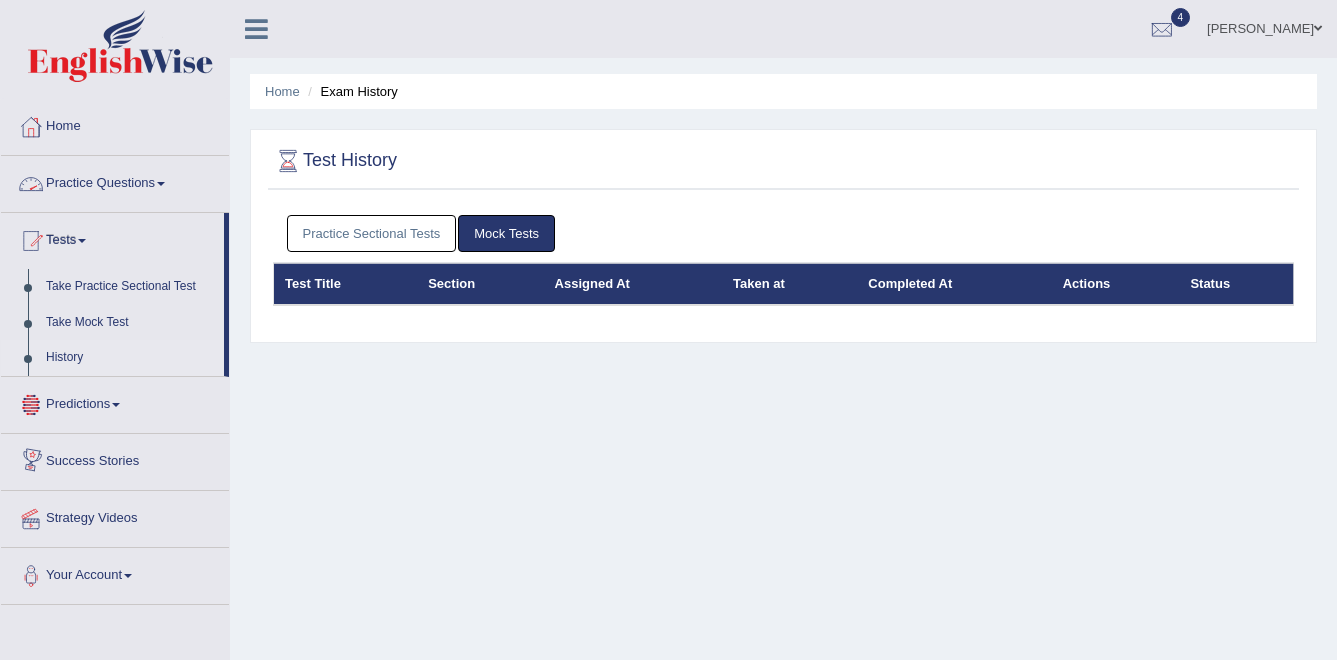 click on "Practice Questions" at bounding box center [115, 181] 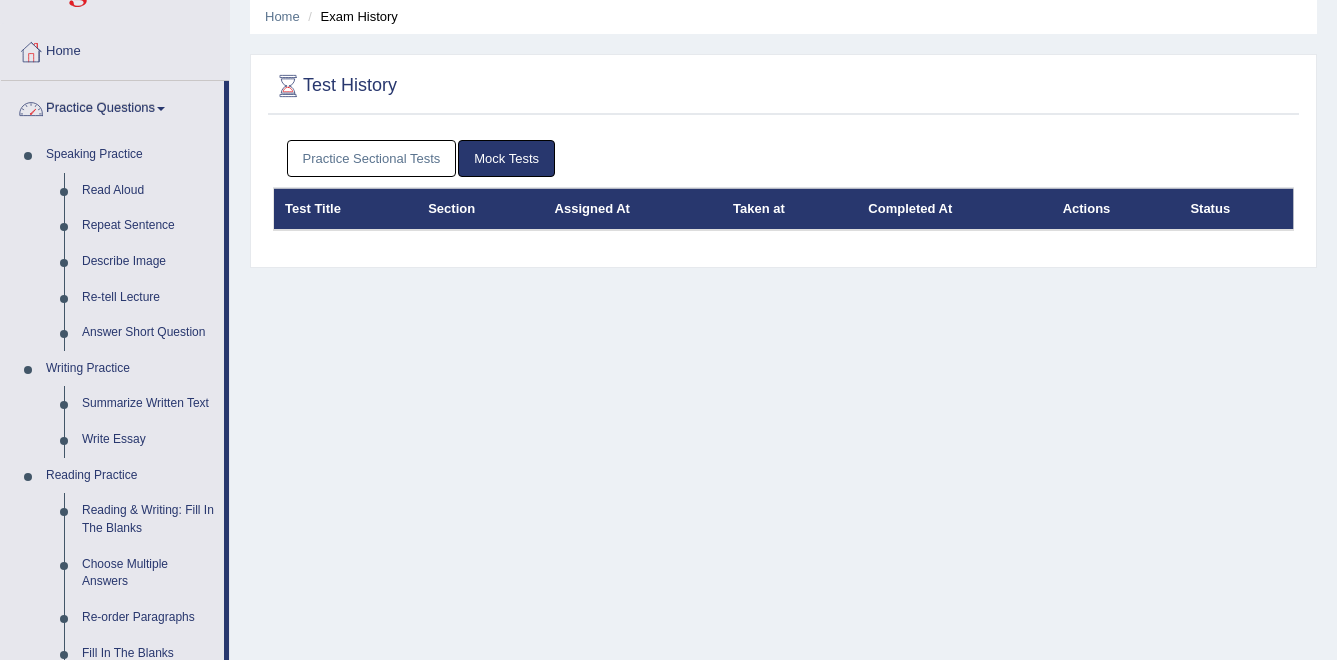 scroll, scrollTop: 76, scrollLeft: 0, axis: vertical 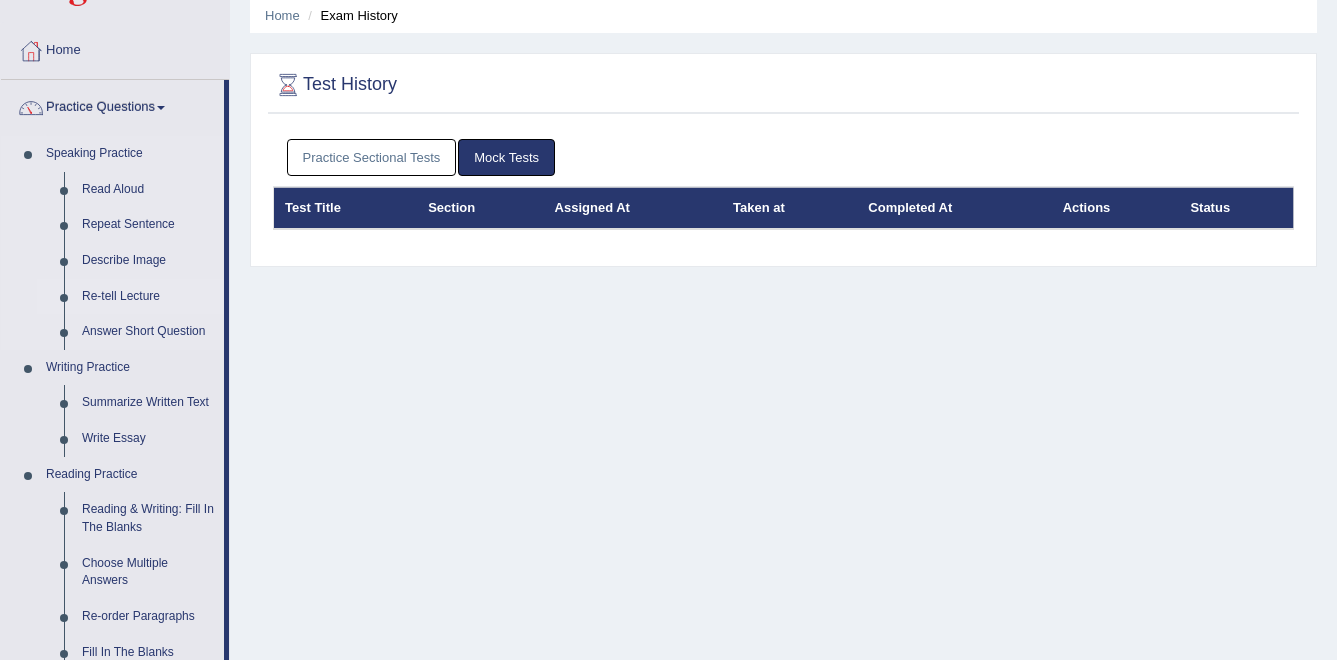 click on "Re-tell Lecture" at bounding box center (148, 297) 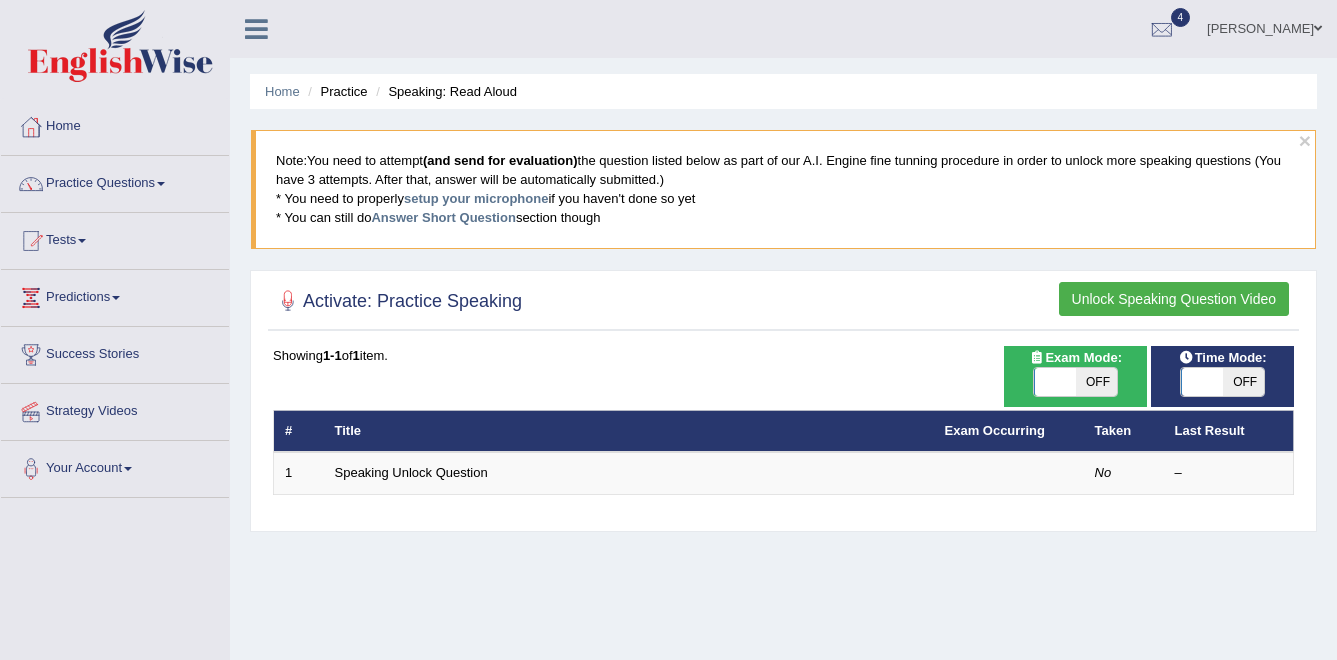 scroll, scrollTop: 0, scrollLeft: 0, axis: both 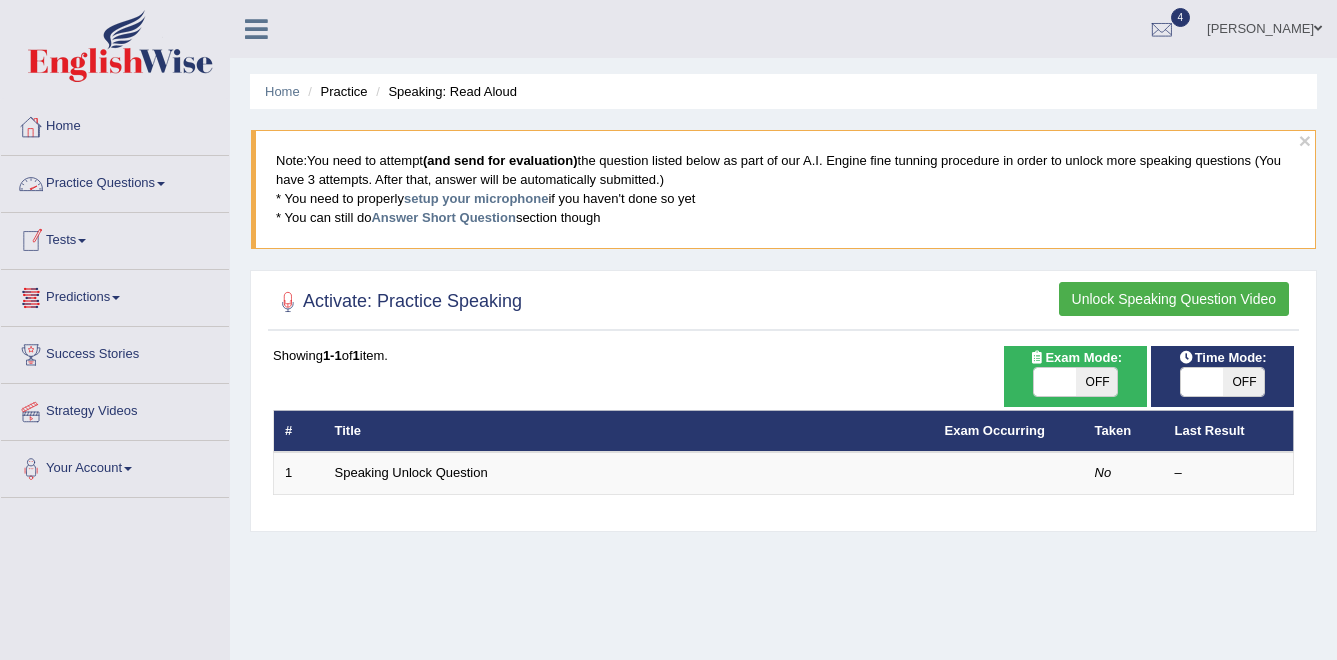 click on "Practice Questions" at bounding box center (115, 181) 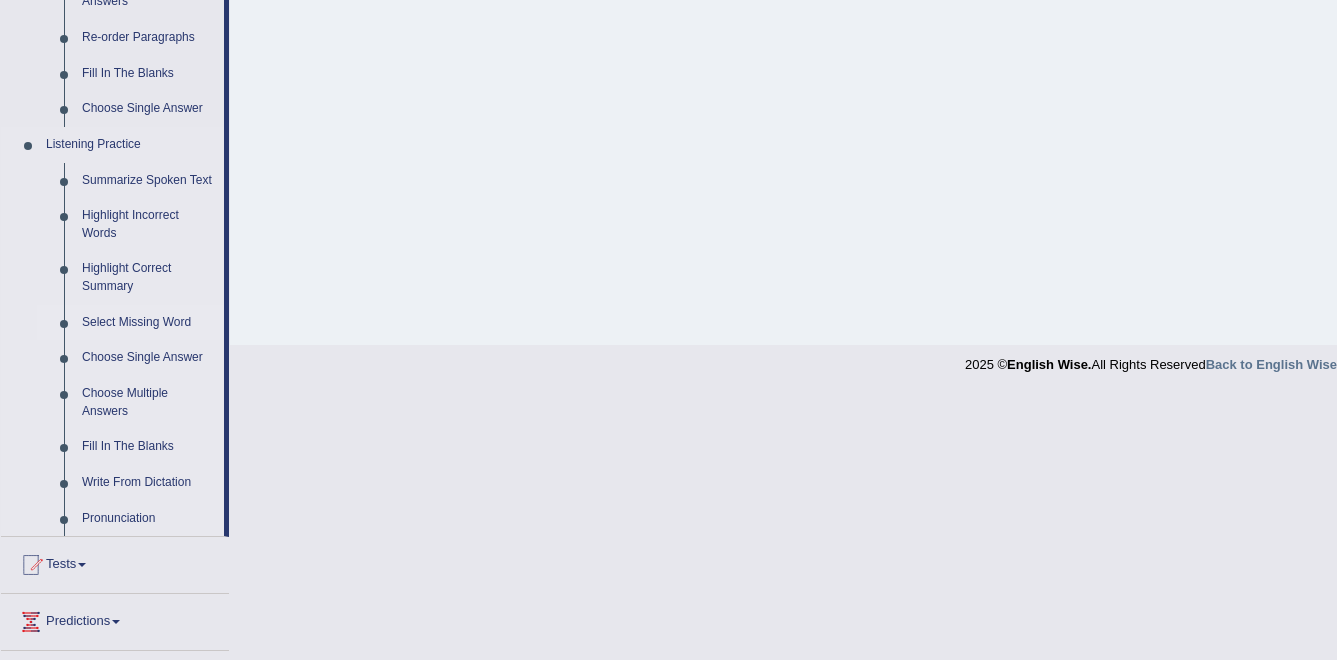 scroll, scrollTop: 654, scrollLeft: 0, axis: vertical 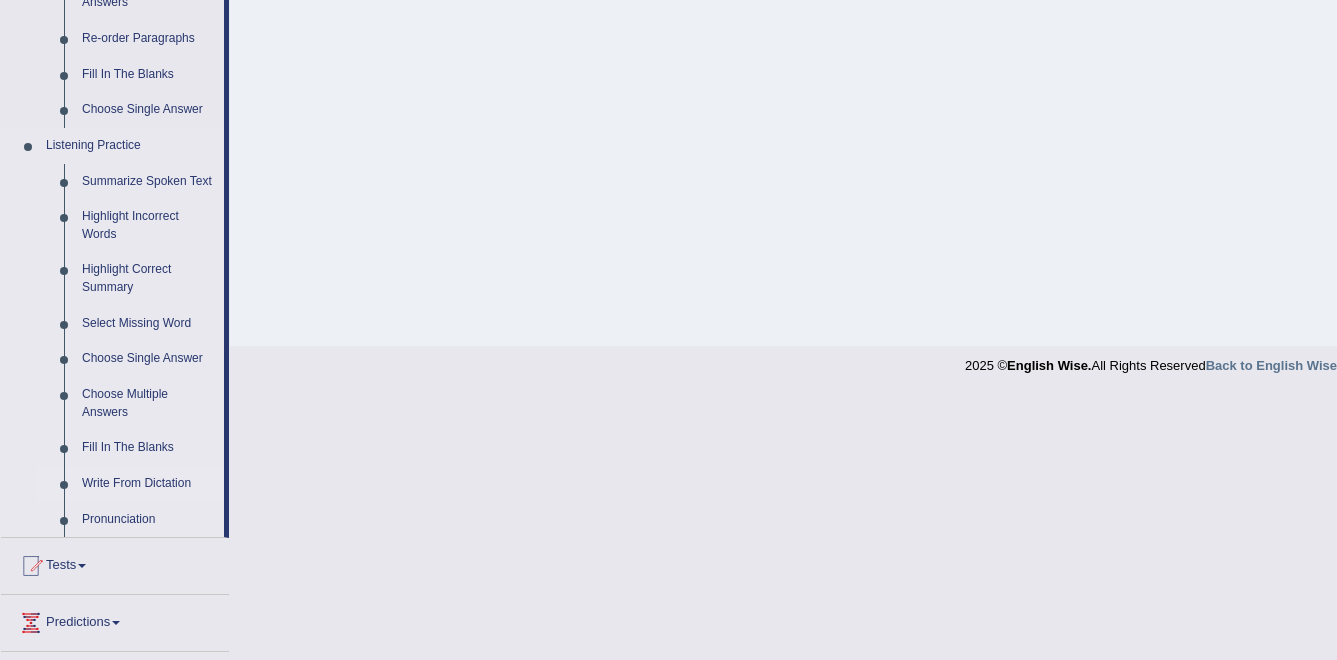 click on "Write From Dictation" at bounding box center [148, 484] 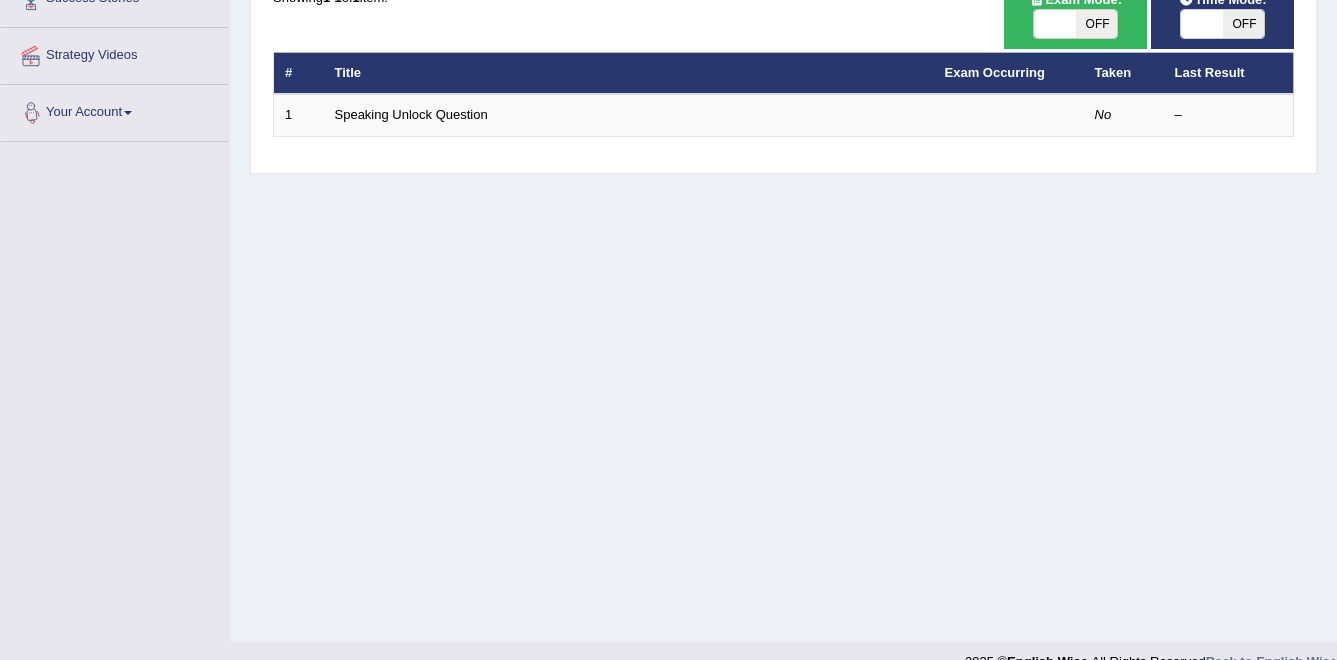 scroll, scrollTop: 390, scrollLeft: 0, axis: vertical 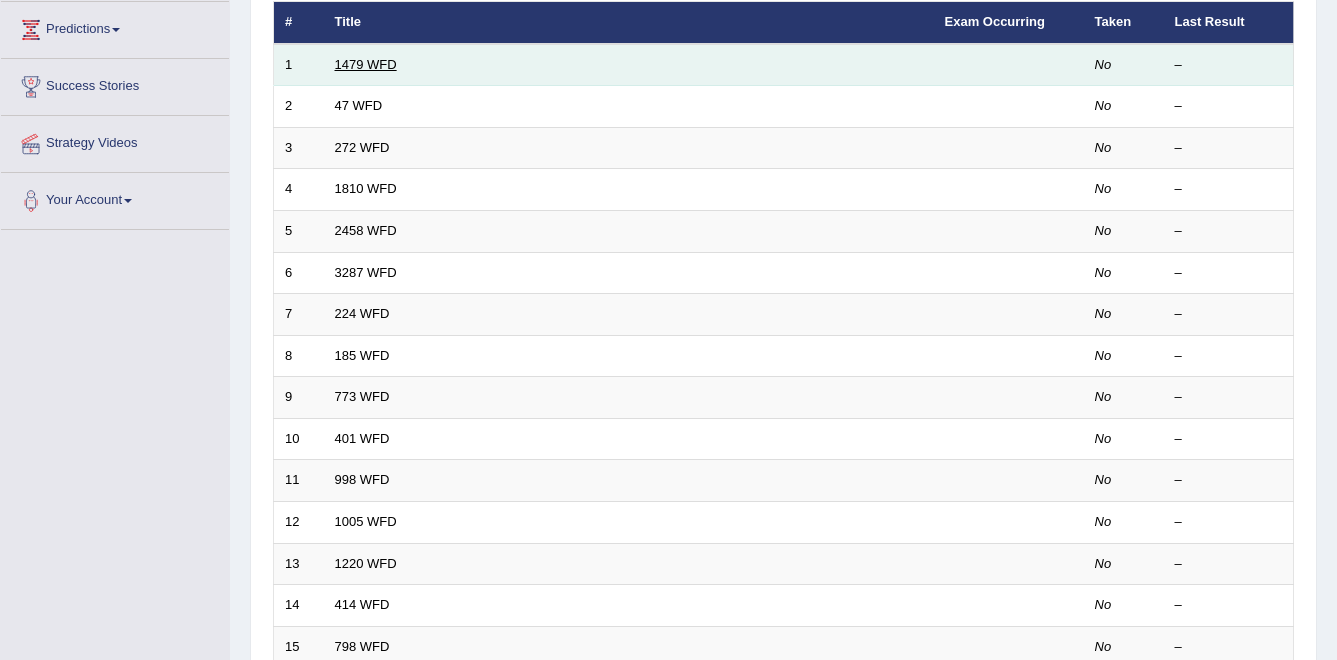 click on "1479 WFD" at bounding box center (366, 64) 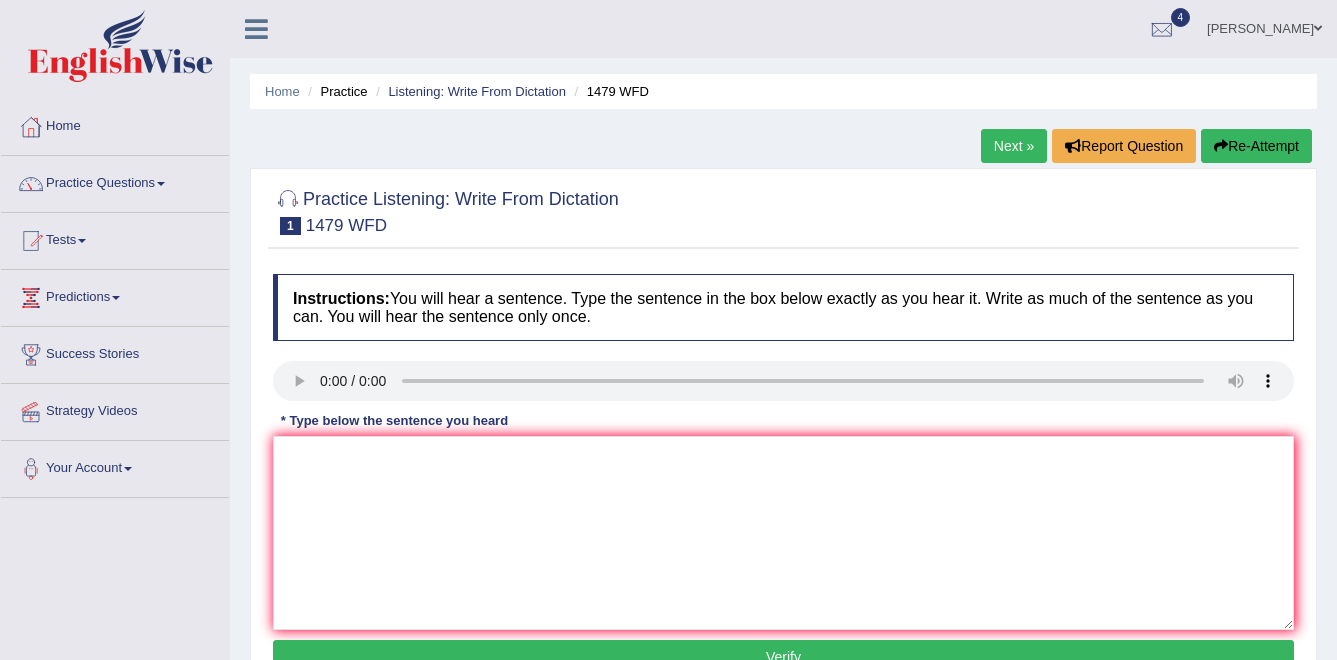 scroll, scrollTop: 0, scrollLeft: 0, axis: both 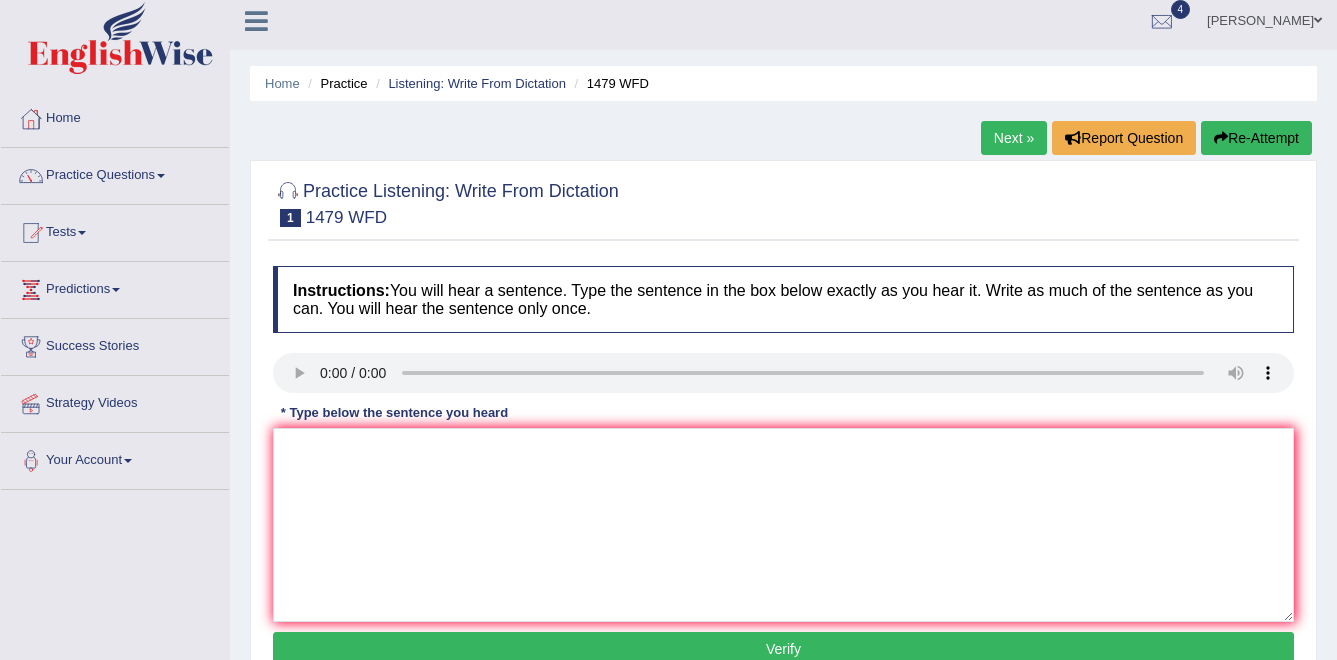 type 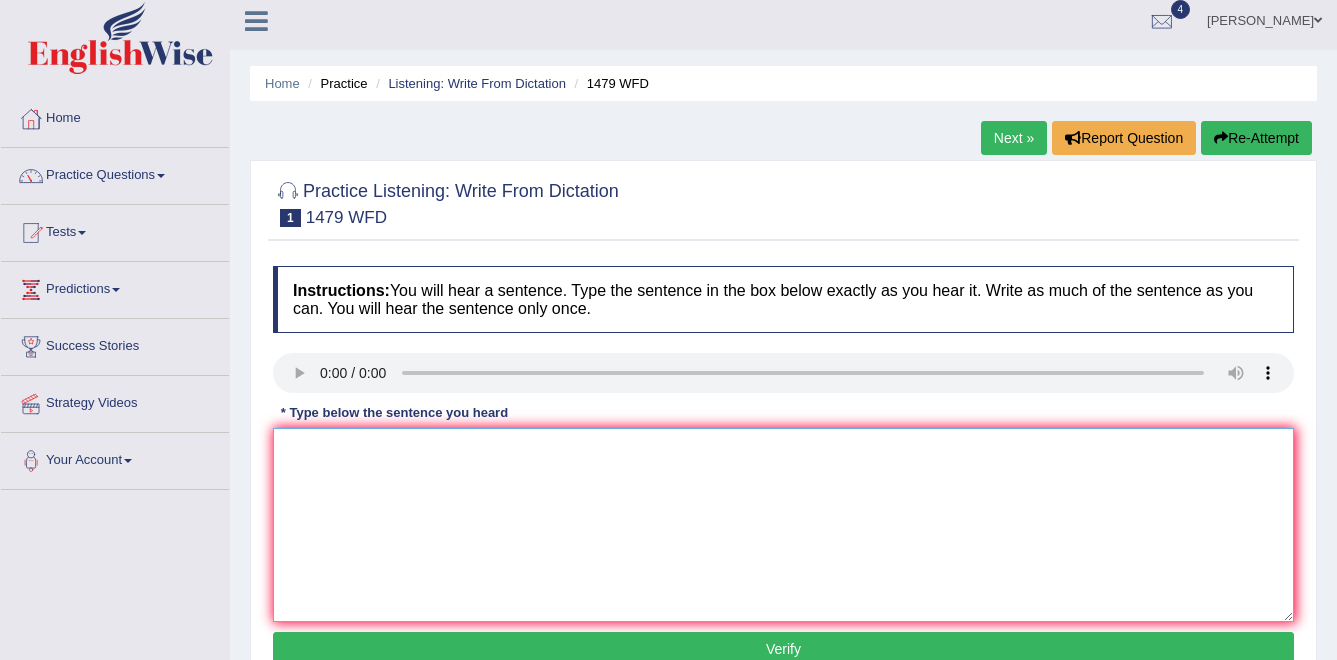 click at bounding box center (783, 525) 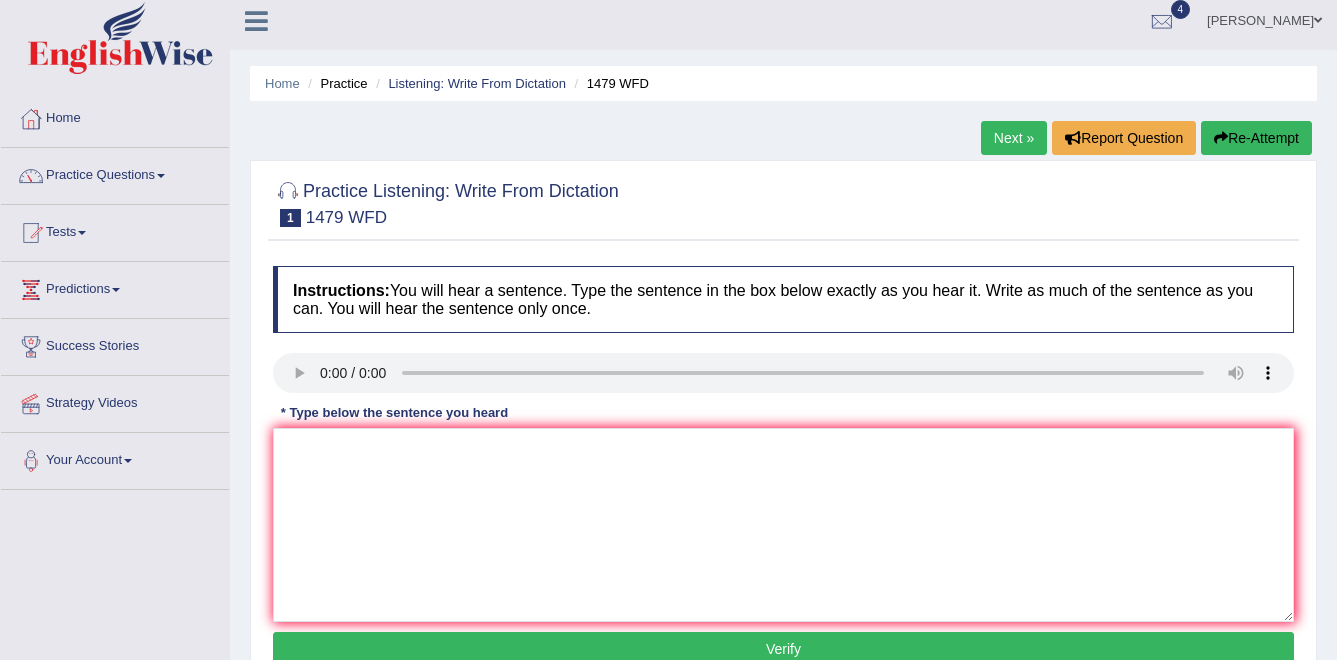 click on "Instructions:  You will hear a sentence. Type the sentence in the box below exactly as you hear it. Write as much of the sentence as you can. You will hear the sentence only once.
Transcript: The teacher required students to attend a ceremony held in the playground in the summer vacation. * Type below the sentence you heard Accuracy Comparison for Writing Scores:
Red:  Missed Words
Green:  Correct Words
Blue:  Added/Mistyped Words
Accuracy:   Punctuation at the end  You wrote first capital letter A.I. Engine Result:  Processing... Verify" at bounding box center (783, 469) 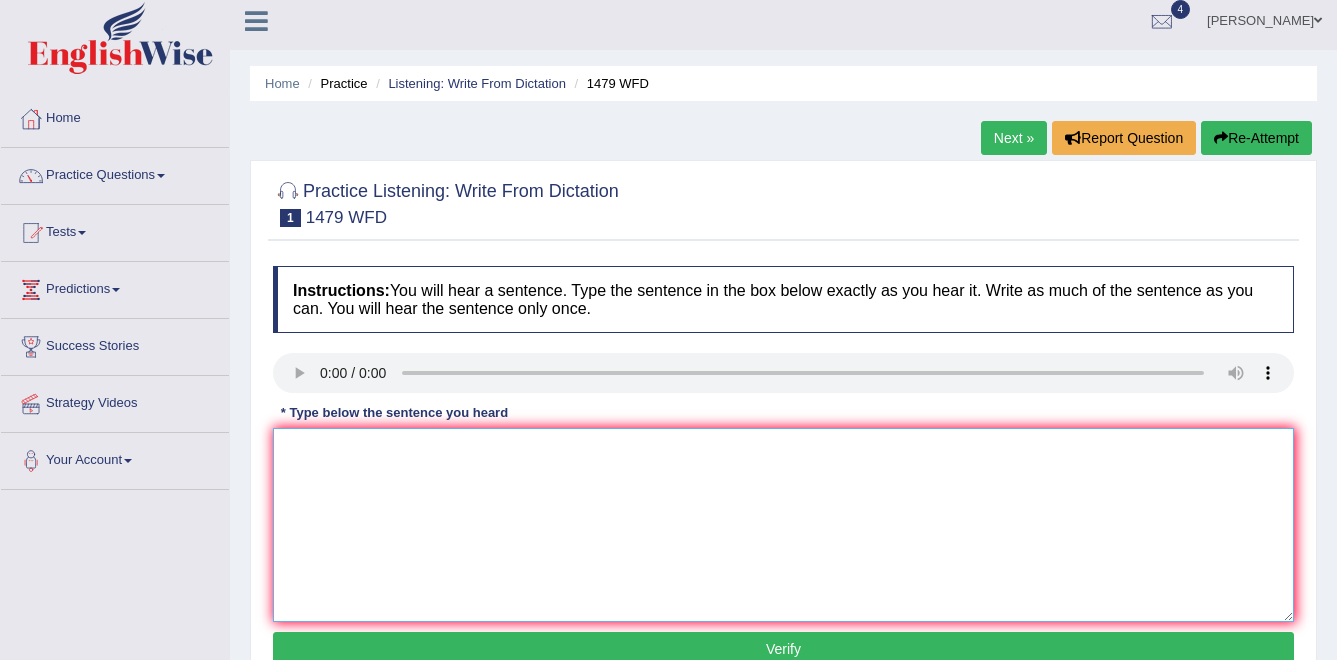 click at bounding box center (783, 525) 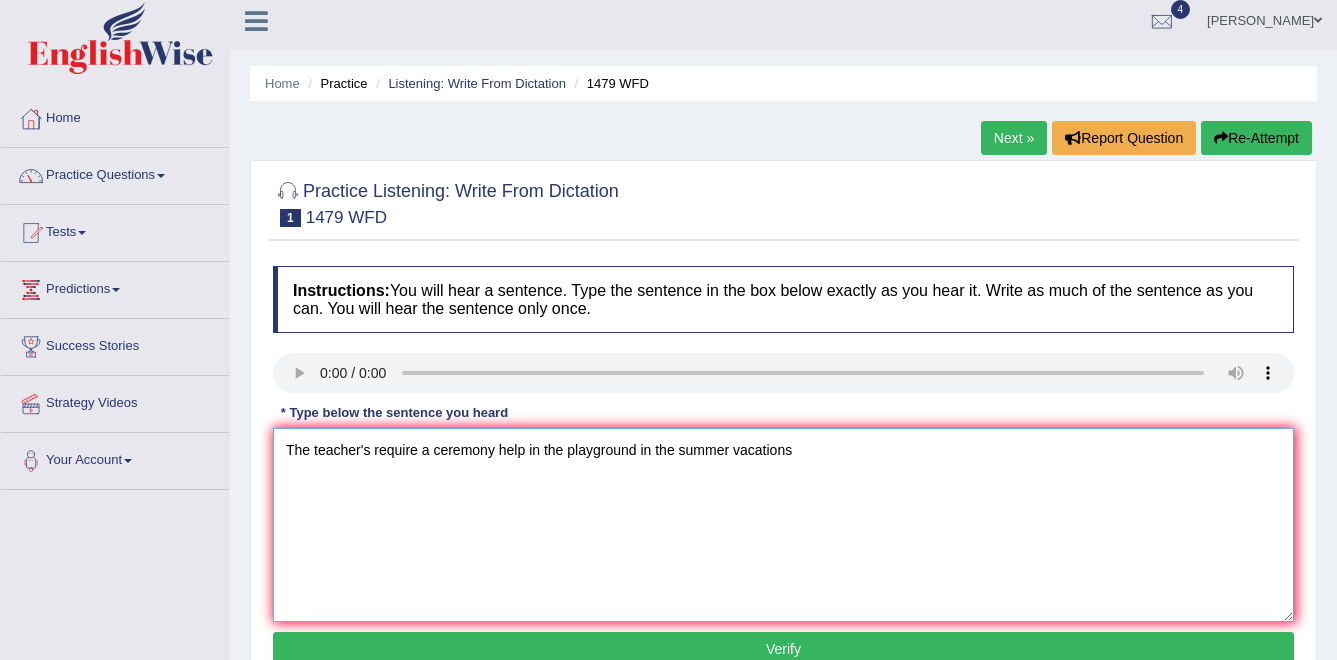 click on "The teacher's require a ceremony help in the playground in the summer vacations" at bounding box center (783, 525) 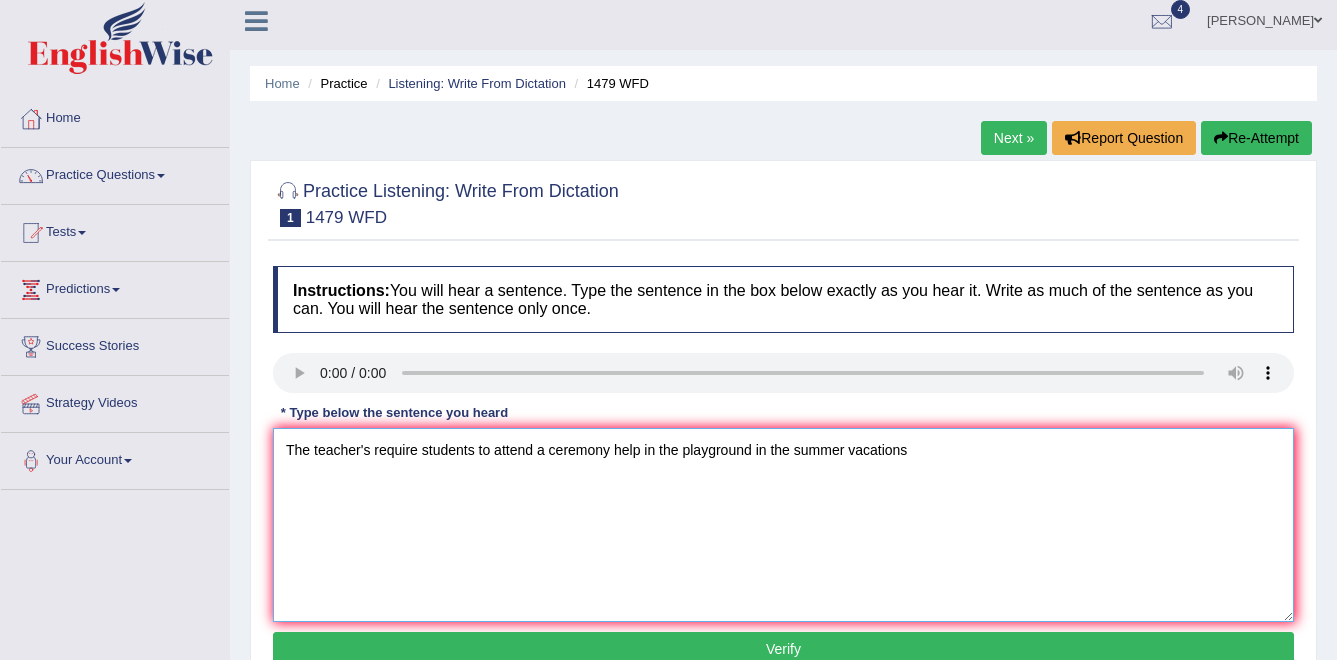 click on "The teacher's require students to attend a ceremony help in the playground in the summer vacations" at bounding box center [783, 525] 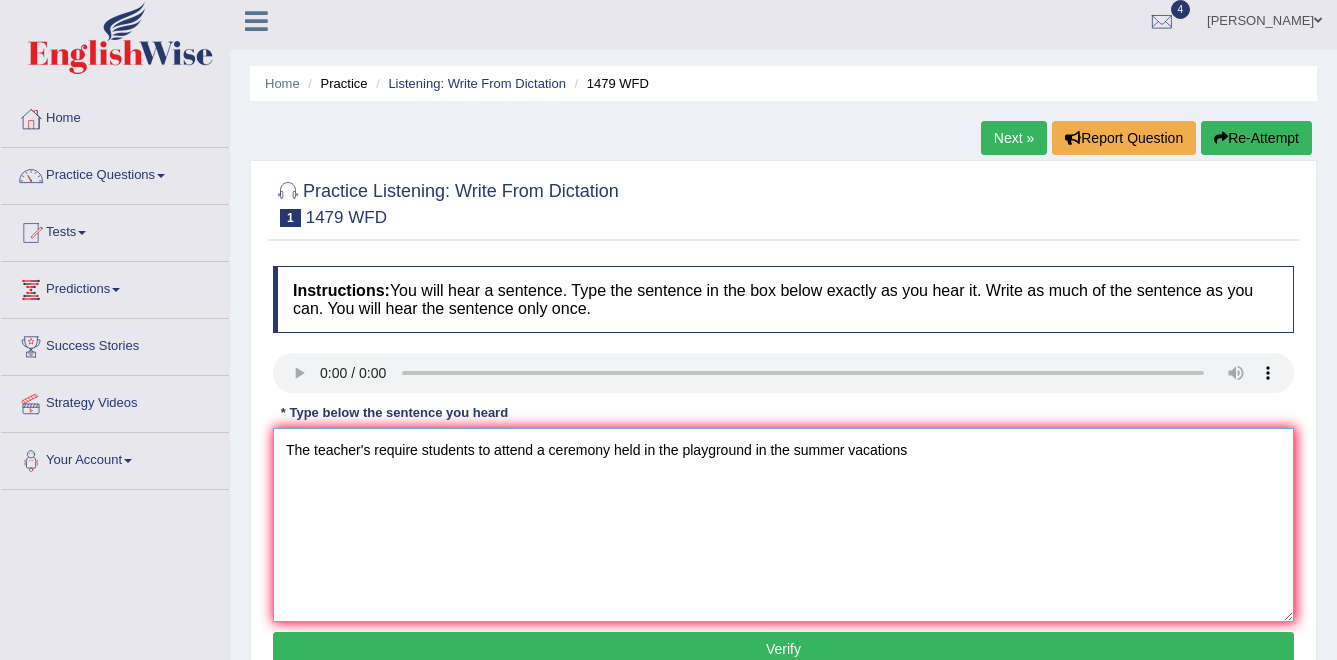 type on "The teacher's require students to attend a ceremony held in the playground in the summer vacations" 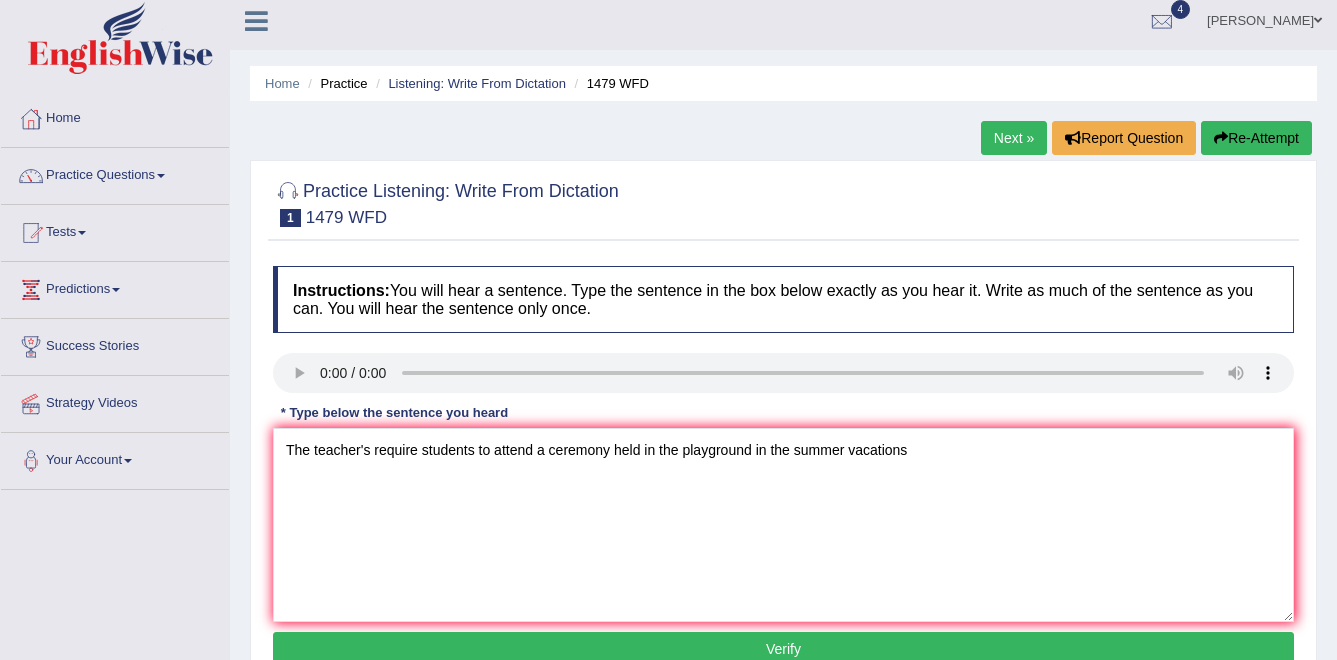 click on "Verify" at bounding box center (783, 649) 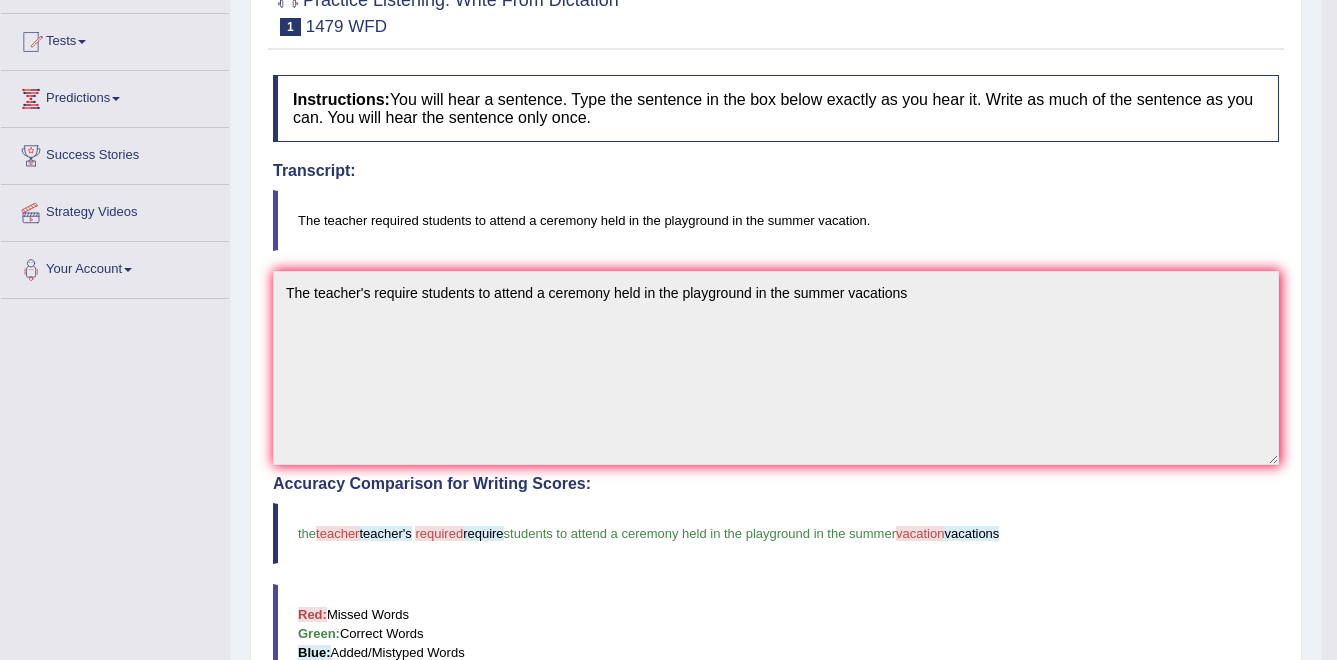 scroll, scrollTop: 0, scrollLeft: 0, axis: both 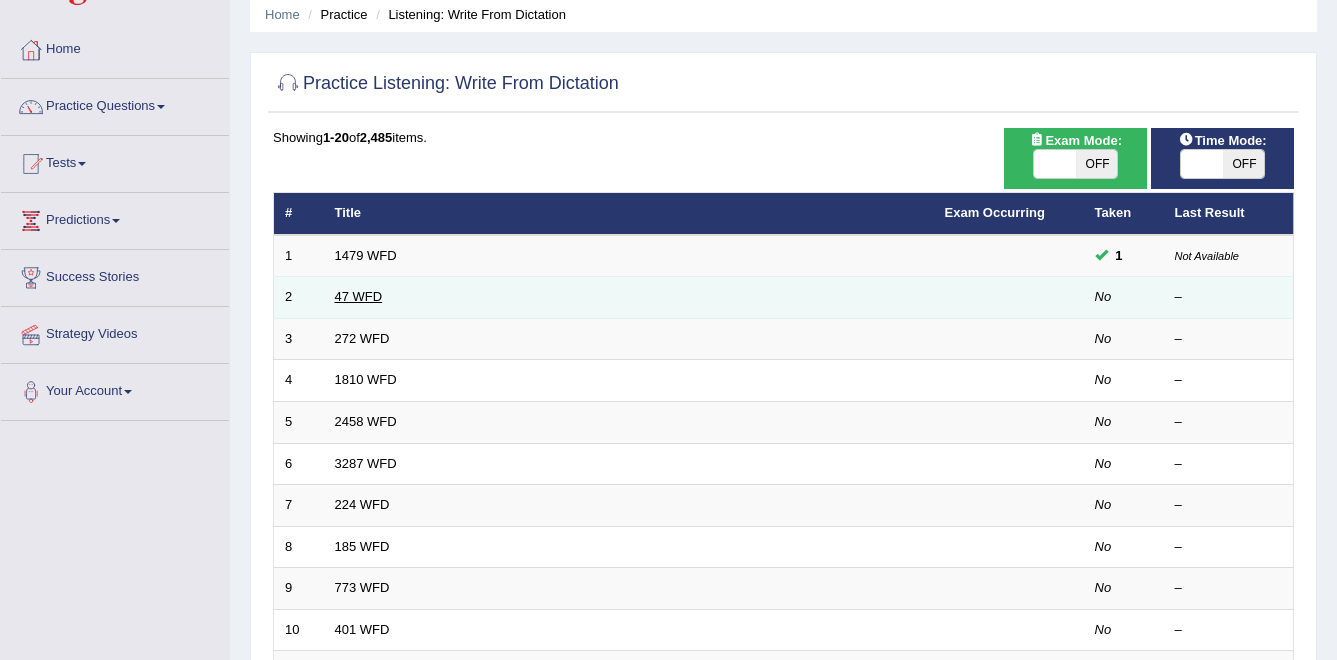 click on "47 WFD" at bounding box center [359, 296] 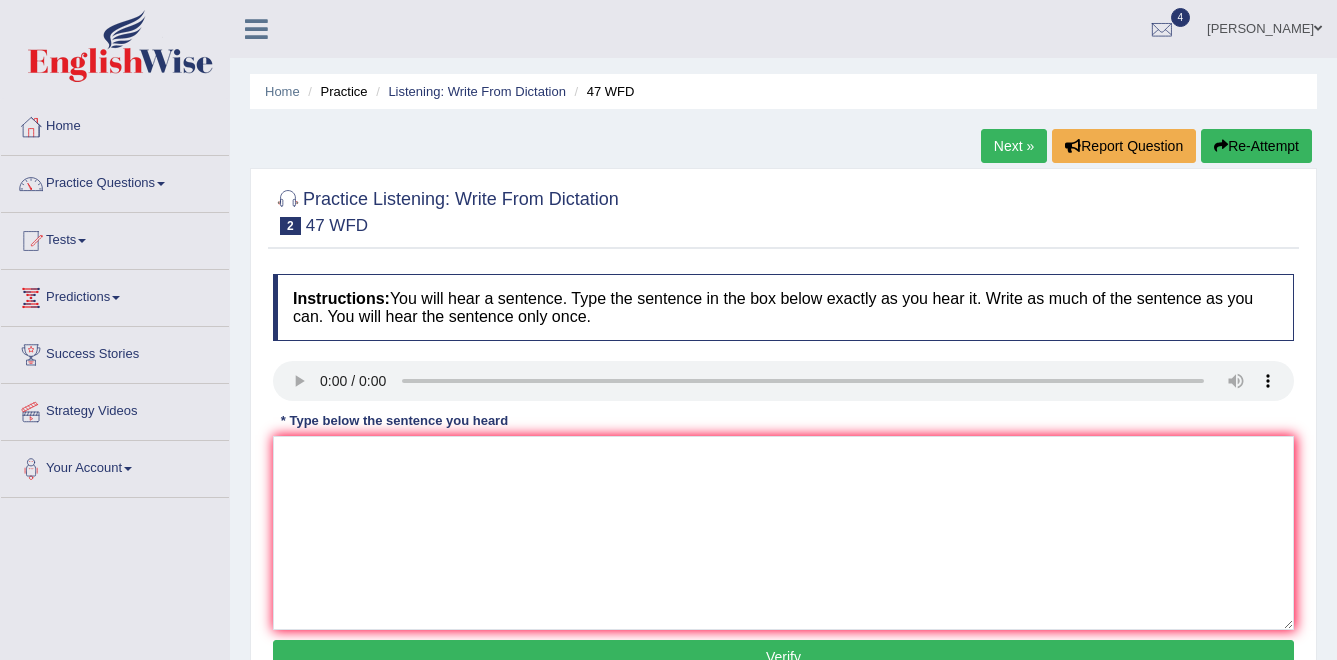 scroll, scrollTop: 0, scrollLeft: 0, axis: both 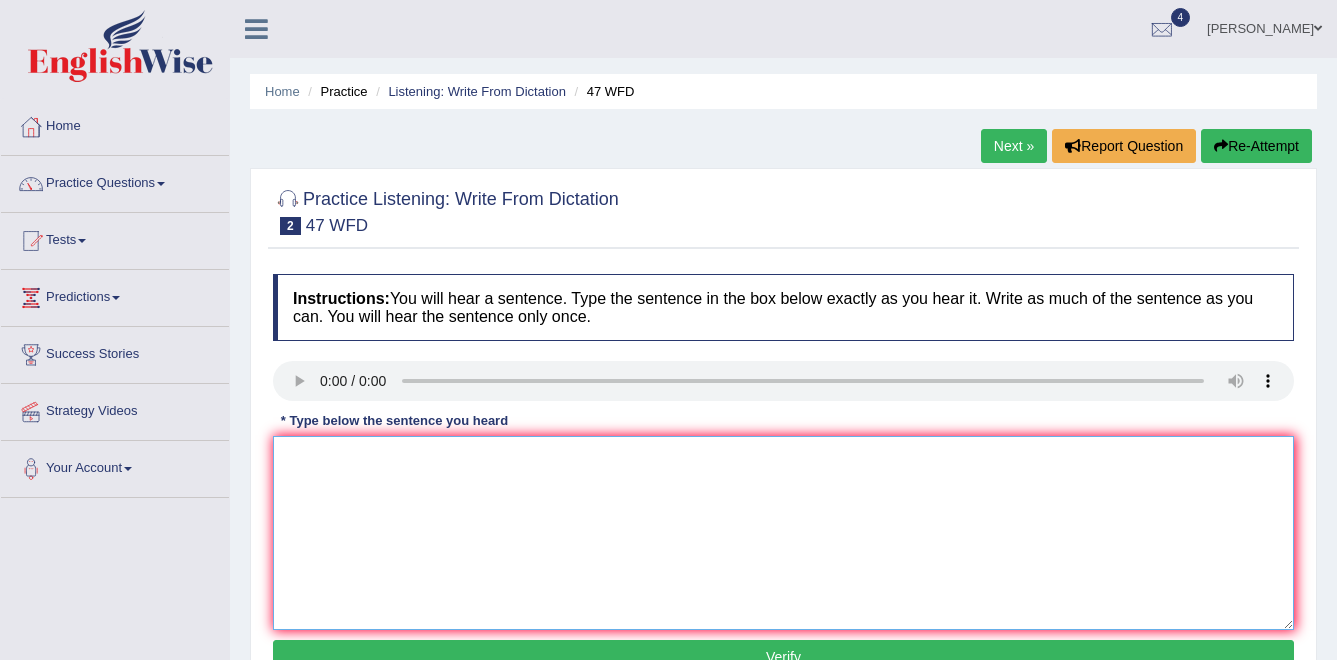 click at bounding box center (783, 533) 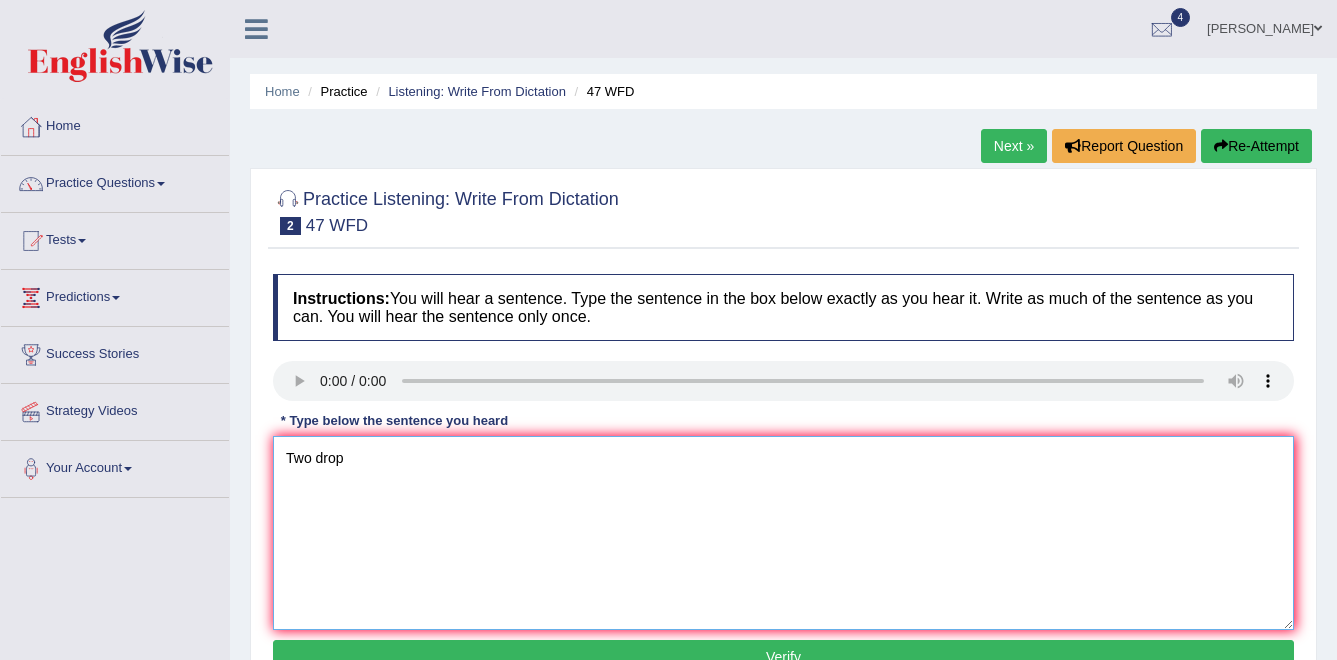 click on "Two drop" at bounding box center (783, 533) 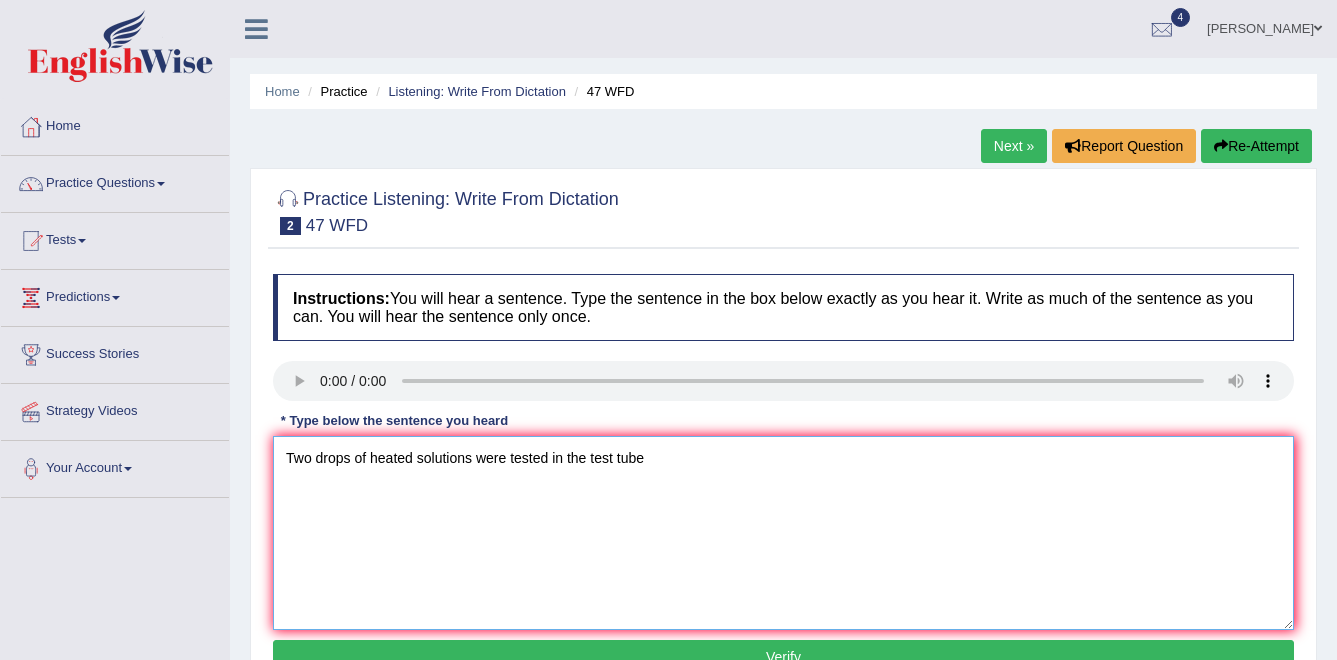 click on "Two drops of heated solutions were tested in the test tube" at bounding box center [783, 533] 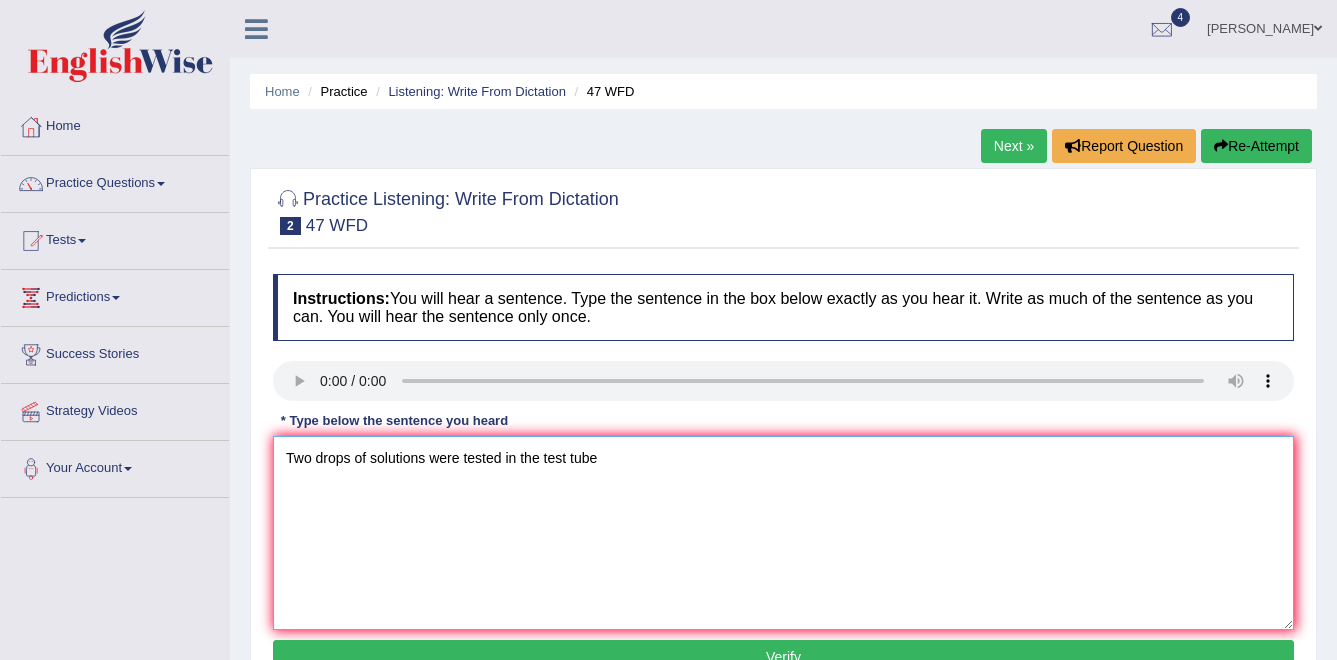 click on "Two drops of solutions were tested in the test tube" at bounding box center (783, 533) 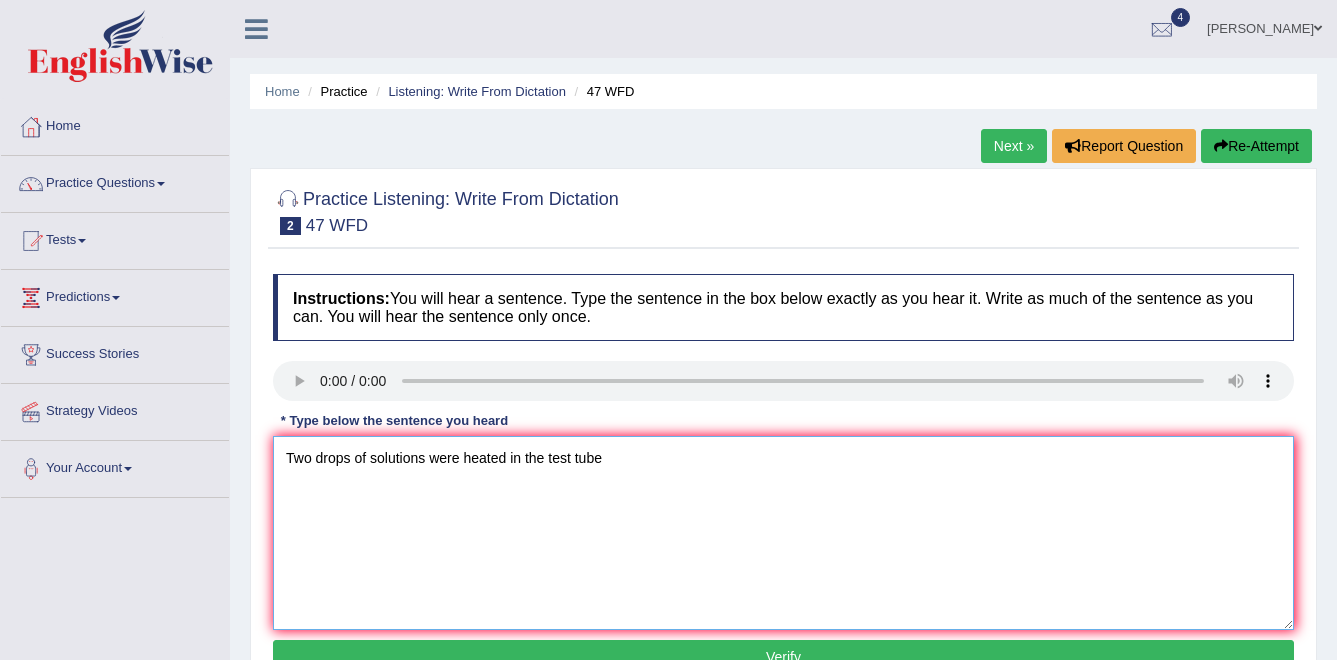 click on "Two drops of solutions were heated in the test tube" at bounding box center [783, 533] 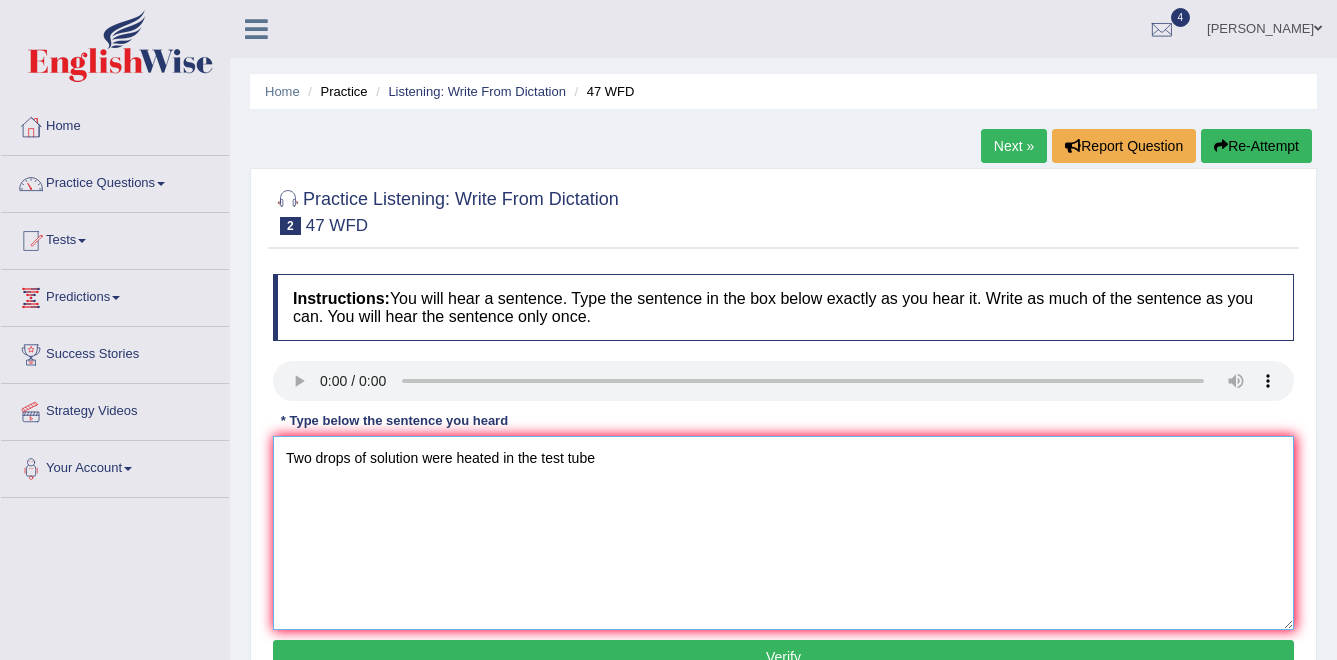 click on "Two drops of solution were heated in the test tube" at bounding box center (783, 533) 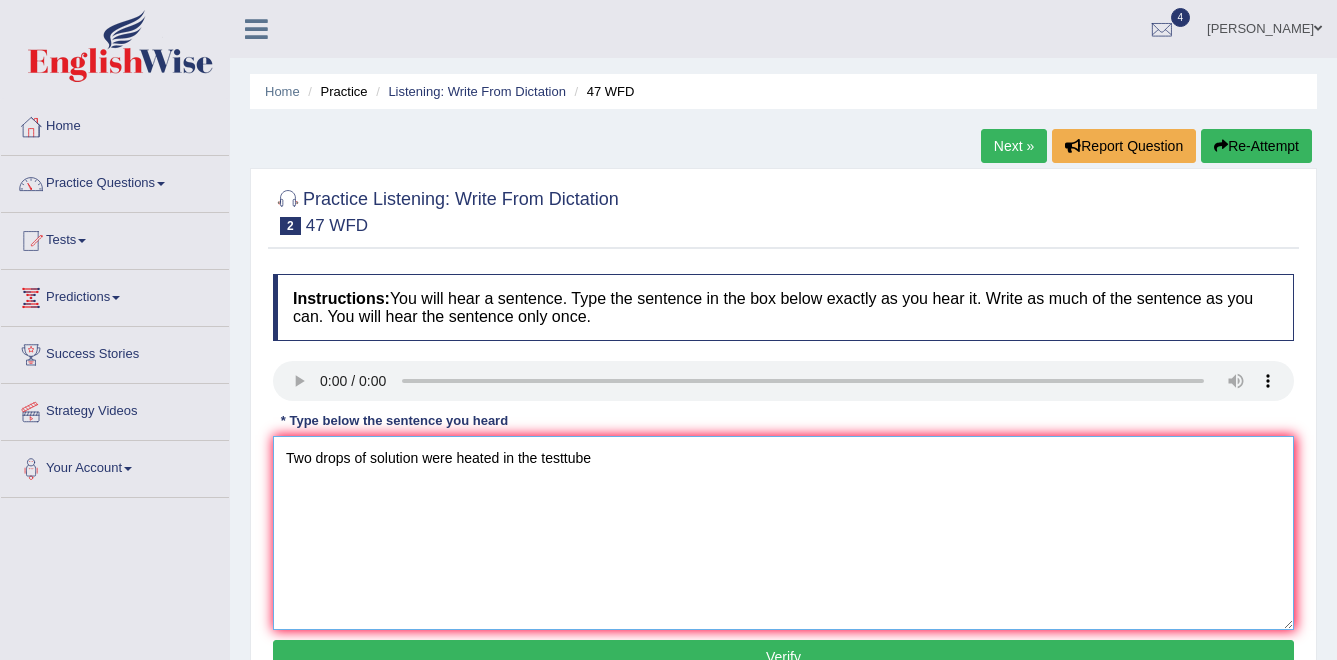 type on "Two drops of solution were heated in the test tube" 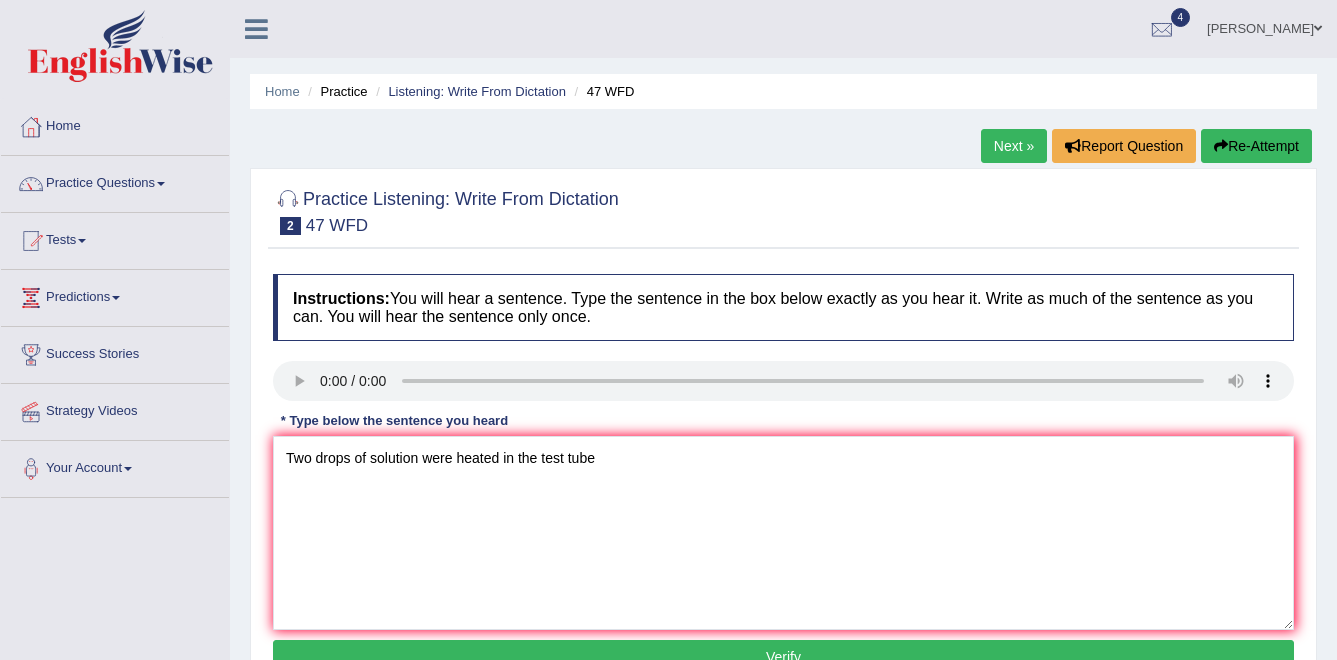 click on "Verify" at bounding box center [783, 657] 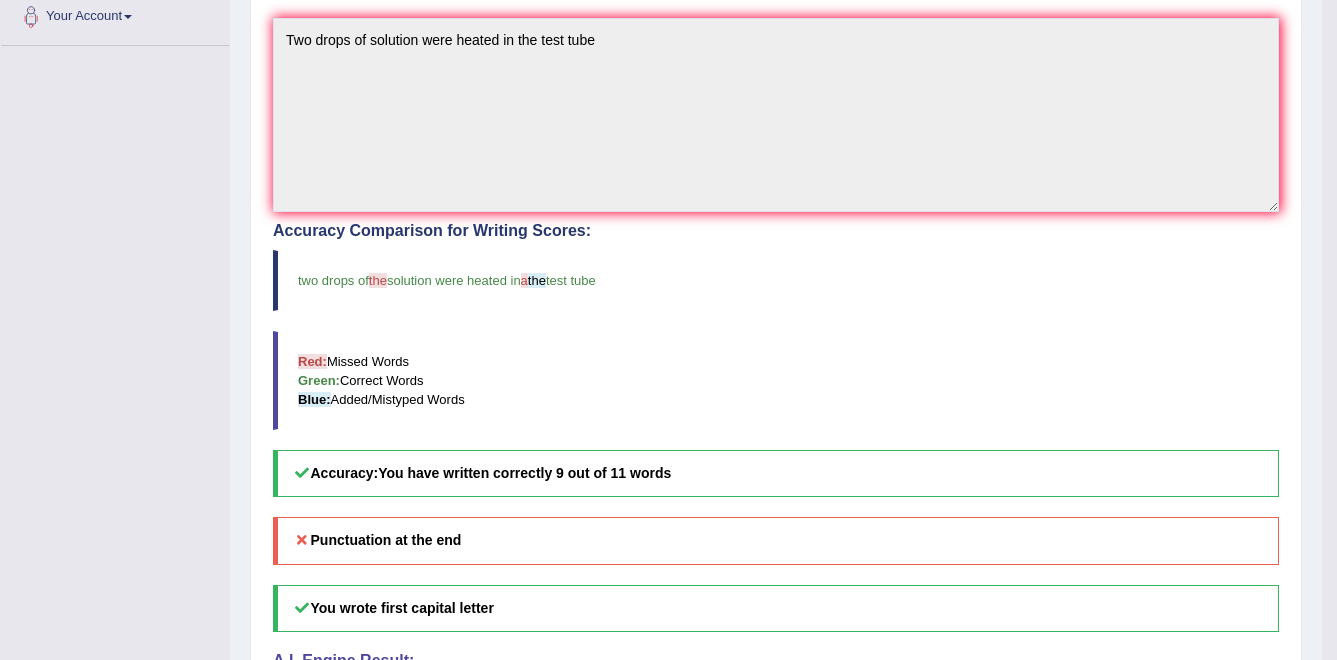 scroll, scrollTop: 453, scrollLeft: 0, axis: vertical 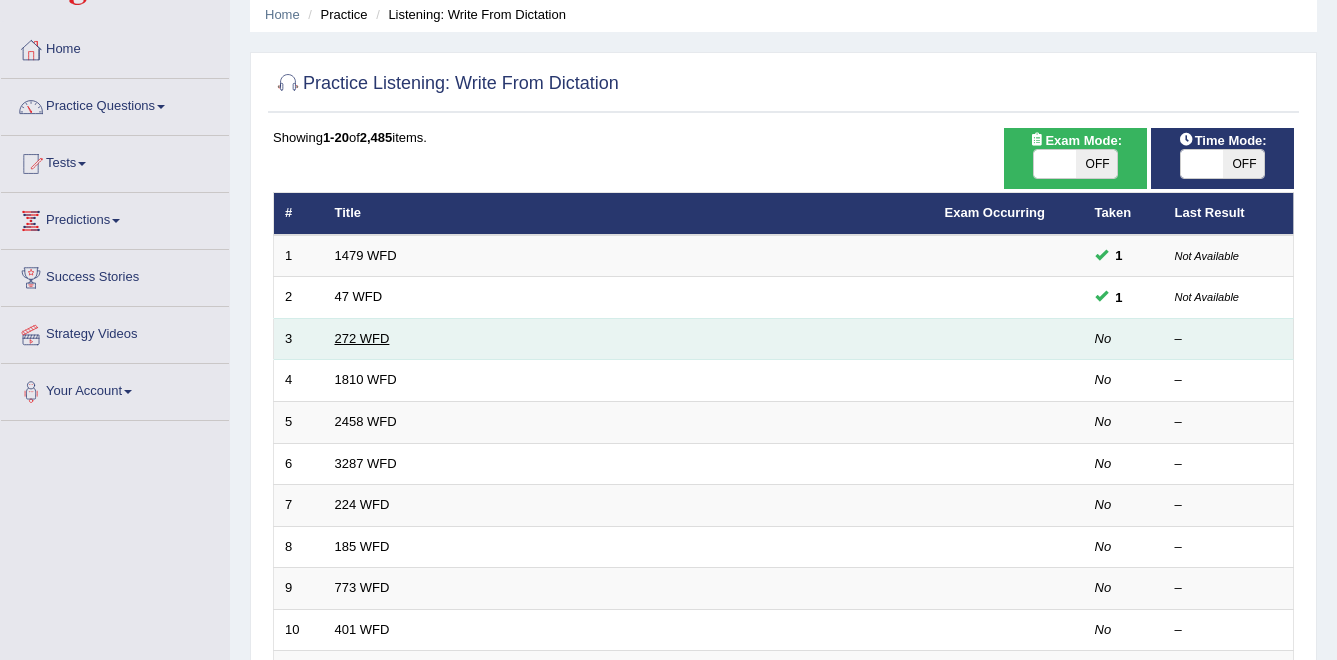 click on "272 WFD" at bounding box center (362, 338) 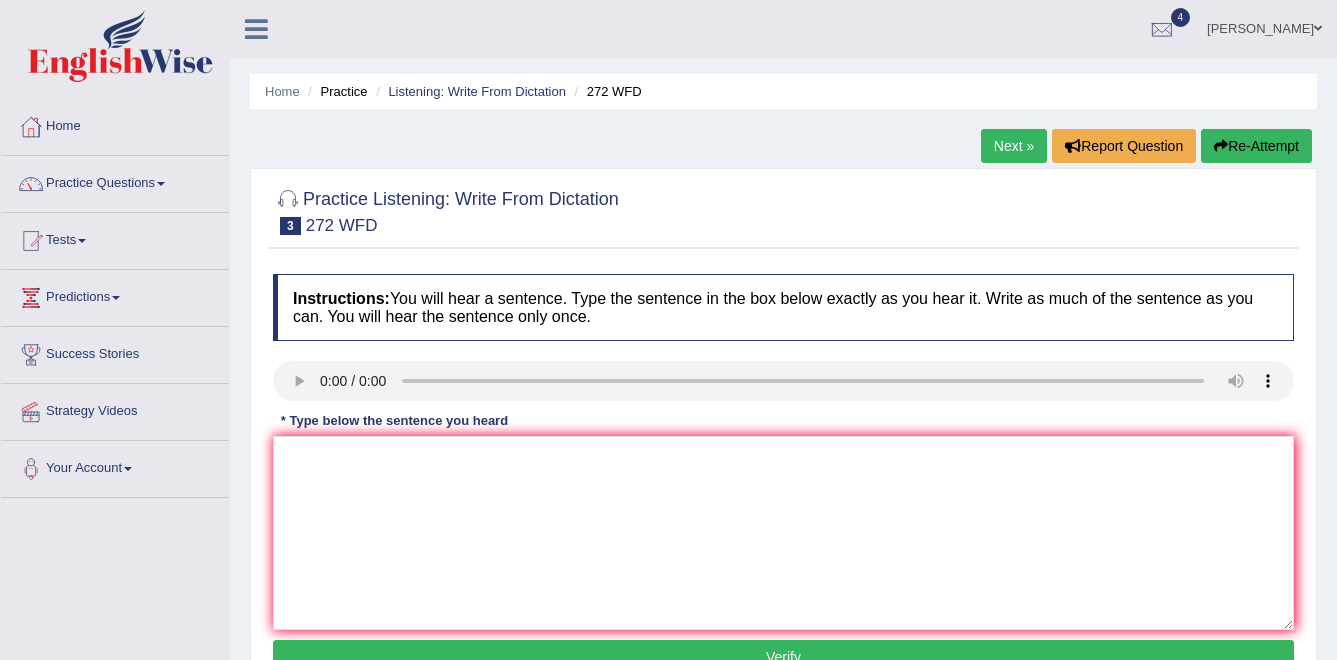 scroll, scrollTop: 0, scrollLeft: 0, axis: both 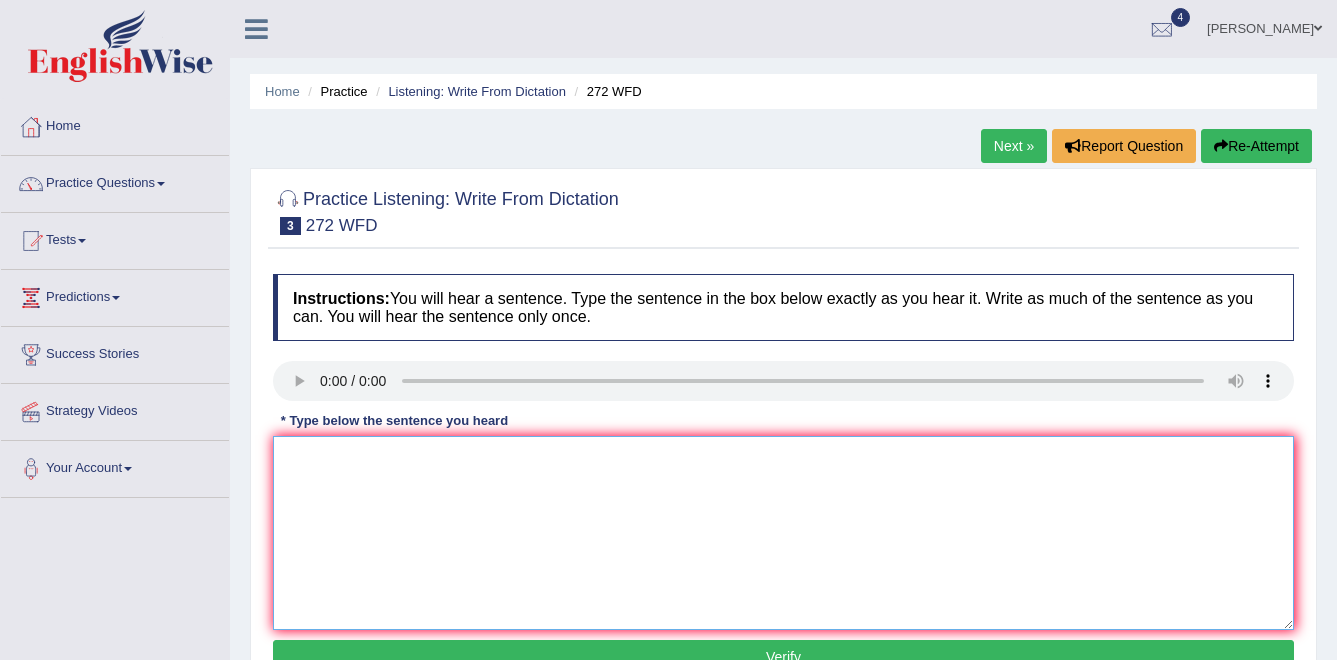 click at bounding box center (783, 533) 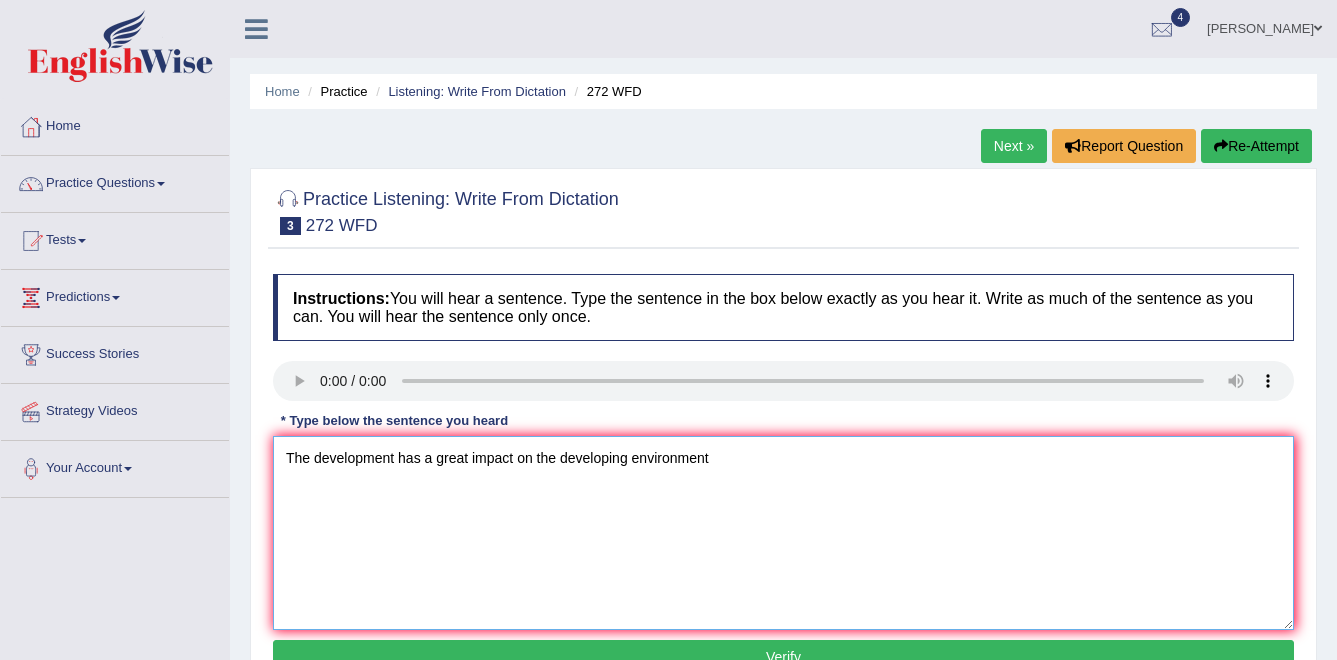 click on "The development has a great impact on the developing environment" at bounding box center (783, 533) 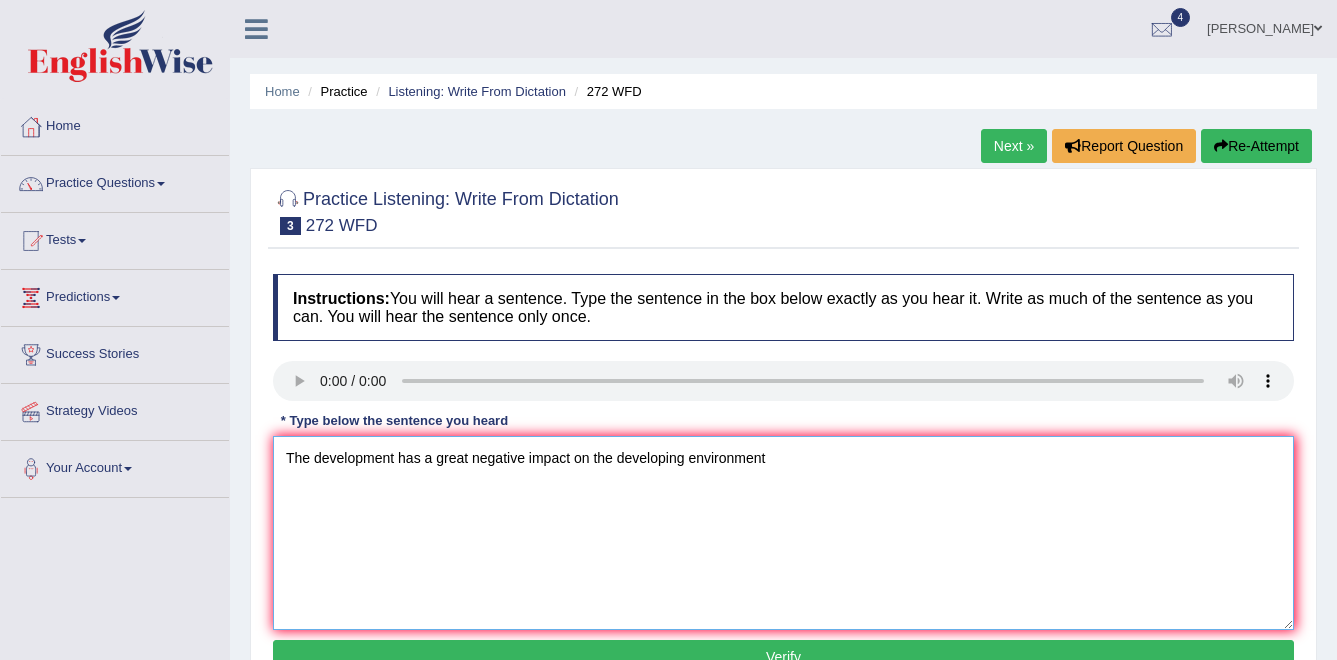 click on "The development has a great negative impact on the developing environment" at bounding box center (783, 533) 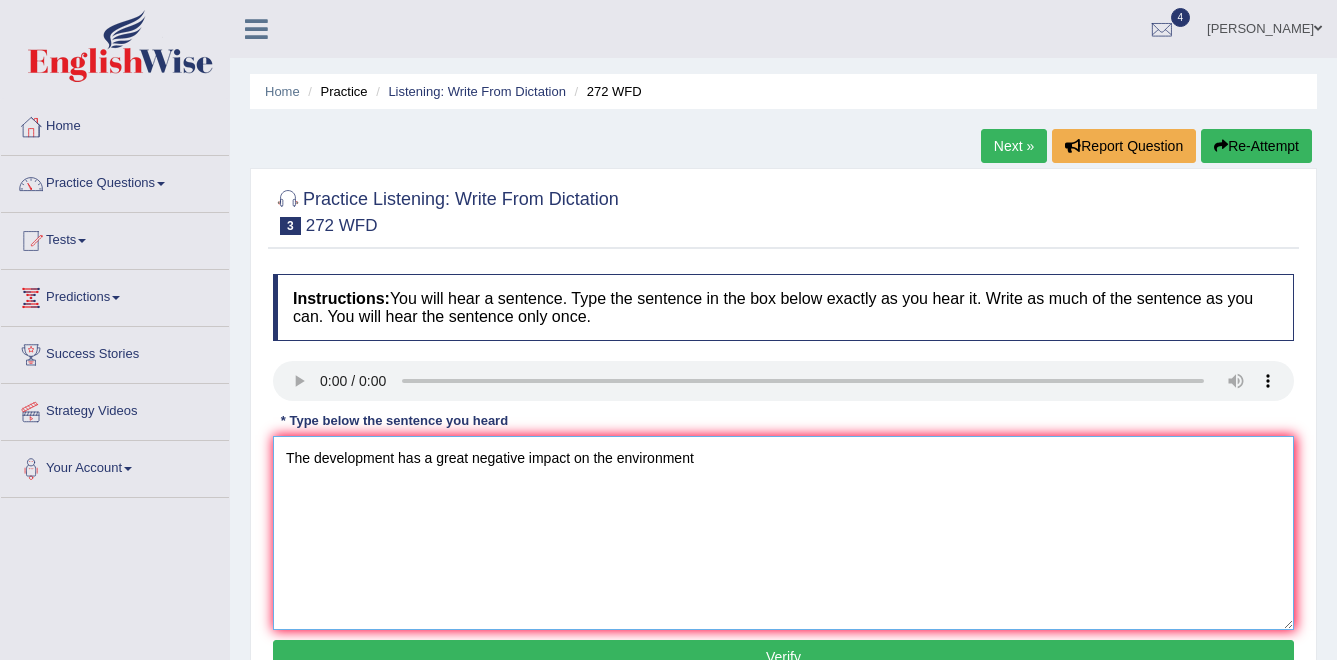 type on "The development has a great negative impact on the environment" 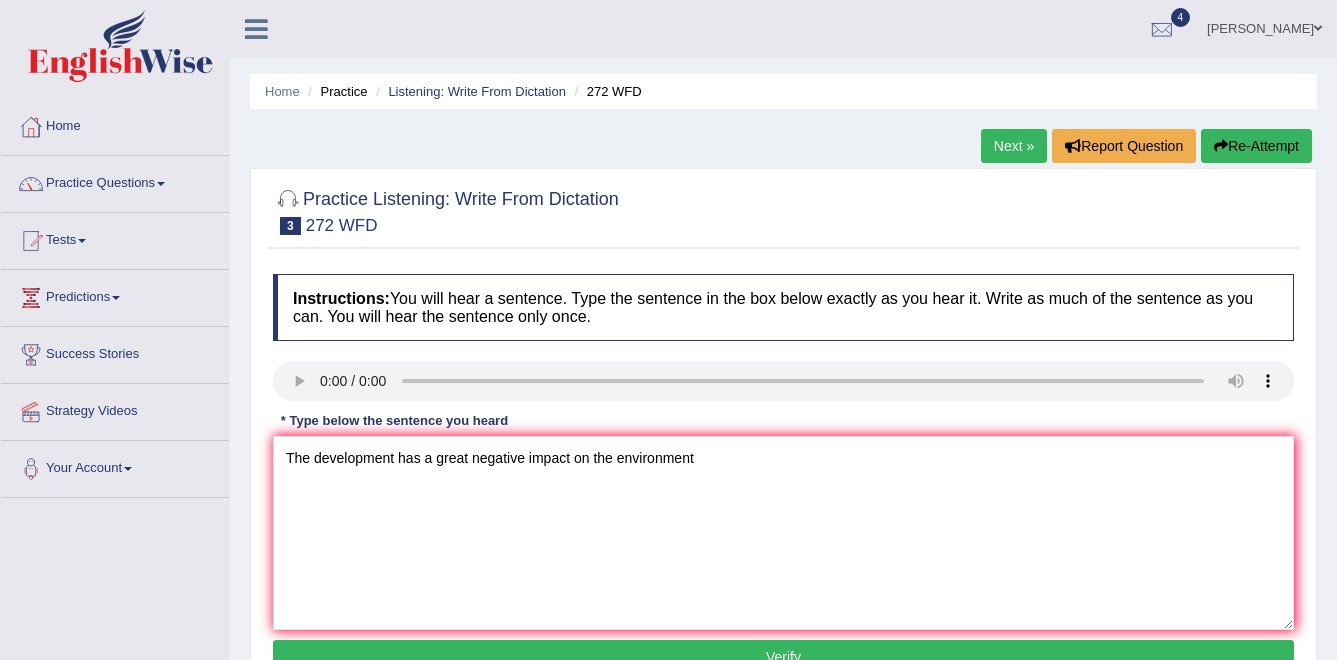 click on "Verify" at bounding box center [783, 657] 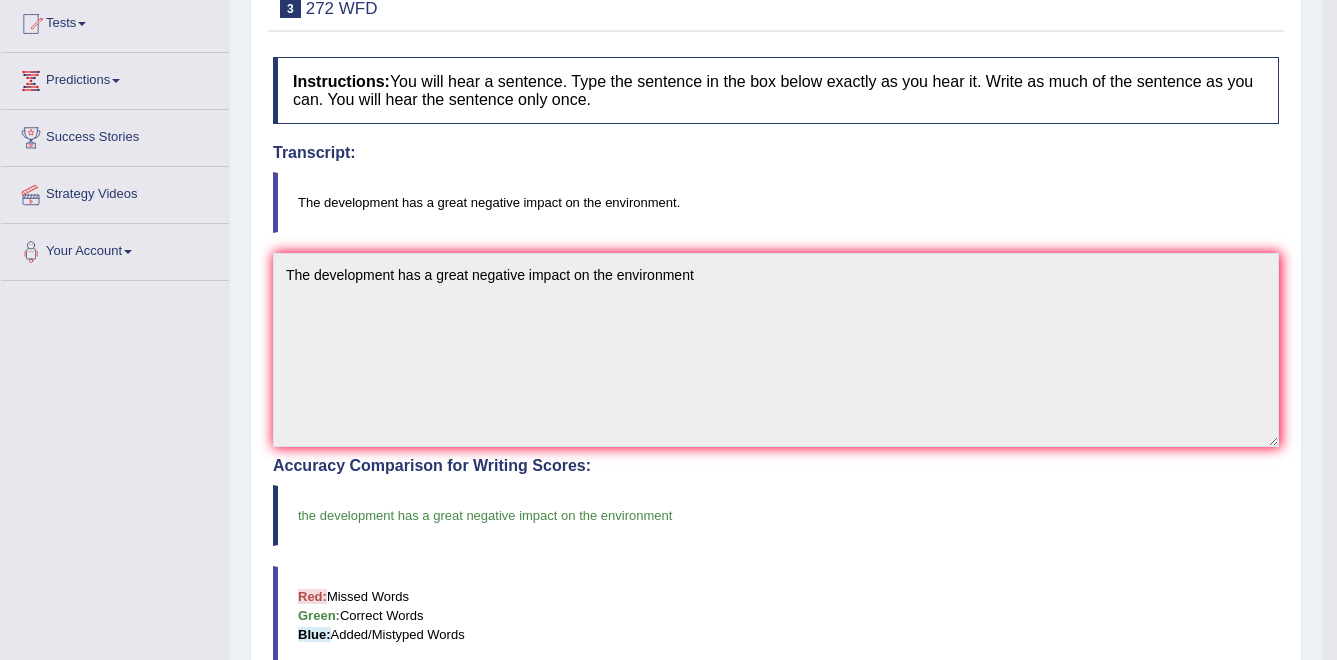 scroll, scrollTop: 220, scrollLeft: 0, axis: vertical 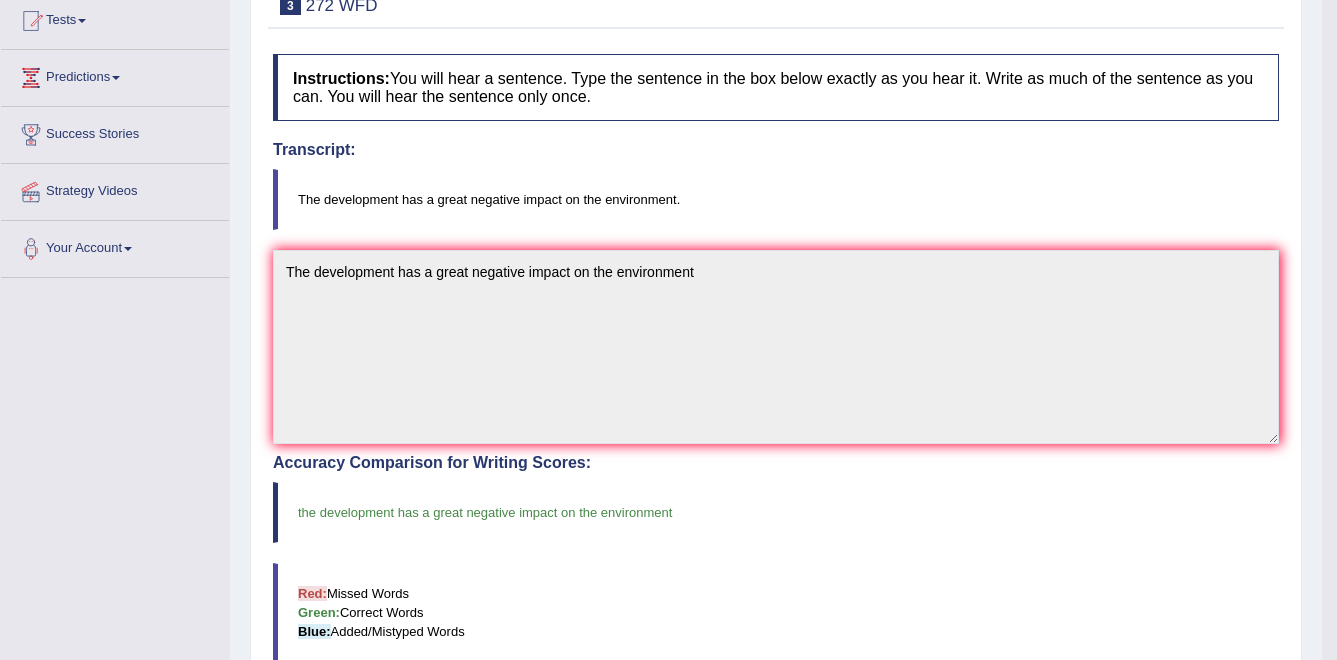 click on "Instructions:  You will hear a sentence. Type the sentence in the box below exactly as you hear it. Write as much of the sentence as you can. You will hear the sentence only once.
Transcript: The development has a great negative impact on the environment. * Type below the sentence you heard The development has a great negative impact on the environment Accuracy Comparison for Writing Scores: the development has a great negative impact on the environment
Red:  Missed Words
Green:  Correct Words
Blue:  Added/Mistyped Words
Accuracy:  You have written correctly 10 out of 10 words  Punctuation at the end  You wrote first capital letter A.I. Engine Result:  The   development   has   a   great   negative   impact   on   the   environment Verify You cannot take this question any more times. Please upgrade your subscription to attempt it multiple times. Upgrade Now" at bounding box center (776, 562) 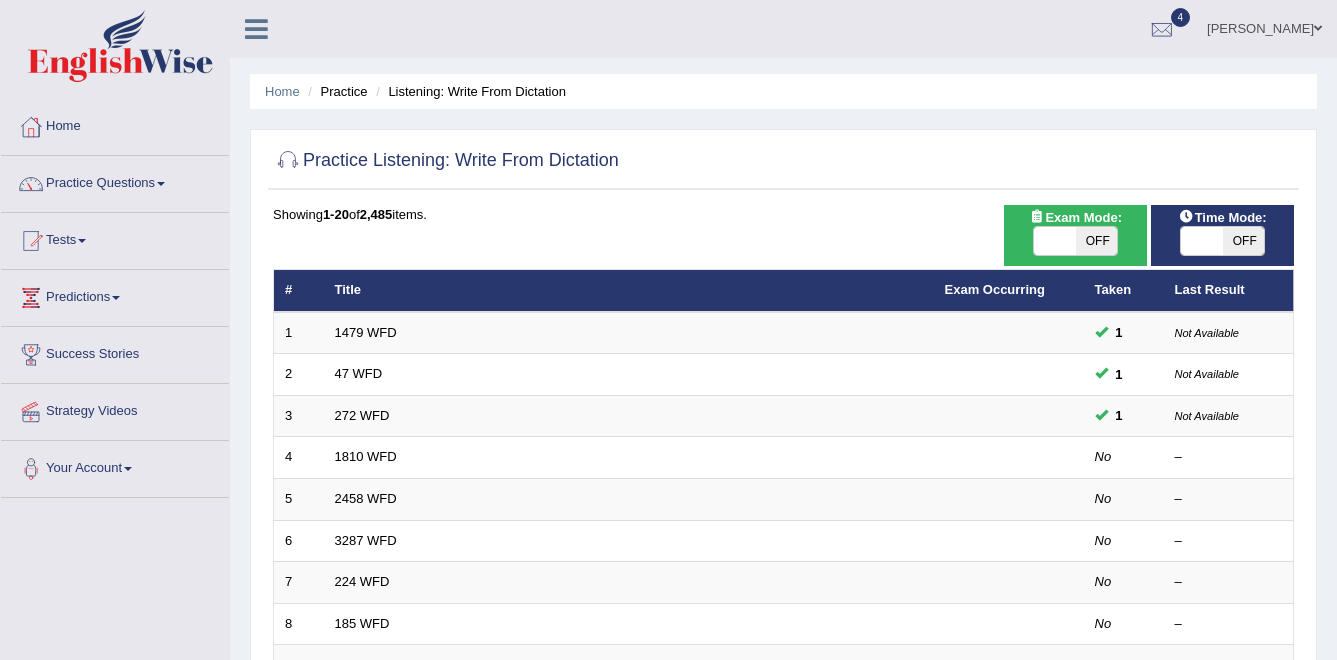 scroll, scrollTop: 77, scrollLeft: 0, axis: vertical 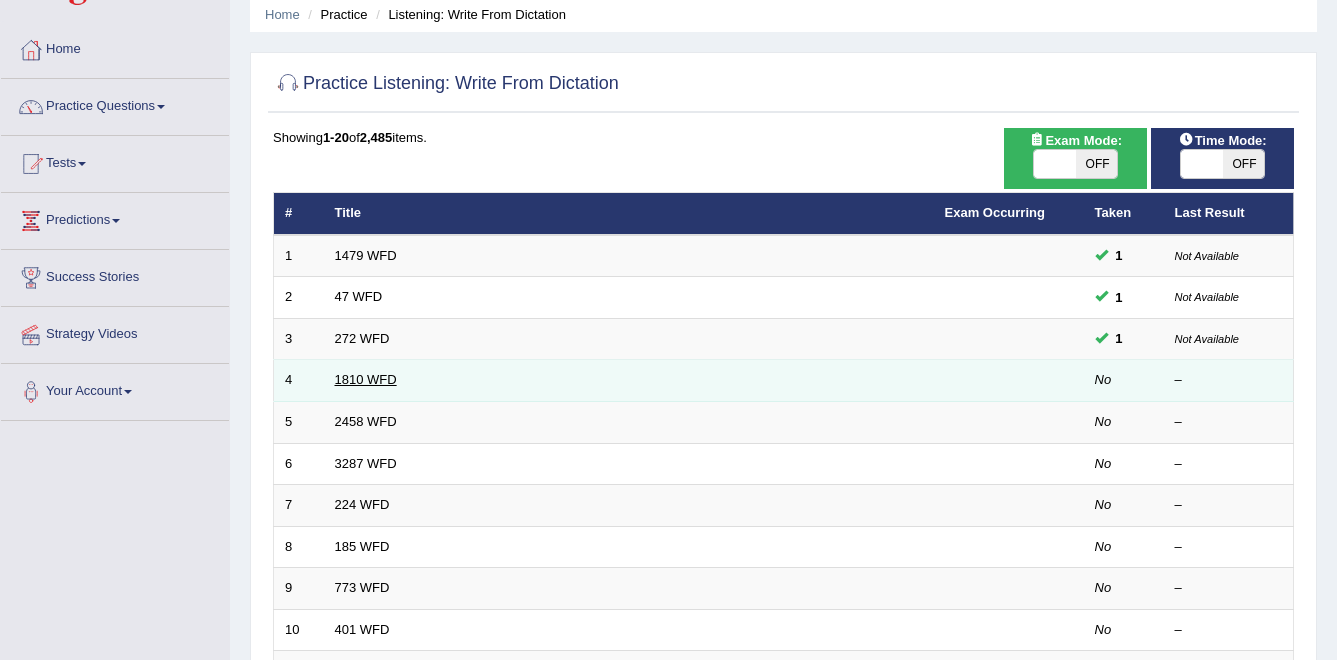 click on "1810 WFD" at bounding box center [366, 379] 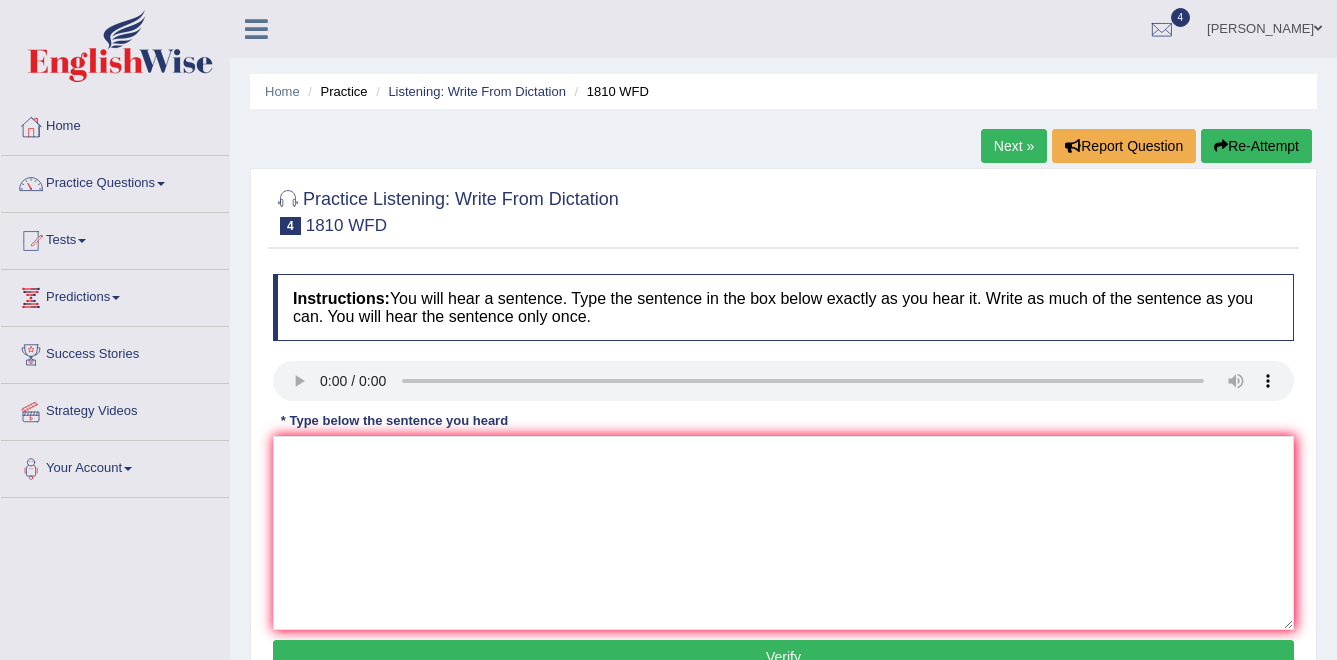 scroll, scrollTop: 0, scrollLeft: 0, axis: both 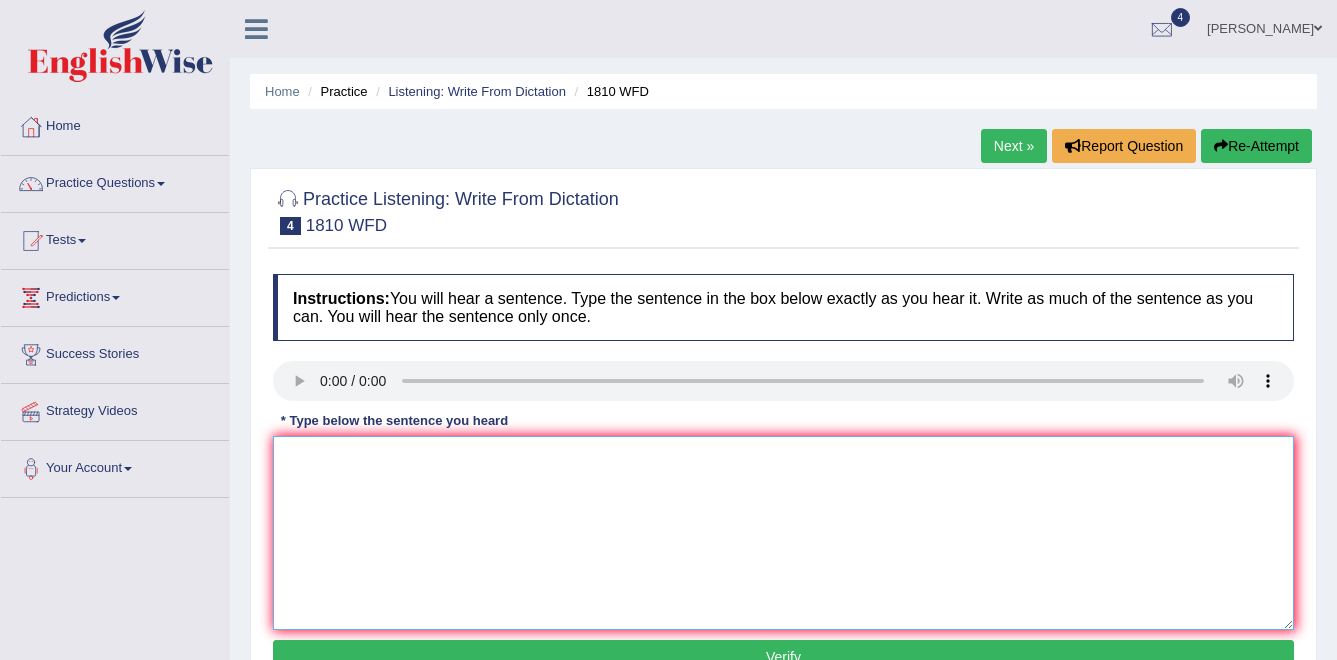 click at bounding box center (783, 533) 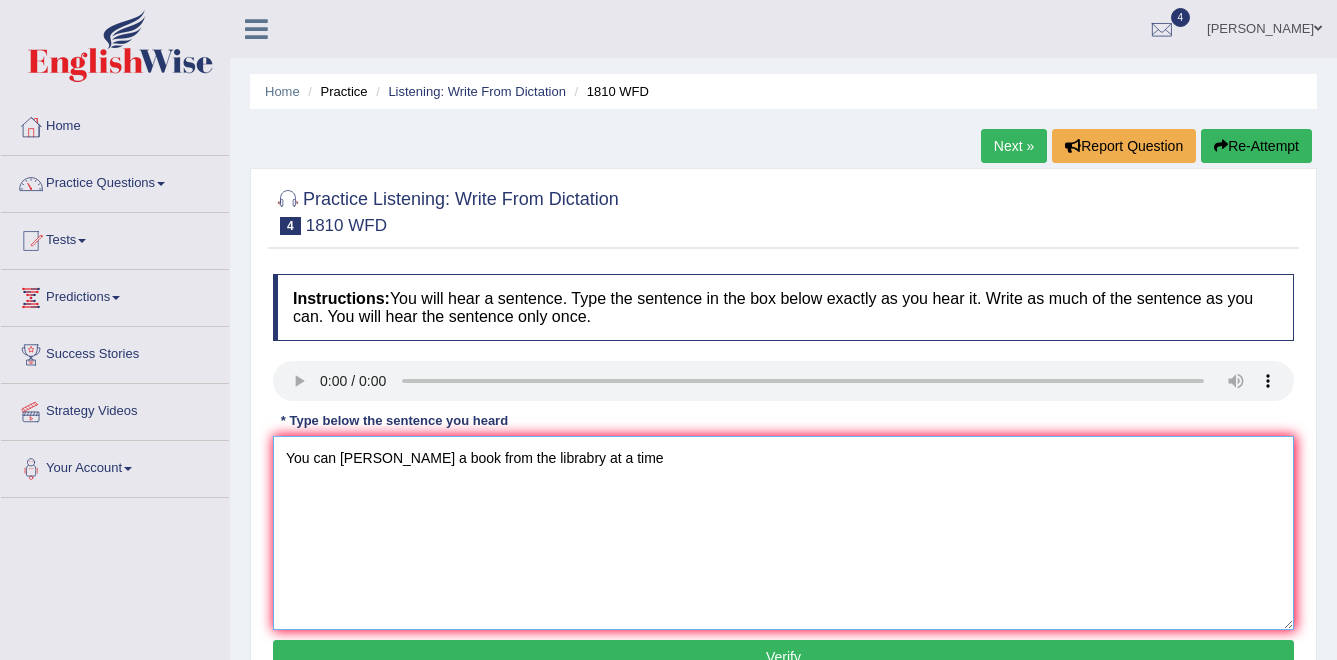 click on "You can bollow a book from the librabry at a time" at bounding box center [783, 533] 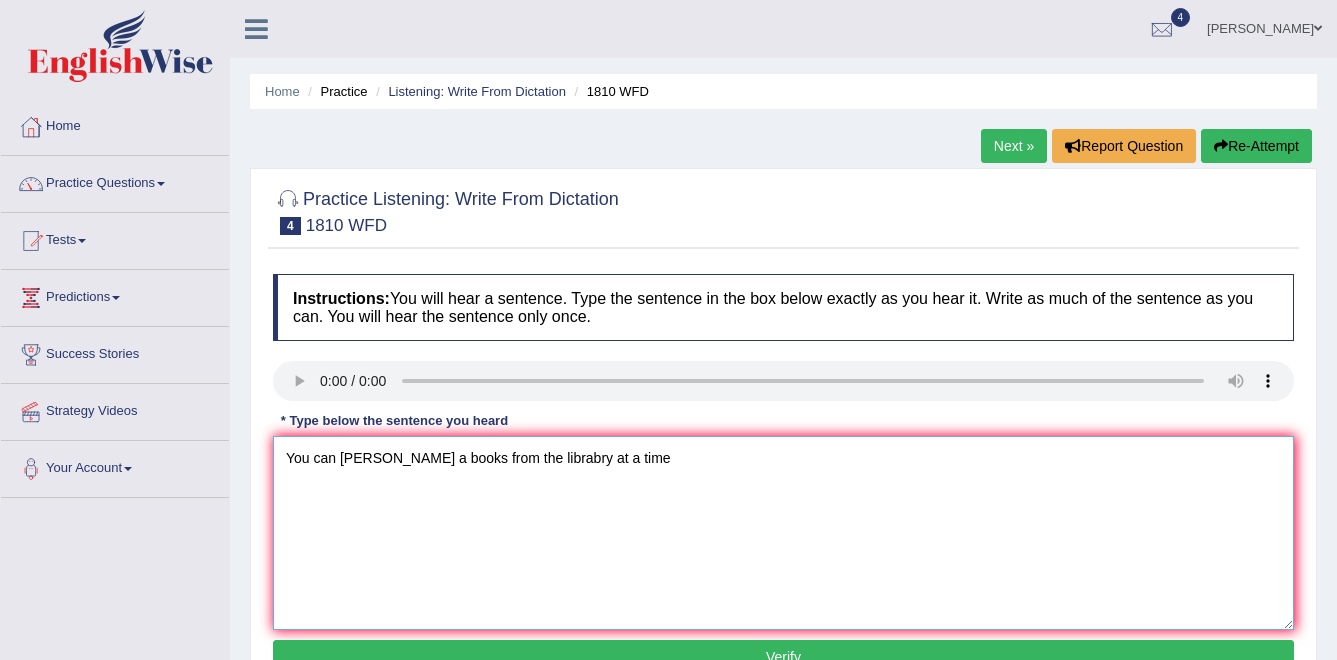 type on "You can bollow a books from the librabry at a time" 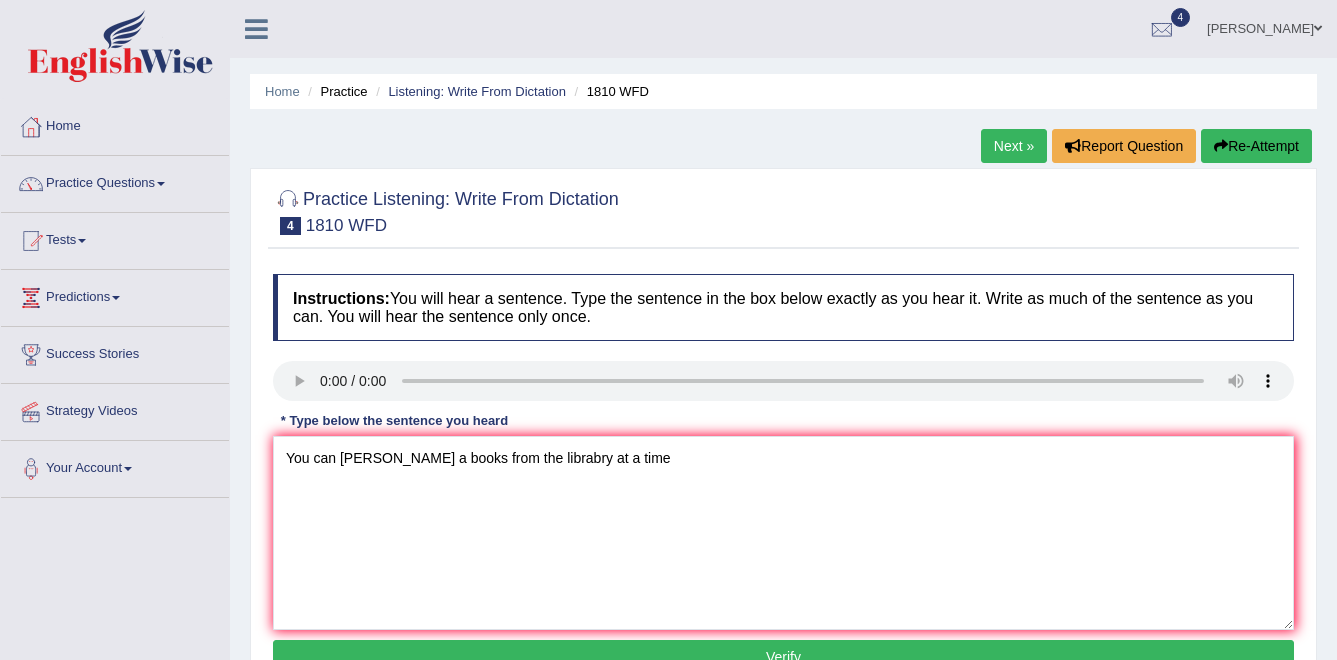 click on "Verify" at bounding box center [783, 657] 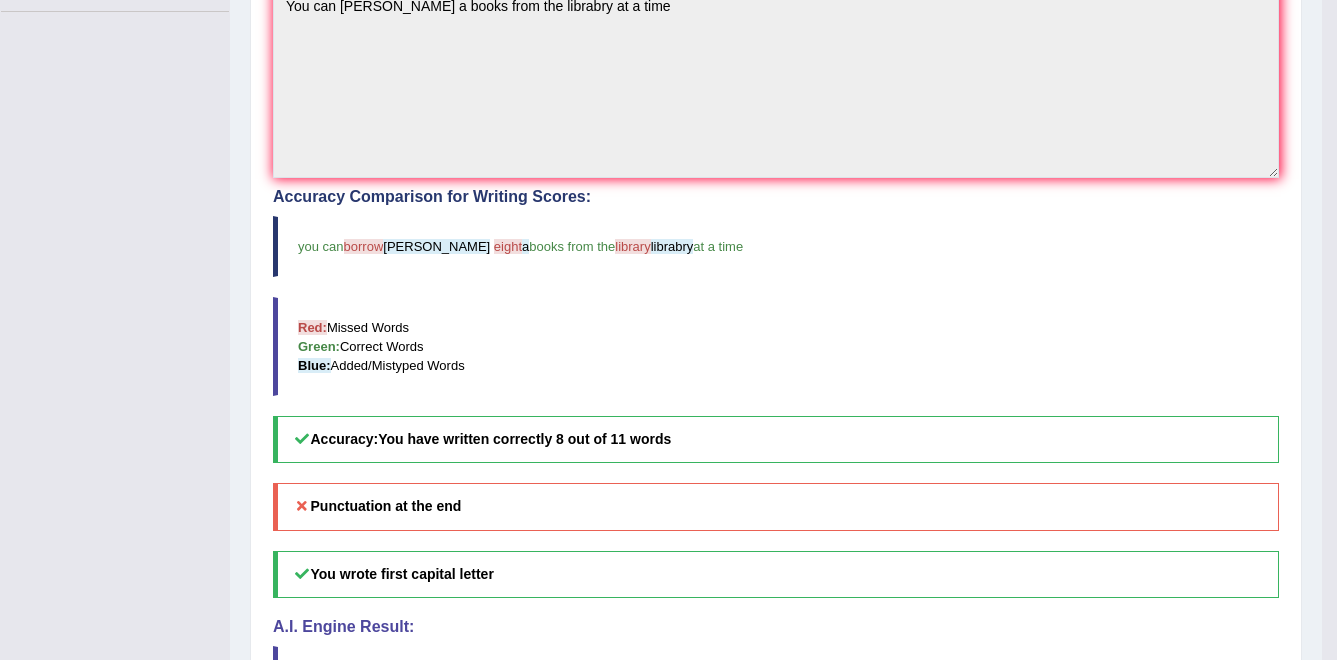scroll, scrollTop: 487, scrollLeft: 0, axis: vertical 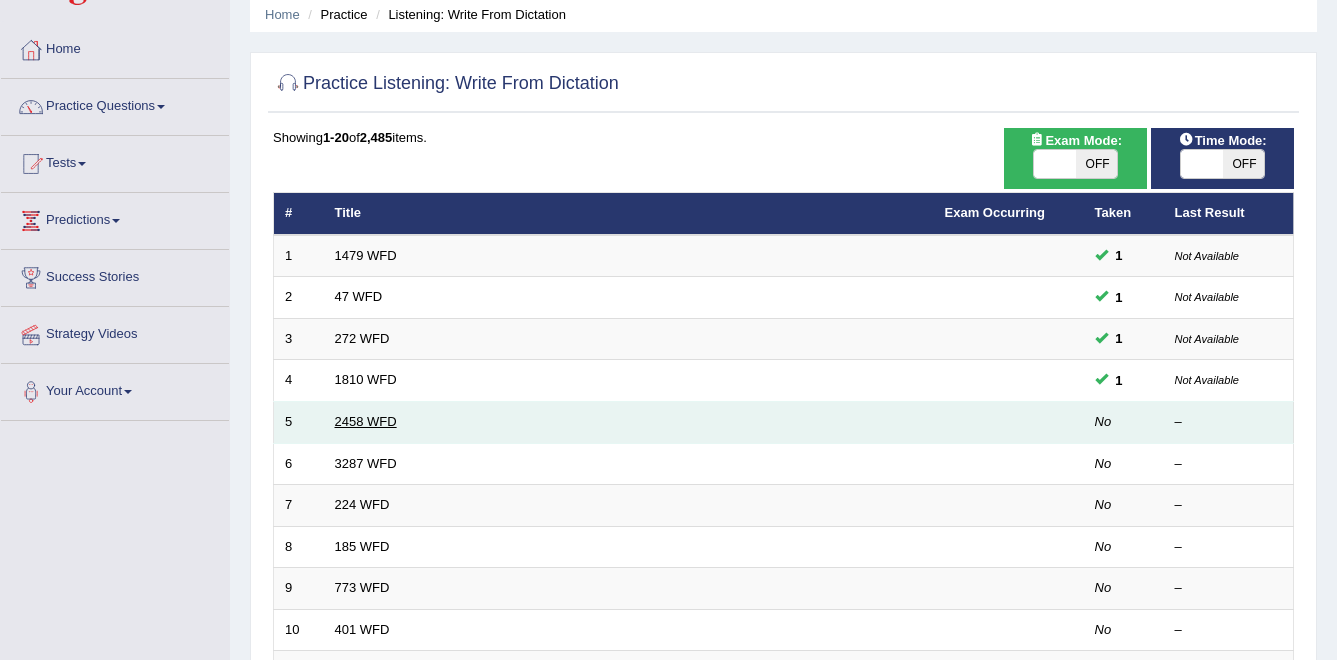 click on "2458 WFD" at bounding box center [366, 421] 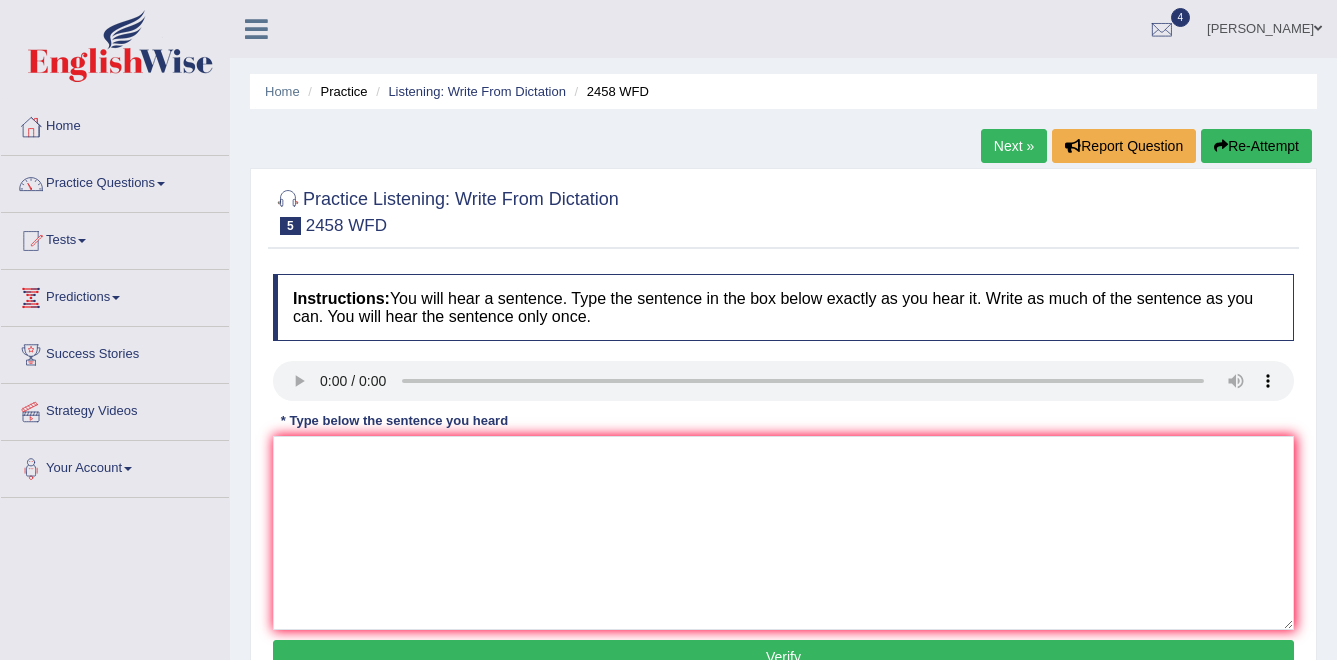scroll, scrollTop: 0, scrollLeft: 0, axis: both 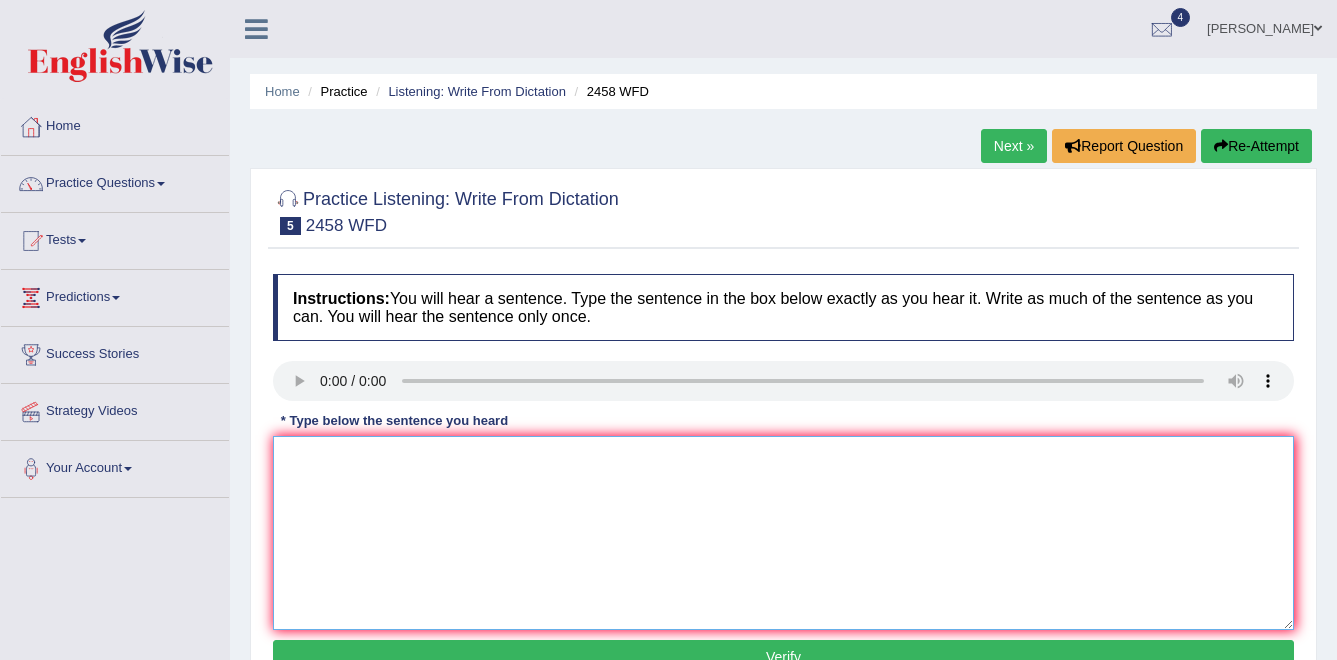 click at bounding box center [783, 533] 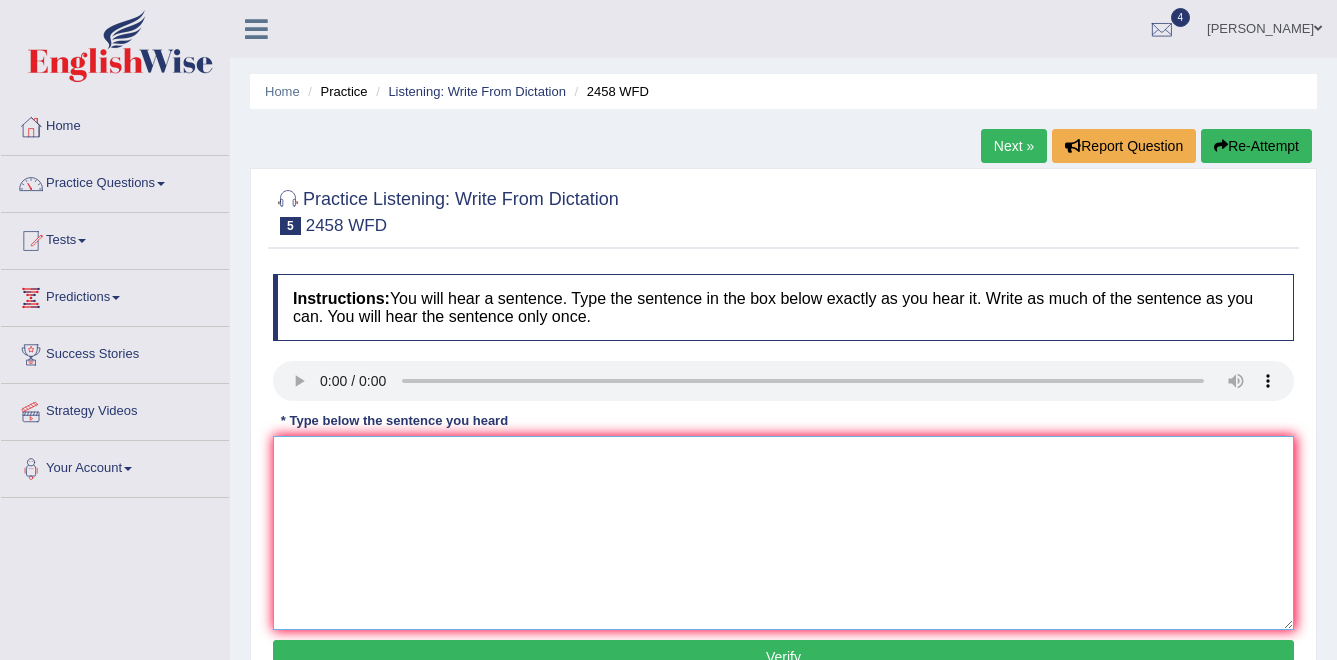 click at bounding box center [783, 533] 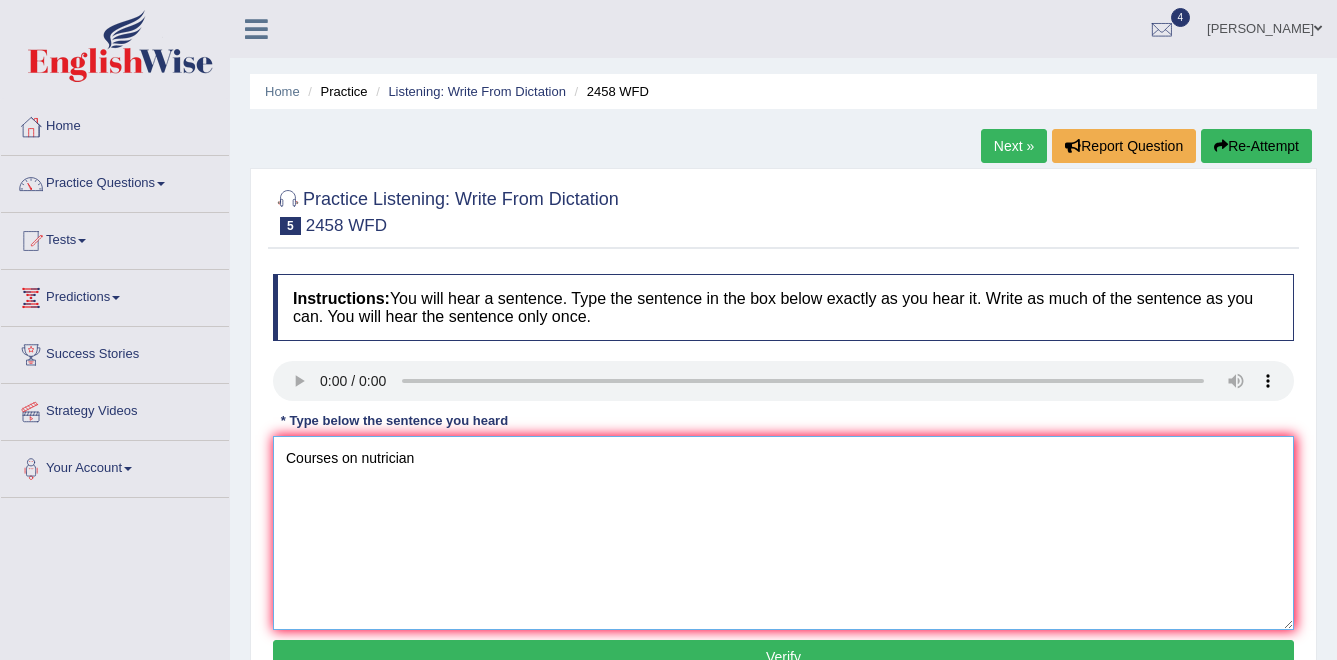 click on "Courses on nutrician" at bounding box center [783, 533] 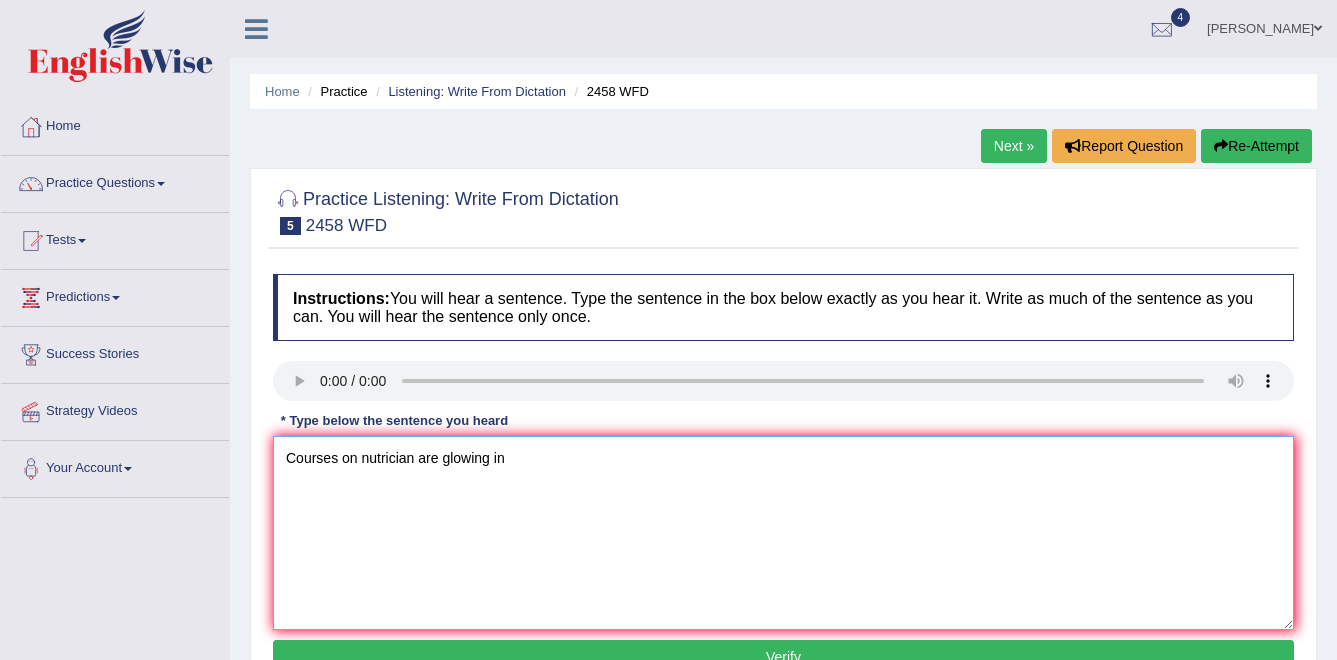 click on "Courses on nutrician are glowing in" at bounding box center (783, 533) 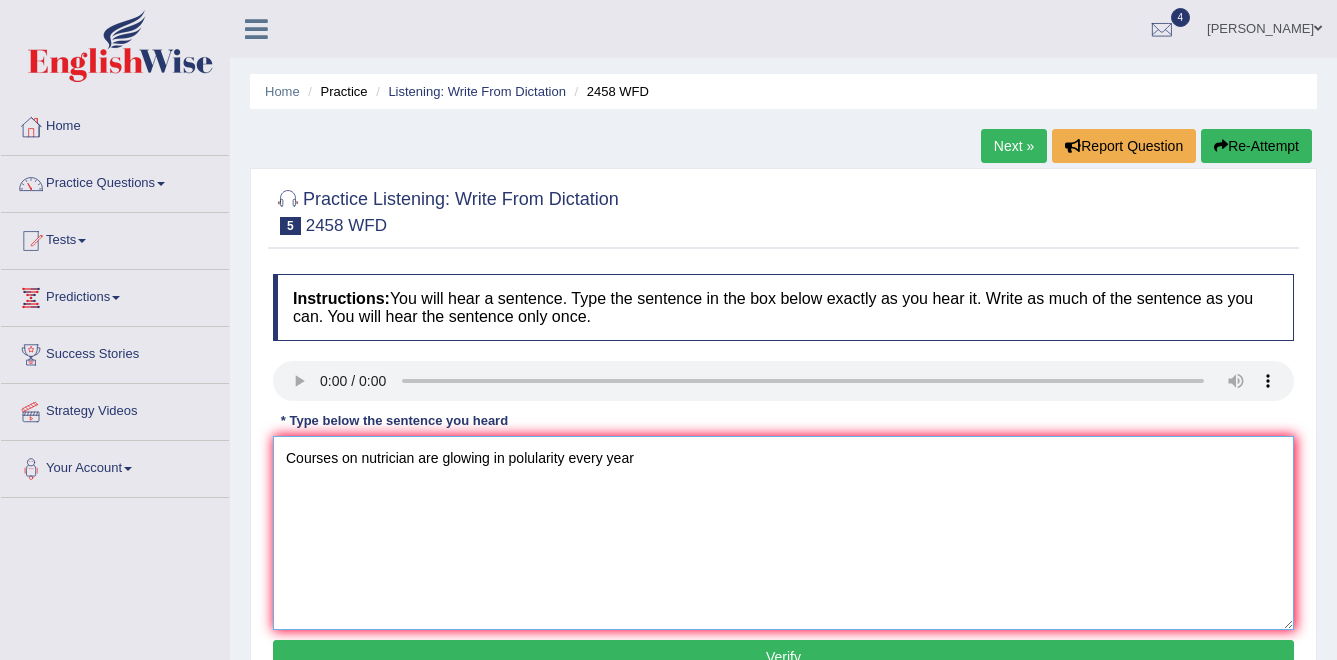 click on "Courses on nutrician are glowing in polularity every year" at bounding box center [783, 533] 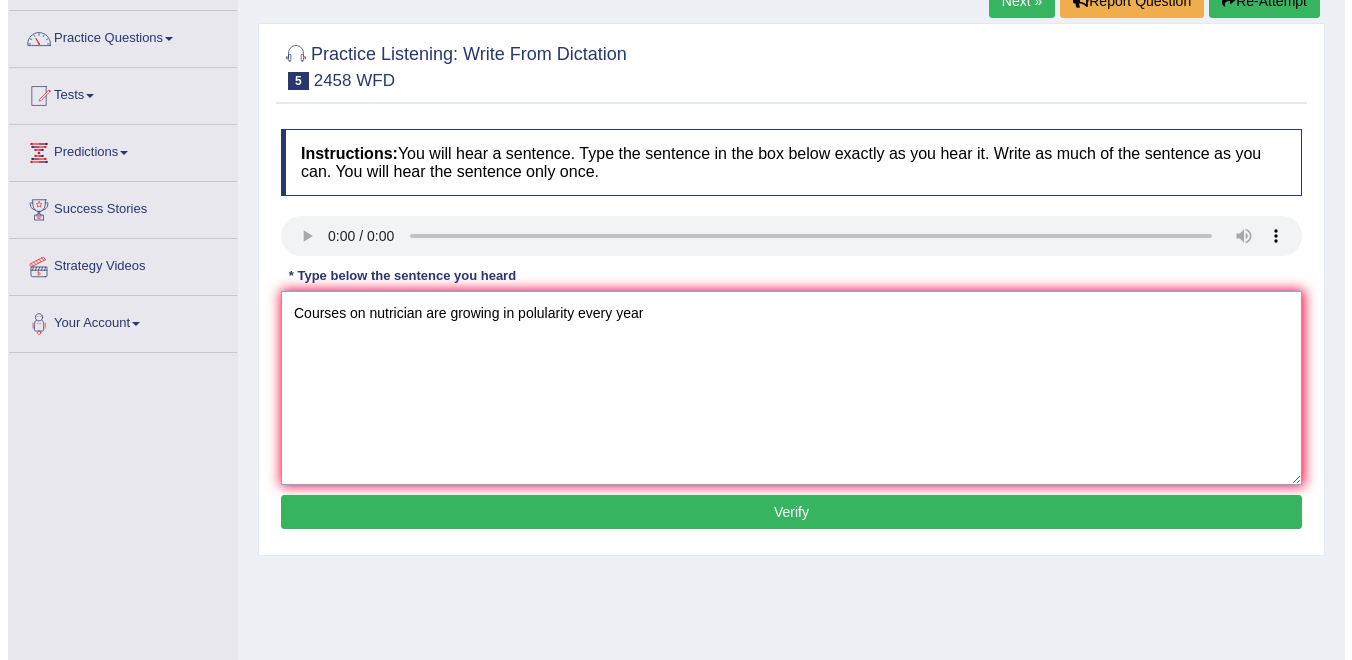 scroll, scrollTop: 146, scrollLeft: 0, axis: vertical 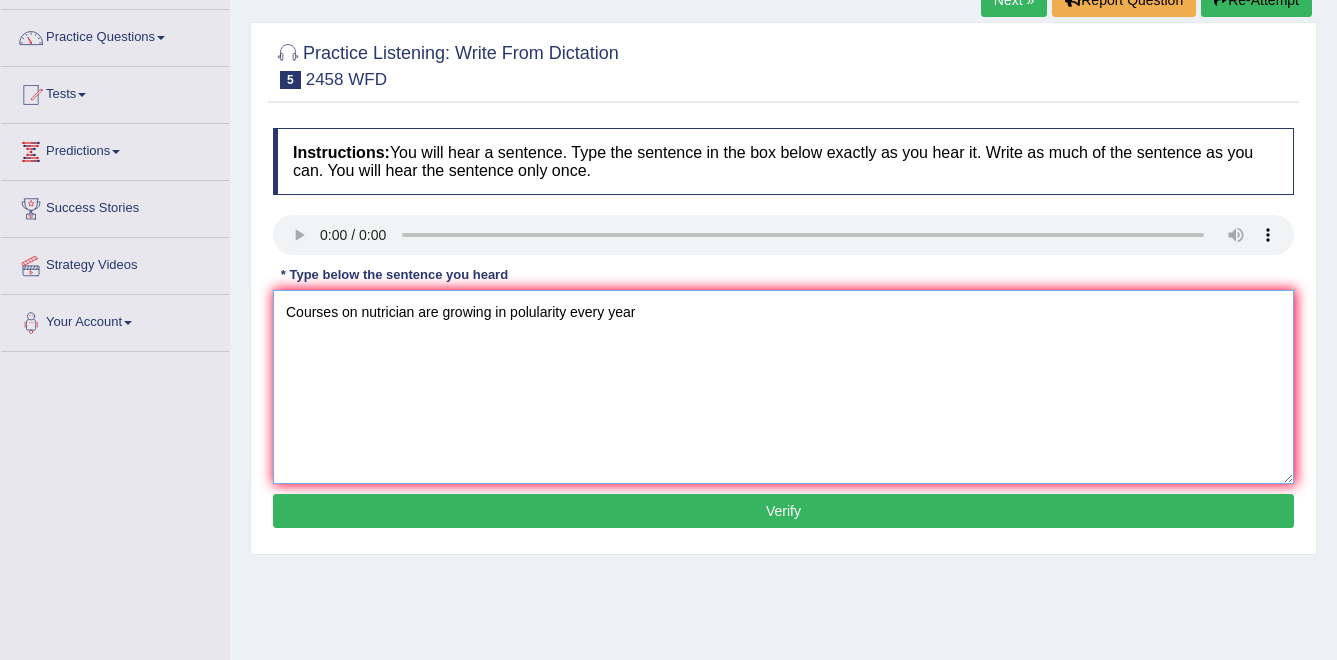 type on "Courses on nutrician are growing in polularity every year" 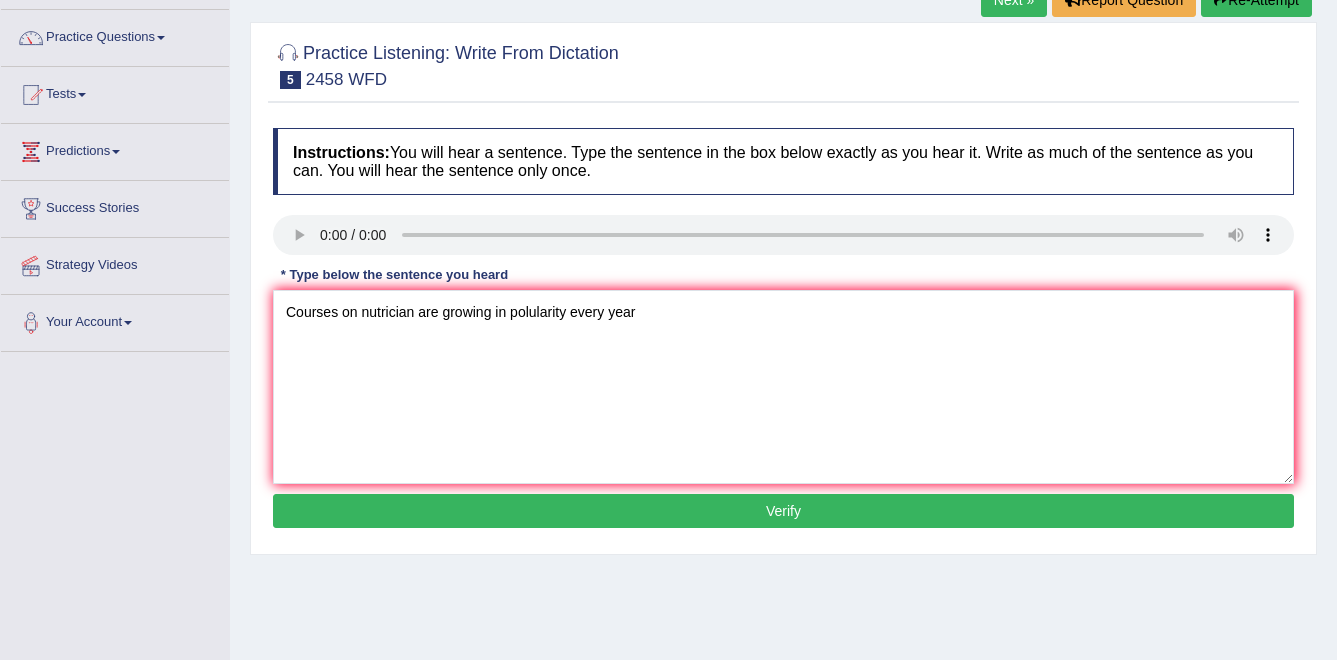 click on "Verify" at bounding box center (783, 511) 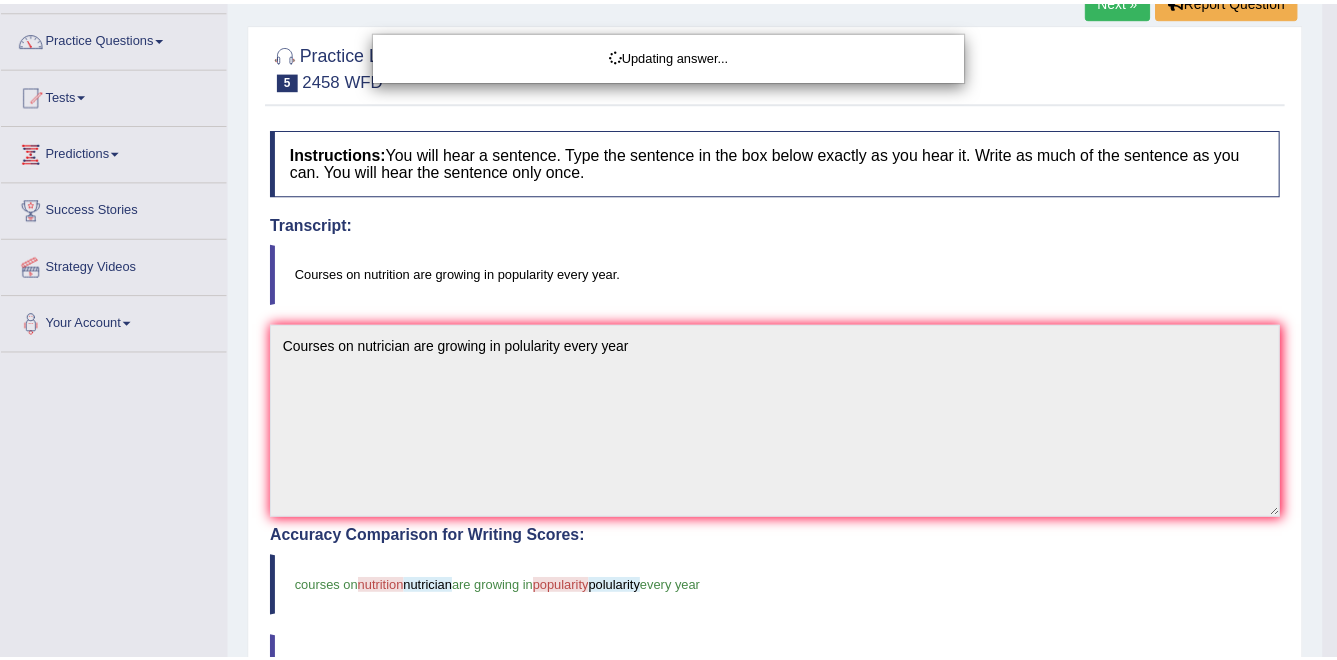 scroll, scrollTop: 152, scrollLeft: 0, axis: vertical 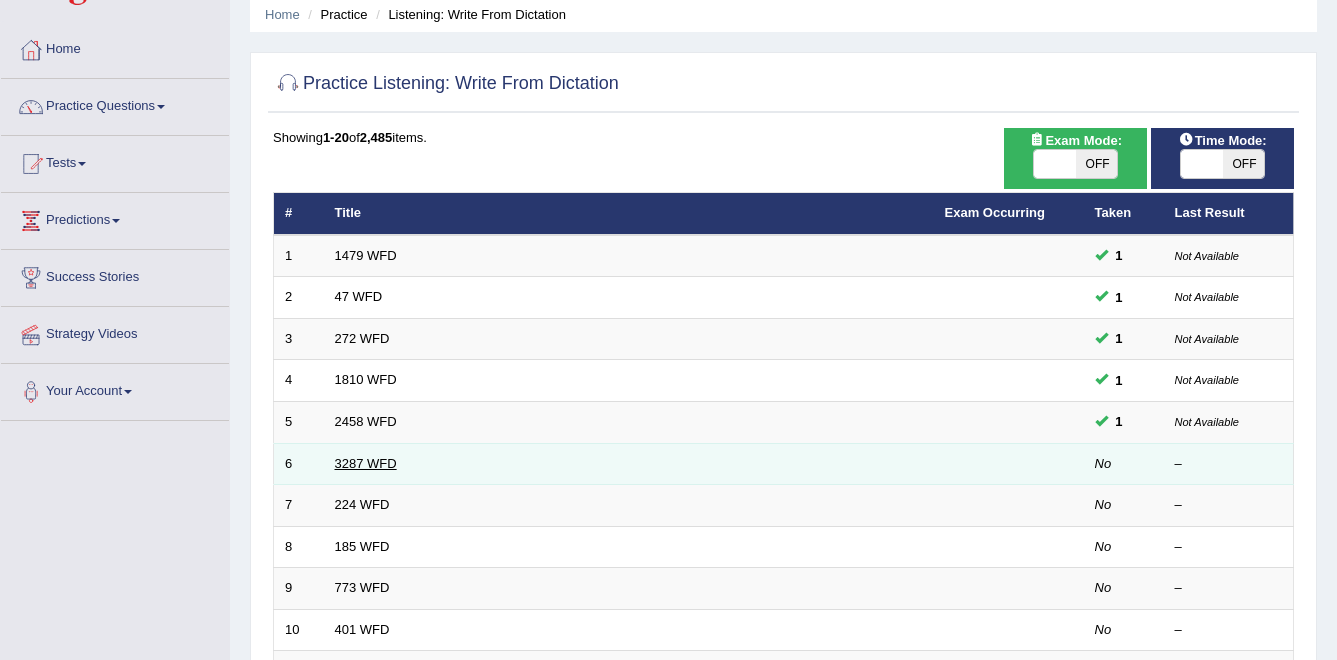click on "3287 WFD" at bounding box center [366, 463] 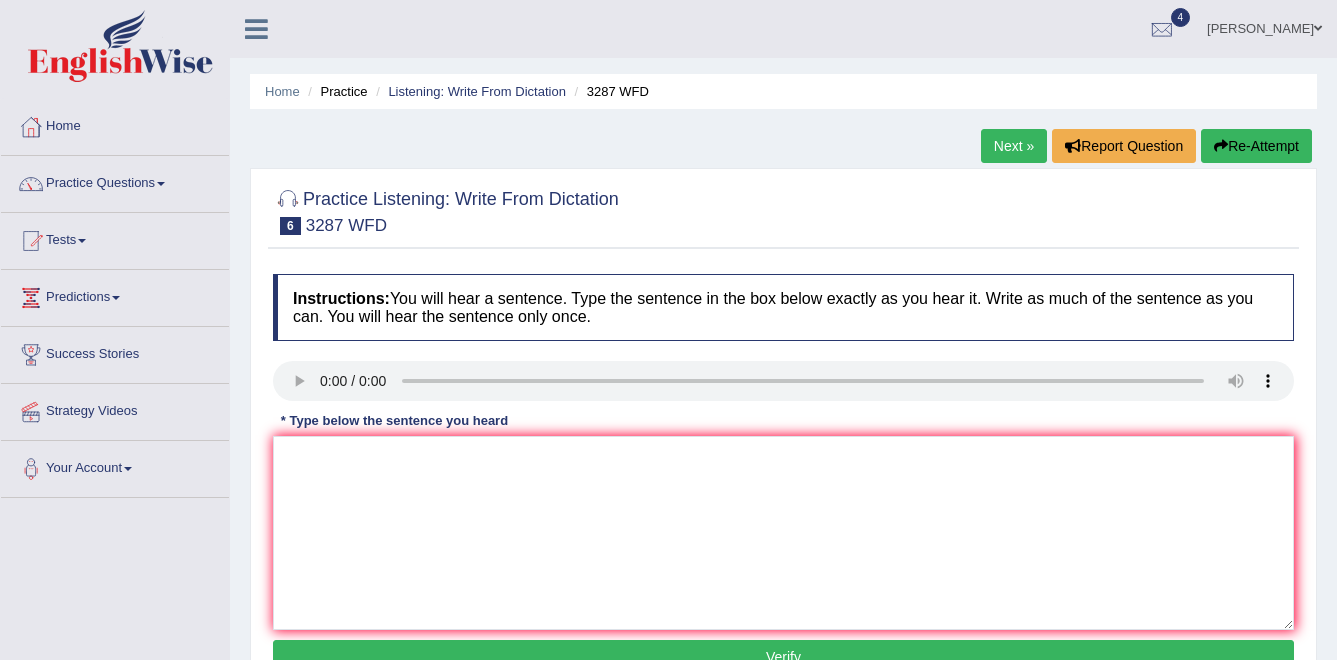 scroll, scrollTop: 0, scrollLeft: 0, axis: both 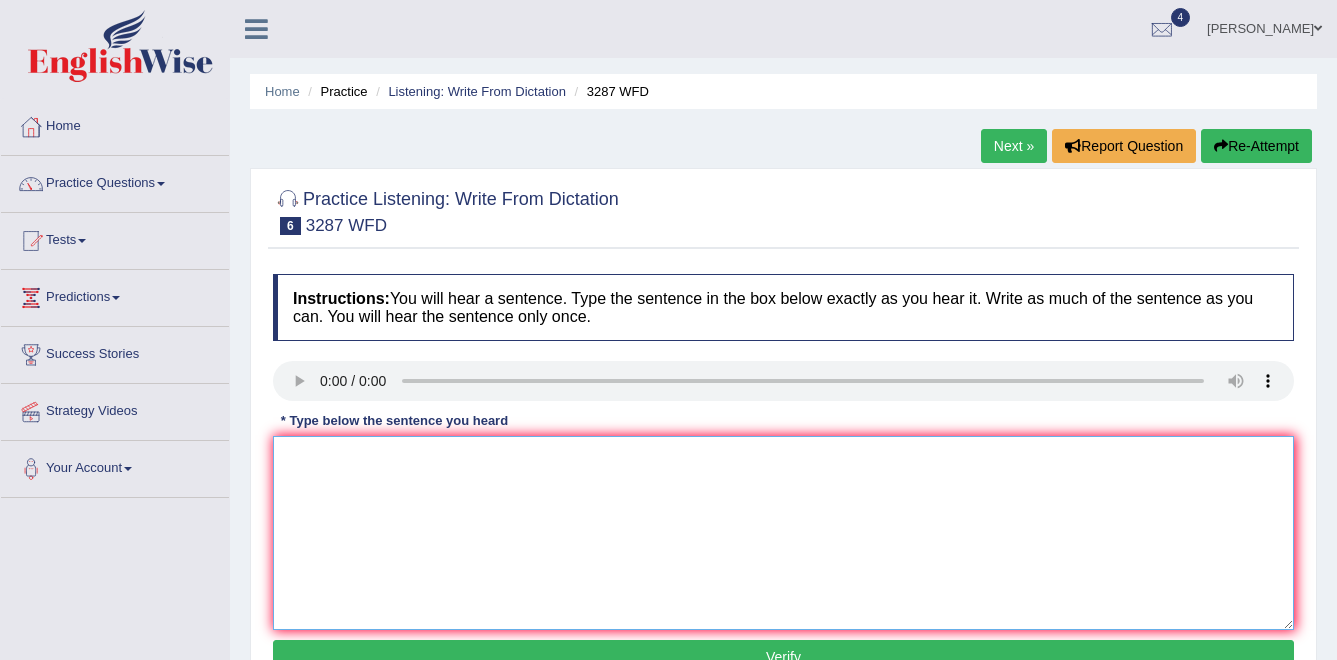 click at bounding box center (783, 533) 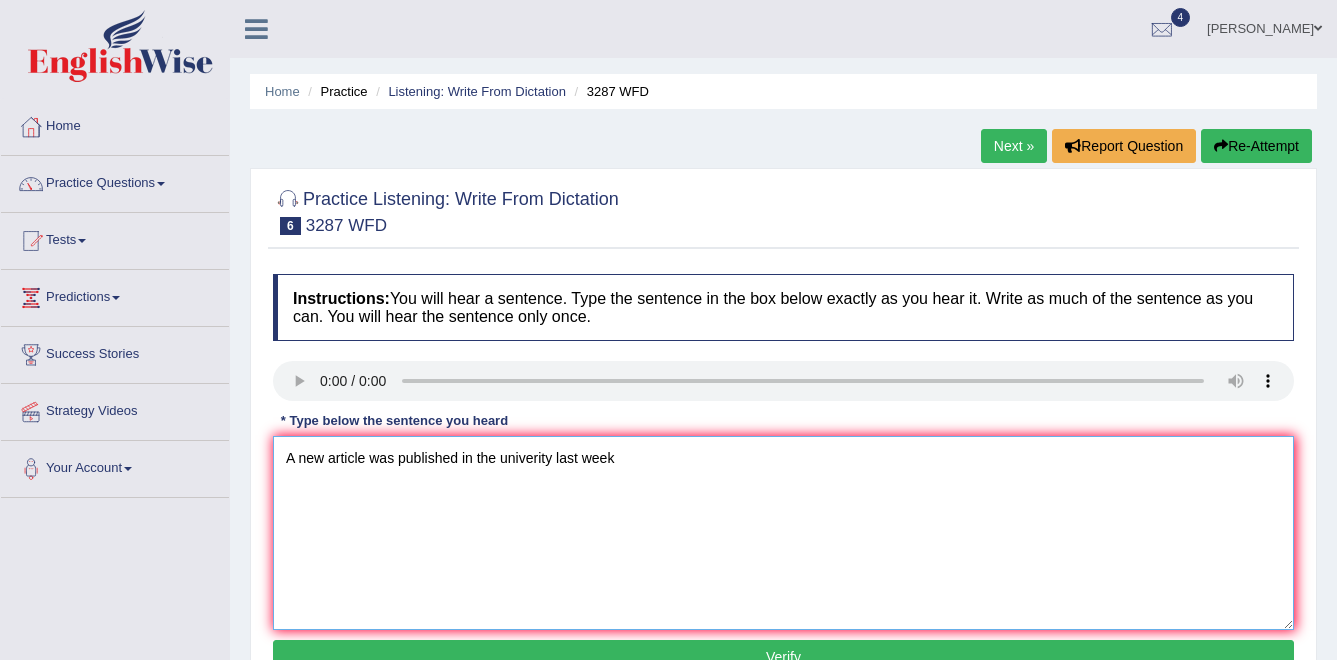 click on "A new article was published in the univerity last week" at bounding box center [783, 533] 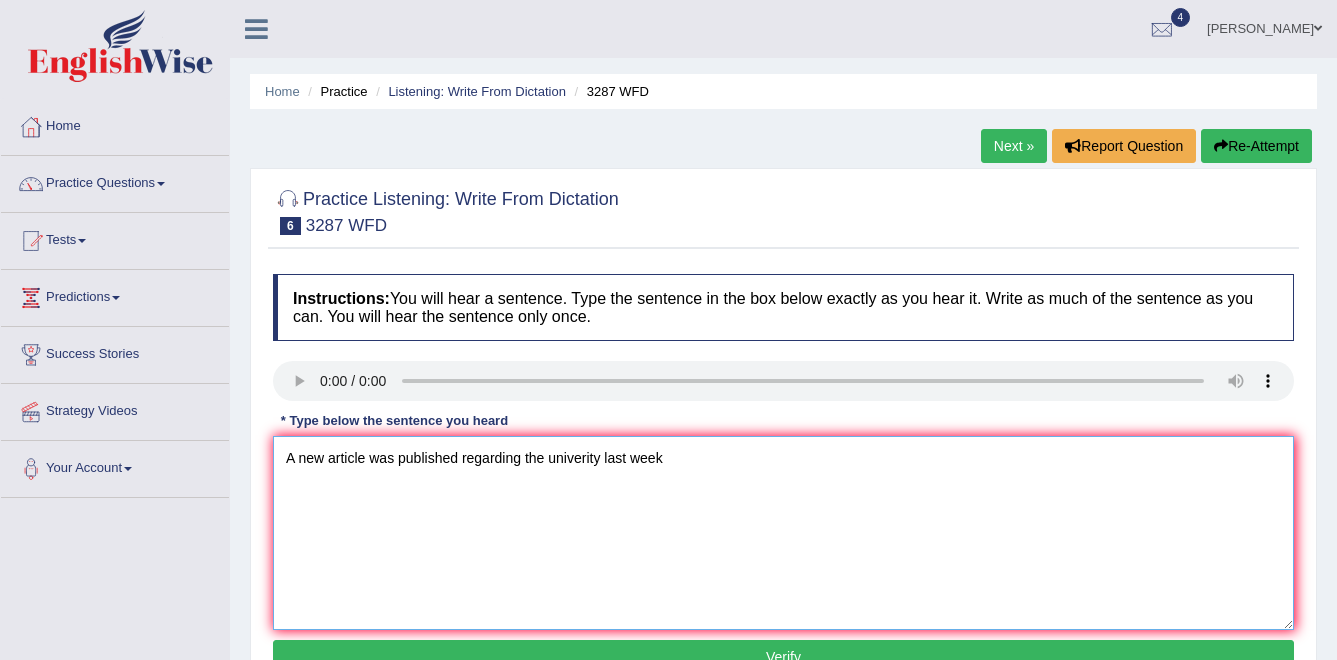 drag, startPoint x: 589, startPoint y: 456, endPoint x: 635, endPoint y: 492, distance: 58.412327 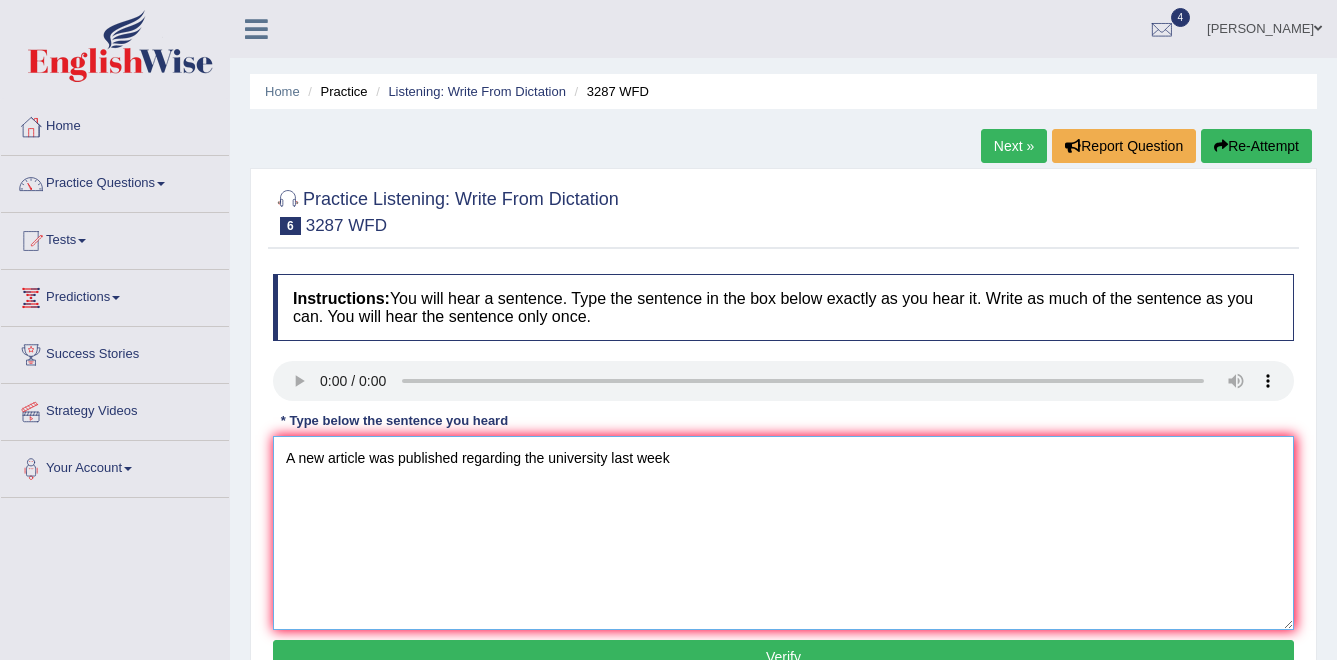 type on "A new article was published regarding the university last week" 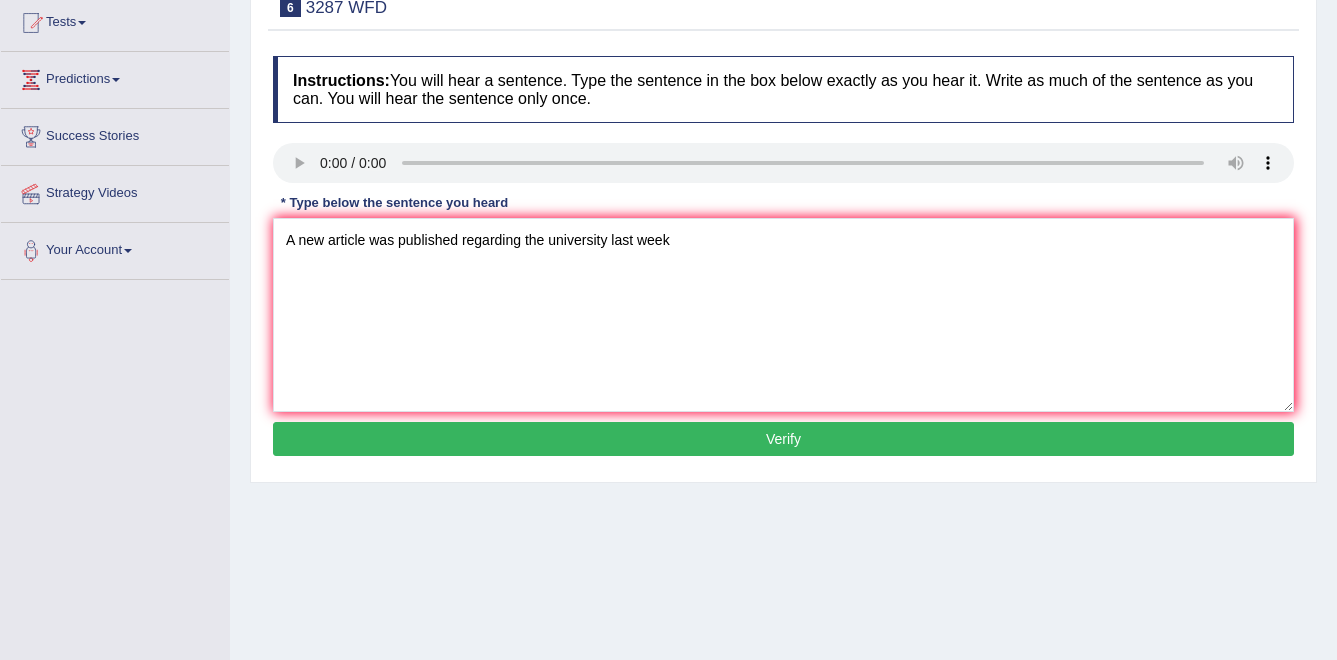 scroll, scrollTop: 220, scrollLeft: 0, axis: vertical 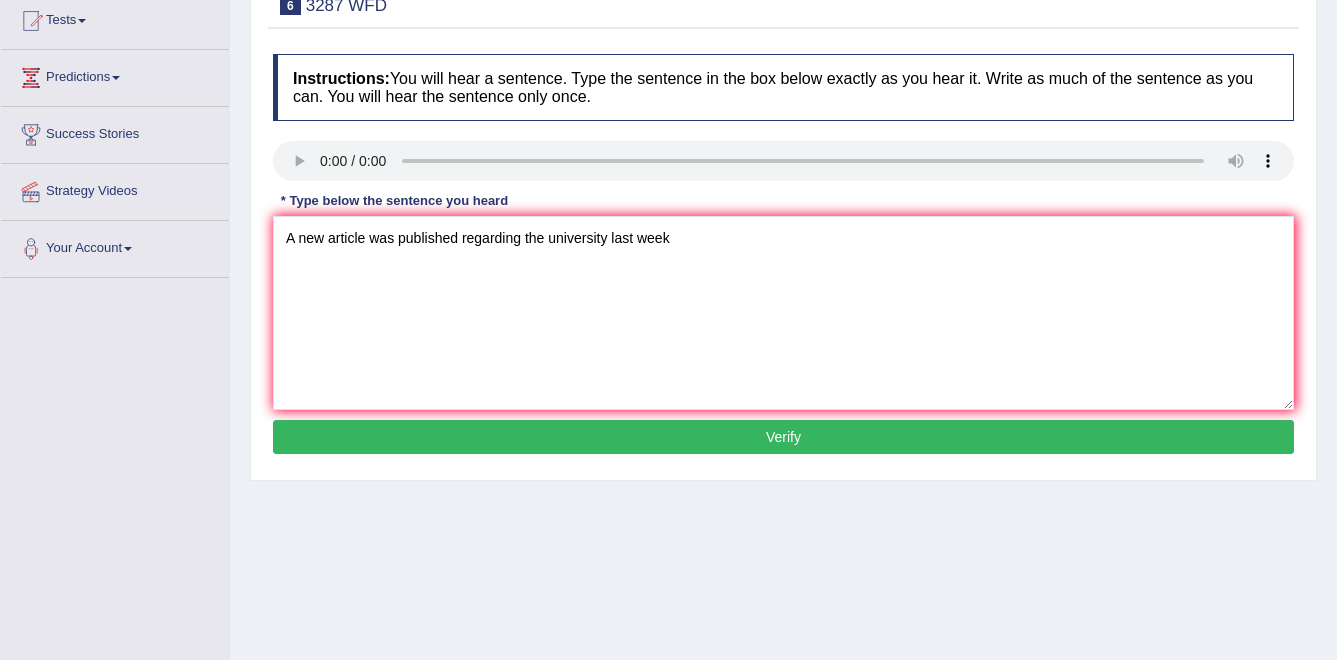 click on "Verify" at bounding box center (783, 437) 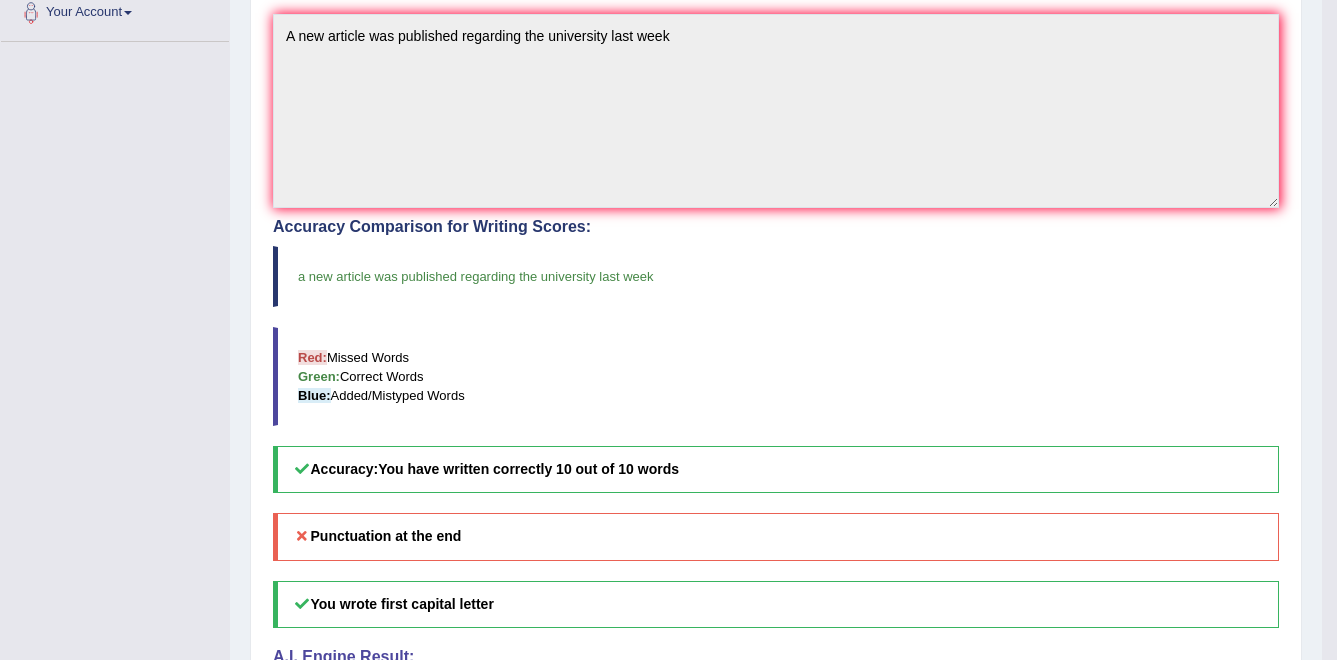 scroll, scrollTop: 460, scrollLeft: 0, axis: vertical 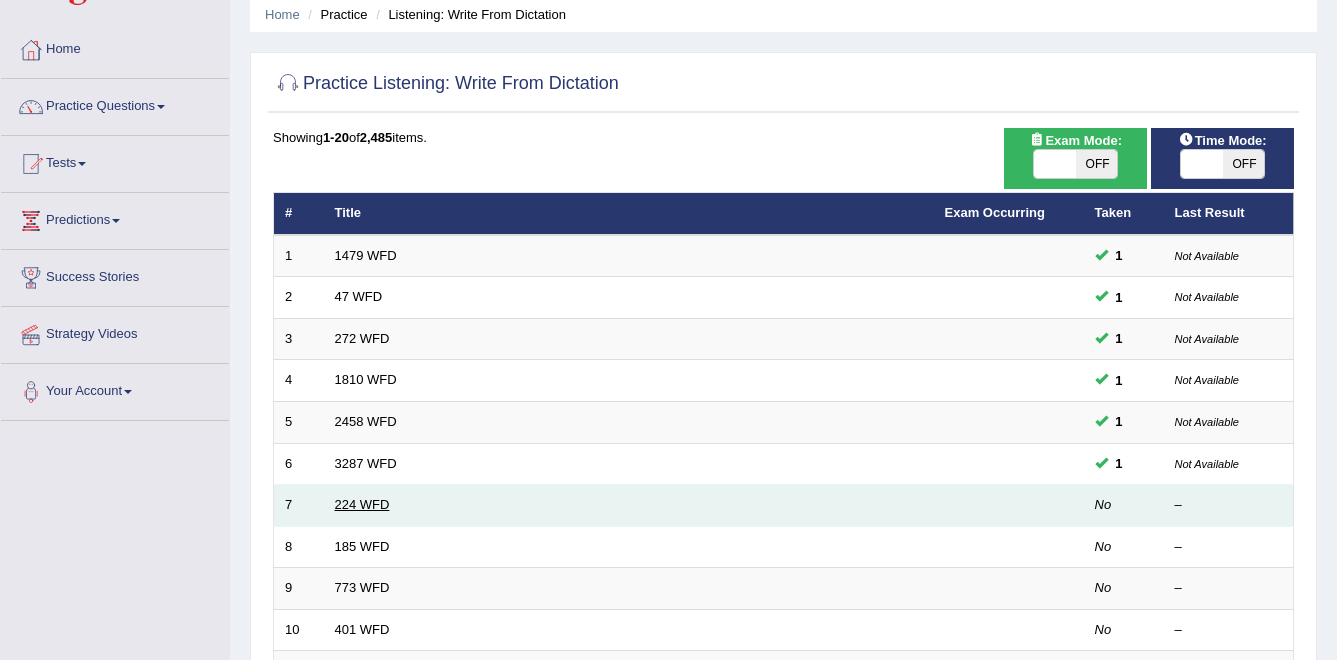 click on "224 WFD" at bounding box center [362, 504] 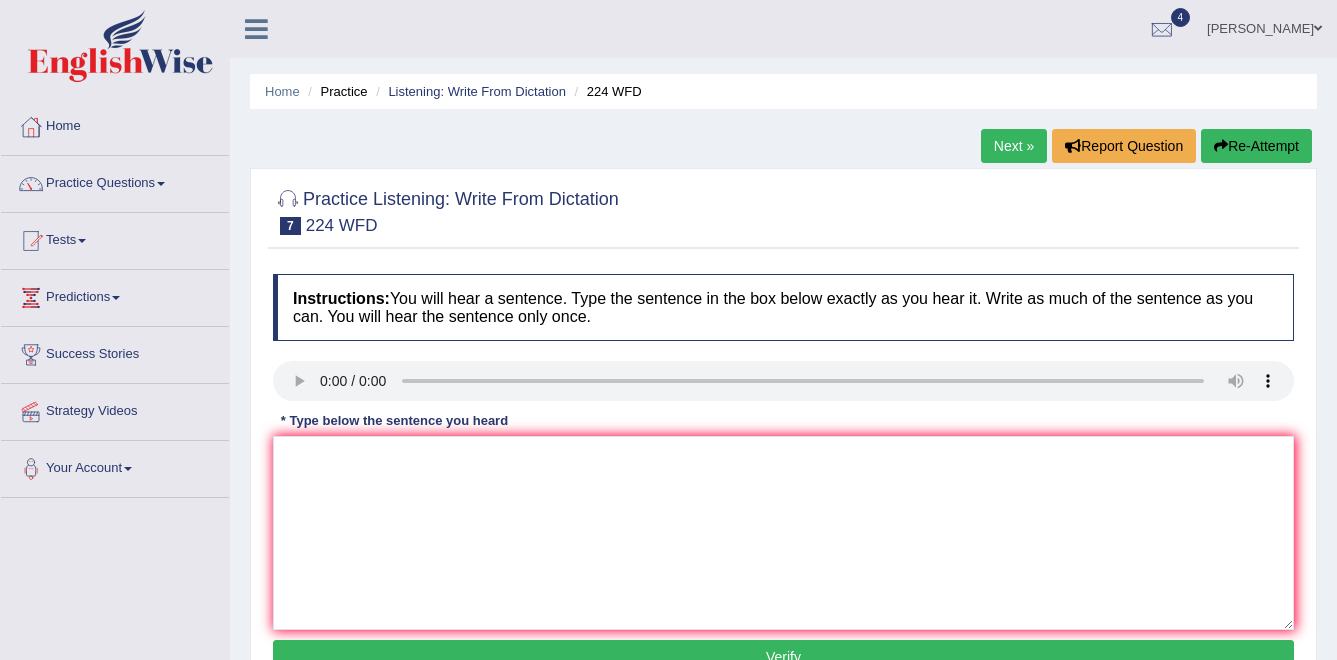 scroll, scrollTop: 0, scrollLeft: 0, axis: both 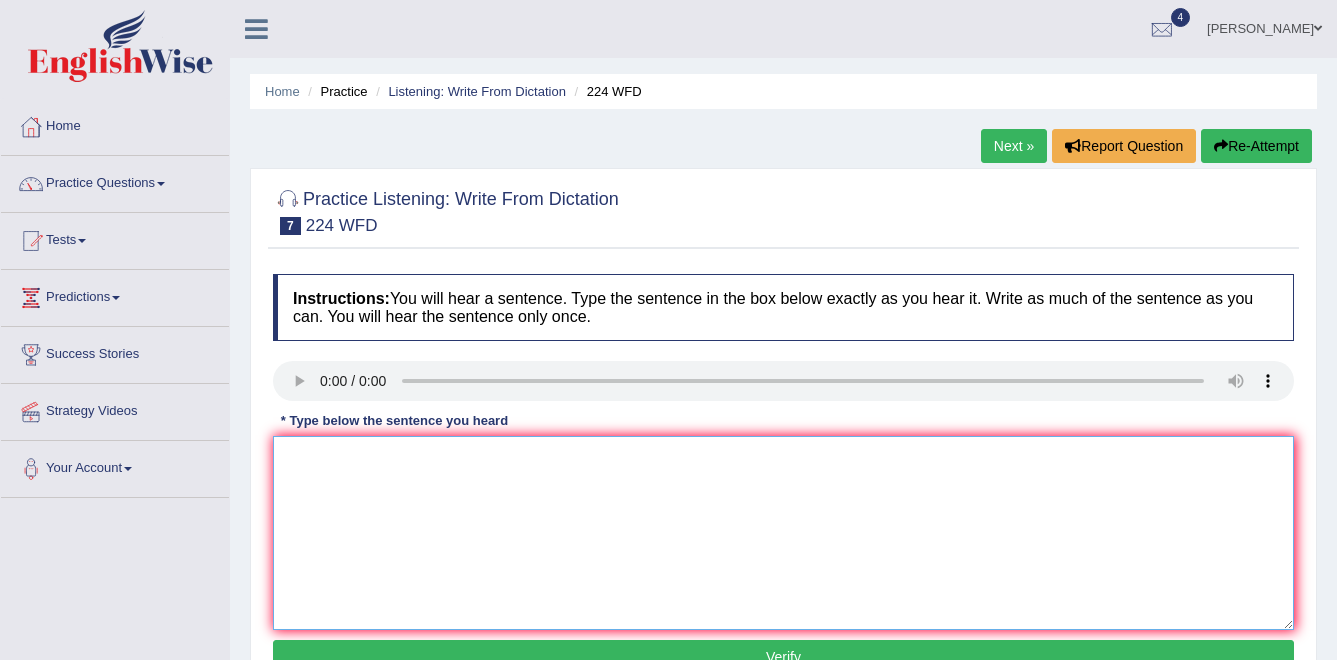 click at bounding box center (783, 533) 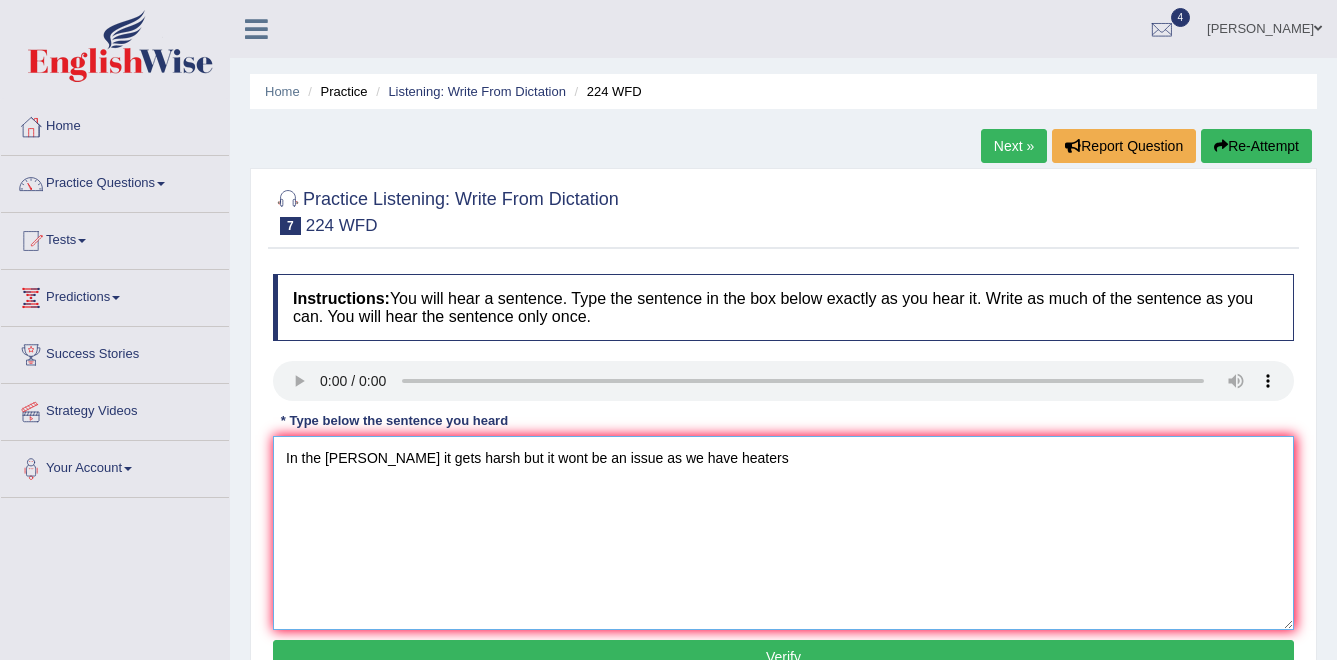 click on "In the winters it gets harsh but it wont be an issue as we have heaters" at bounding box center (783, 533) 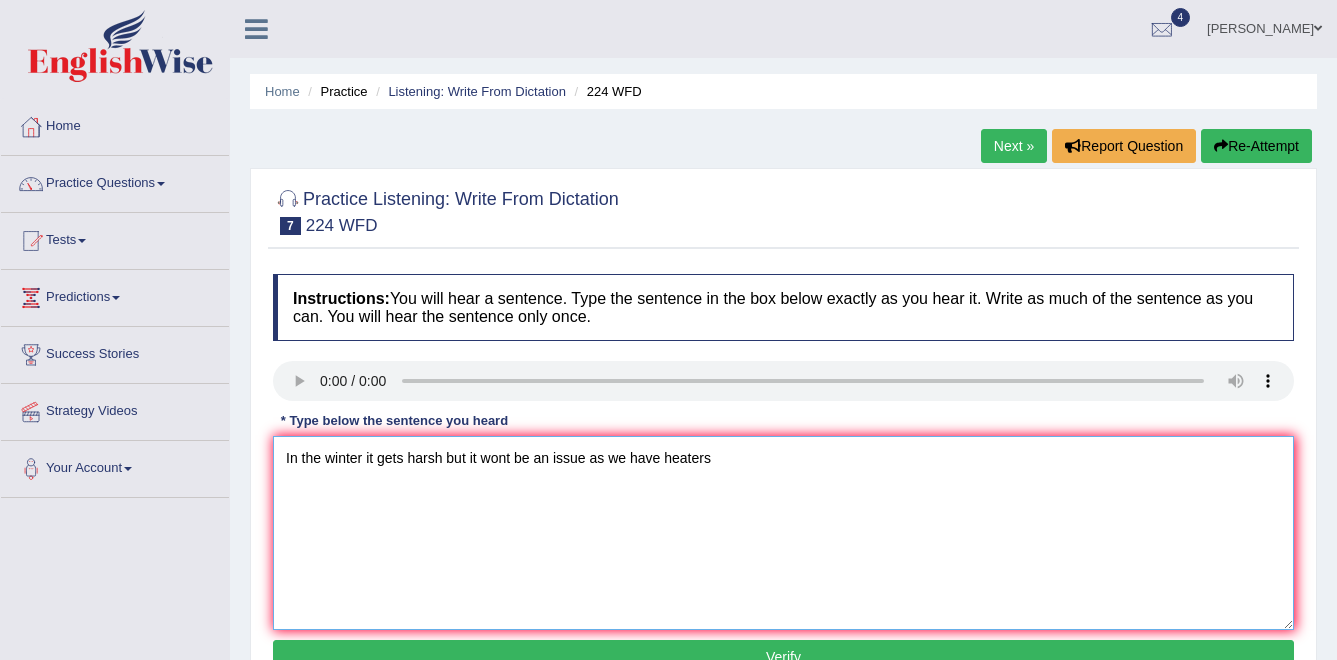 click on "In the winter it gets harsh but it wont be an issue as we have heaters" at bounding box center [783, 533] 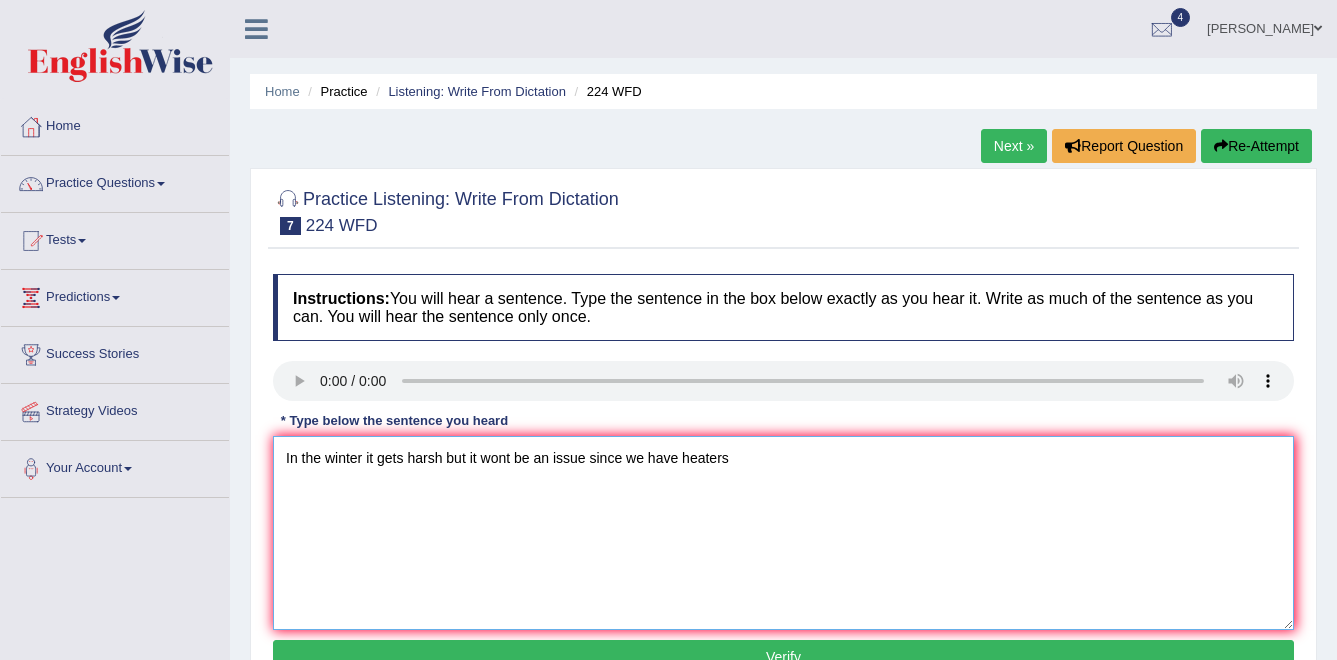 click on "In the winter it gets harsh but it wont be an issue since we have heaters" at bounding box center (783, 533) 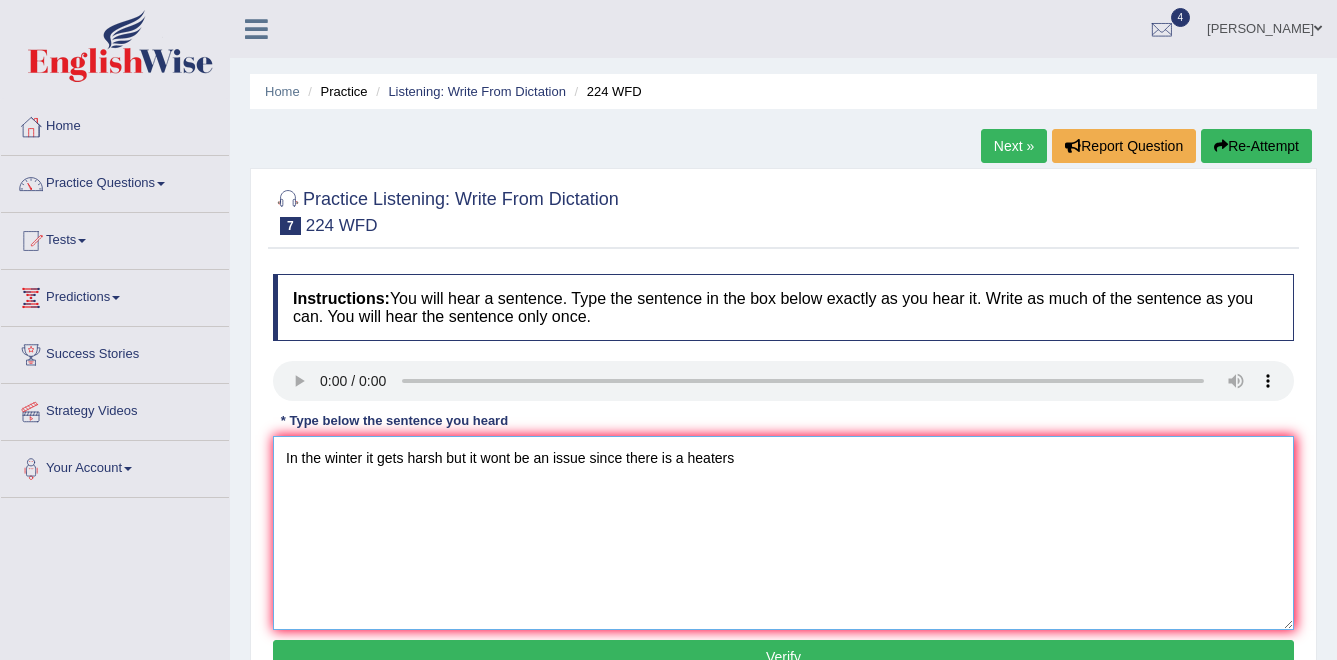 click on "In the winter it gets harsh but it wont be an issue since there is a heaters" at bounding box center [783, 533] 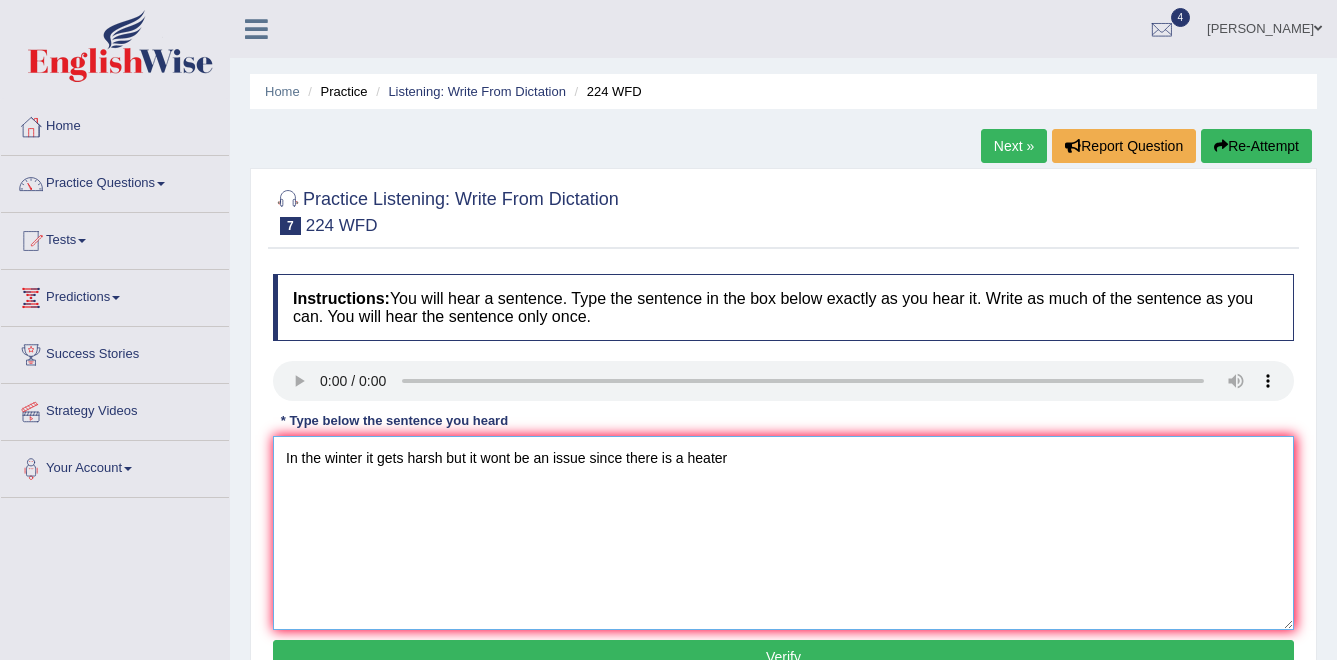 type on "In the winter it gets harsh but it wont be an issue since there is a heater" 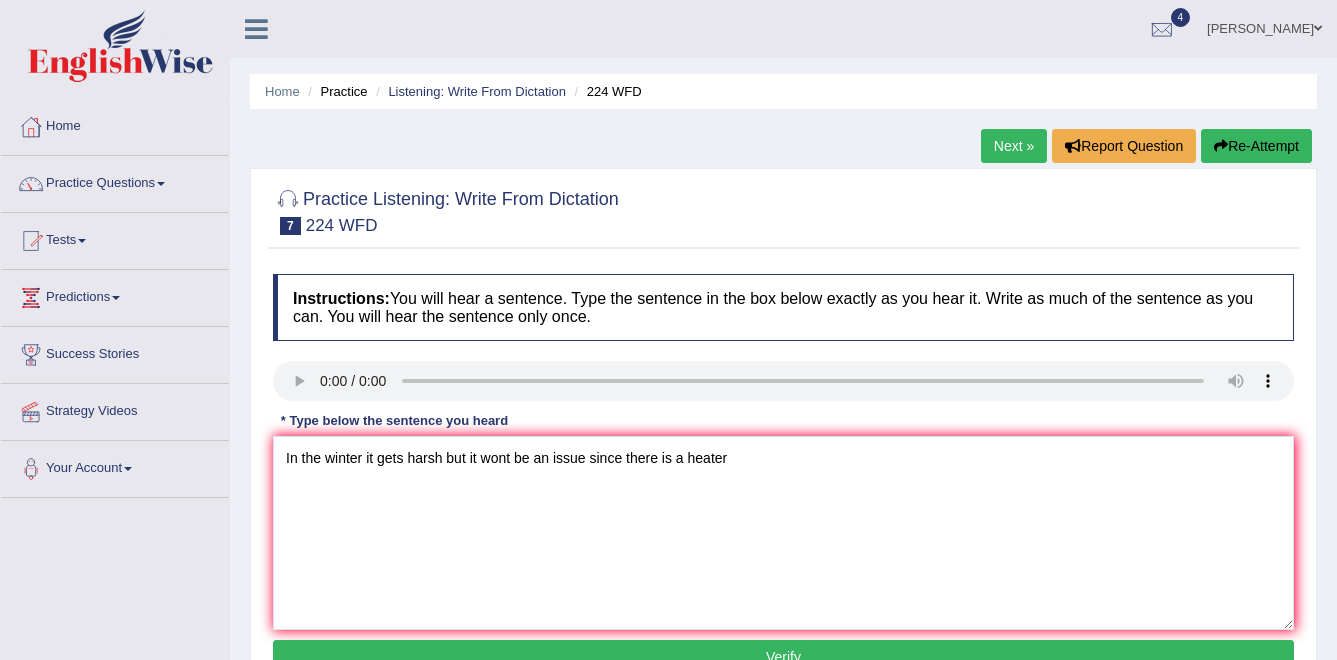 click on "Verify" at bounding box center [783, 657] 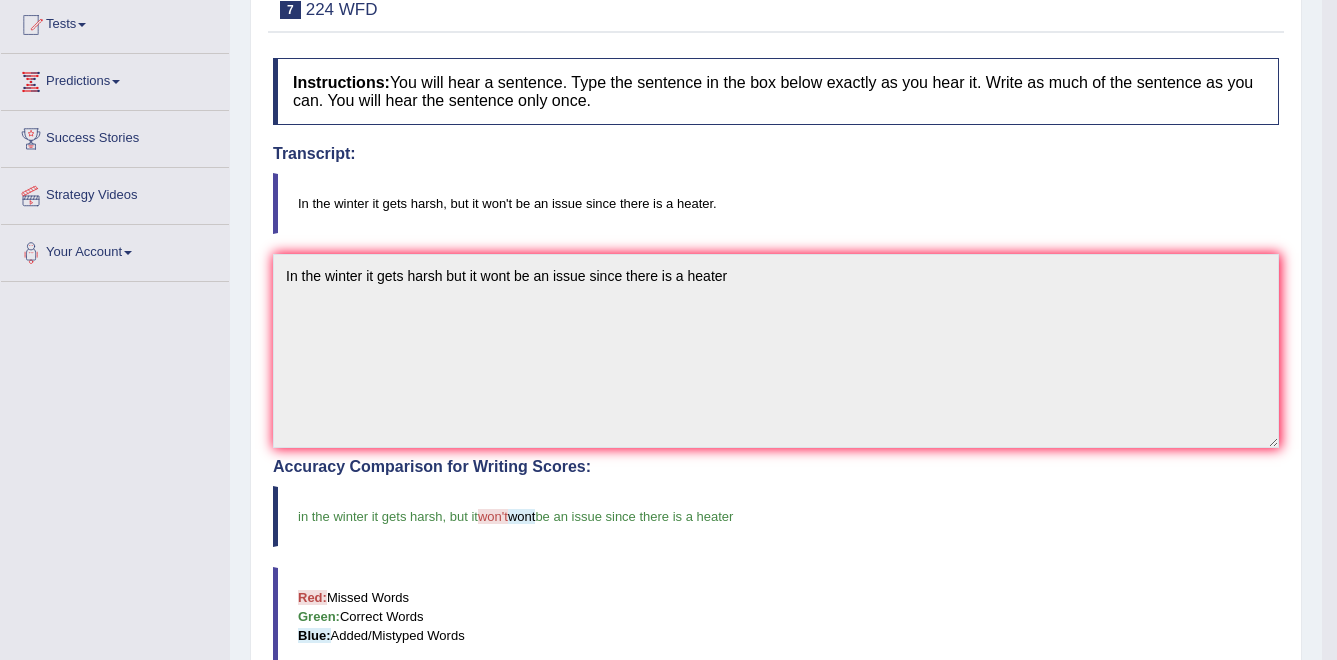 scroll, scrollTop: 247, scrollLeft: 0, axis: vertical 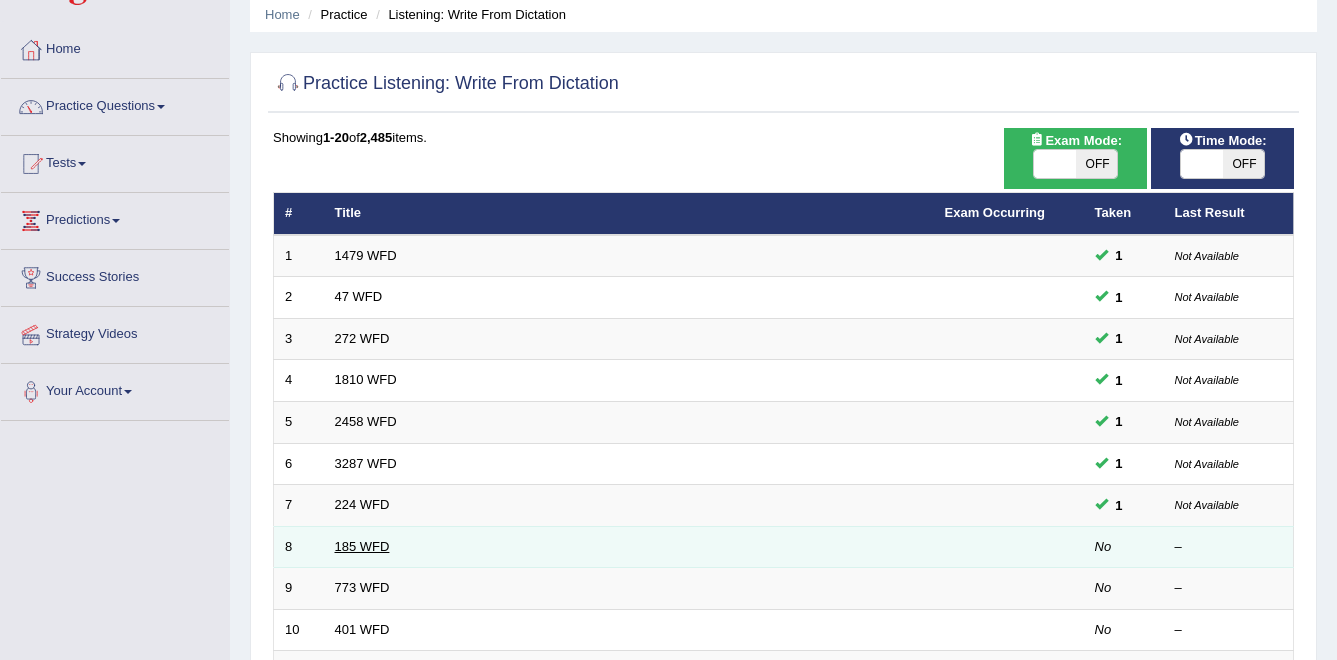 click on "185 WFD" at bounding box center (362, 546) 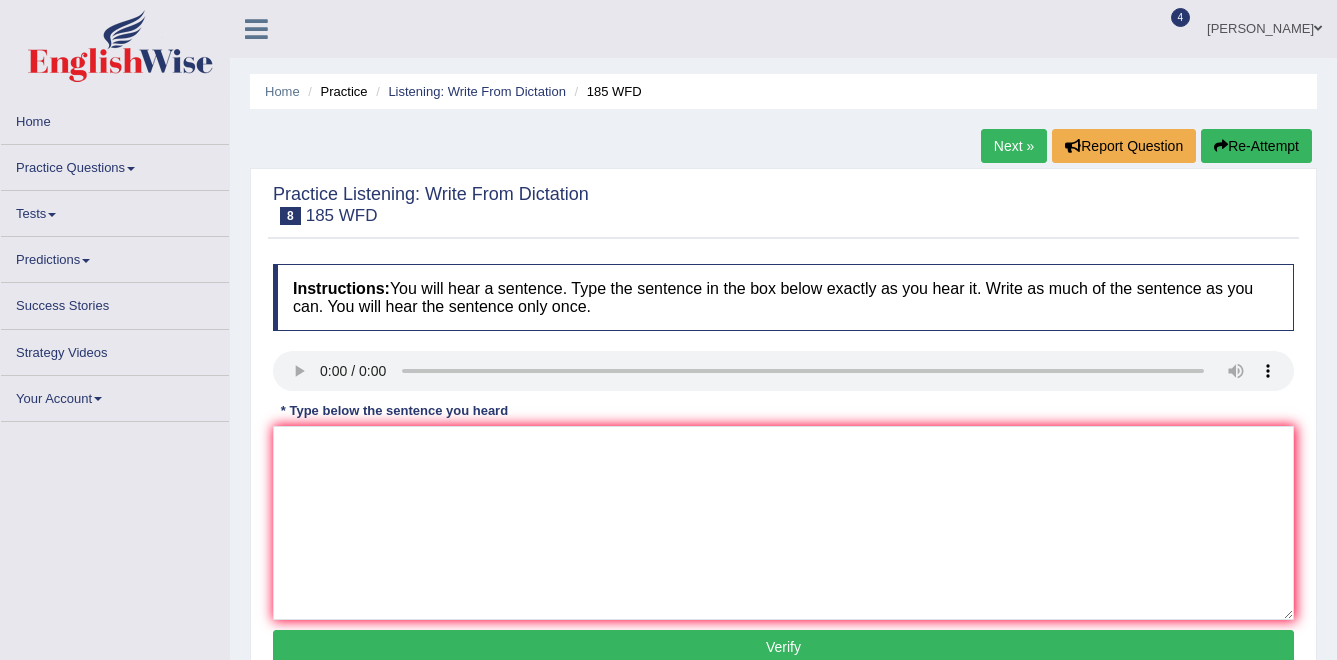 scroll, scrollTop: 0, scrollLeft: 0, axis: both 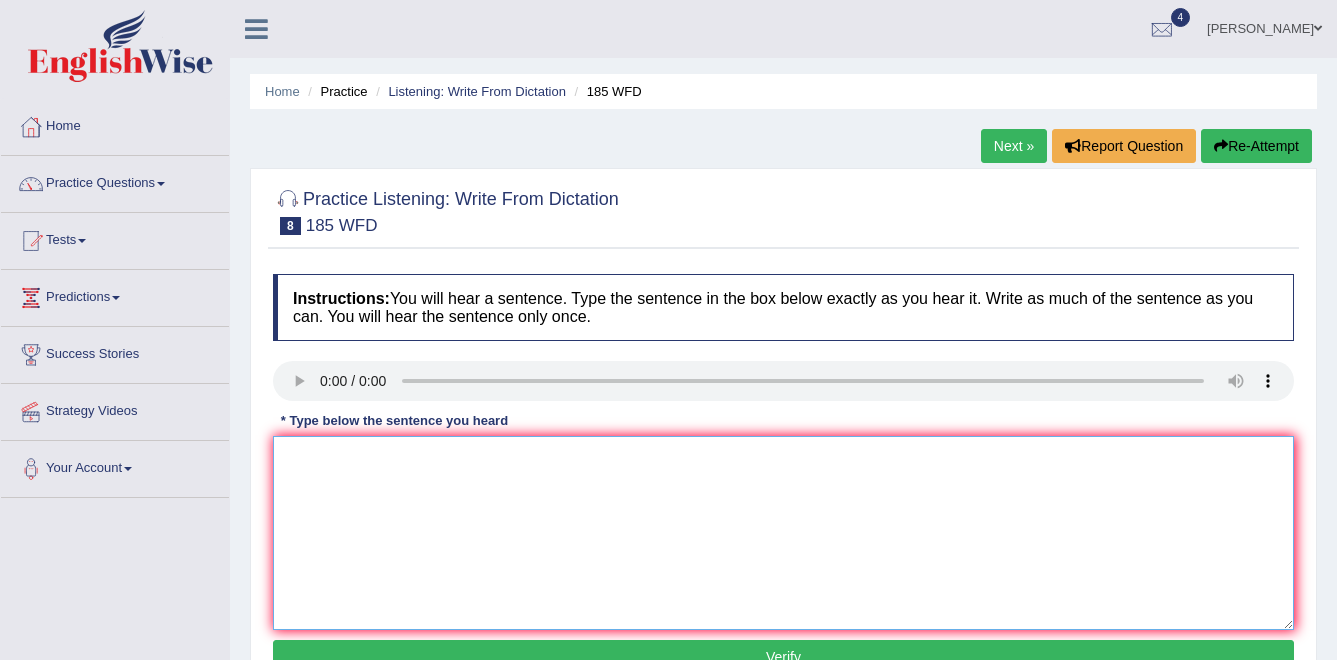 click at bounding box center [783, 533] 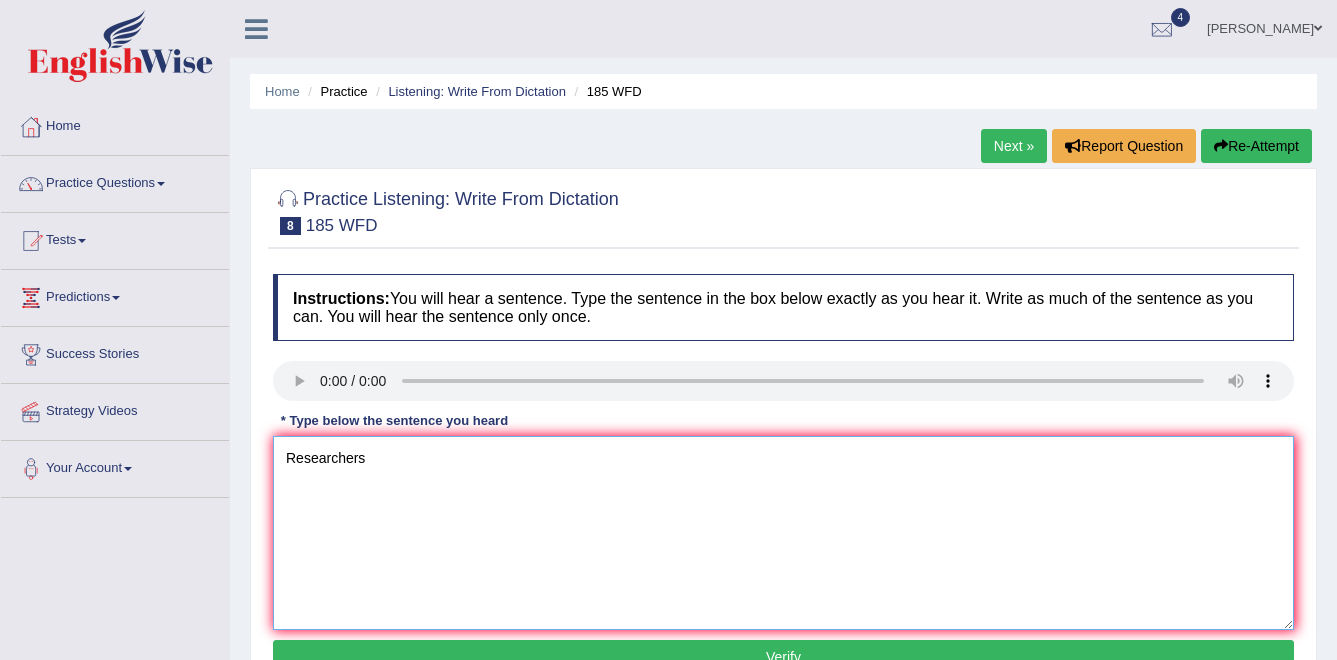 click on "Researchers" at bounding box center (783, 533) 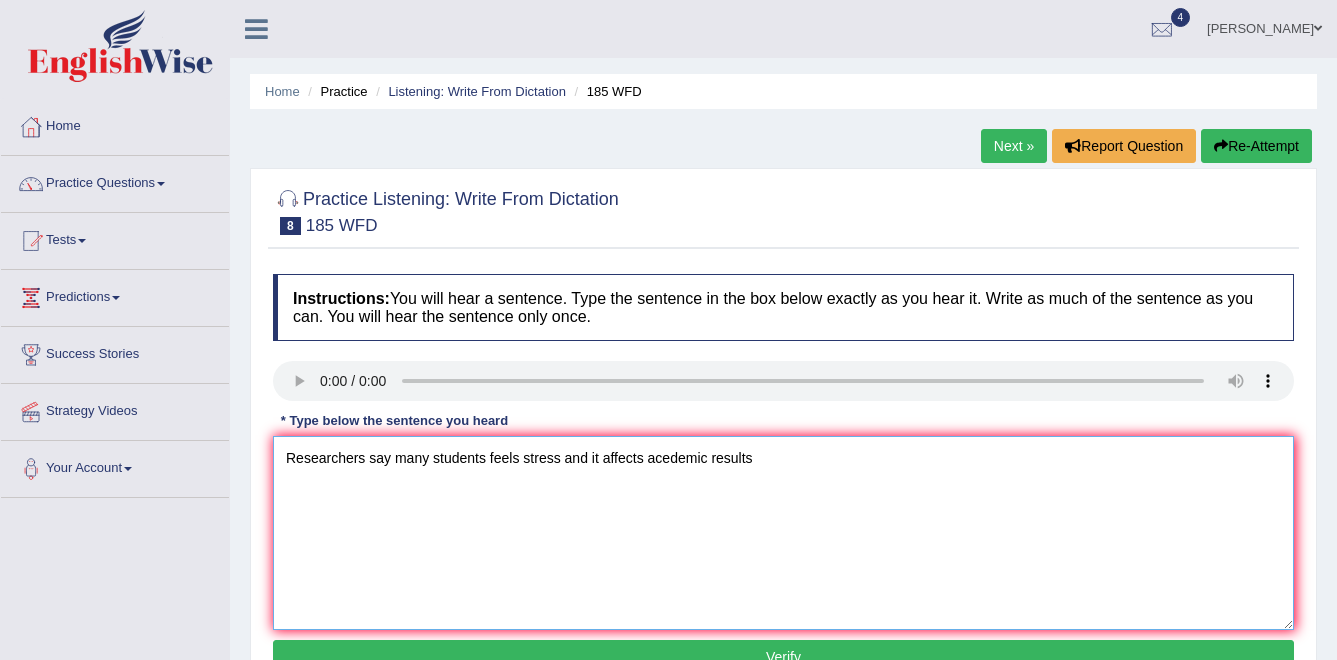 click on "Researchers say many students feels stress and it affects acedemic results" at bounding box center [783, 533] 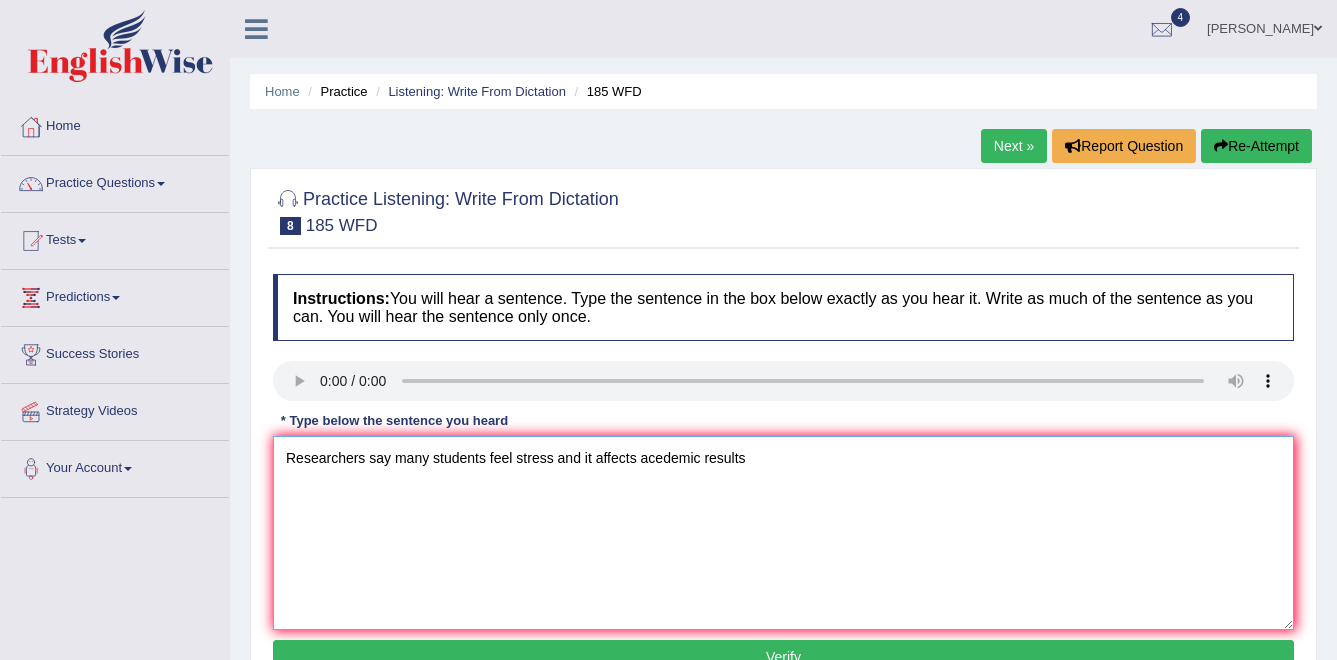 click on "Researchers say many students feel stress and it affects acedemic results" at bounding box center [783, 533] 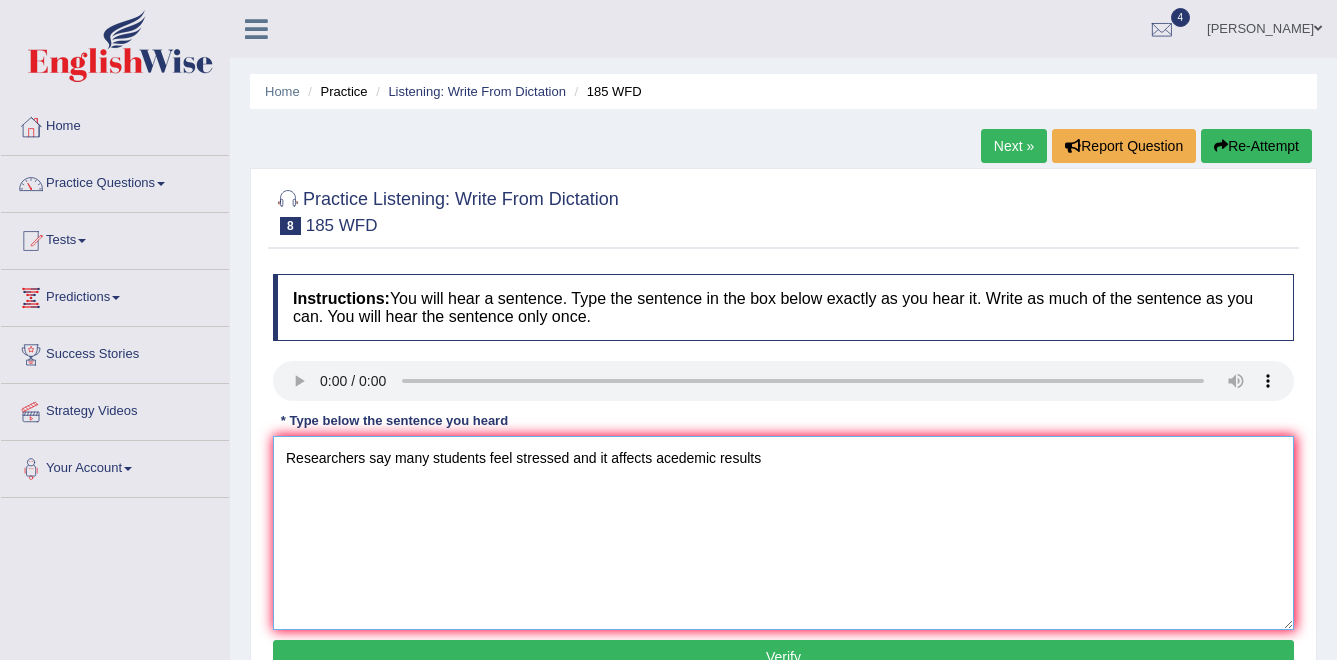 type on "Researchers say many students feel stressed and it affects acedemic results" 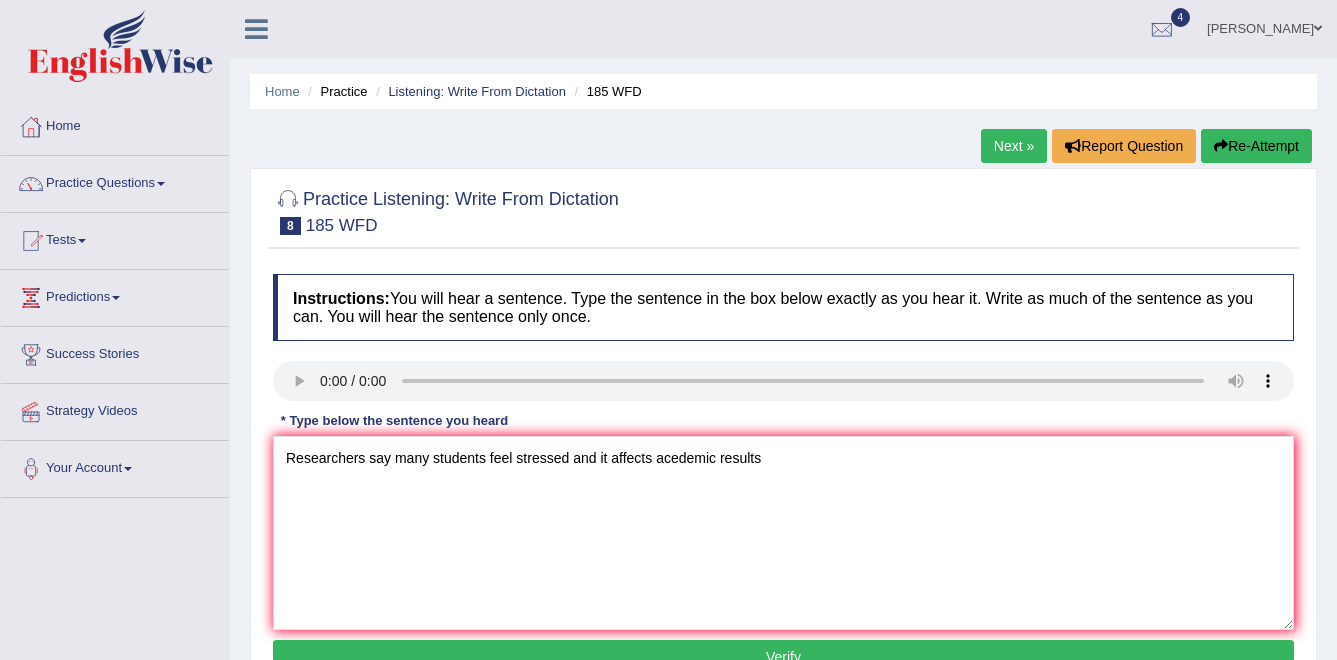 click on "Verify" at bounding box center [783, 657] 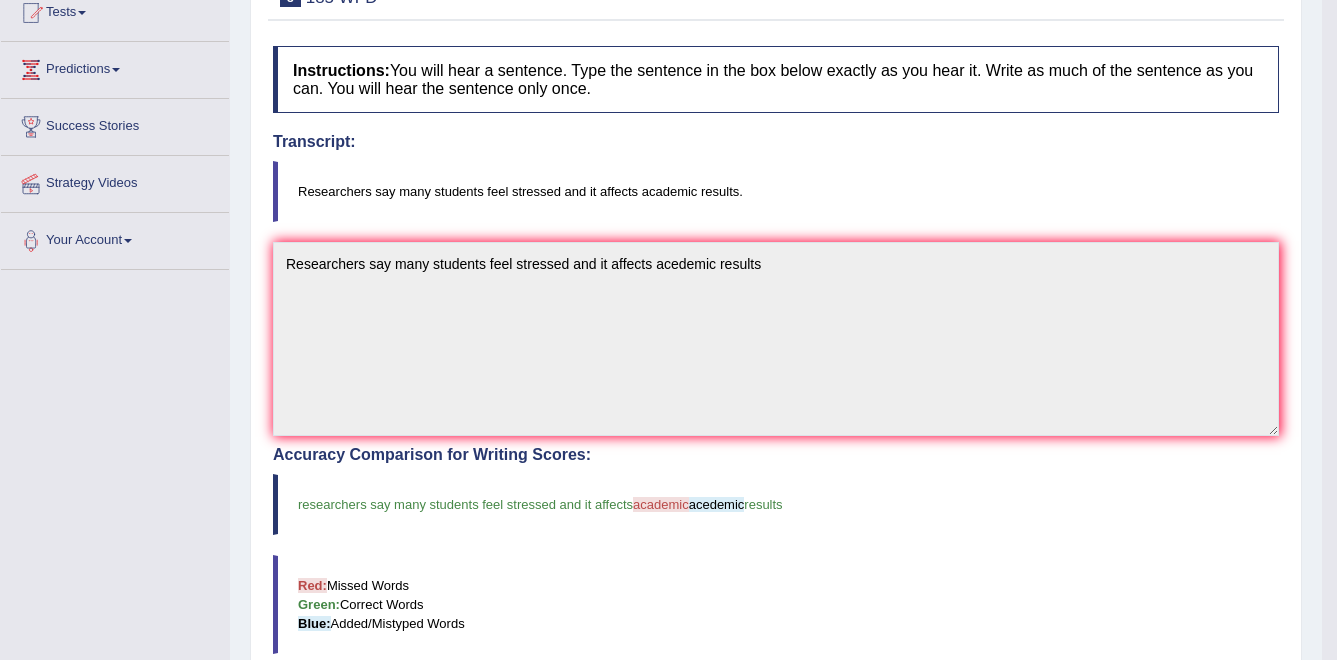 scroll, scrollTop: 229, scrollLeft: 0, axis: vertical 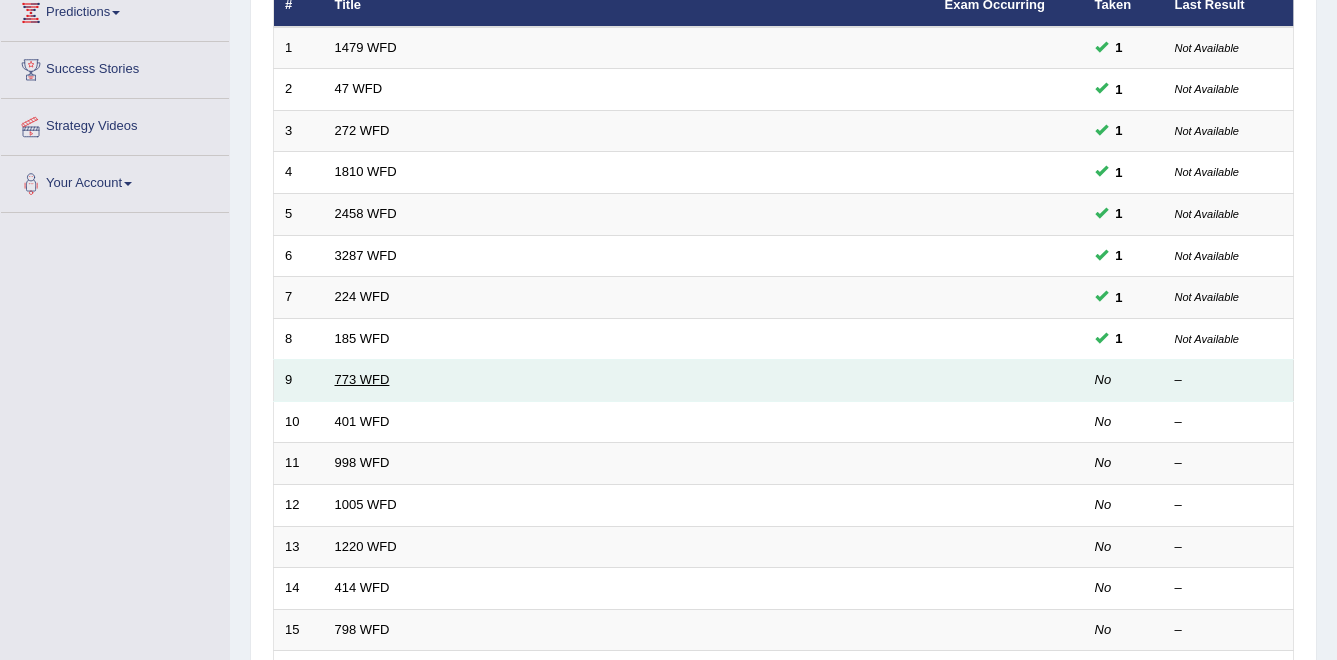 click on "773 WFD" at bounding box center (362, 379) 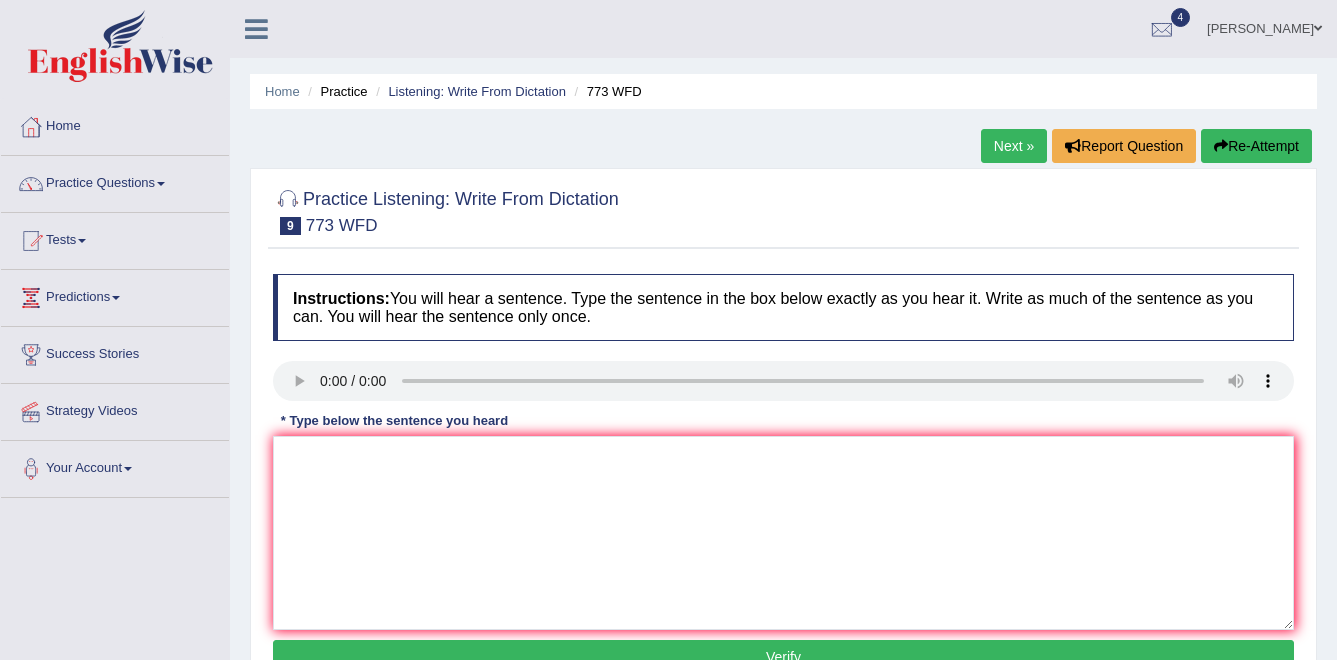 scroll, scrollTop: 0, scrollLeft: 0, axis: both 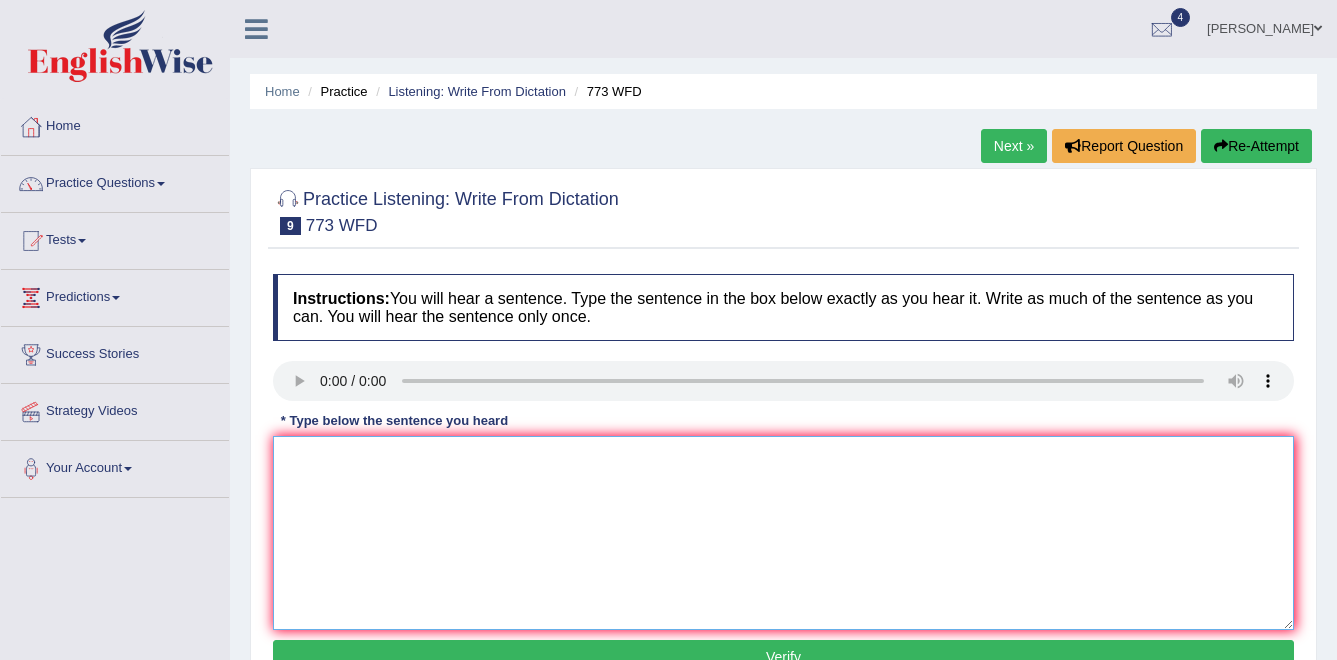click at bounding box center (783, 533) 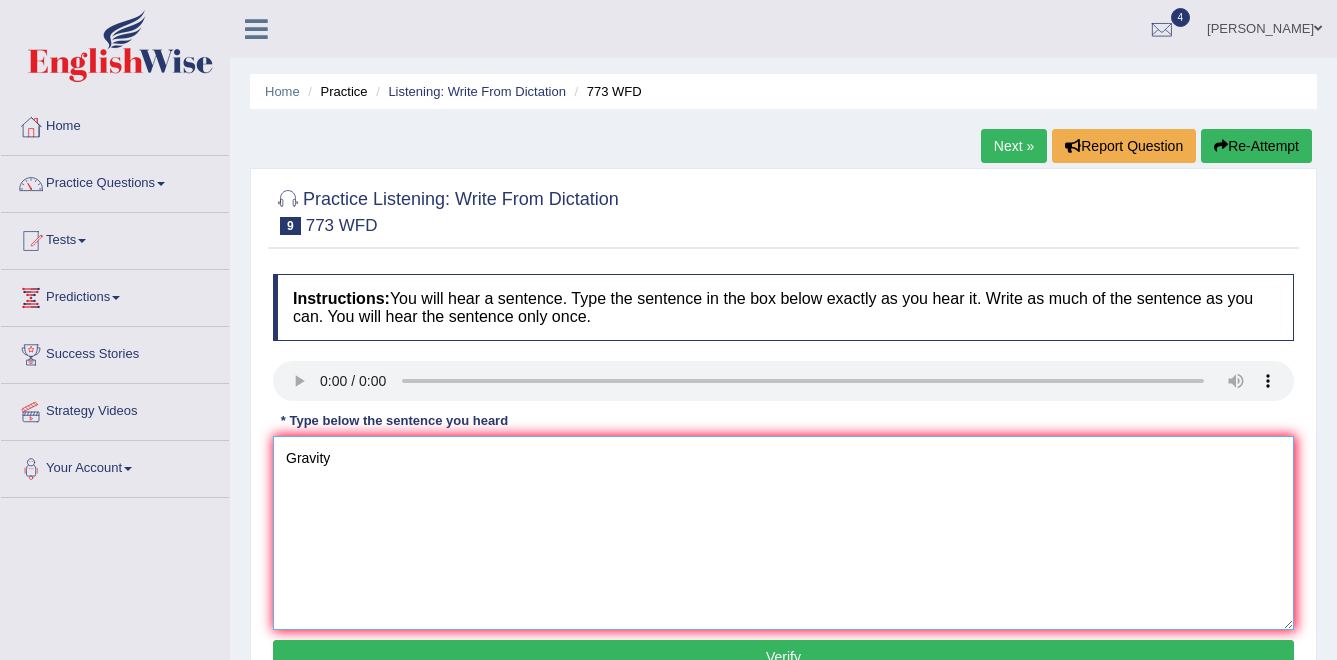 type on "Gravity" 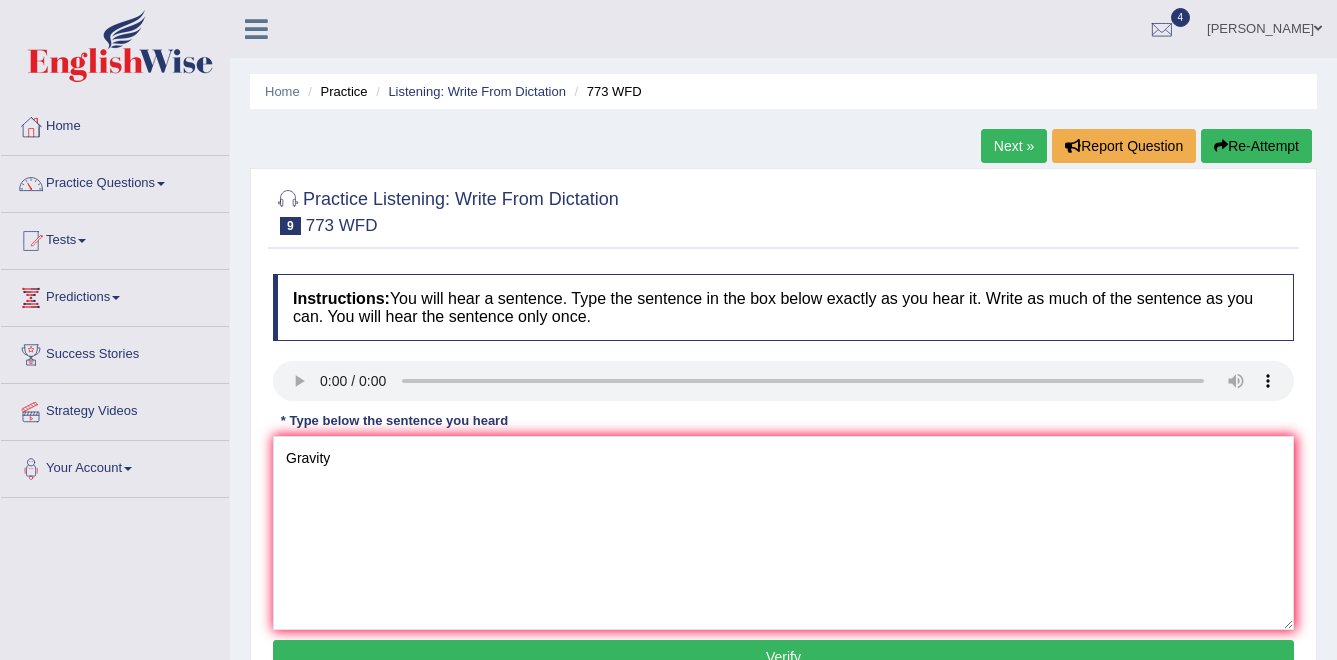type 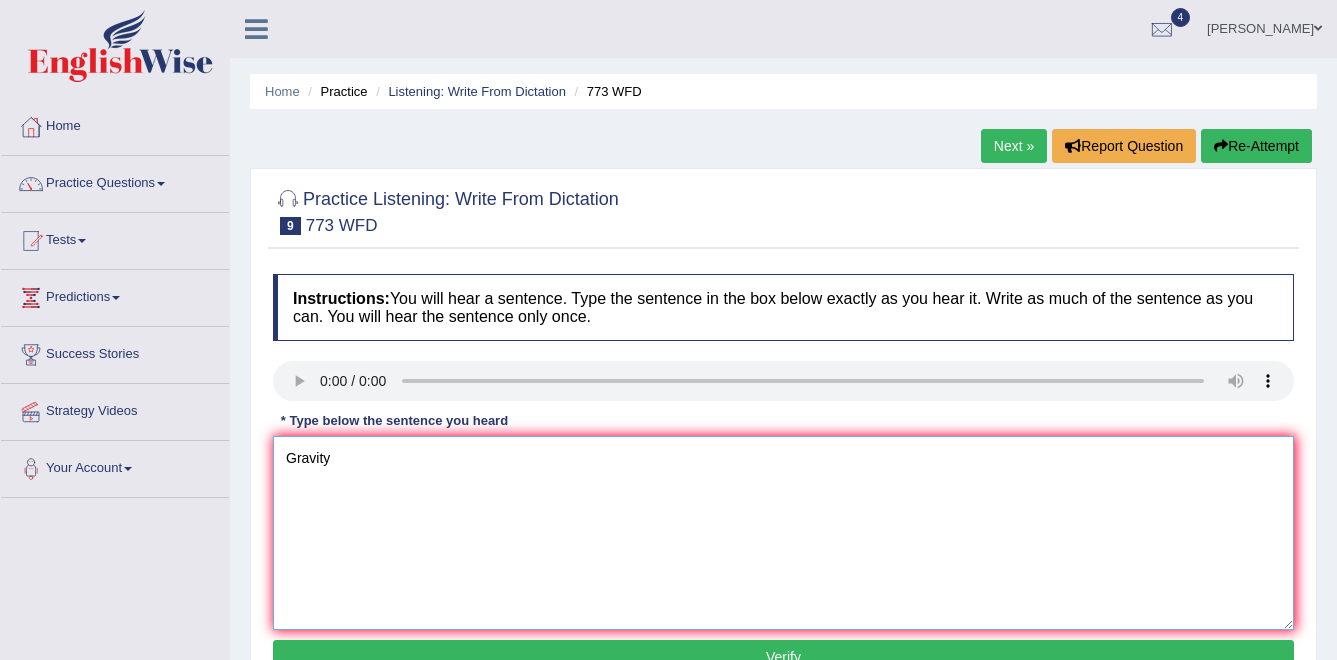 click on "Gravity" at bounding box center (783, 533) 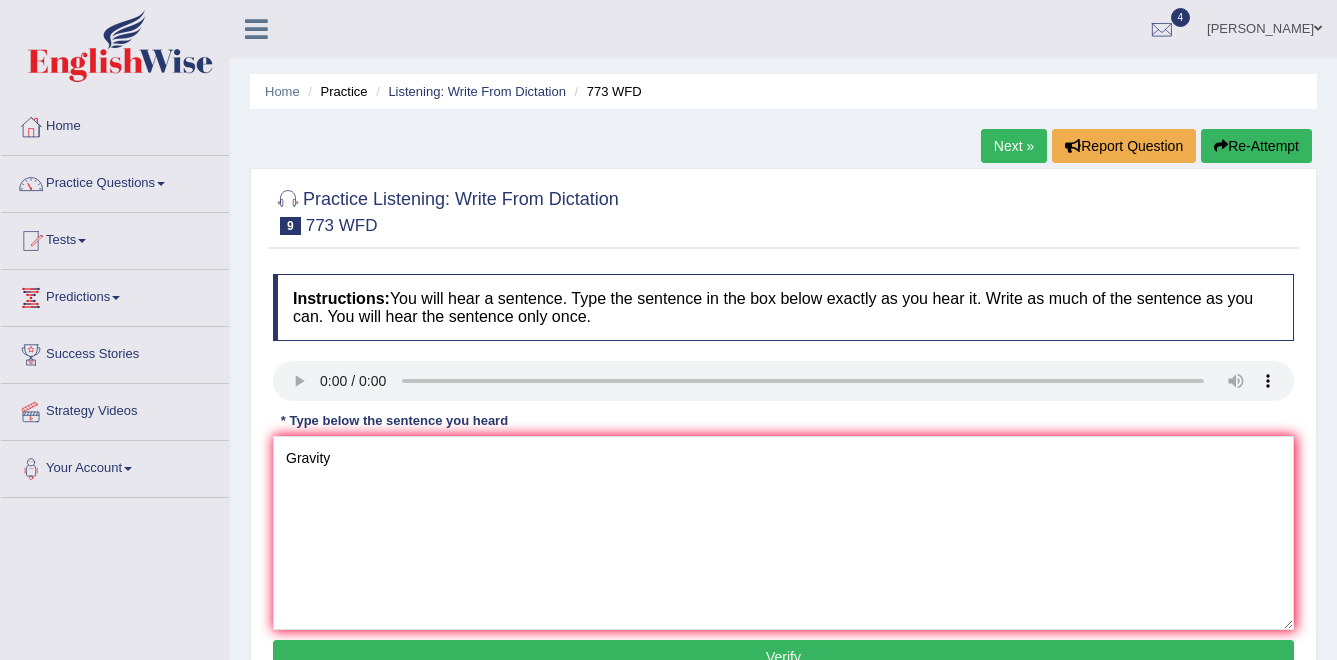 click on "Instructions:  You will hear a sentence. Type the sentence in the box below exactly as you hear it. Write as much of the sentence as you can. You will hear the sentence only once.
Transcript: Gravity is extraordinarily weak and nearly impossible to study directly at a quantum level. * Type below the sentence you heard Gravity Accuracy Comparison for Writing Scores:
Red:  Missed Words
Green:  Correct Words
Blue:  Added/Mistyped Words
Accuracy:   Punctuation at the end  You wrote first capital letter A.I. Engine Result:  Processing... Verify" at bounding box center (783, 477) 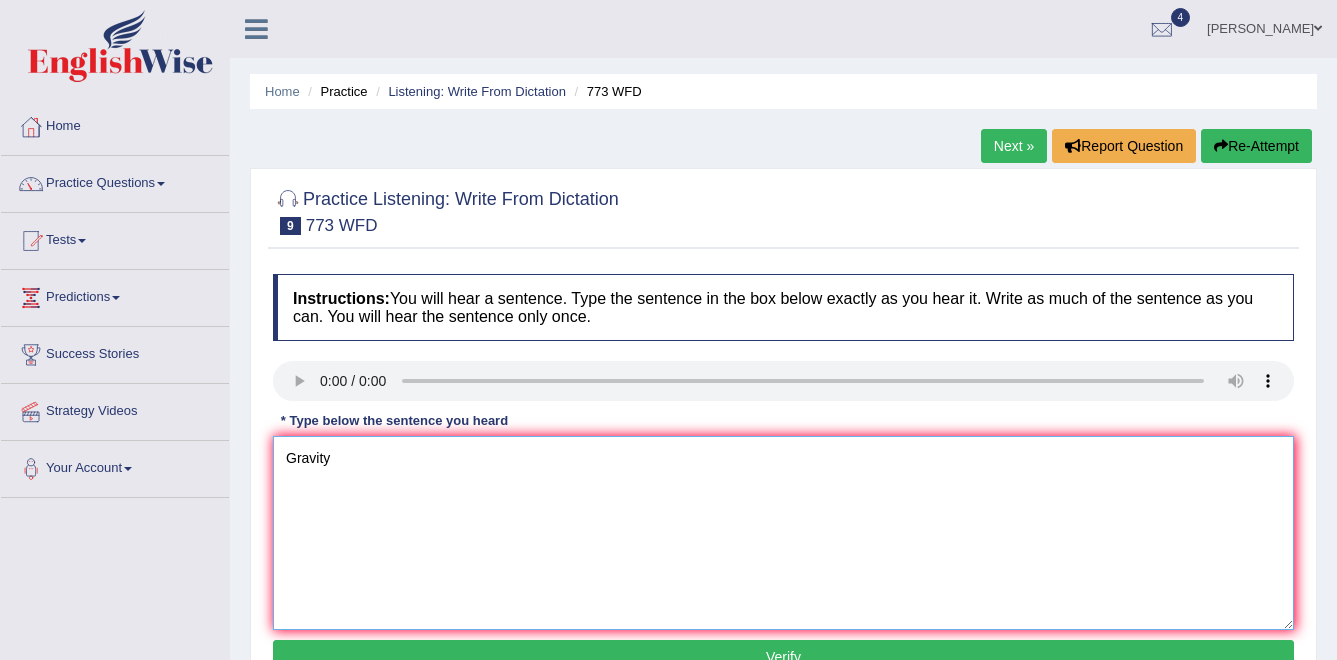 click on "Gravity" at bounding box center (783, 533) 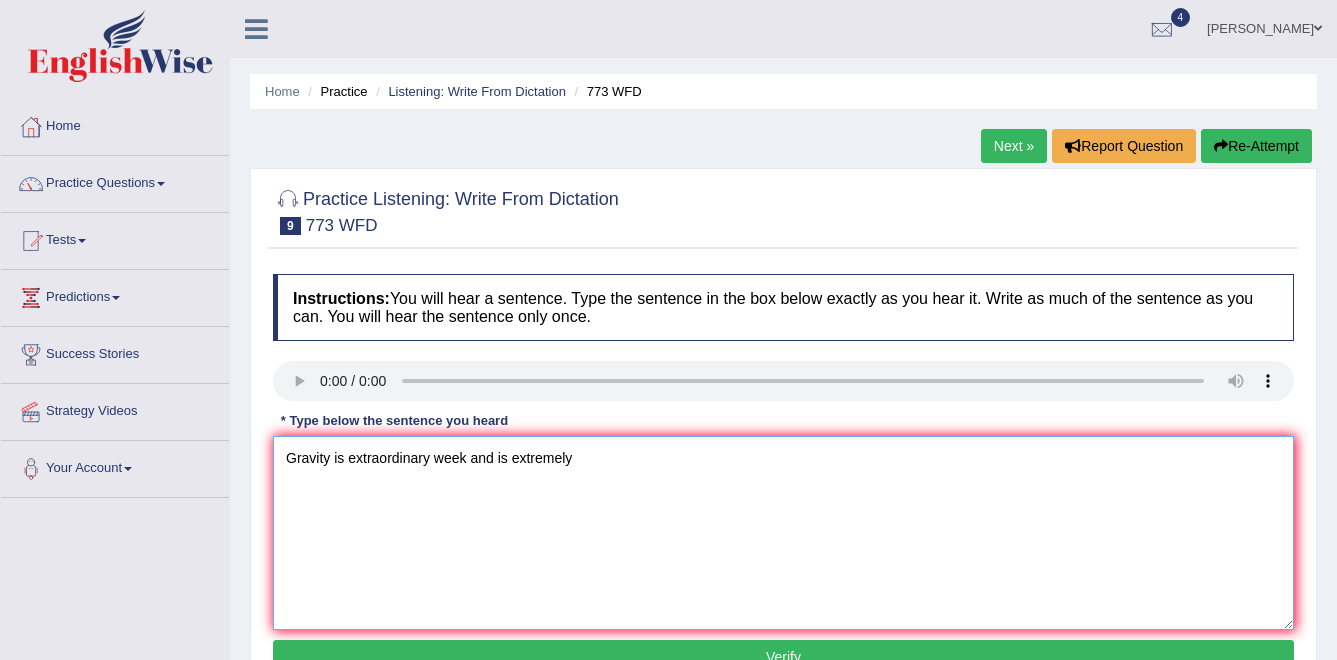 click on "Gravity is extraordinary week and is extremely" at bounding box center (783, 533) 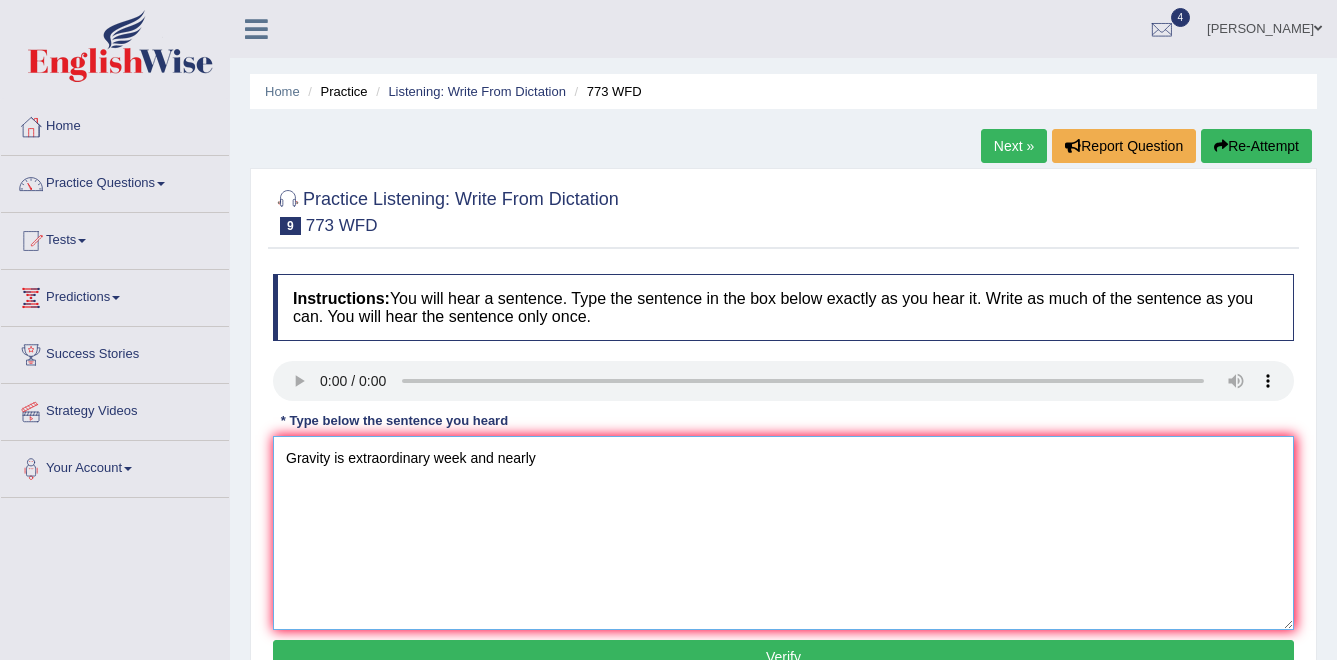 click on "Gravity is extraordinary week and nearly" at bounding box center (783, 533) 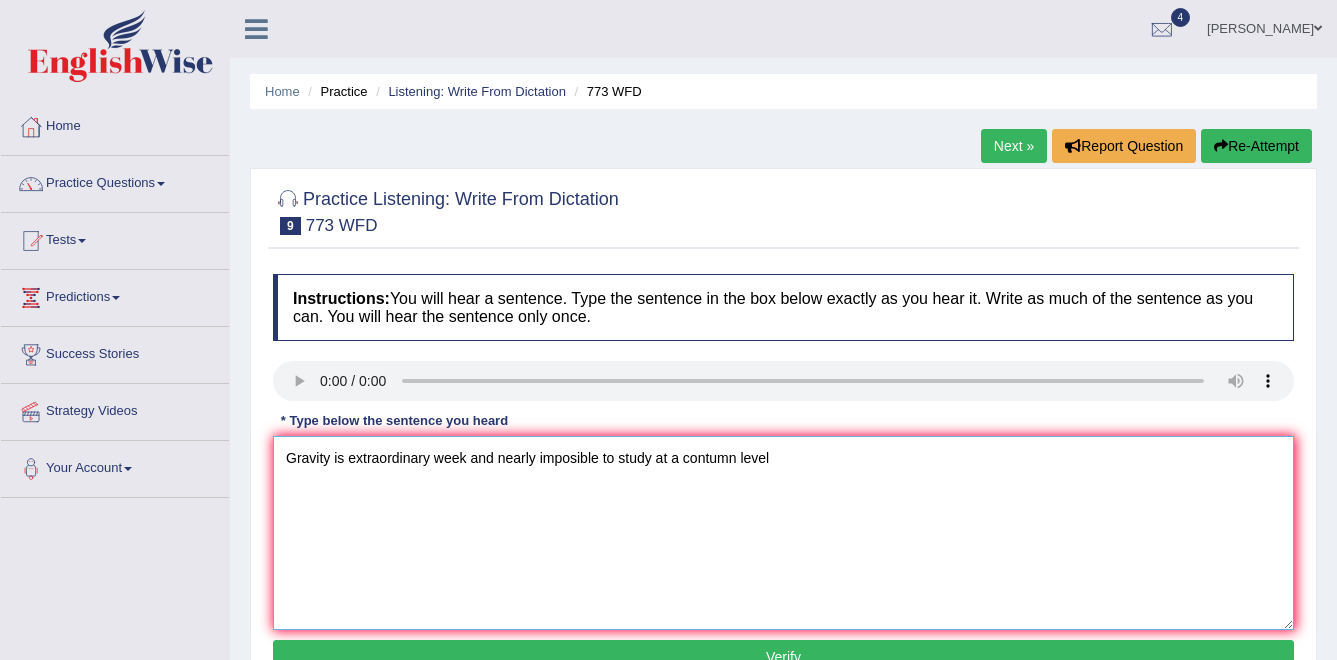 click on "Gravity is extraordinary week and nearly imposible to study at a contumn level" at bounding box center (783, 533) 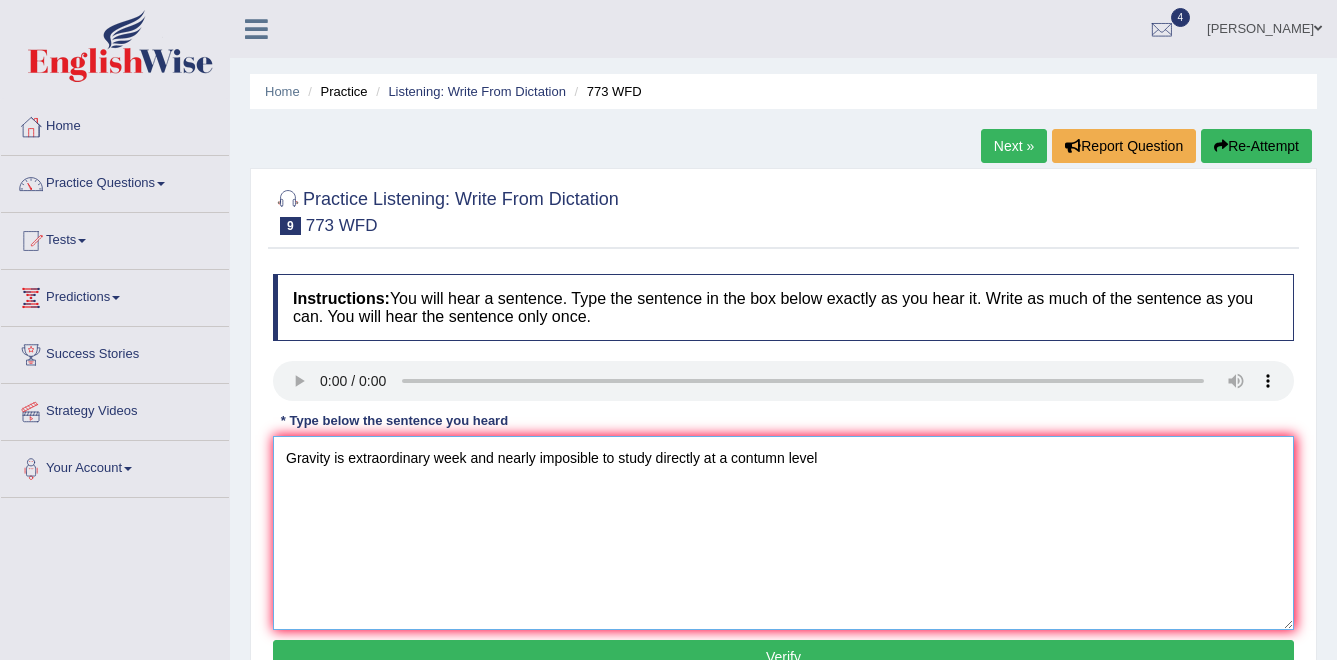 type on "Gravity is extraordinary week and nearly imposible to study directly at a contumn level" 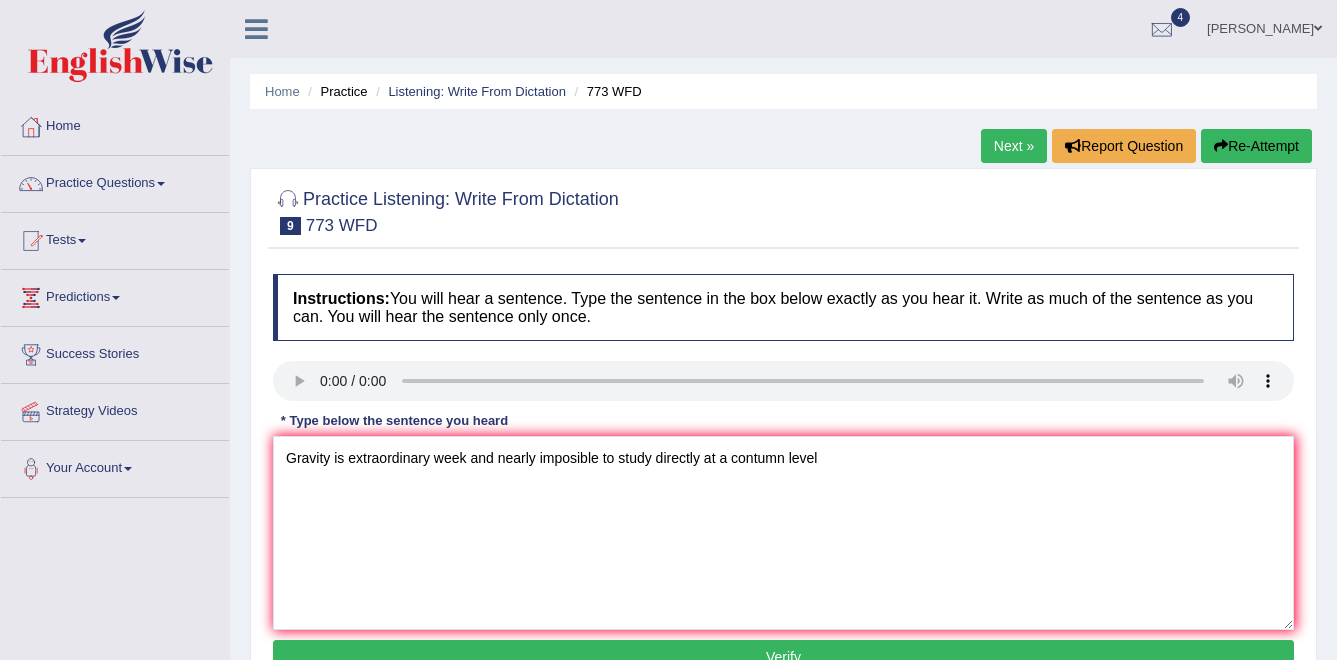 click on "Verify" at bounding box center [783, 657] 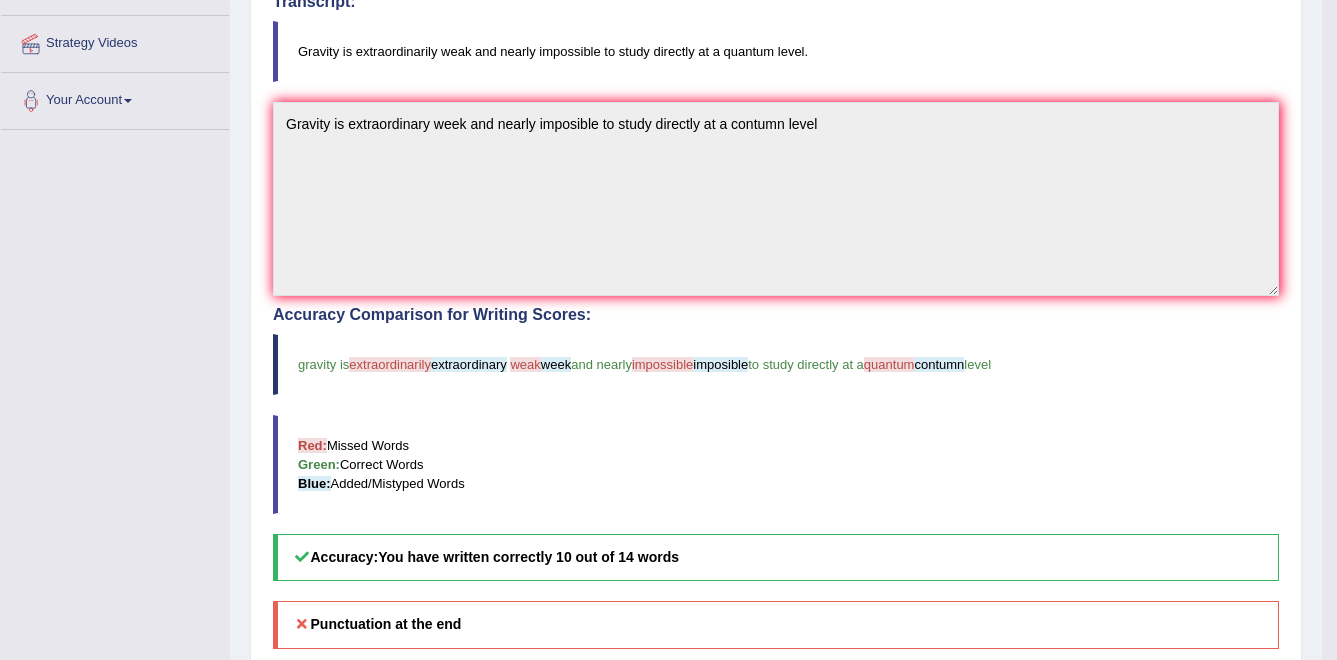 scroll, scrollTop: 370, scrollLeft: 0, axis: vertical 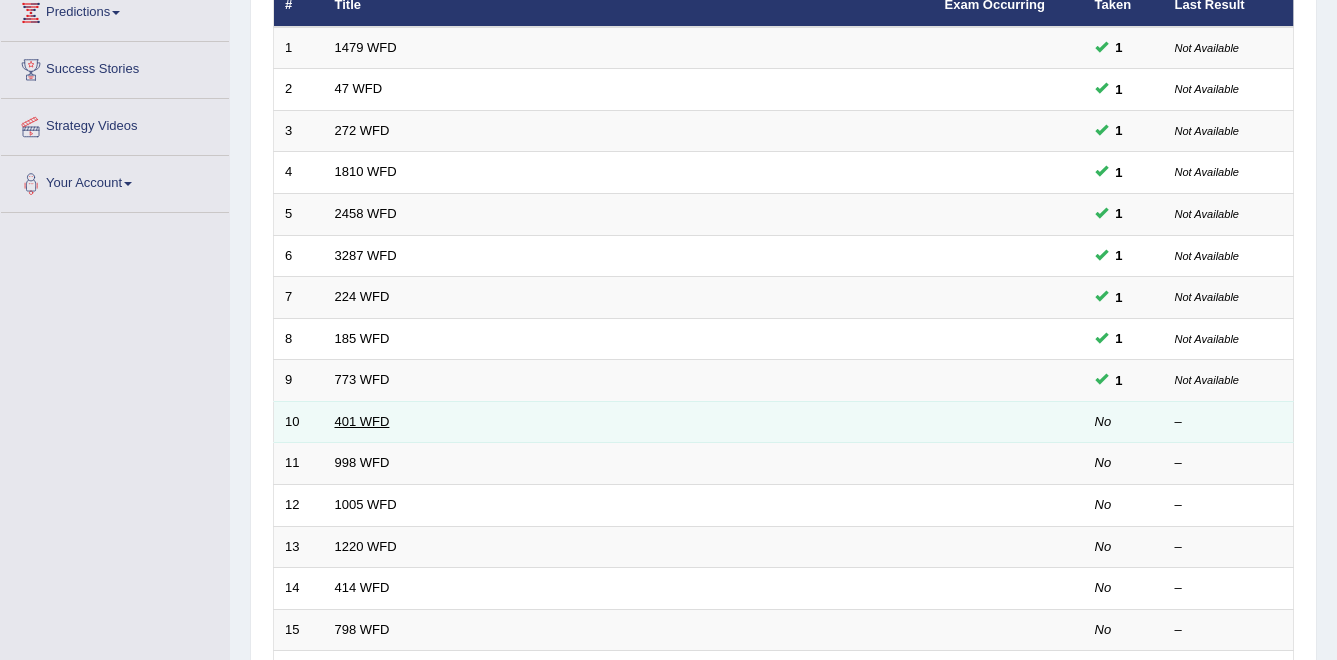 click on "401 WFD" at bounding box center (362, 421) 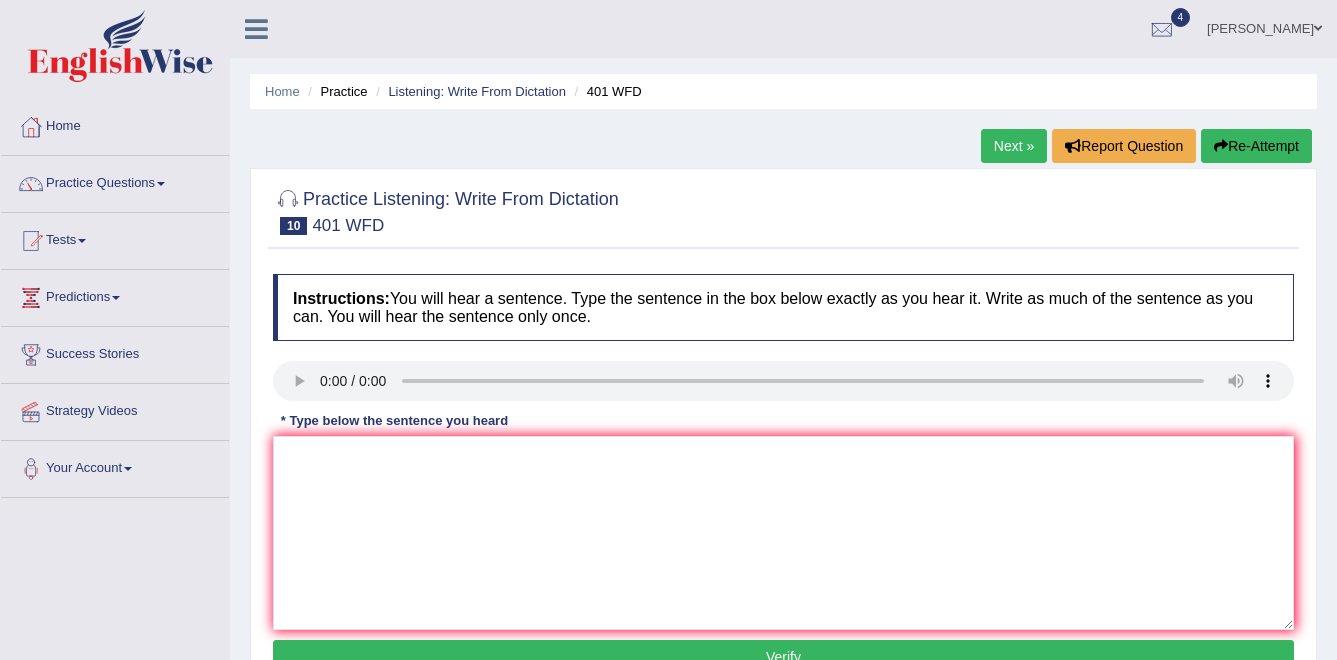 scroll, scrollTop: 0, scrollLeft: 0, axis: both 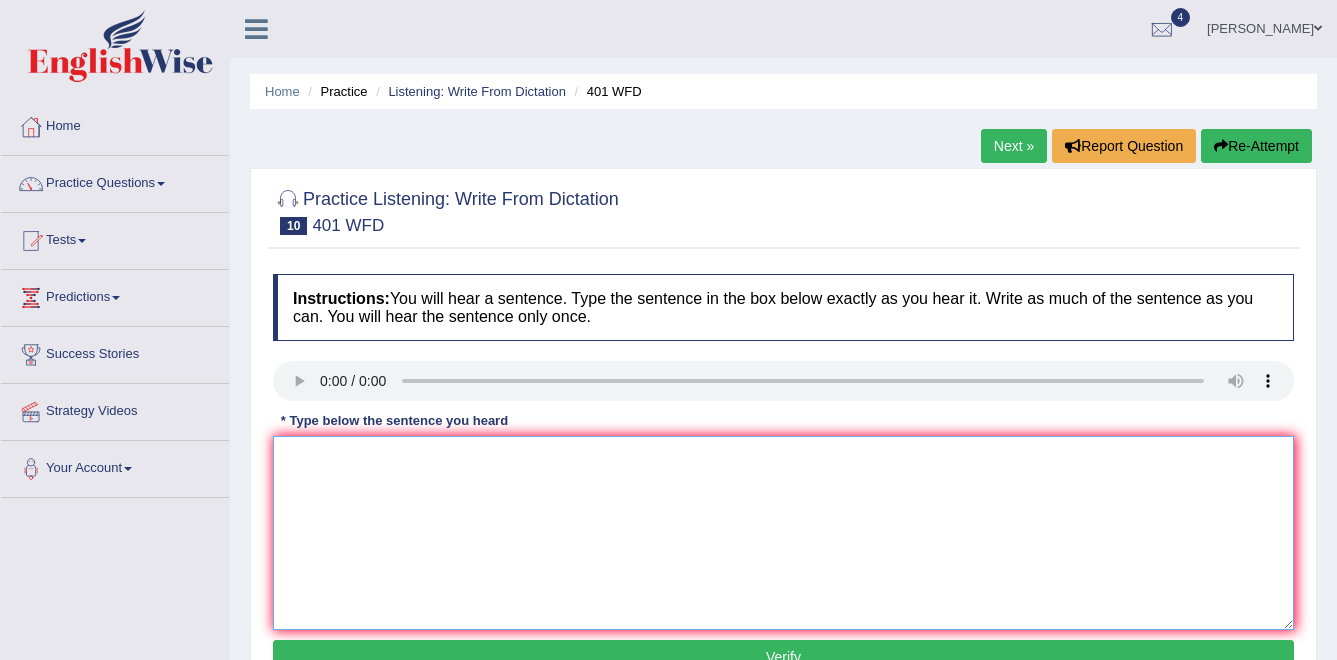 click at bounding box center [783, 533] 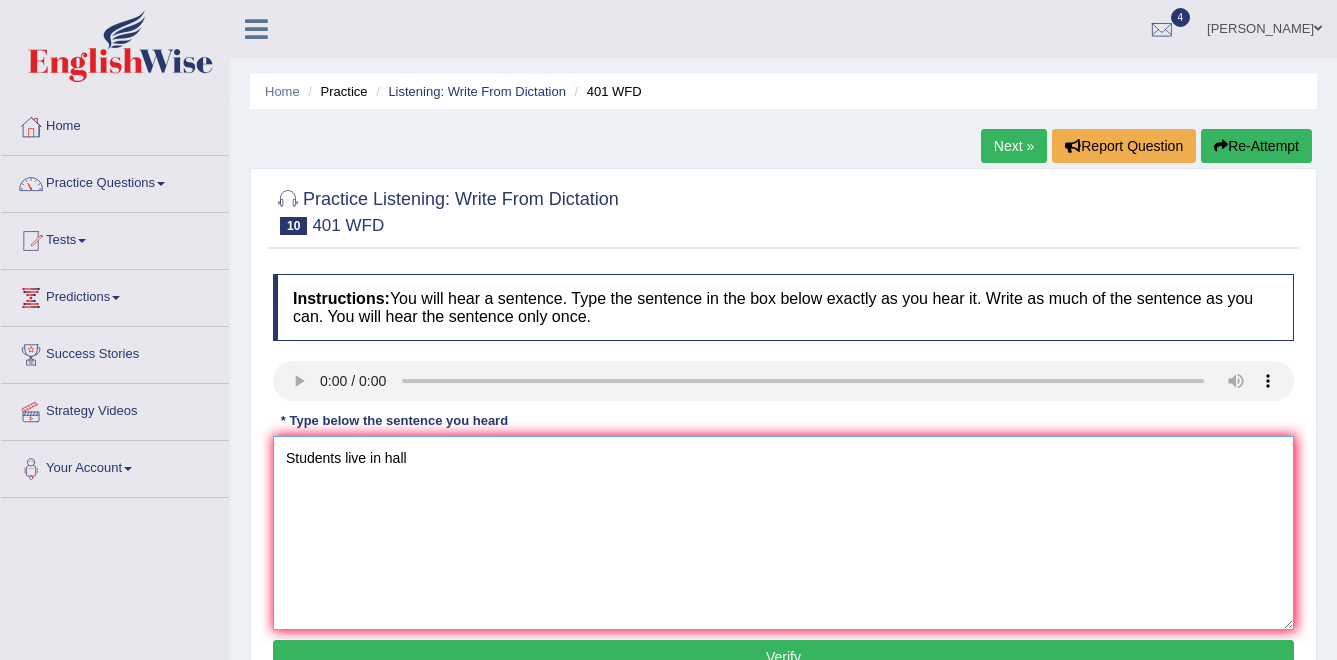 click on "Students live in hall" at bounding box center [783, 533] 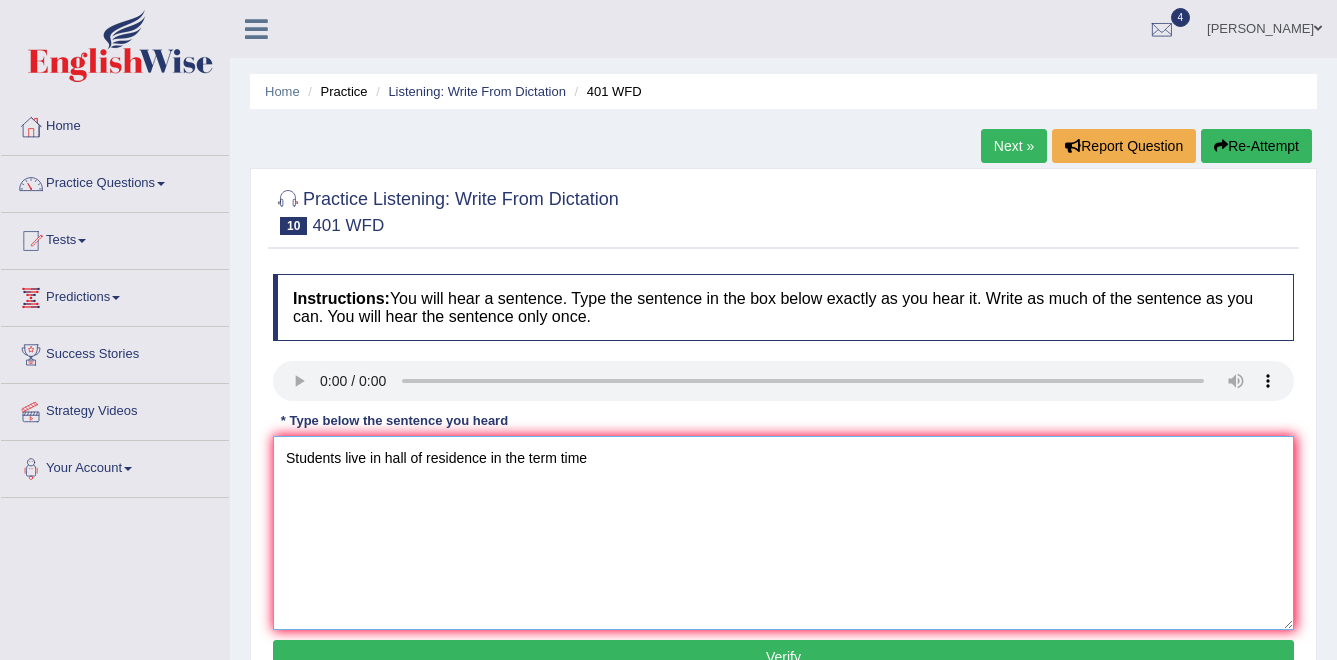 click on "Students live in hall of residence in the term time" at bounding box center (783, 533) 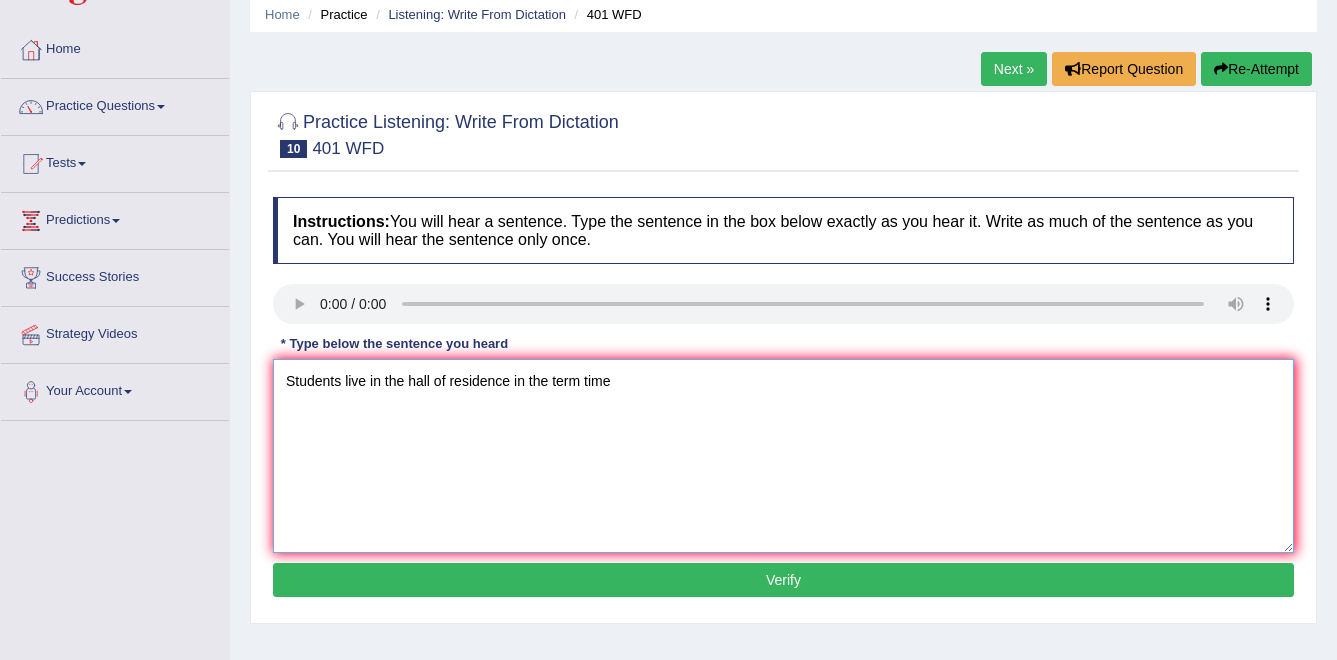 scroll, scrollTop: 78, scrollLeft: 0, axis: vertical 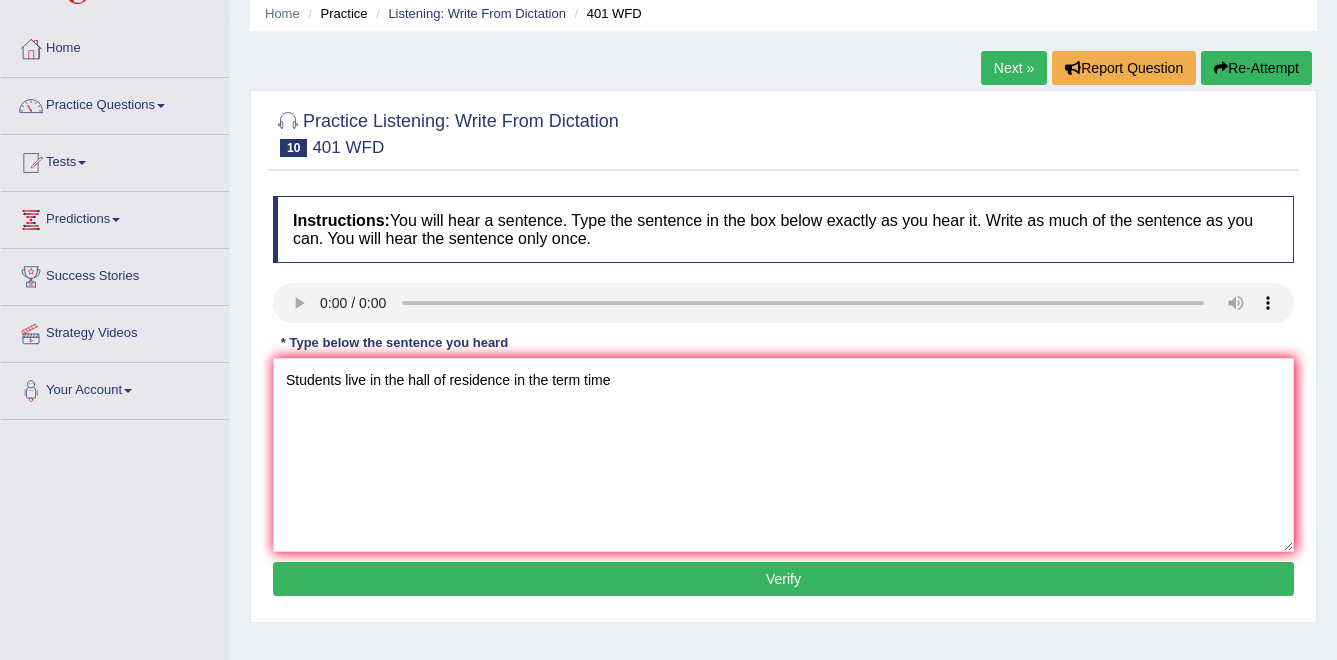 click on "Verify" at bounding box center [783, 579] 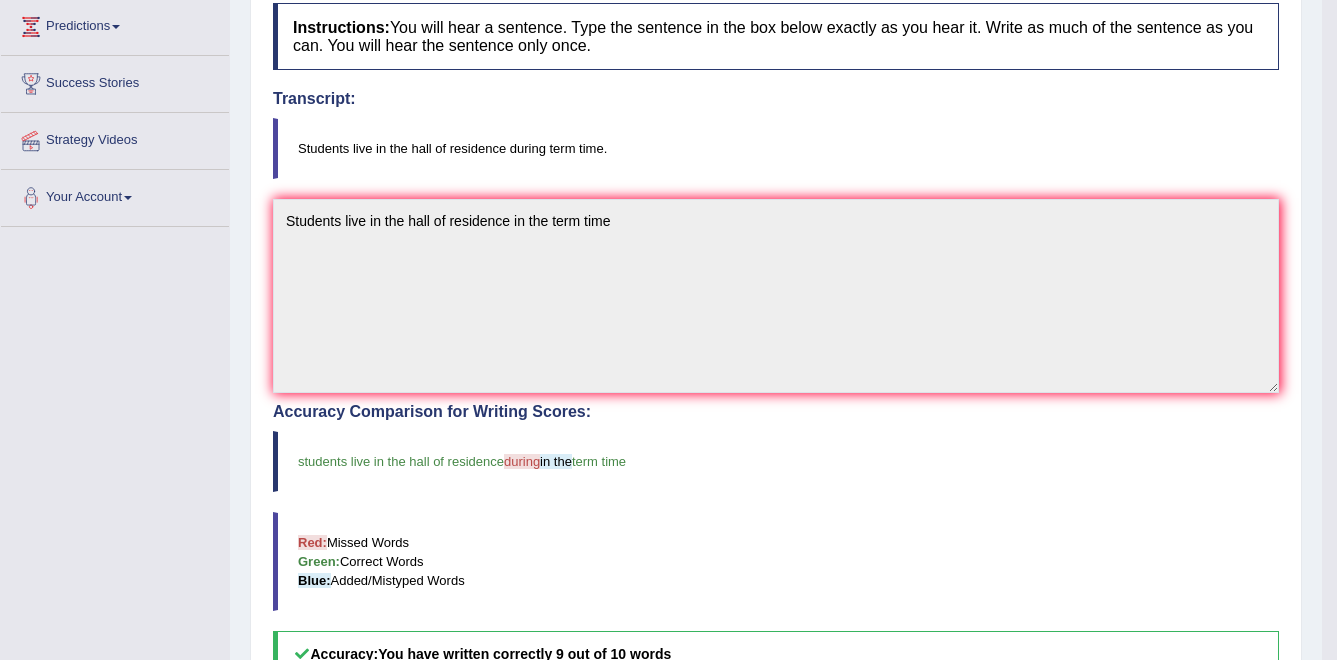 scroll, scrollTop: 272, scrollLeft: 0, axis: vertical 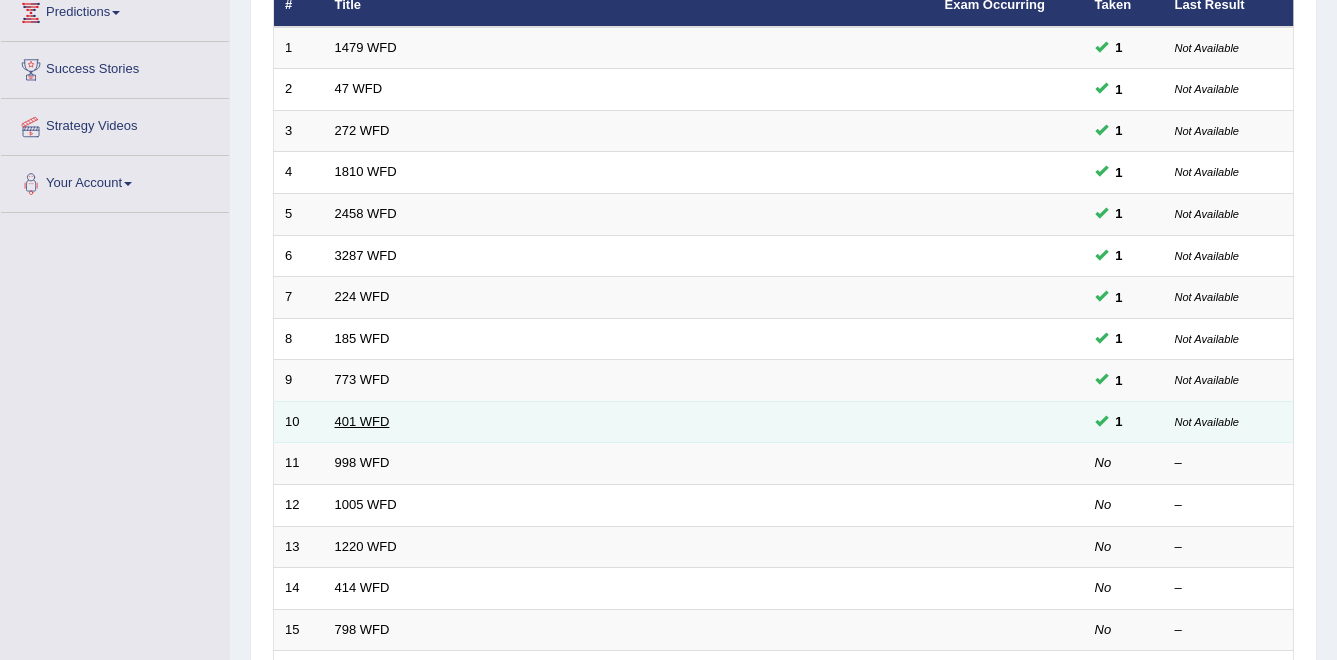 click on "401 WFD" at bounding box center [362, 421] 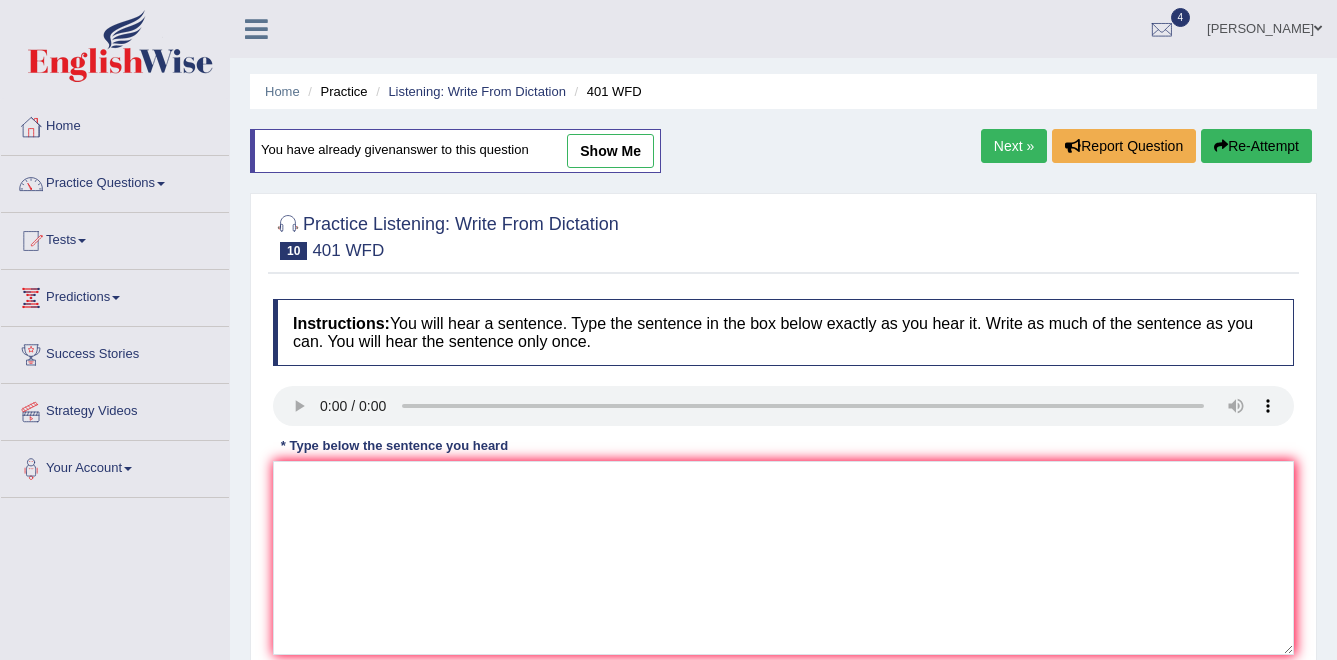 scroll, scrollTop: 0, scrollLeft: 0, axis: both 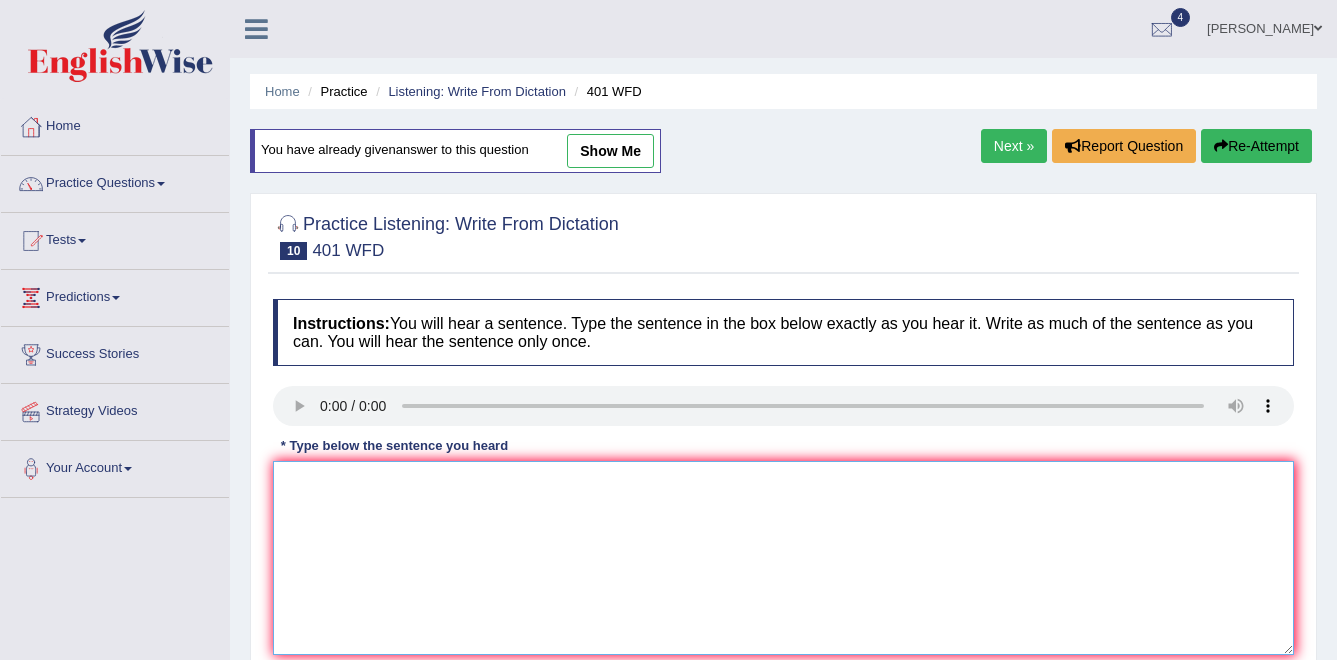 click at bounding box center [783, 558] 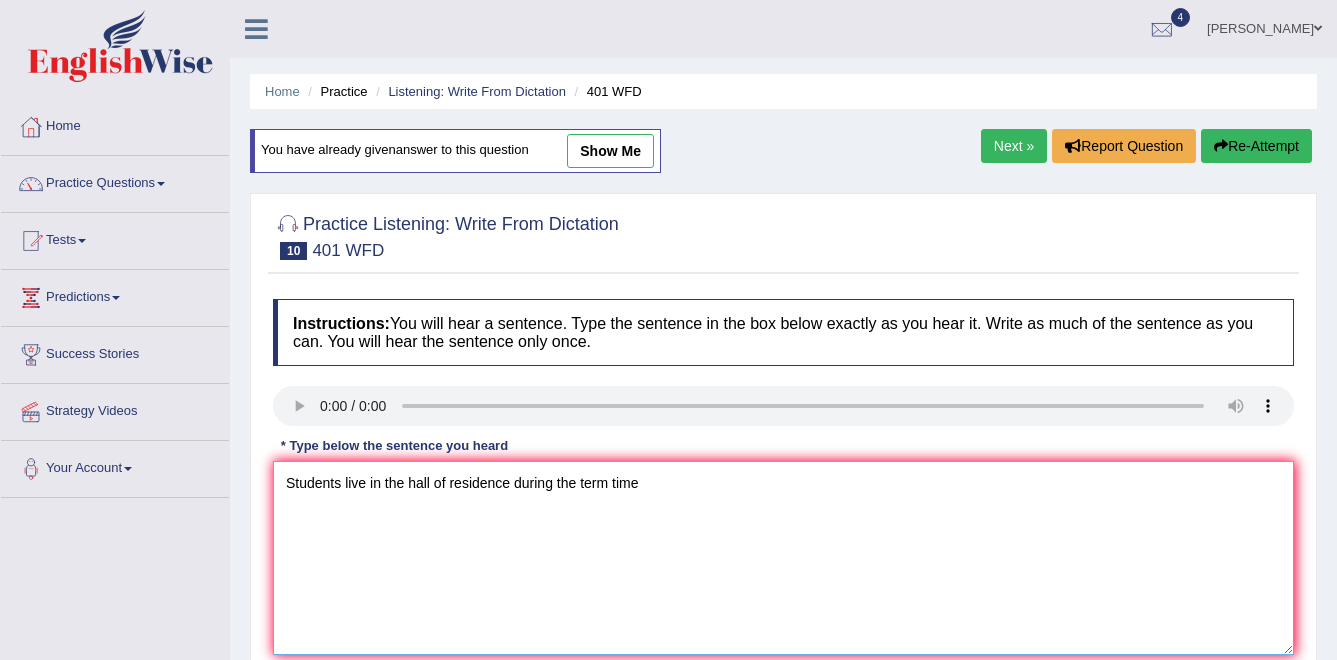 type on "Students live in the hall of residence during the term time" 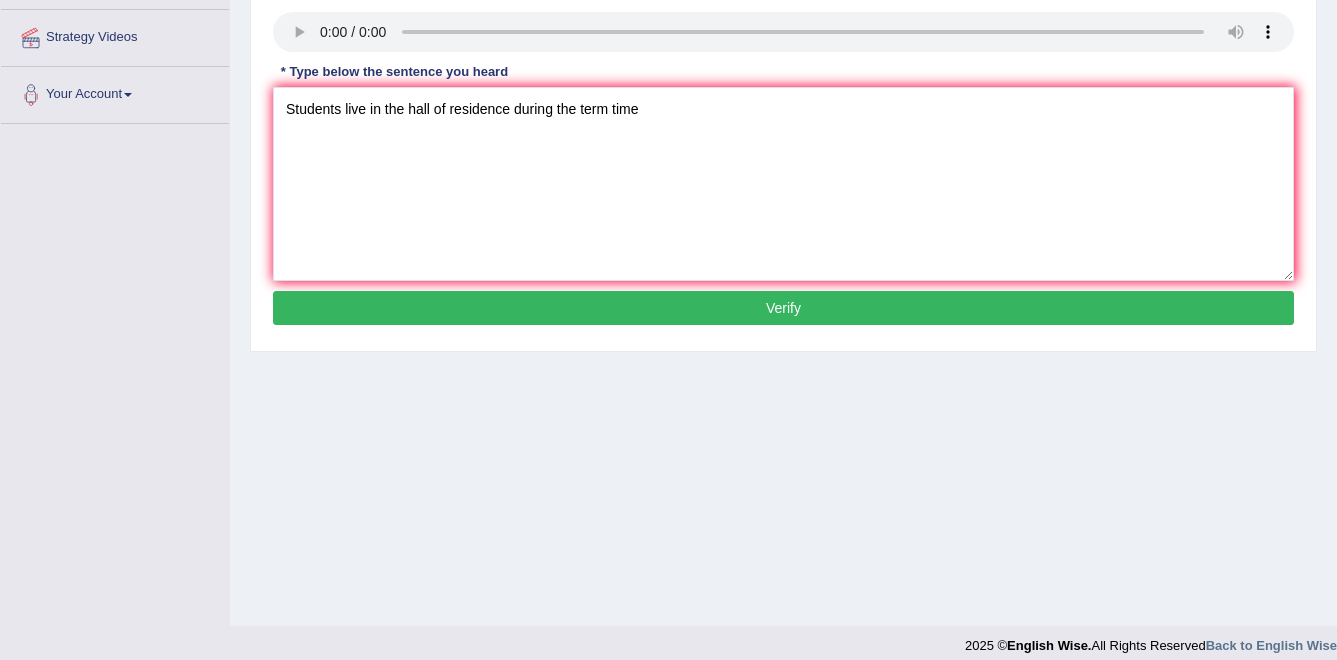 scroll, scrollTop: 375, scrollLeft: 0, axis: vertical 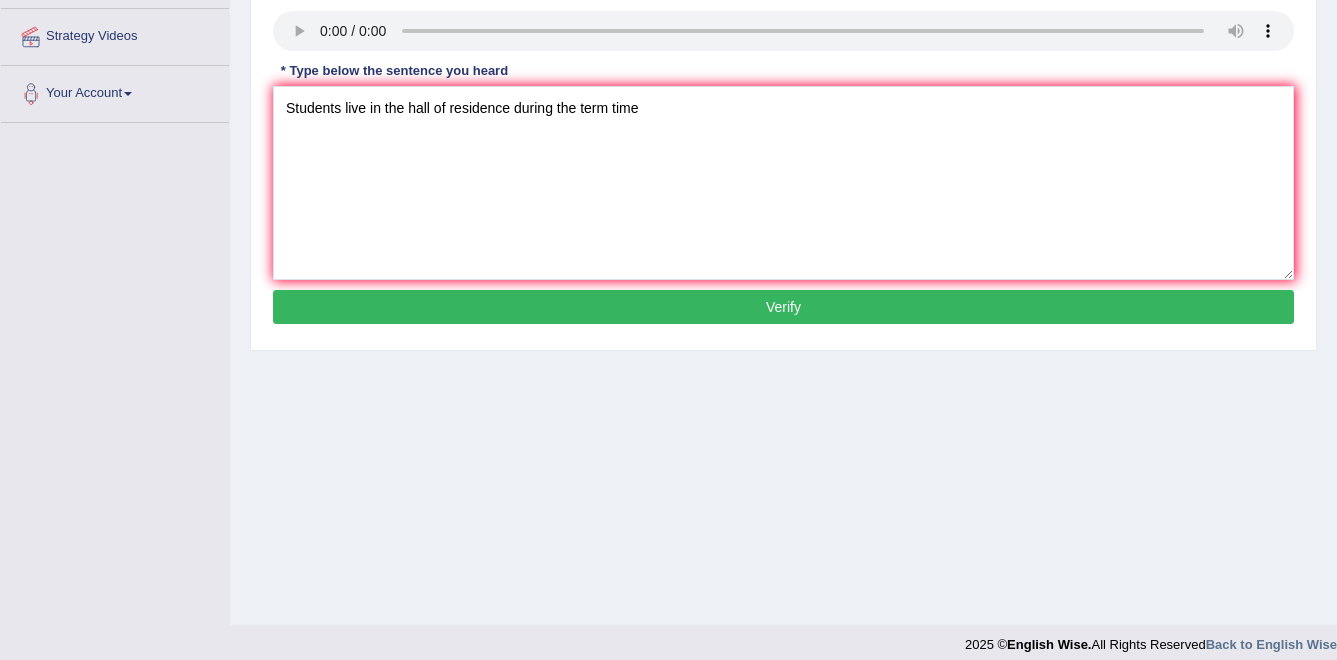 click on "Verify" at bounding box center (783, 307) 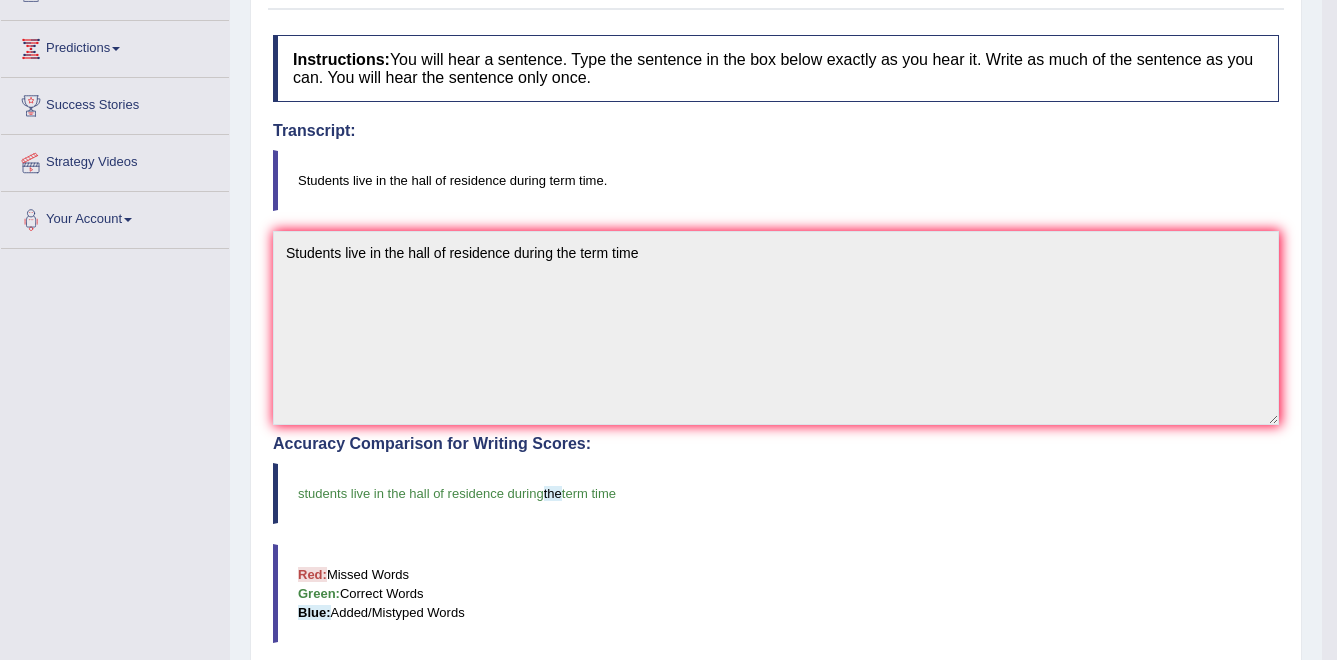 scroll, scrollTop: 250, scrollLeft: 0, axis: vertical 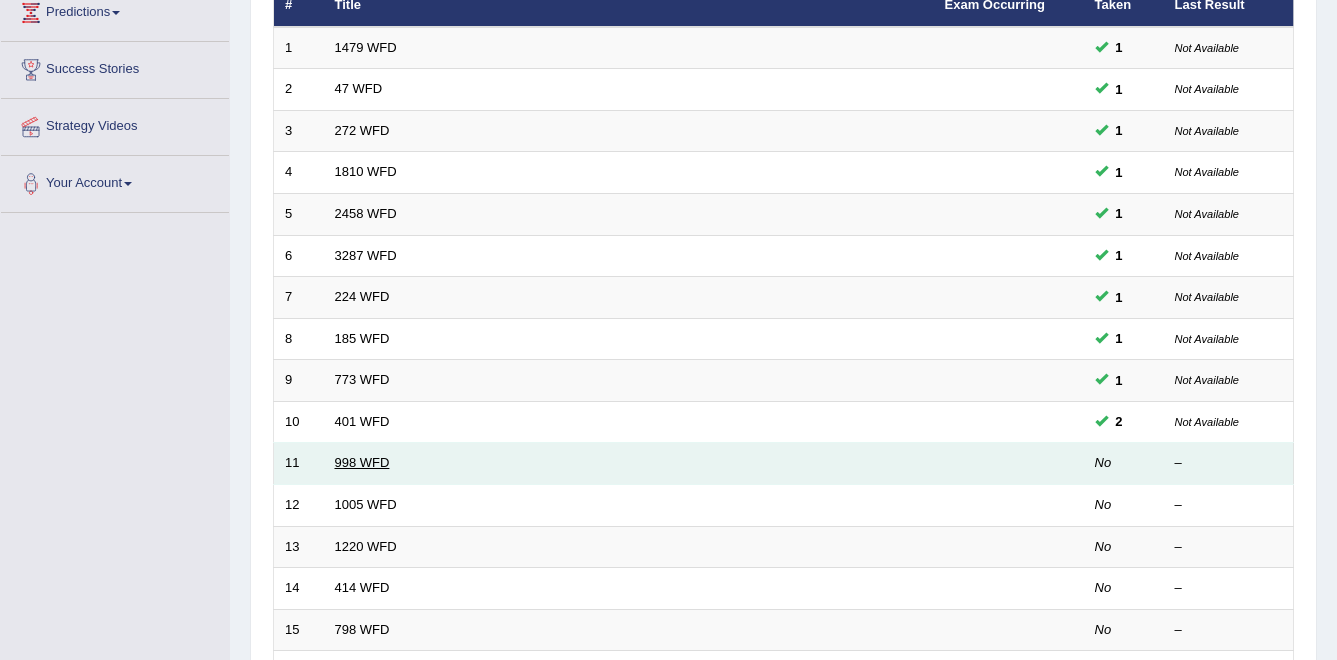 click on "998 WFD" at bounding box center [362, 462] 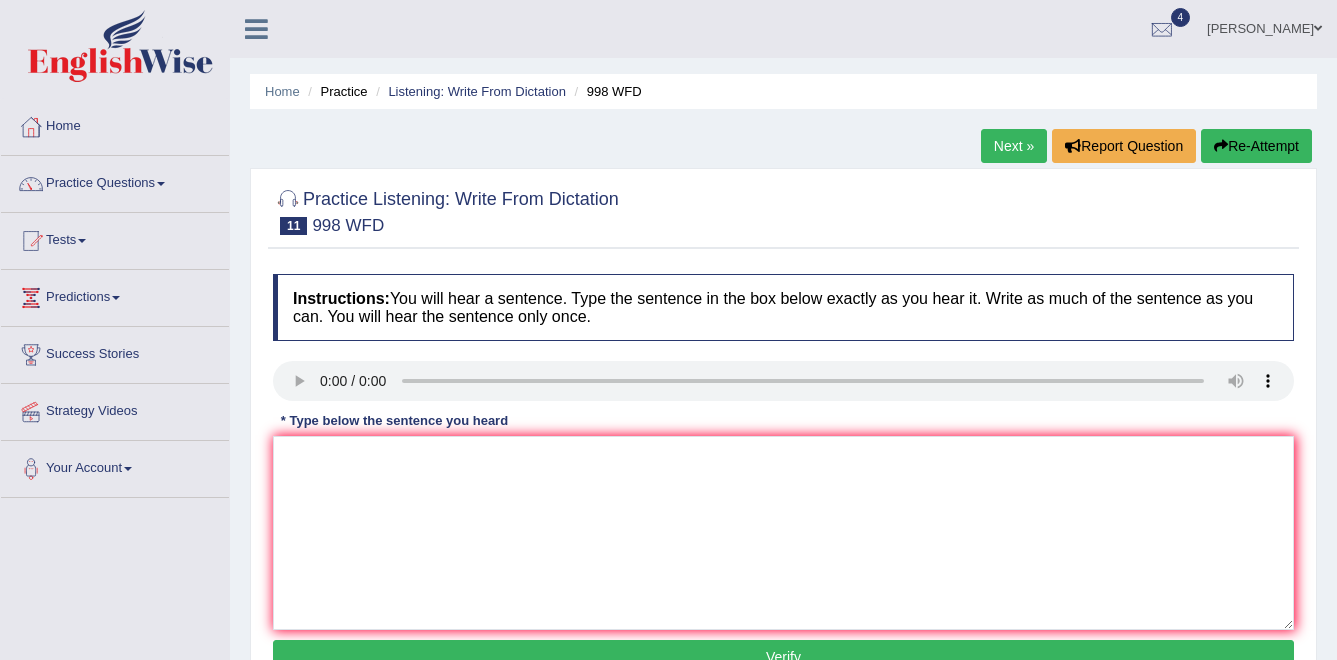 scroll, scrollTop: 0, scrollLeft: 0, axis: both 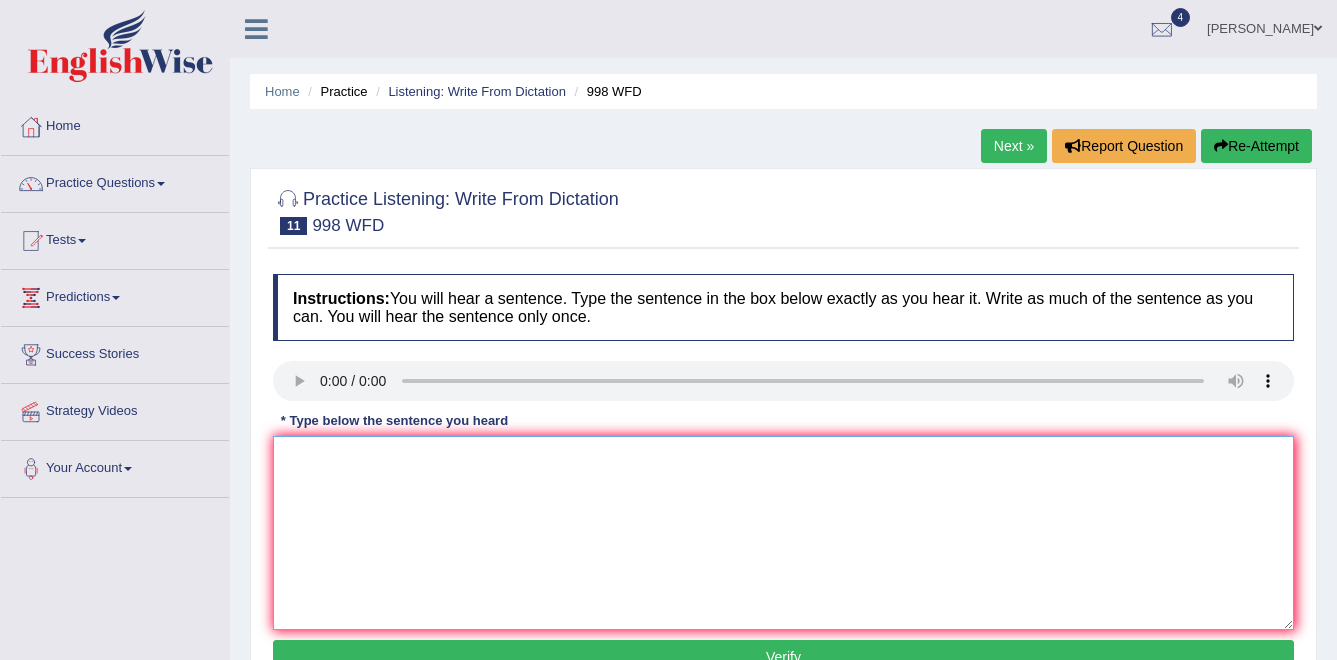click at bounding box center (783, 533) 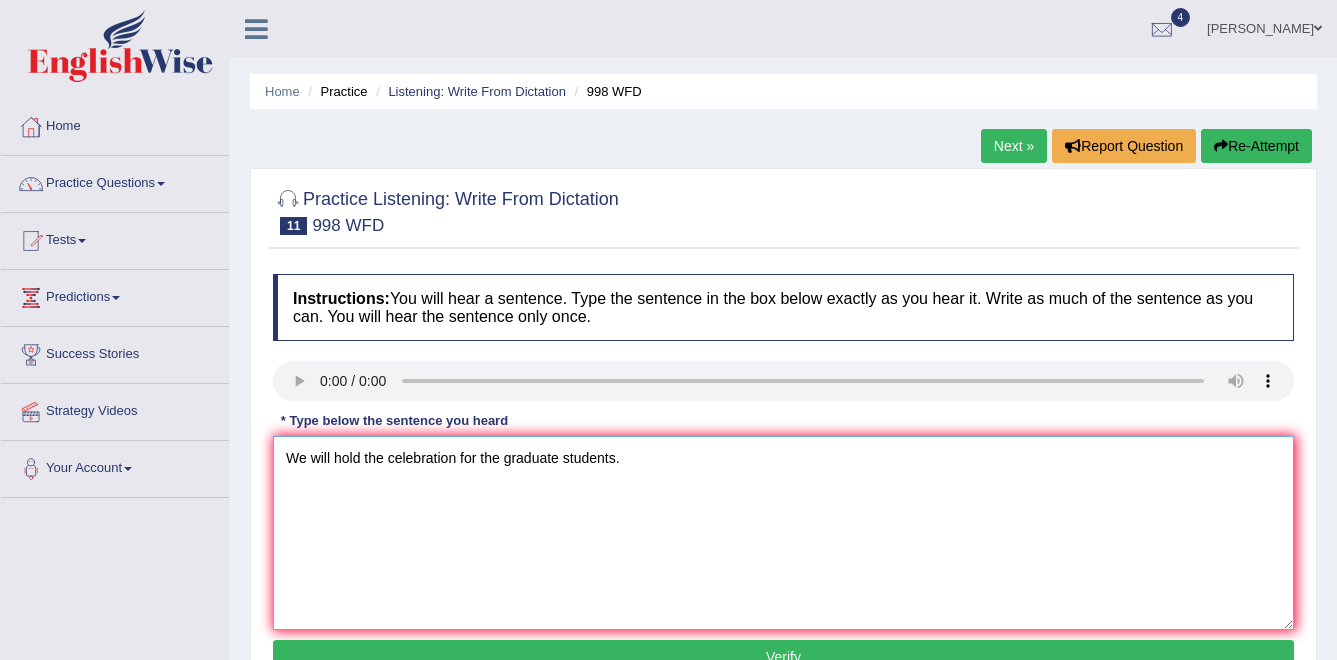 type on "We will hold the celebration for the graduate students." 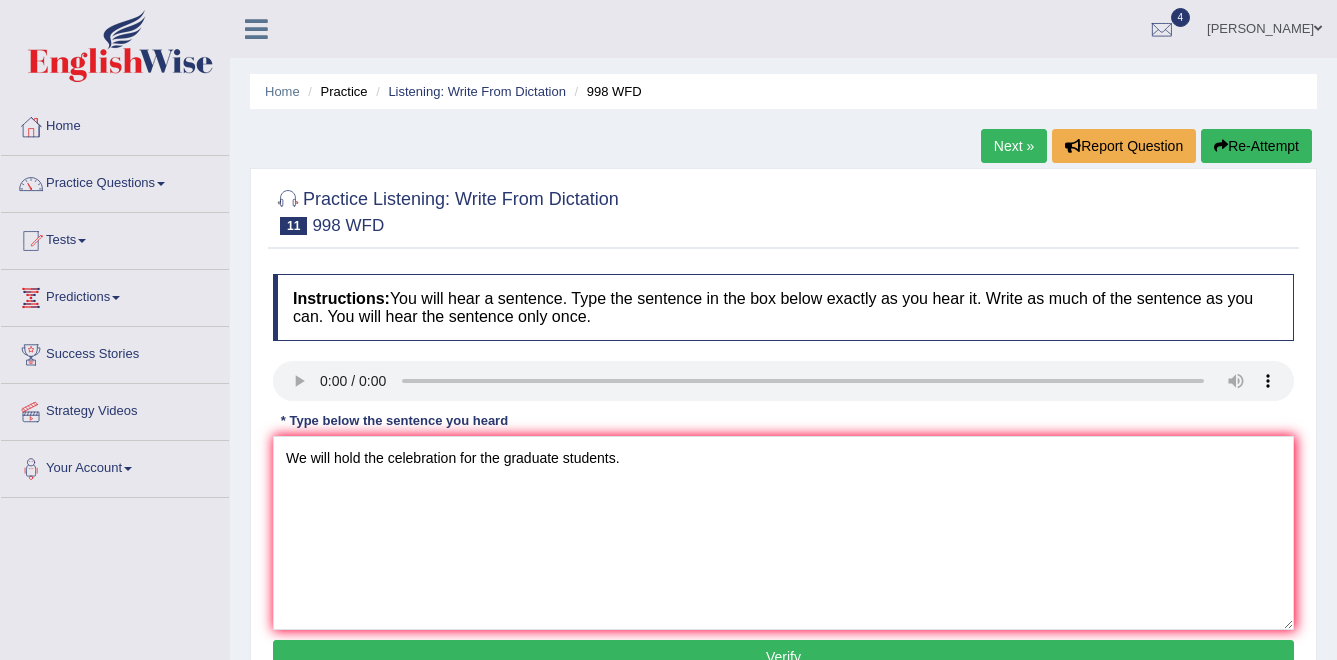 click on "Verify" at bounding box center (783, 657) 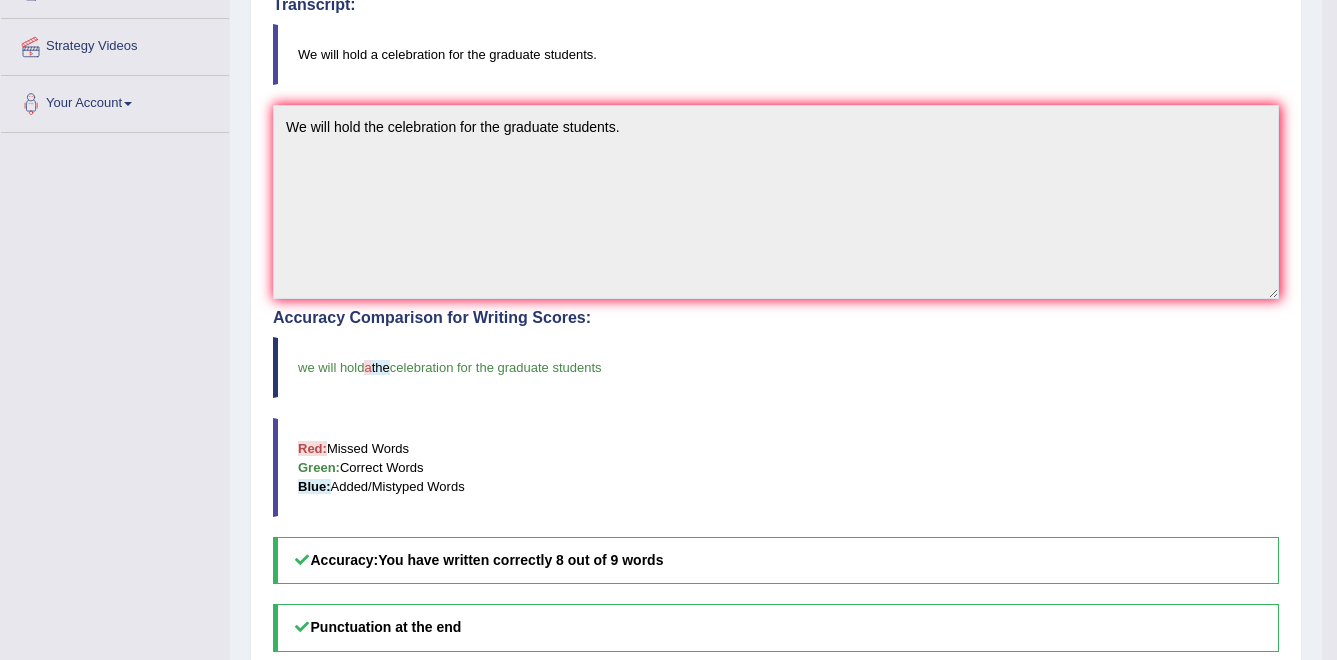 scroll, scrollTop: 380, scrollLeft: 0, axis: vertical 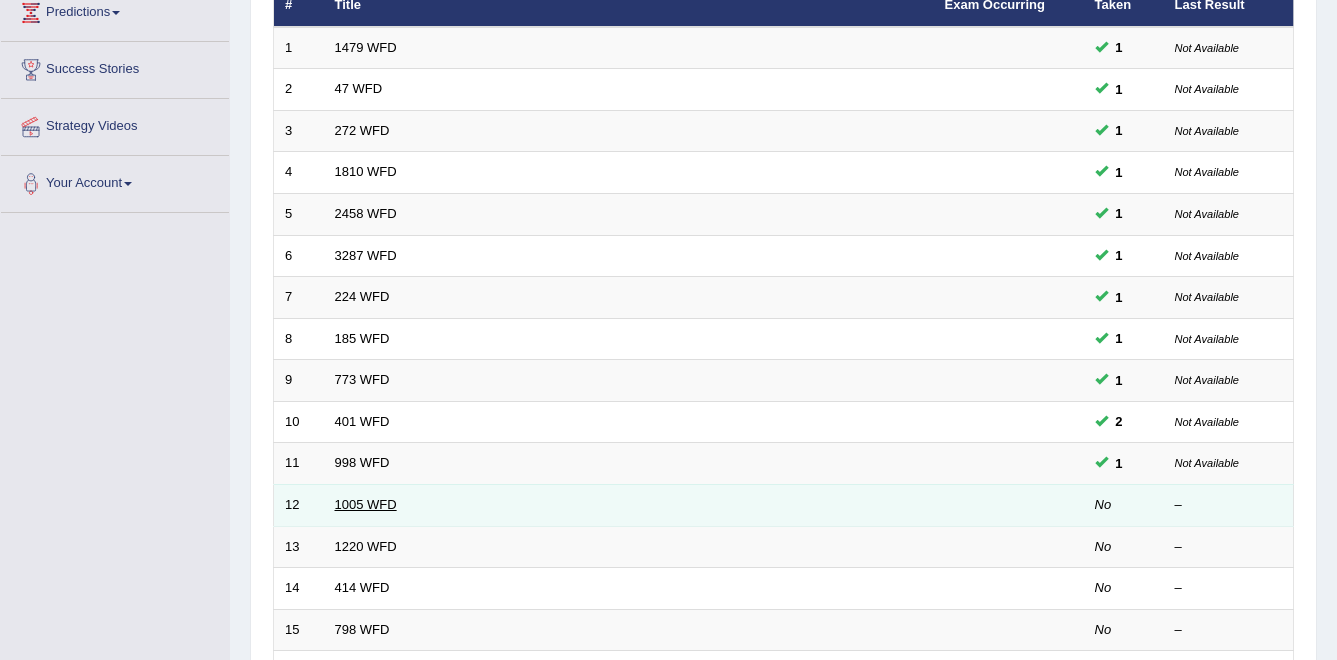click on "1005 WFD" at bounding box center (366, 504) 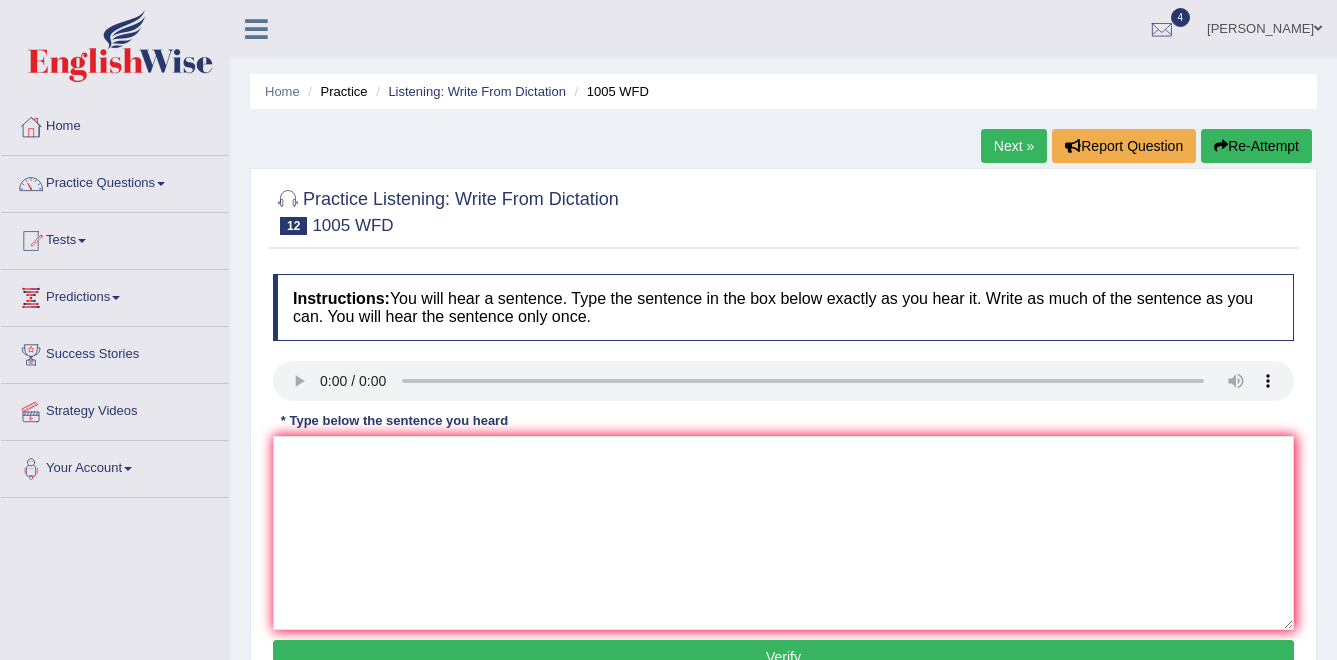 scroll, scrollTop: 0, scrollLeft: 0, axis: both 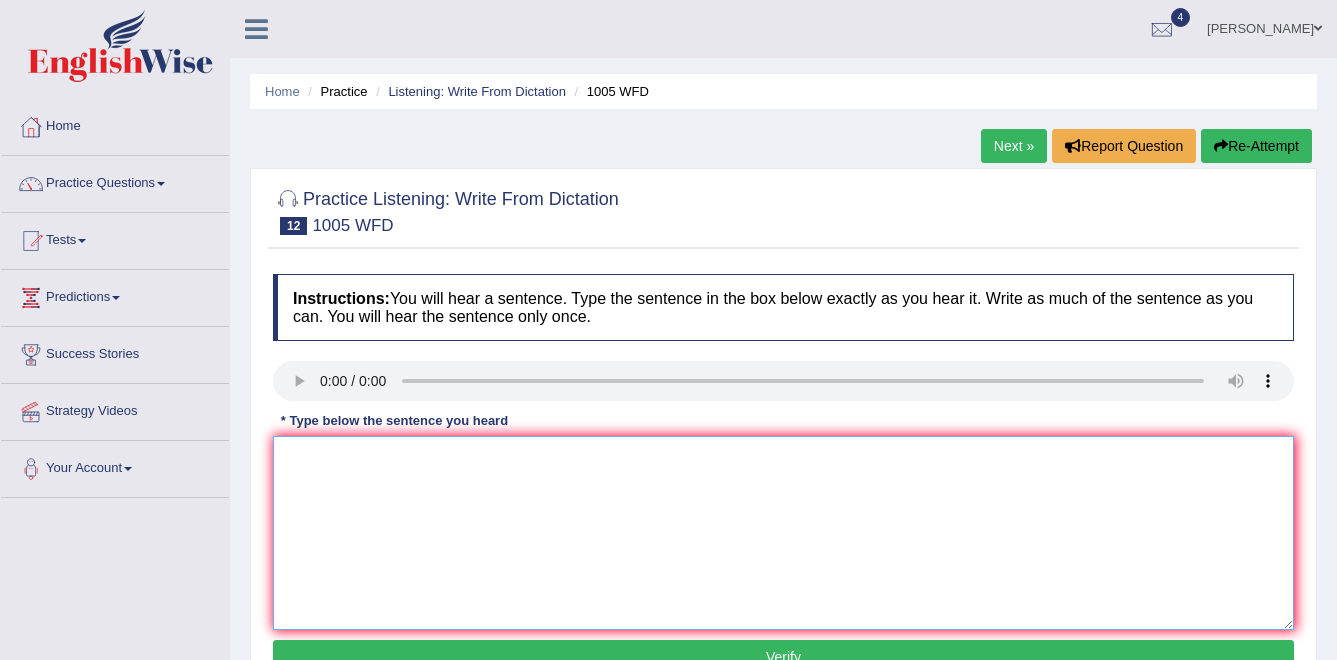 click at bounding box center (783, 533) 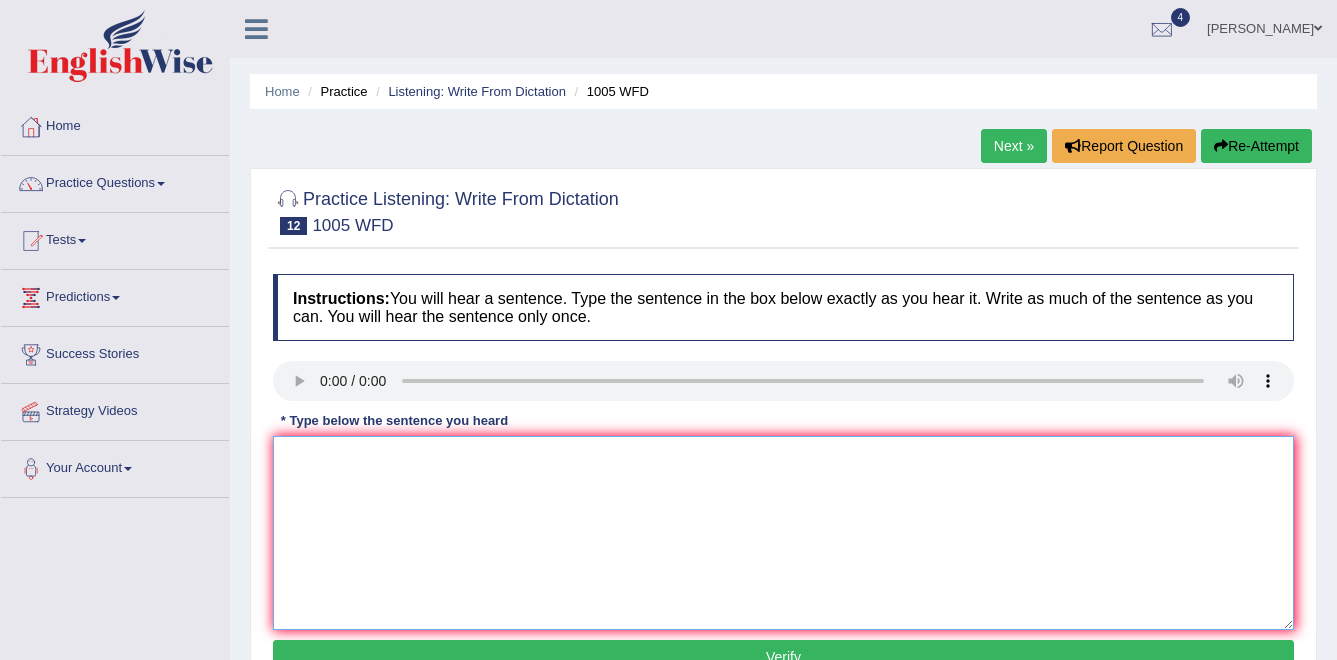click at bounding box center [783, 533] 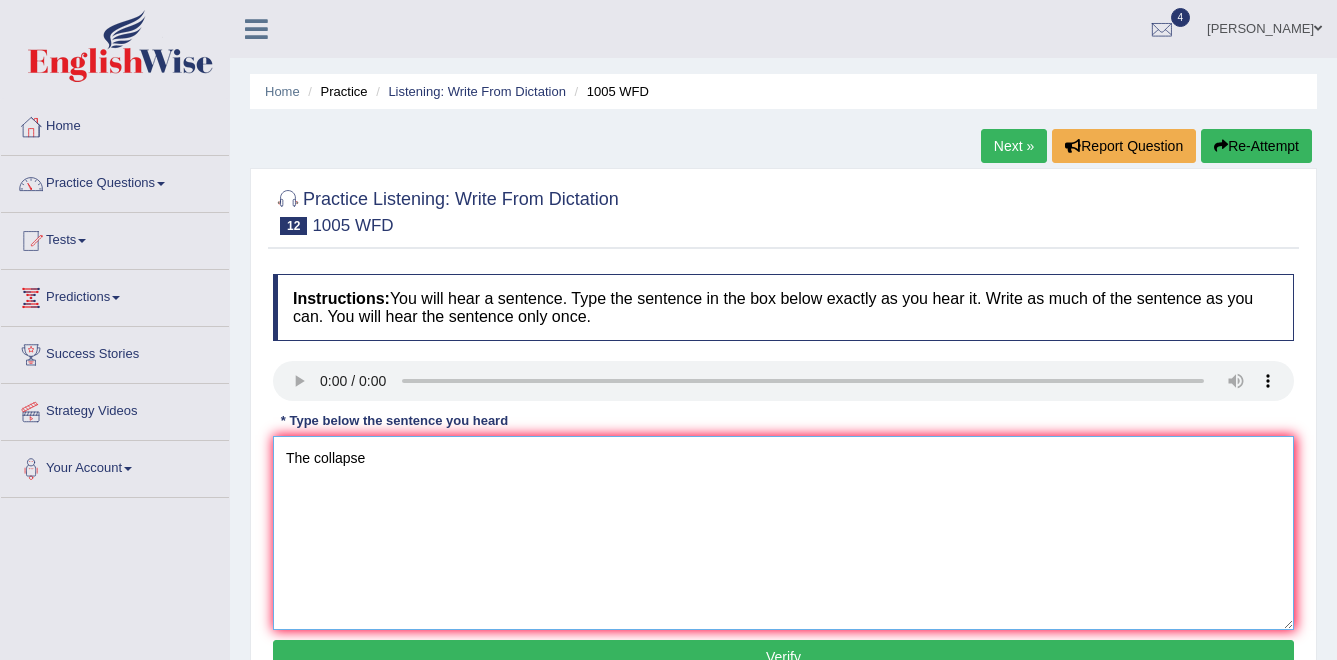 click on "The collapse" at bounding box center (783, 533) 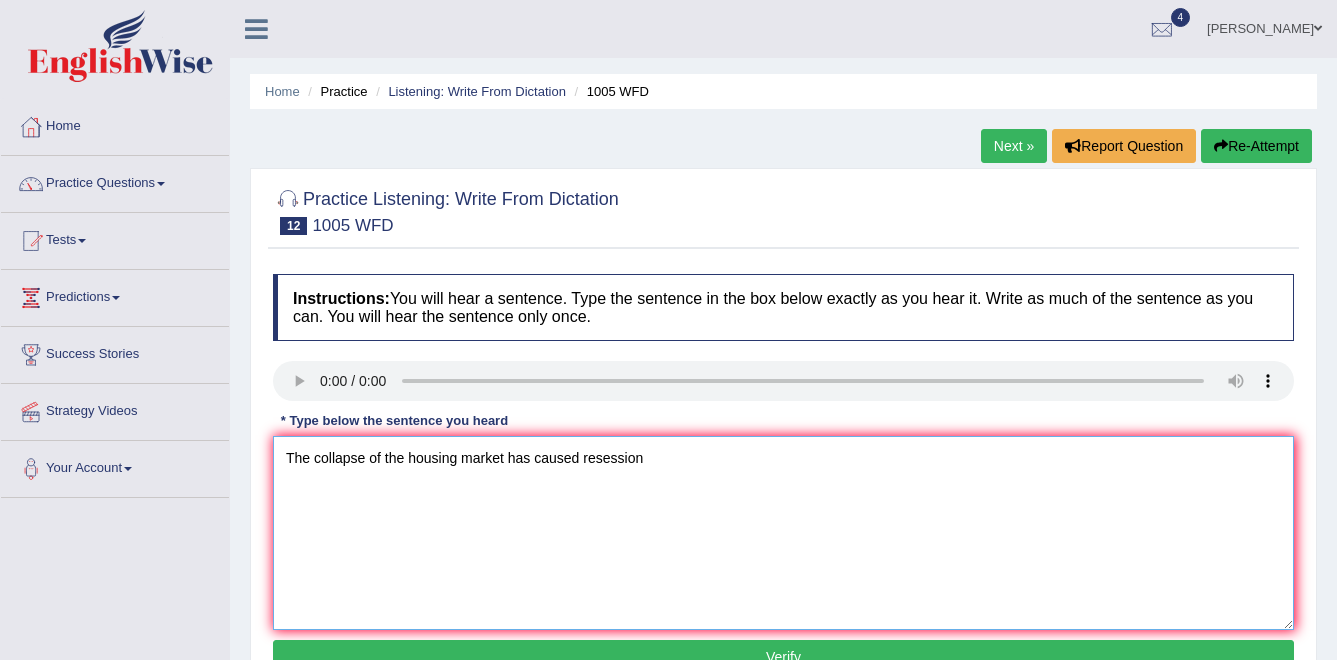 click on "The collapse of the housing market has caused resession" at bounding box center (783, 533) 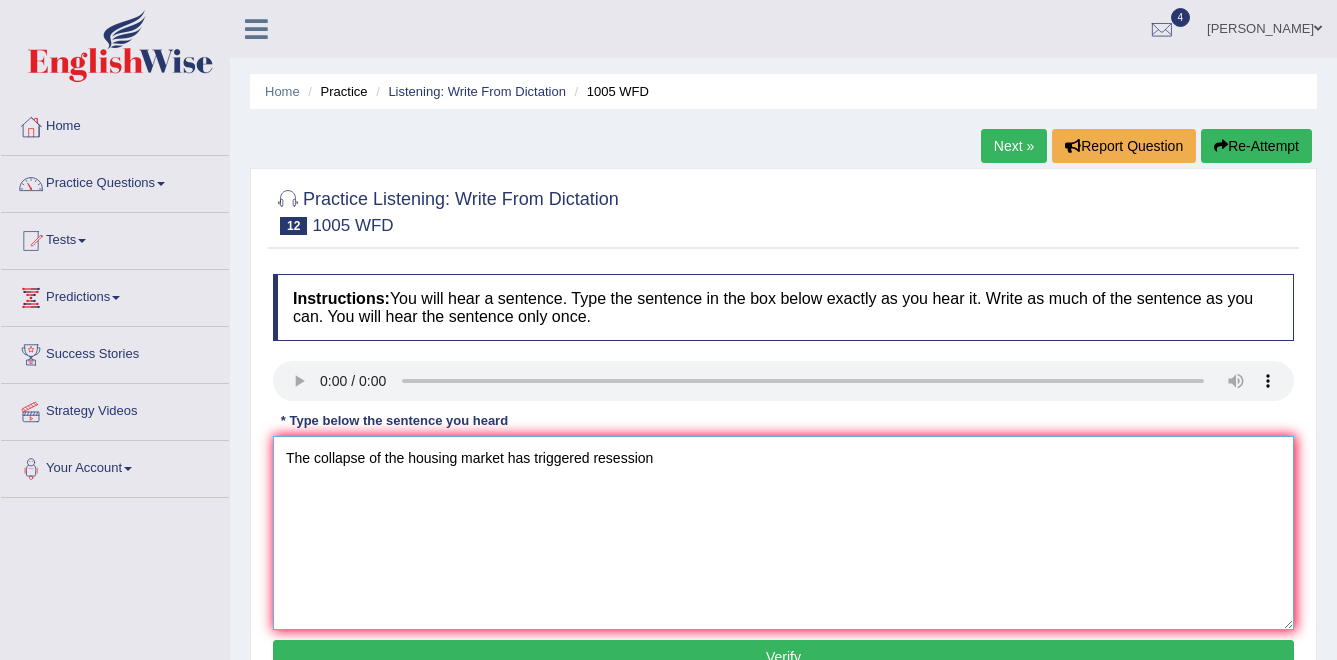 click on "The collapse of the housing market has triggered resession" at bounding box center (783, 533) 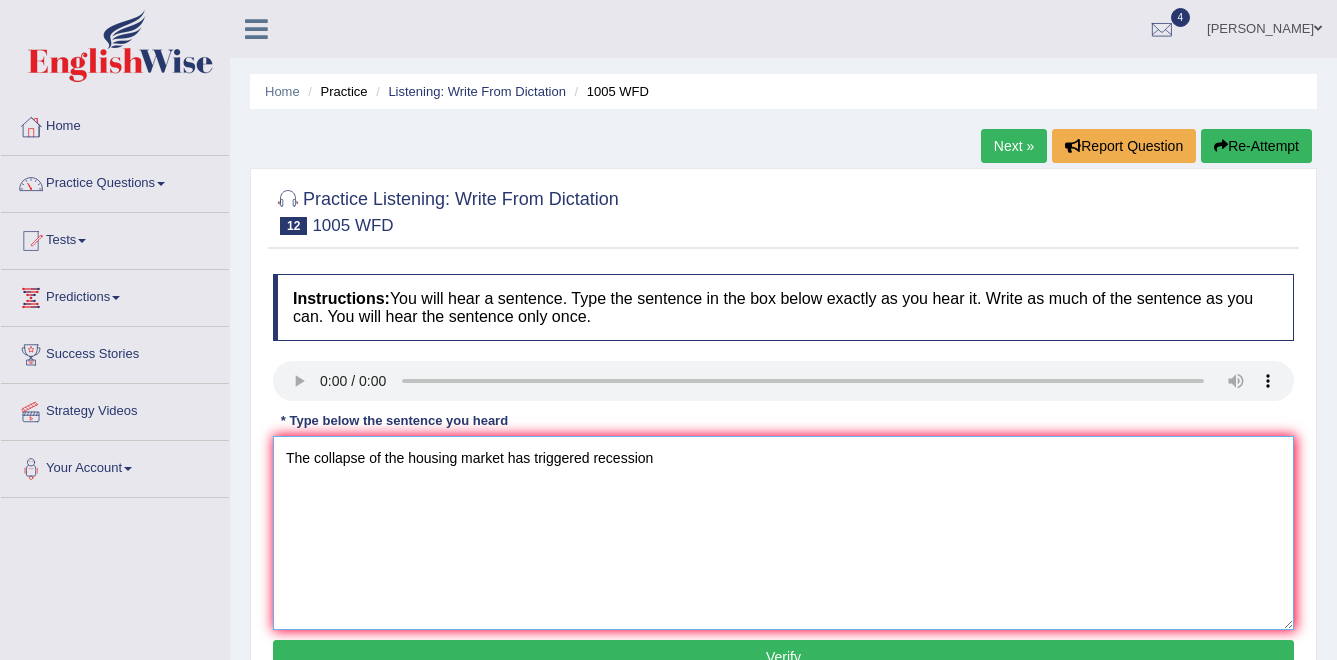 click on "The collapse of the housing market has triggered recession" at bounding box center (783, 533) 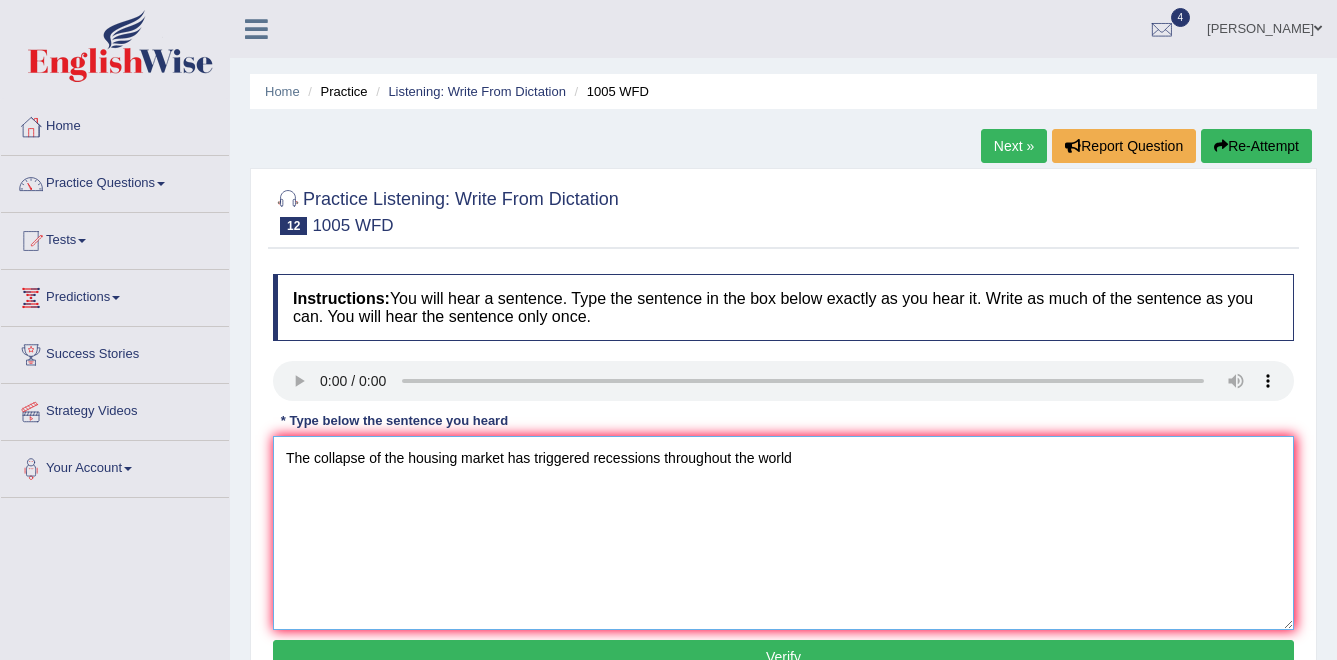 type on "The collapse of the housing market has triggered recessions throughout the world" 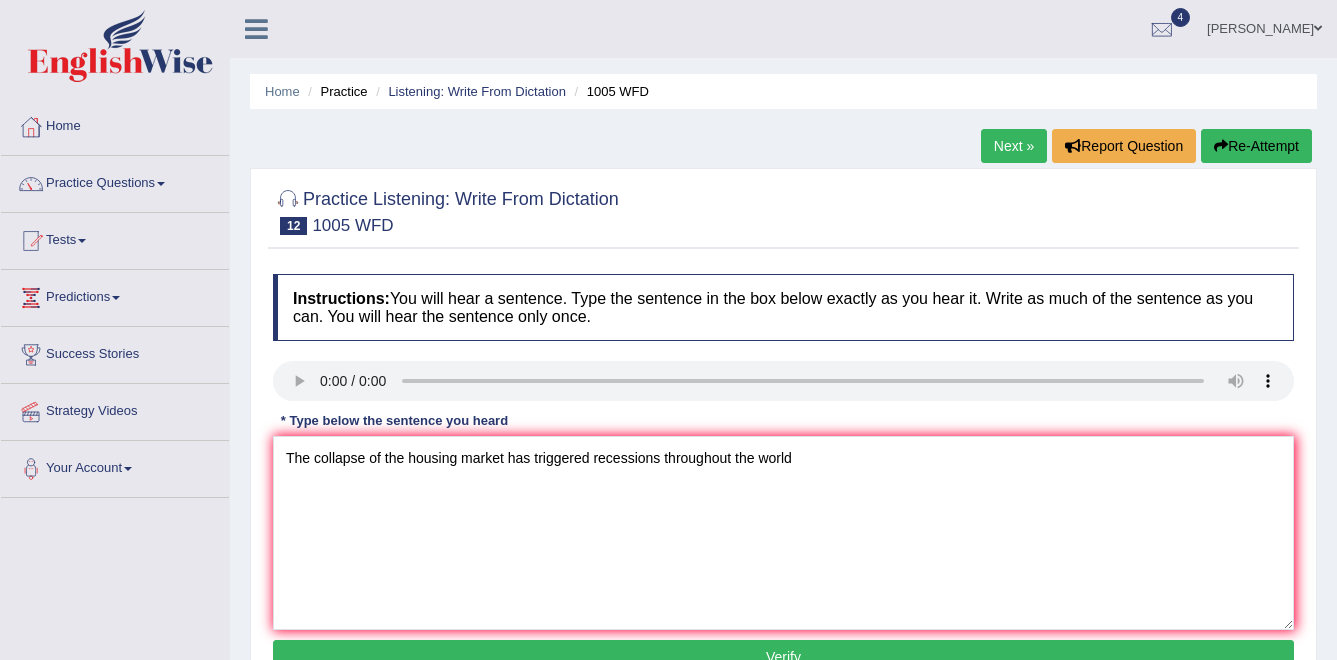click on "Verify" at bounding box center (783, 657) 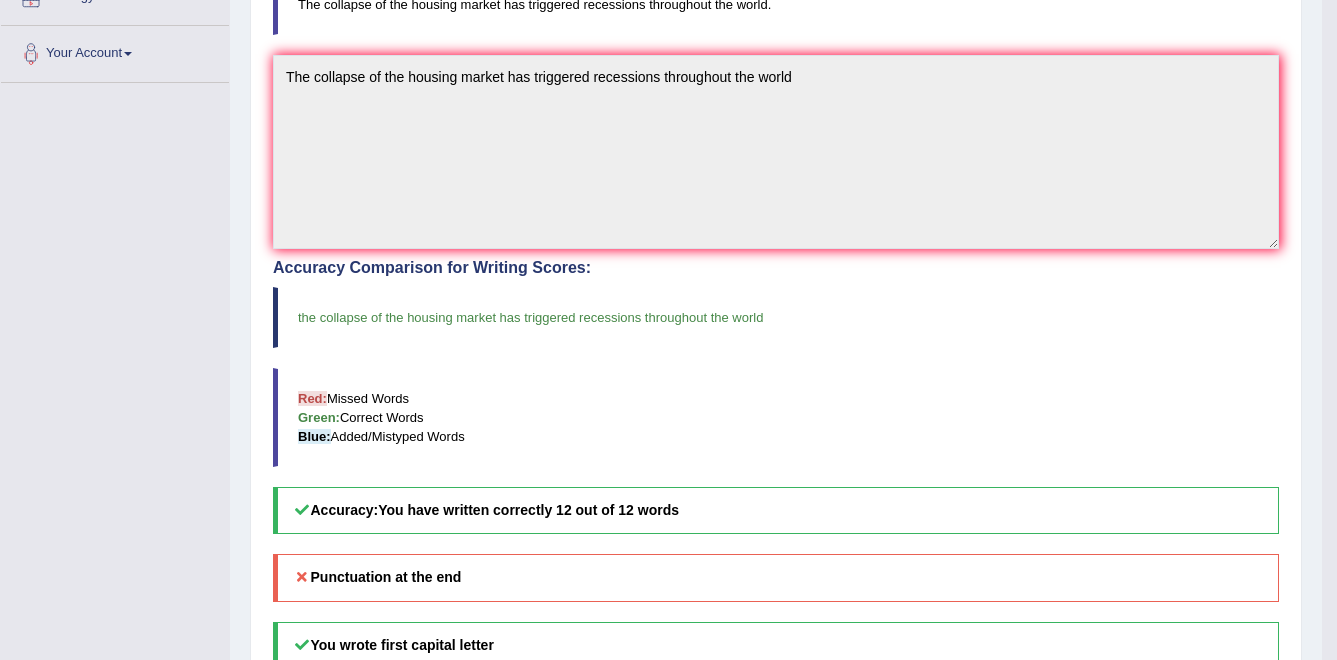 scroll, scrollTop: 416, scrollLeft: 0, axis: vertical 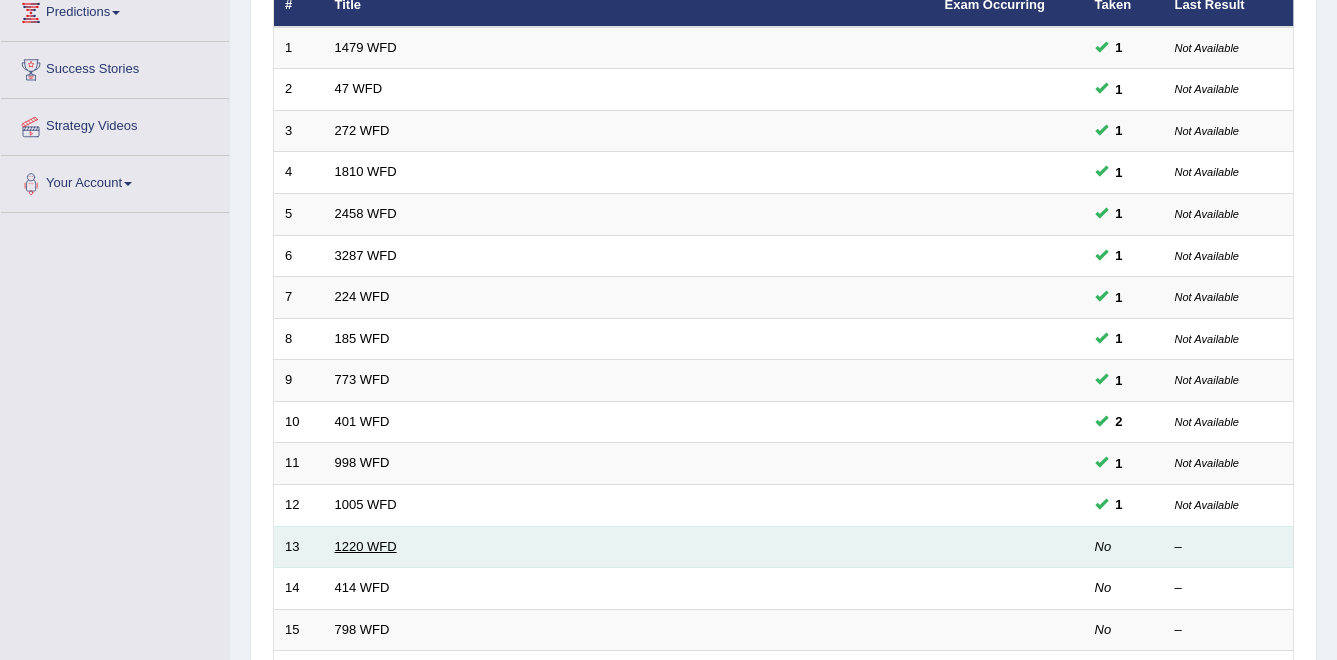 click on "1220 WFD" at bounding box center (366, 546) 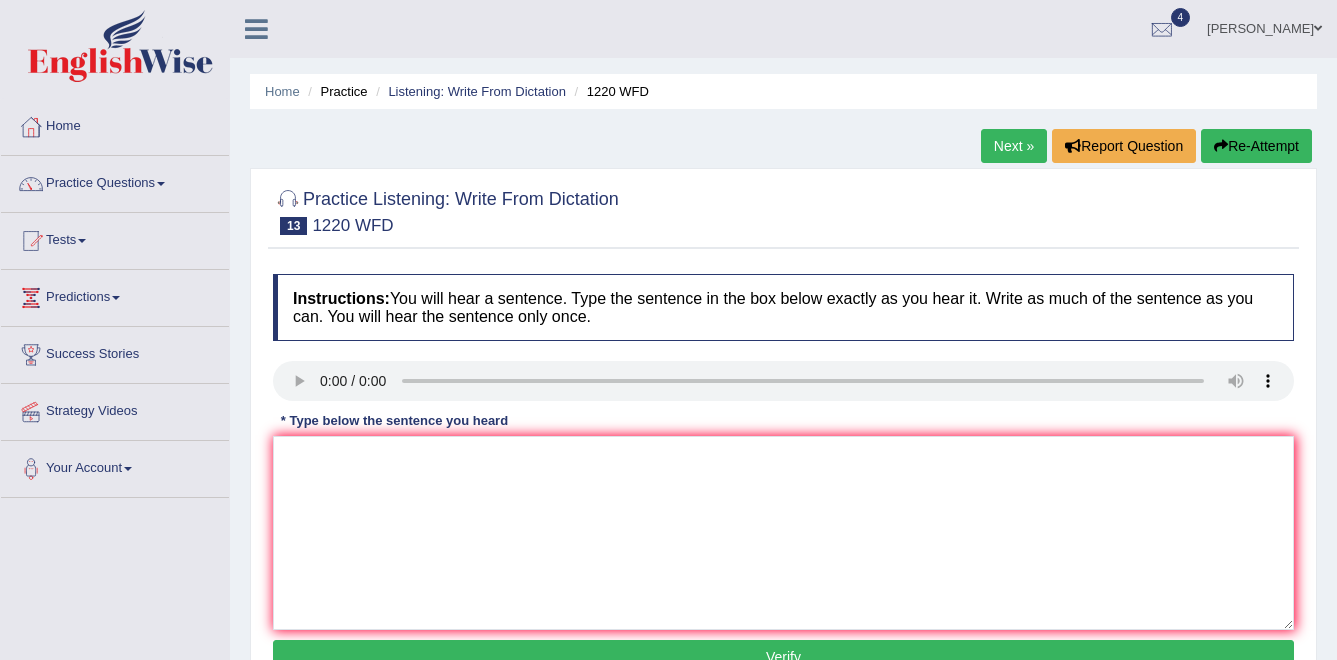 scroll, scrollTop: 0, scrollLeft: 0, axis: both 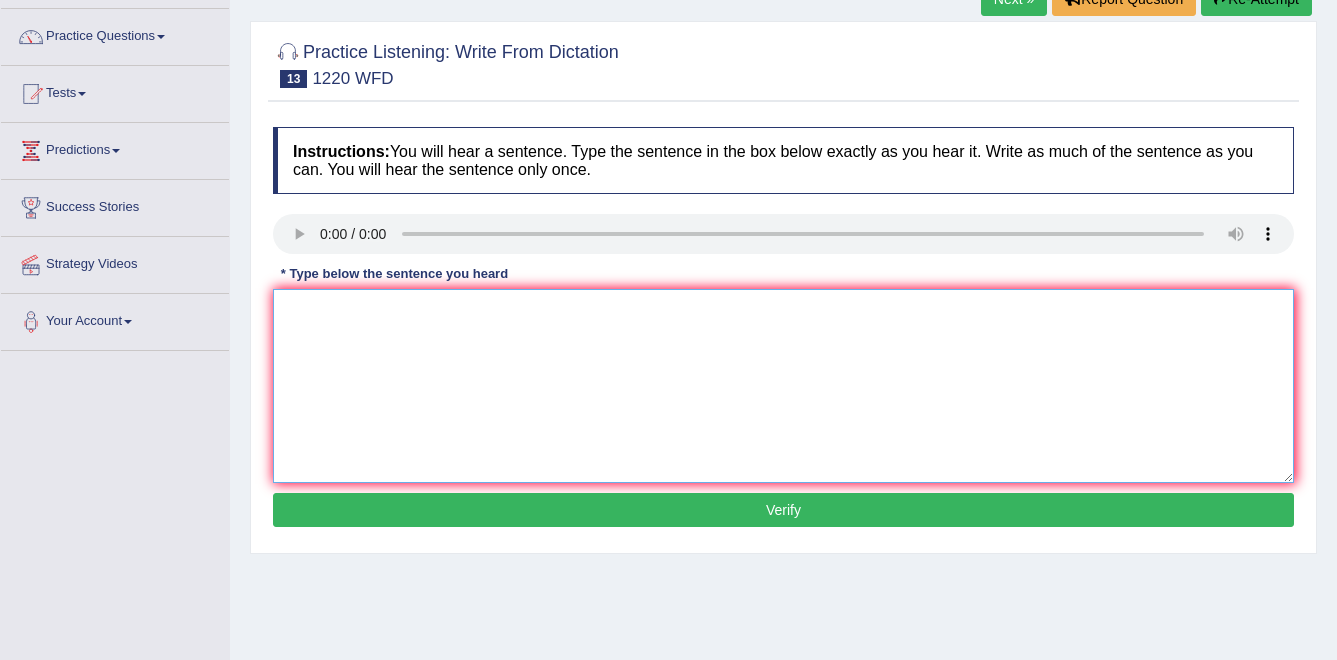click at bounding box center [783, 386] 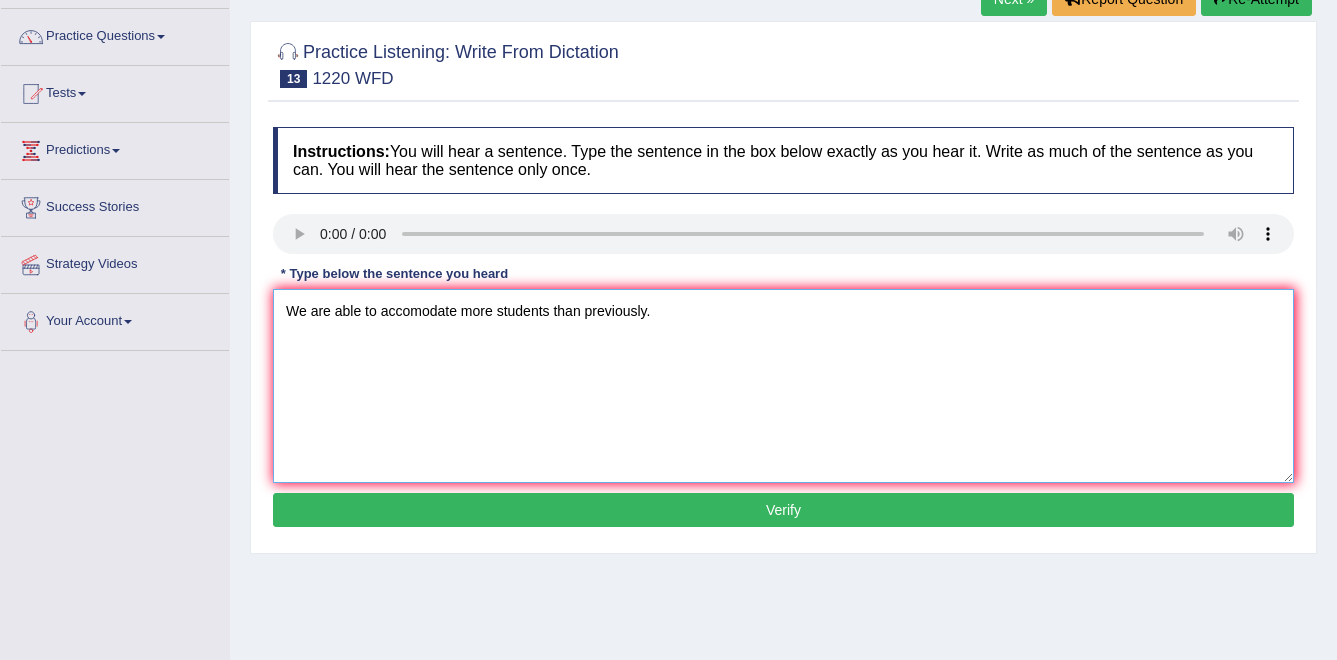 type on "We are able to accomodate more students than previously." 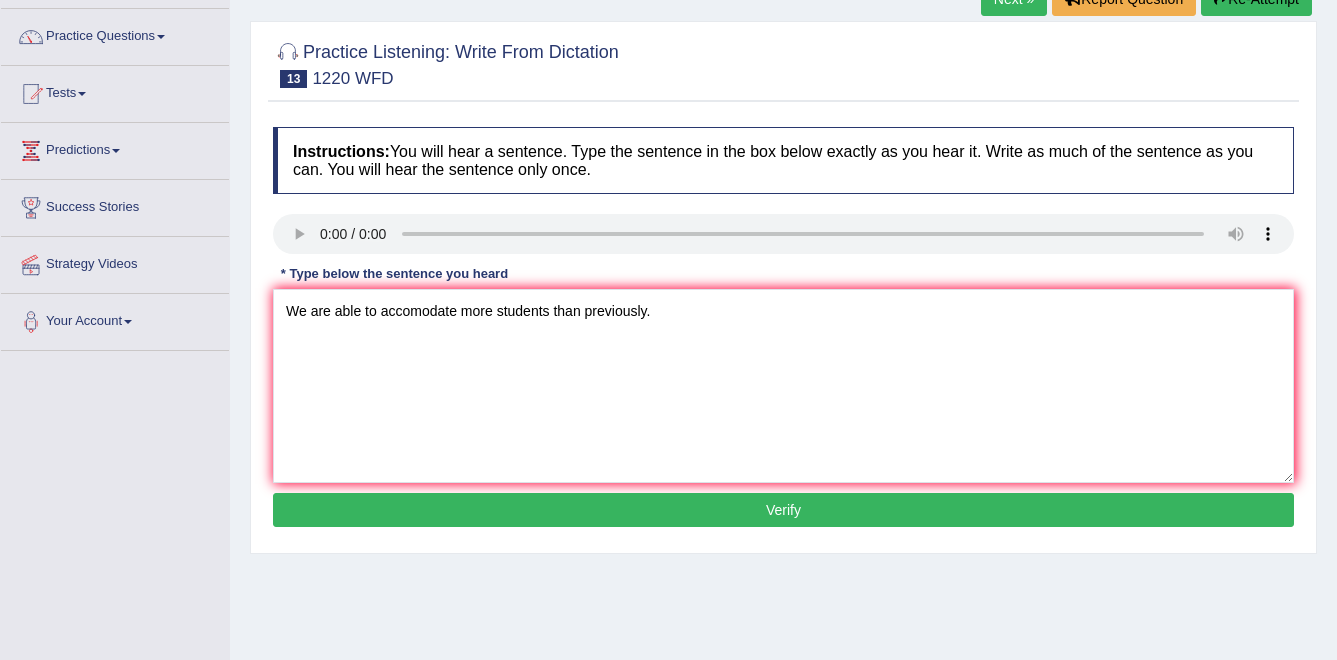 click on "Verify" at bounding box center (783, 510) 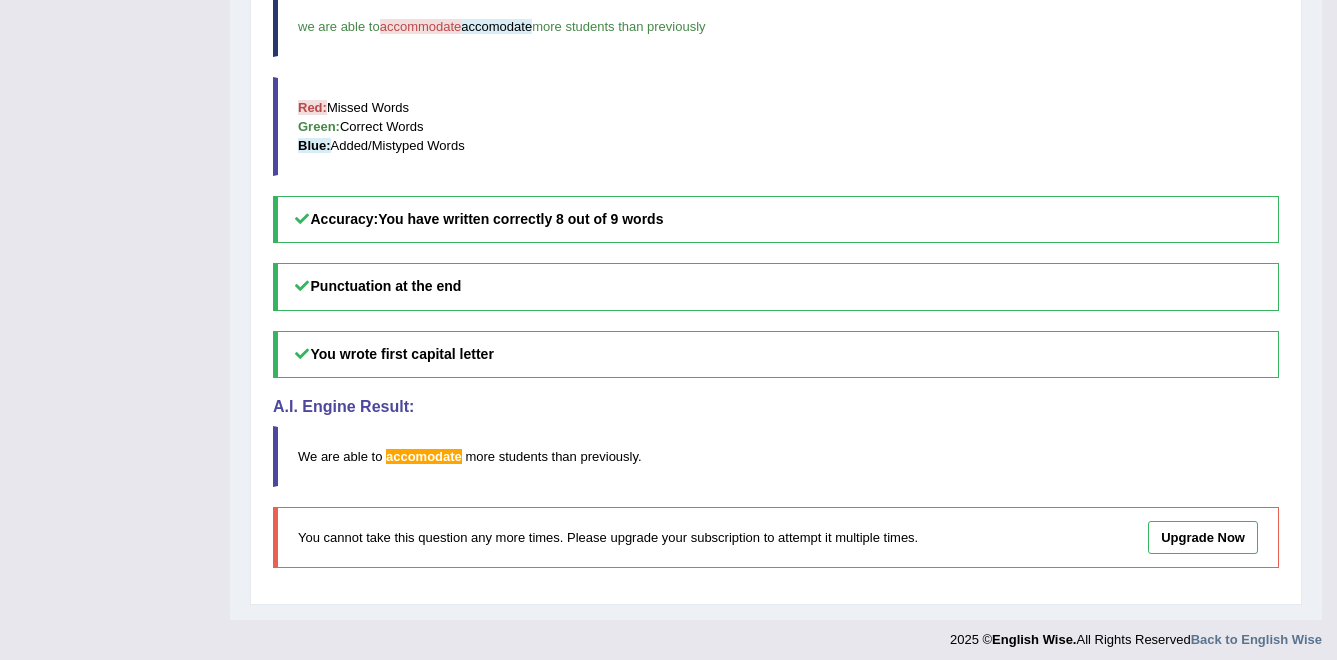 scroll, scrollTop: 709, scrollLeft: 0, axis: vertical 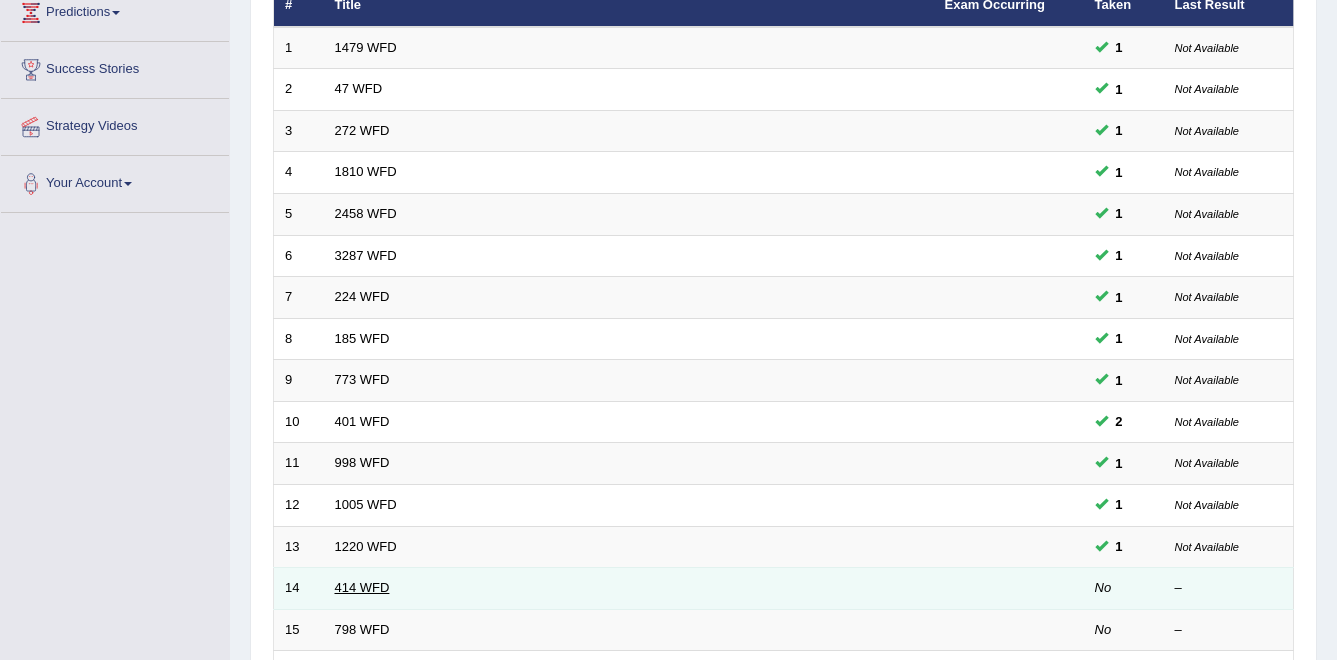 click on "414 WFD" at bounding box center (362, 587) 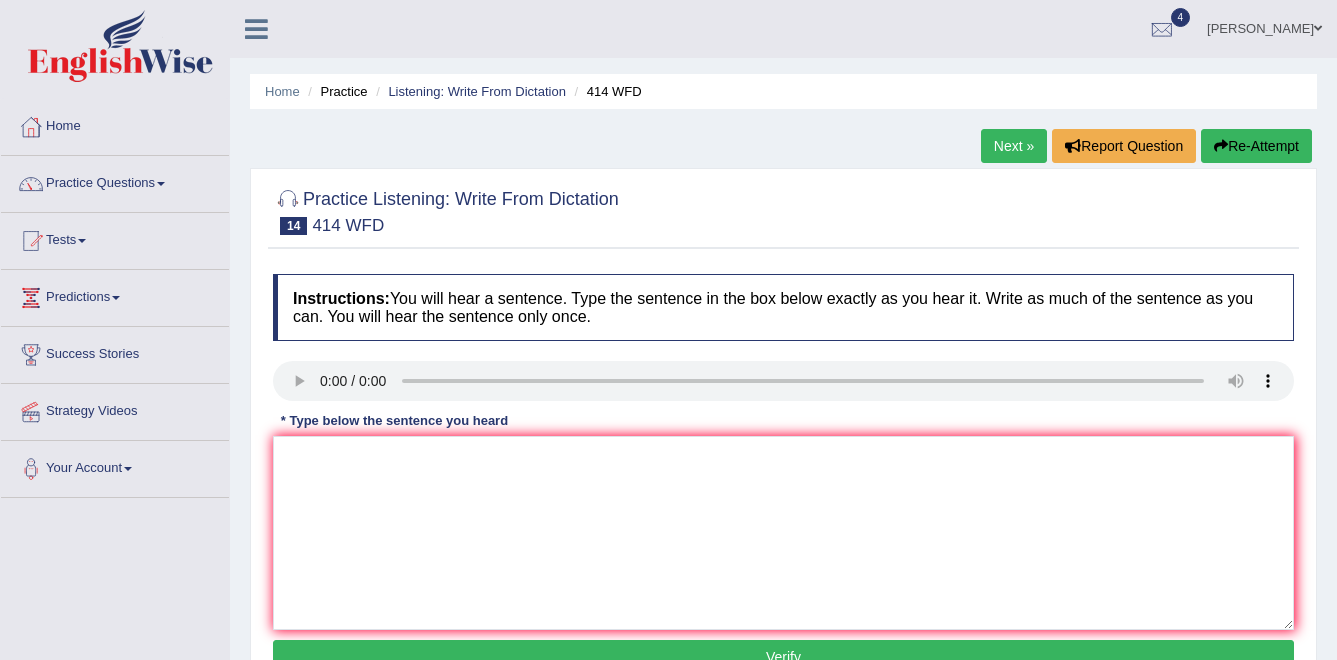 scroll, scrollTop: 0, scrollLeft: 0, axis: both 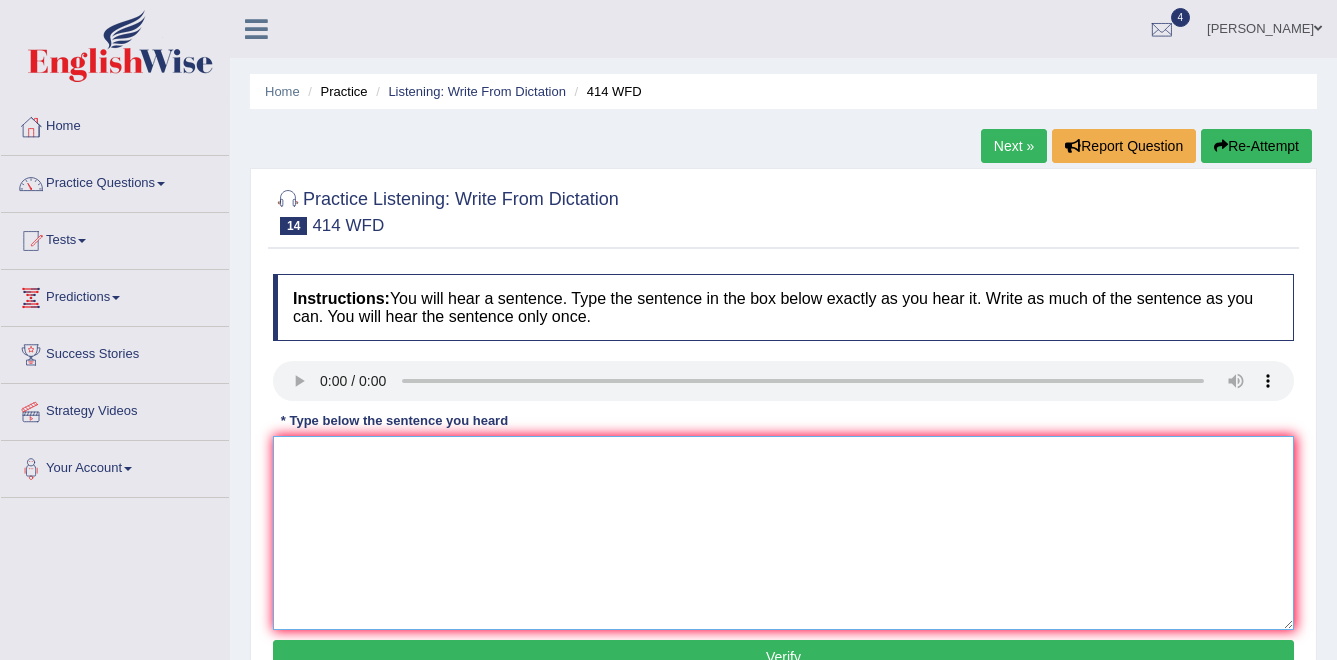 click at bounding box center (783, 533) 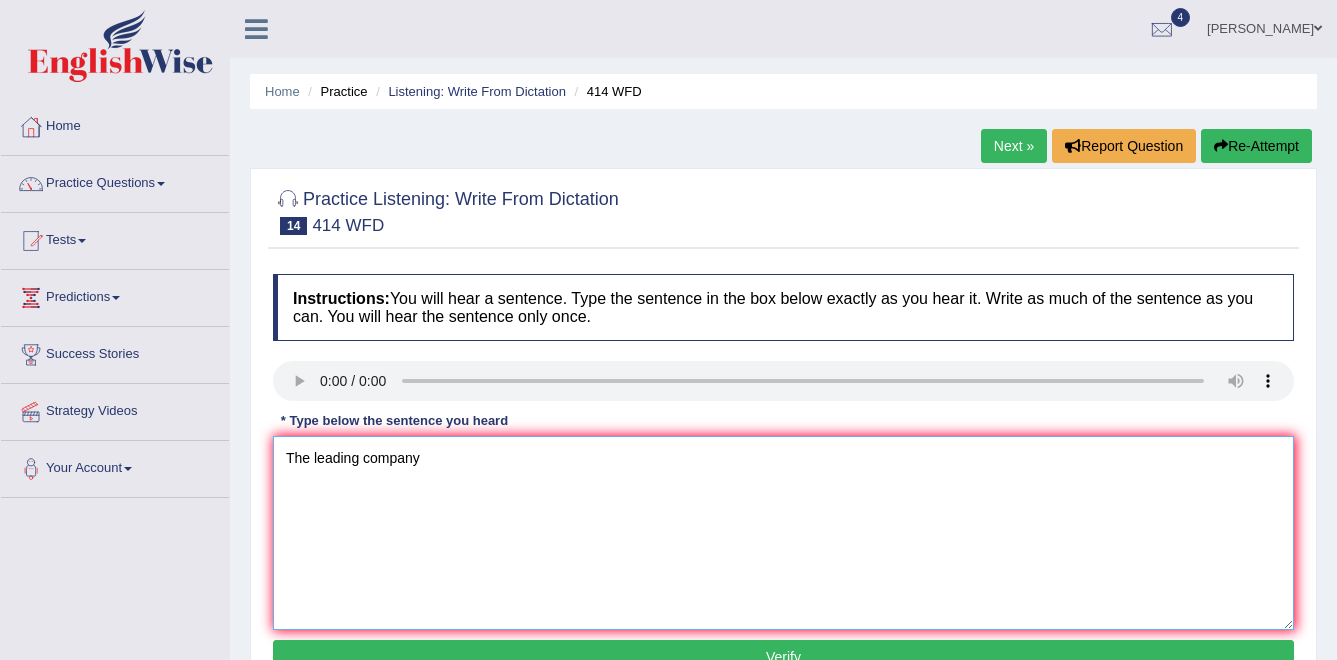 click on "The leading company" at bounding box center (783, 533) 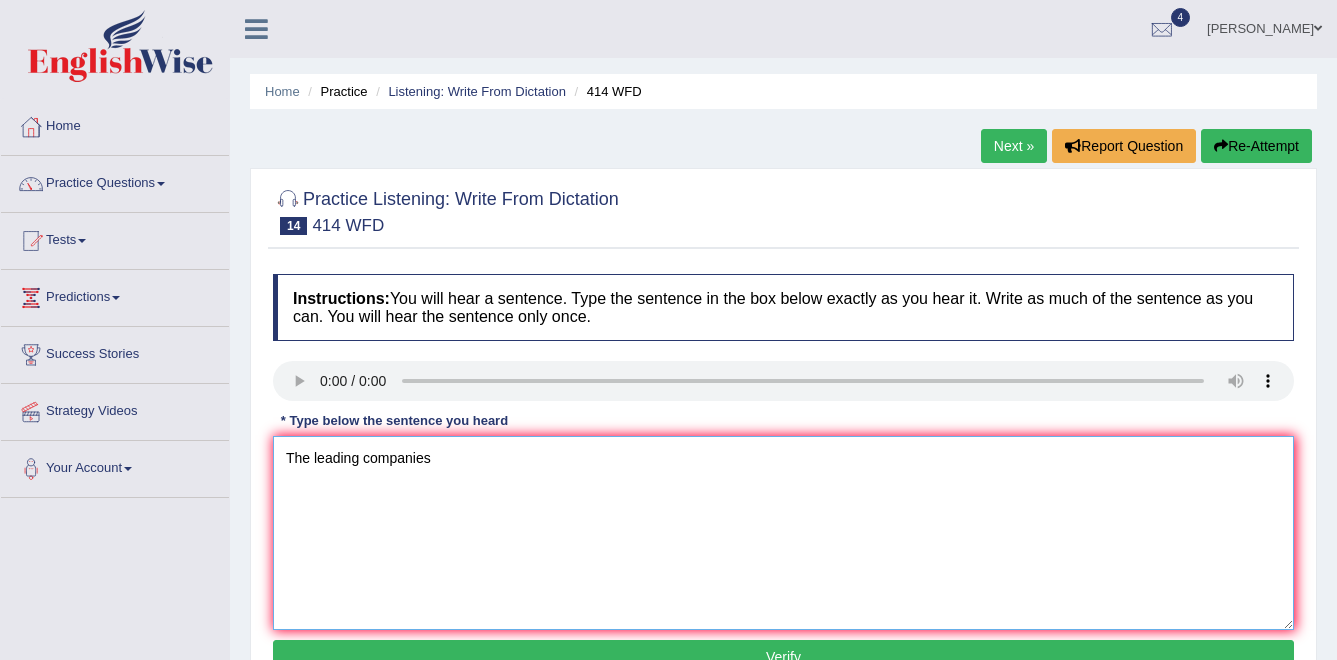 click on "The leading companies" at bounding box center (783, 533) 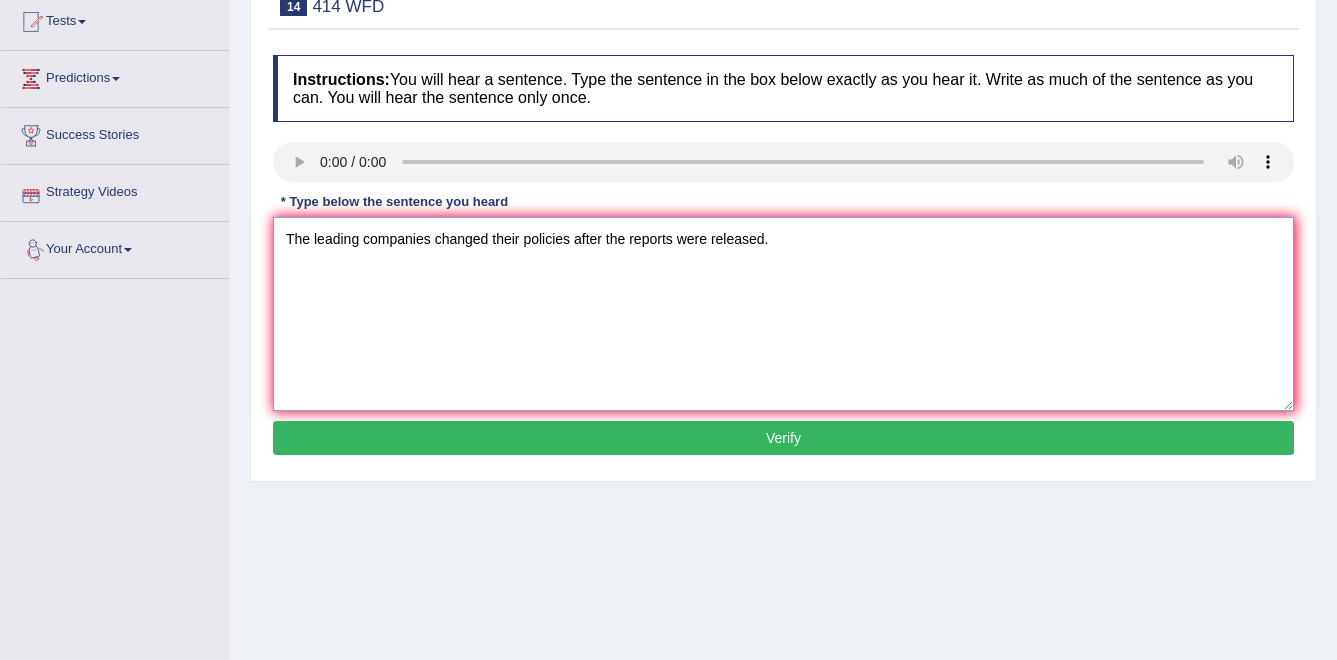 scroll, scrollTop: 221, scrollLeft: 0, axis: vertical 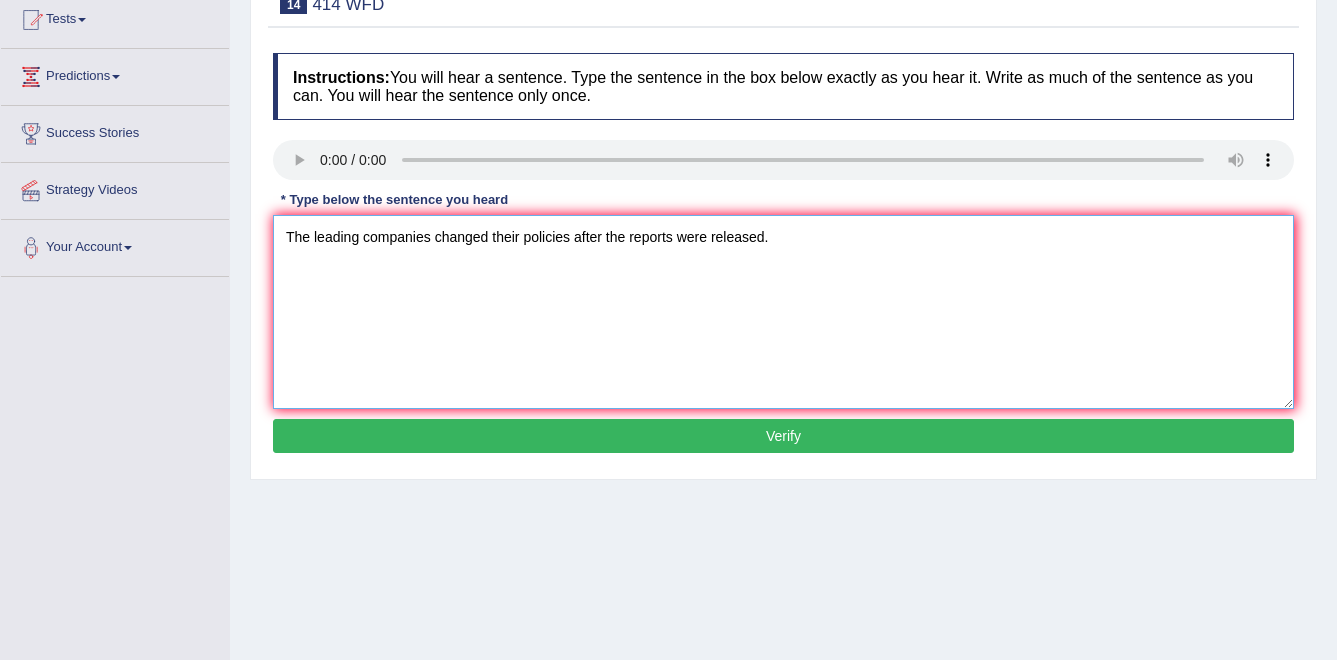 type on "The leading companies changed their policies after the reports were released." 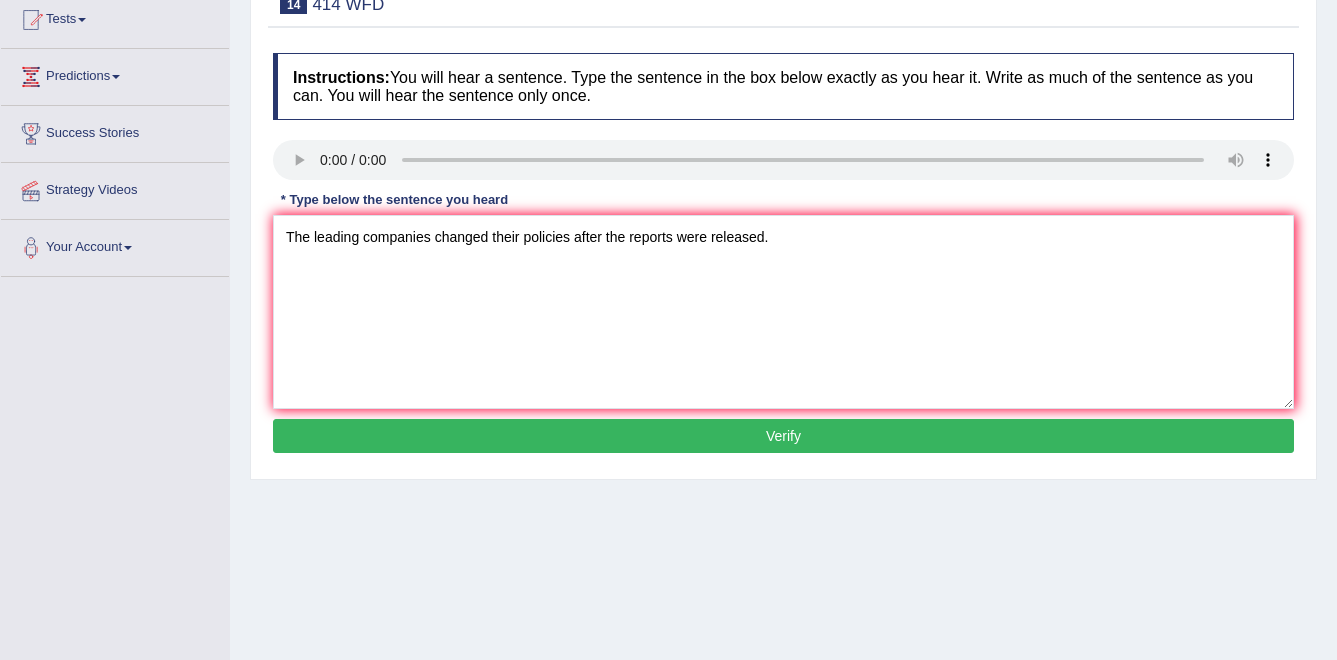 click on "Verify" at bounding box center (783, 436) 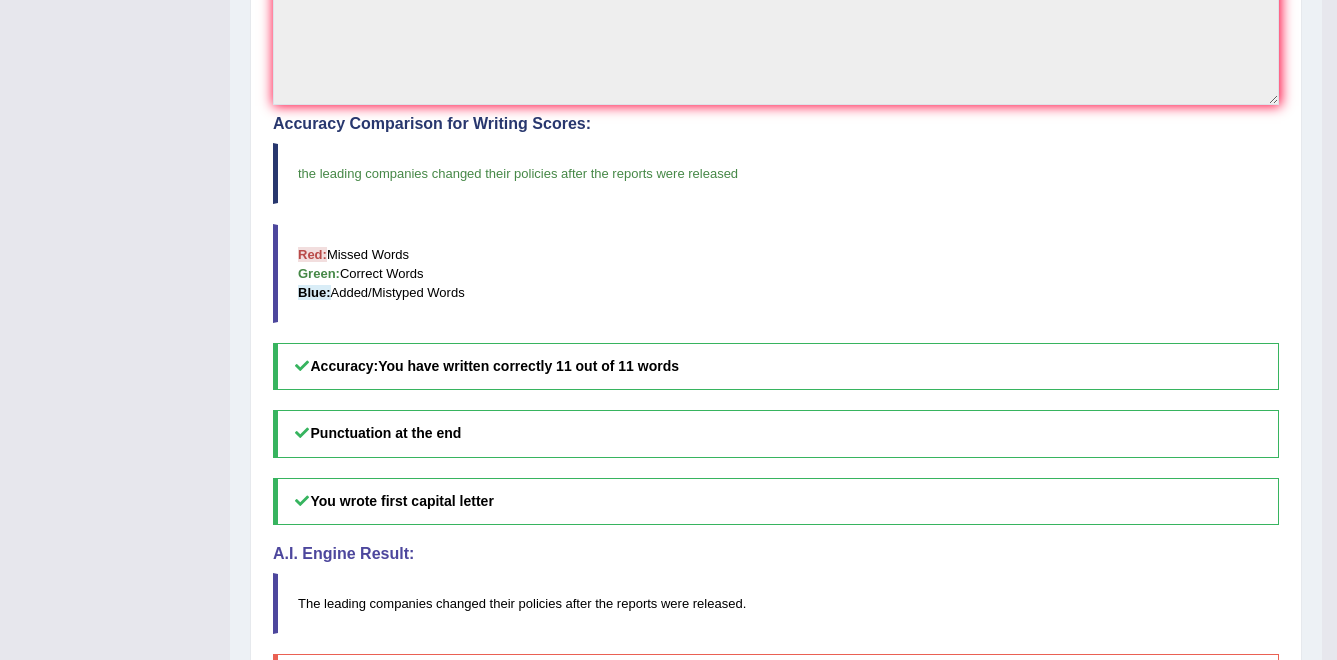 scroll, scrollTop: 716, scrollLeft: 0, axis: vertical 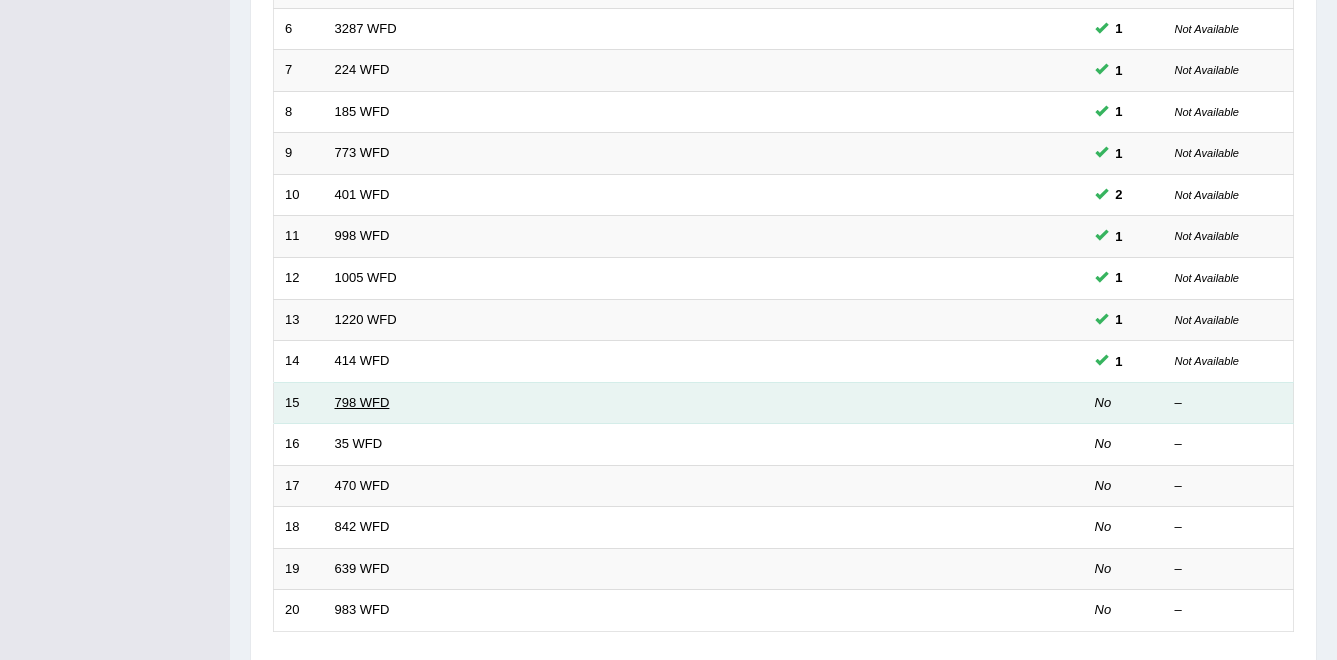 click on "798 WFD" at bounding box center (362, 402) 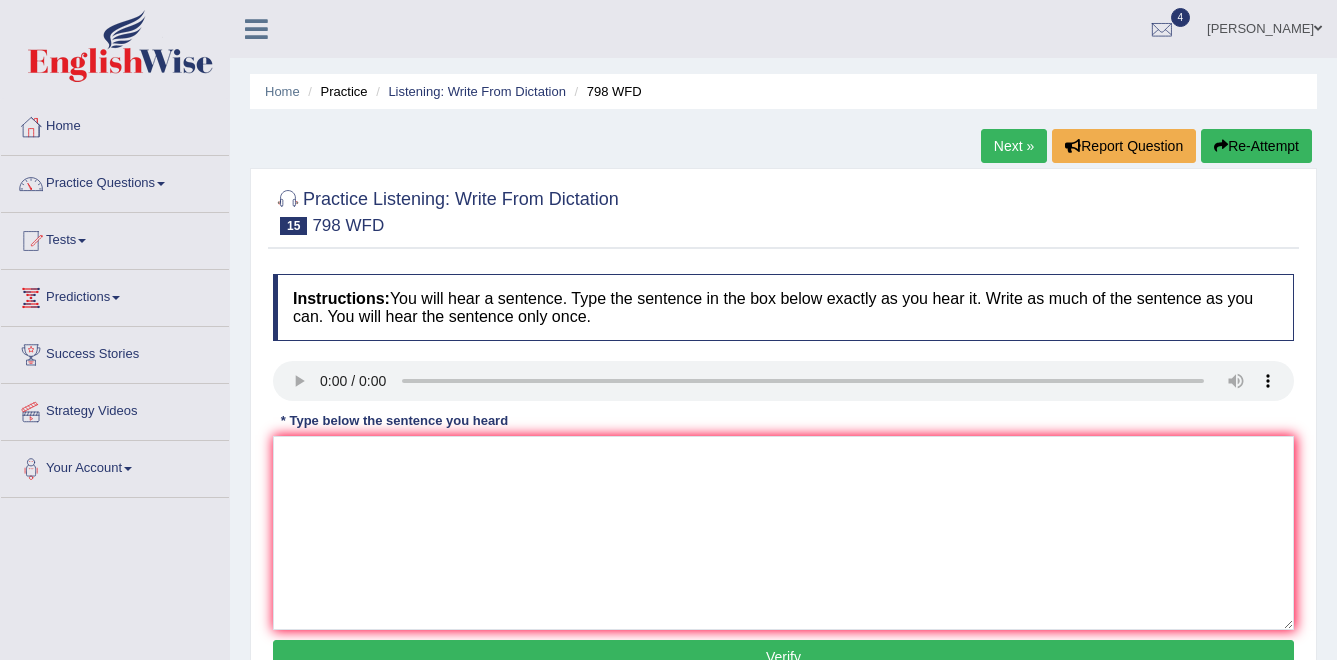 scroll, scrollTop: 0, scrollLeft: 0, axis: both 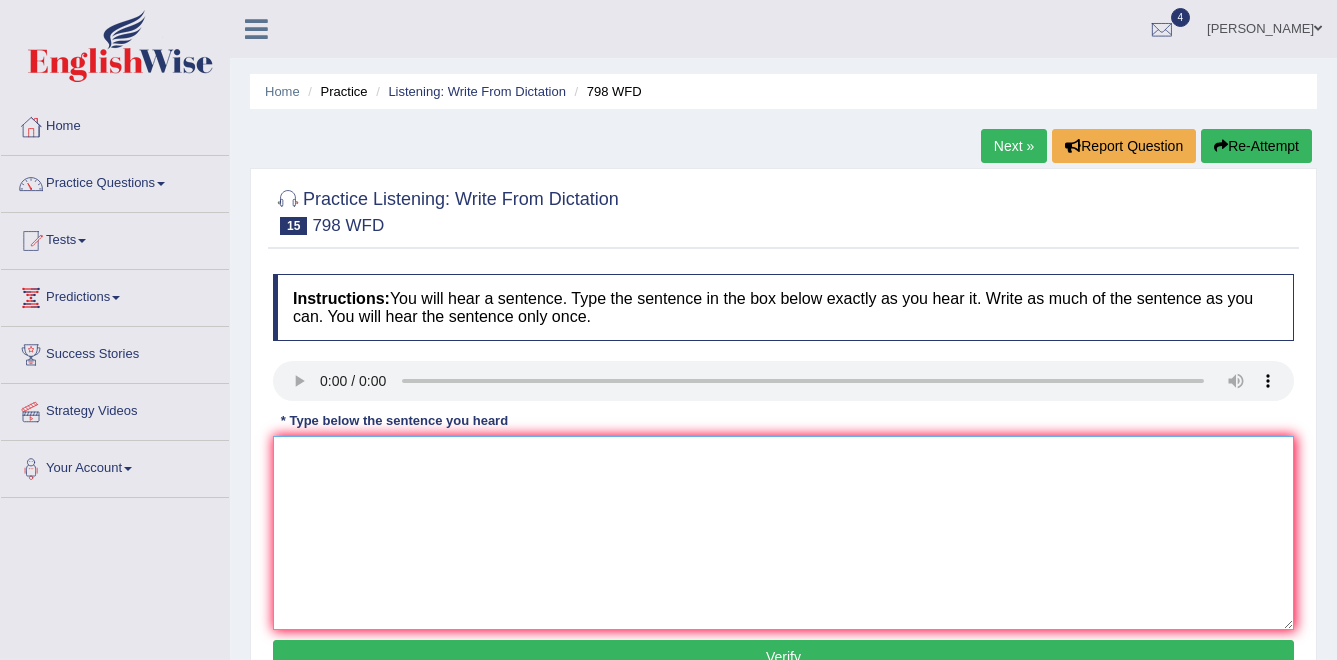 click at bounding box center [783, 533] 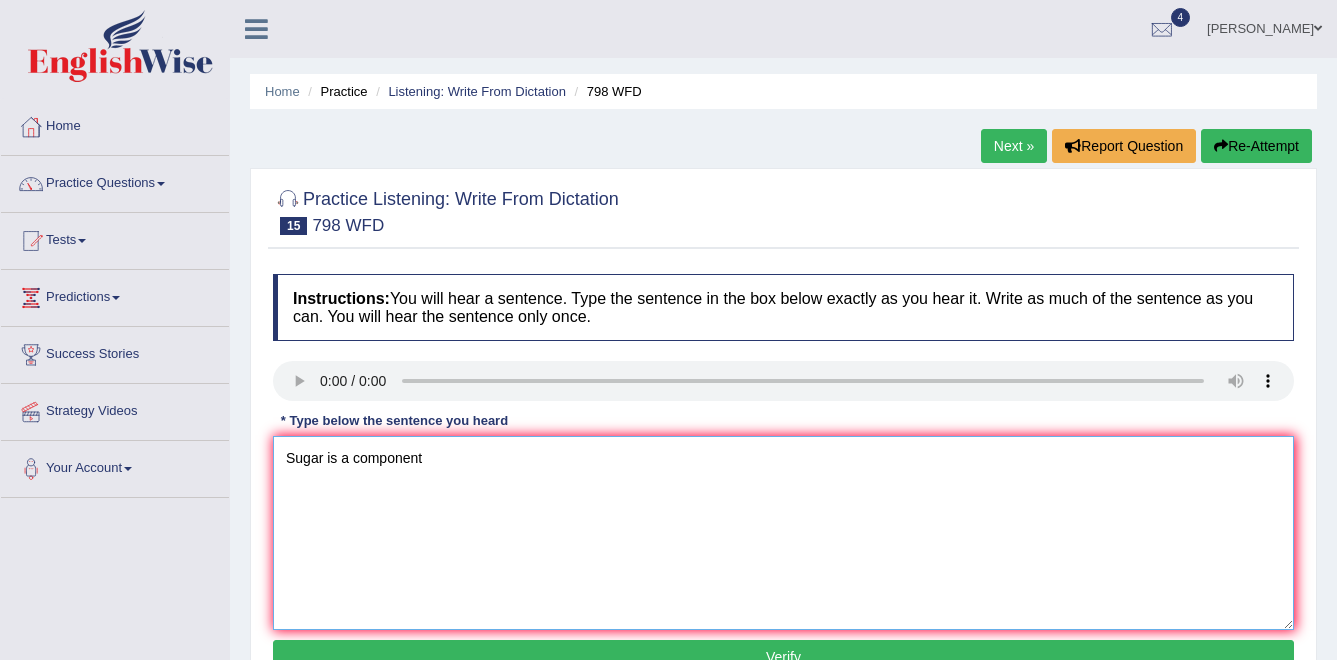 click on "Sugar is a component" at bounding box center [783, 533] 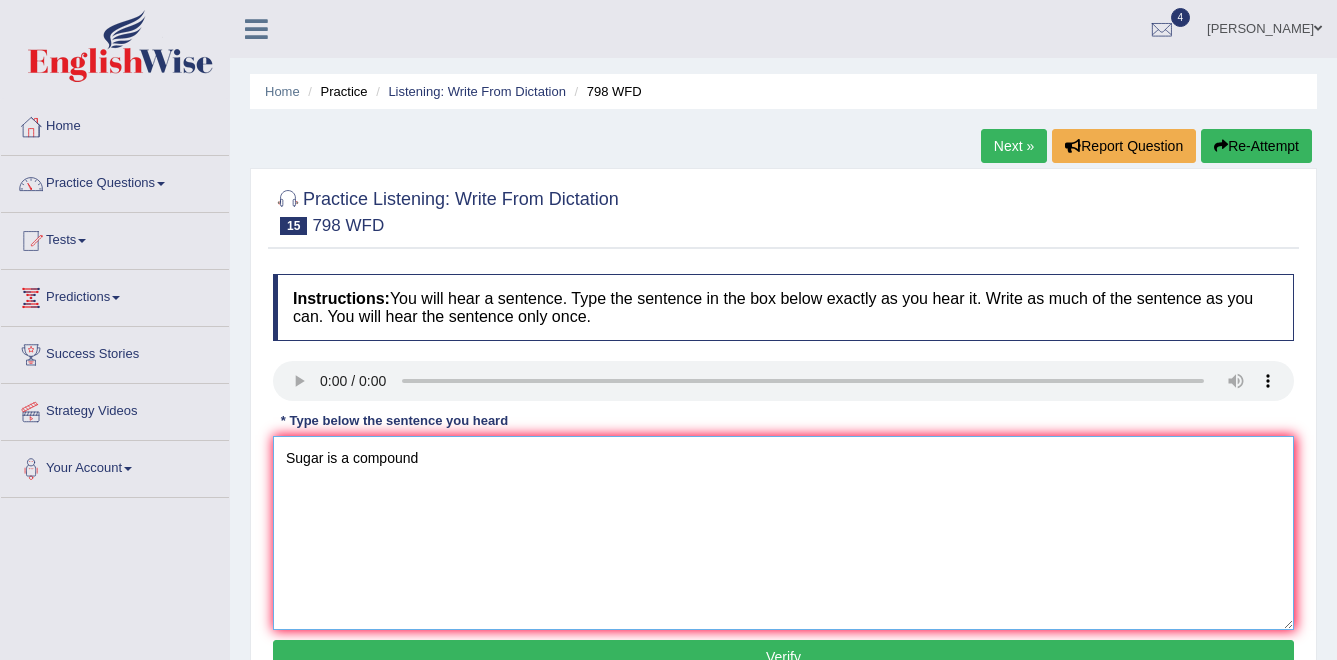 click on "Sugar is a compound" at bounding box center (783, 533) 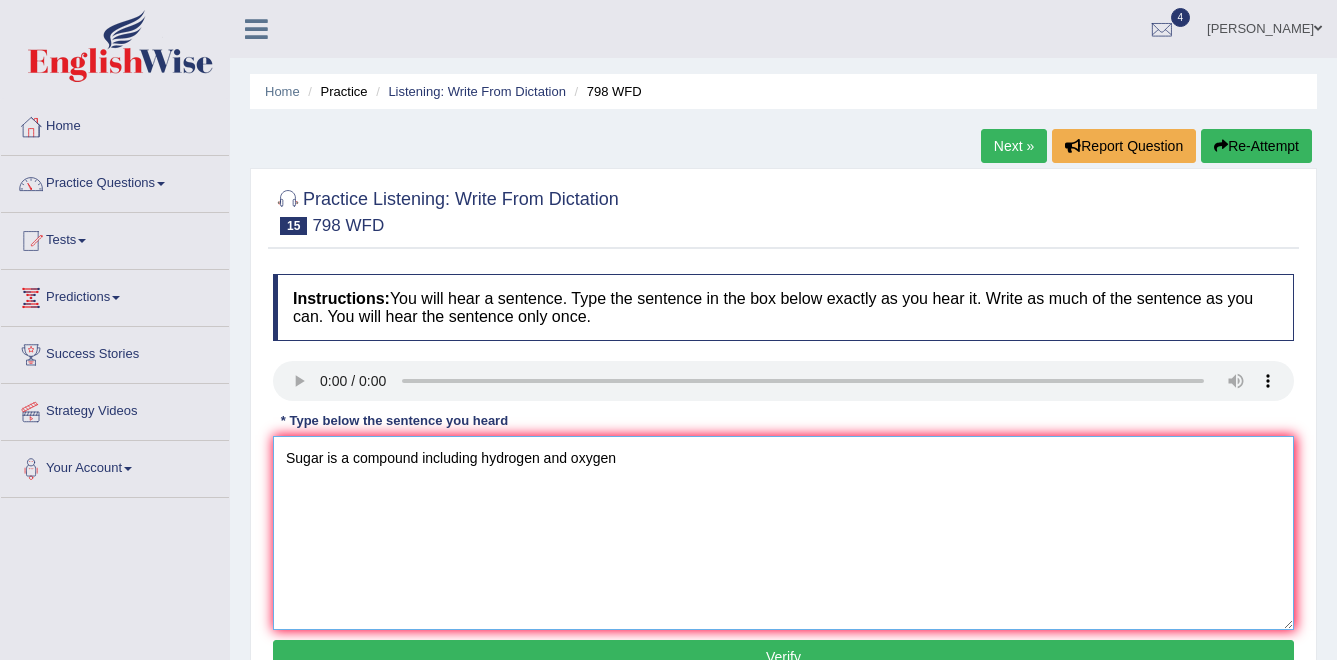 click on "Sugar is a compound including hydrogen and oxygen" at bounding box center [783, 533] 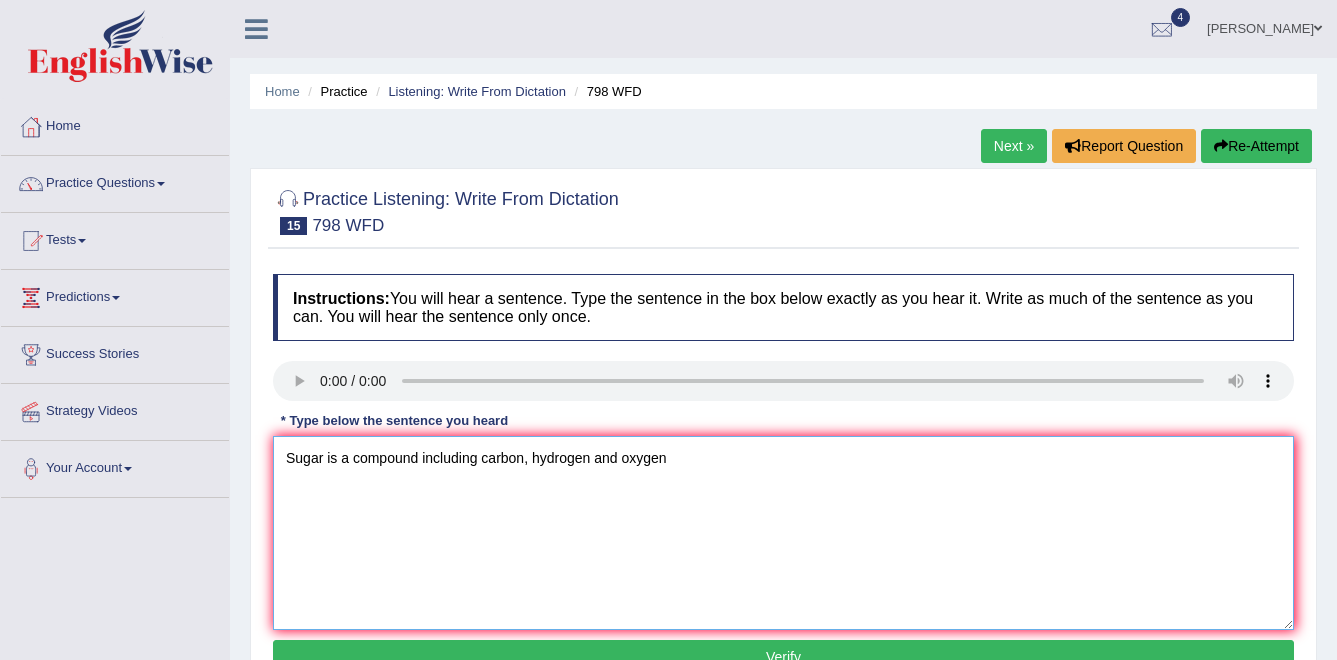 click on "Sugar is a compound including carbon, hydrogen and oxygen" at bounding box center (783, 533) 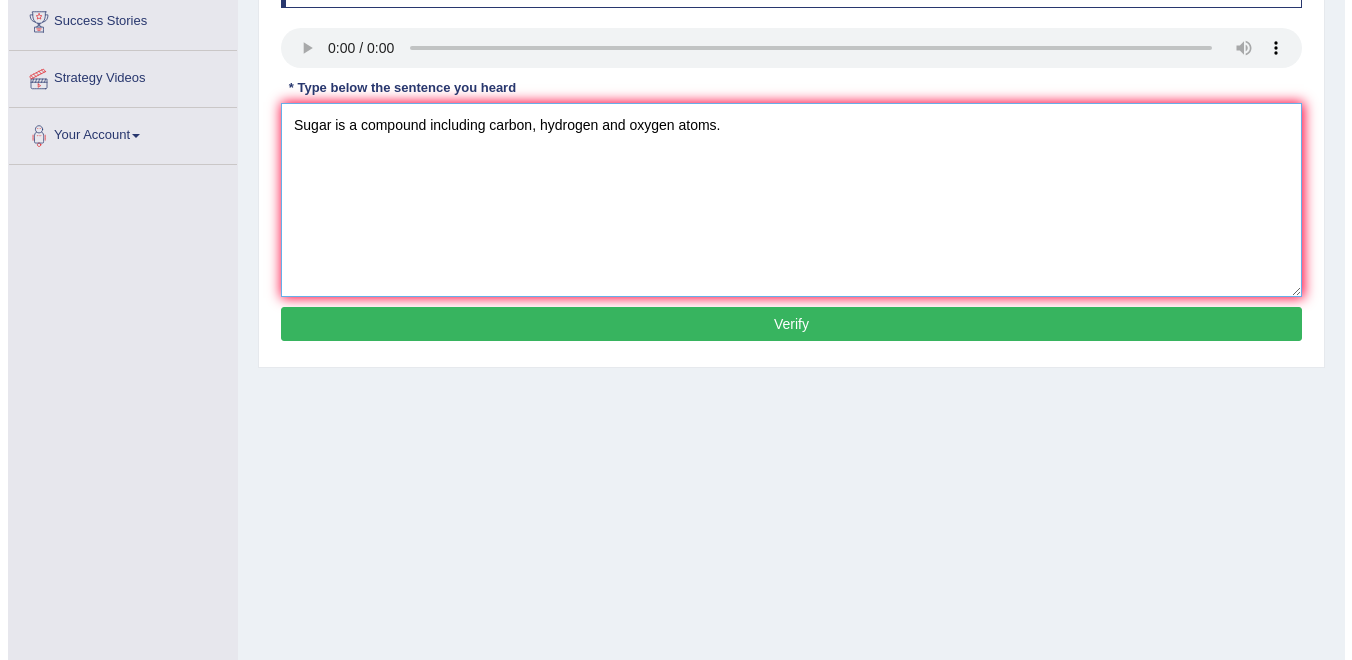 scroll, scrollTop: 334, scrollLeft: 0, axis: vertical 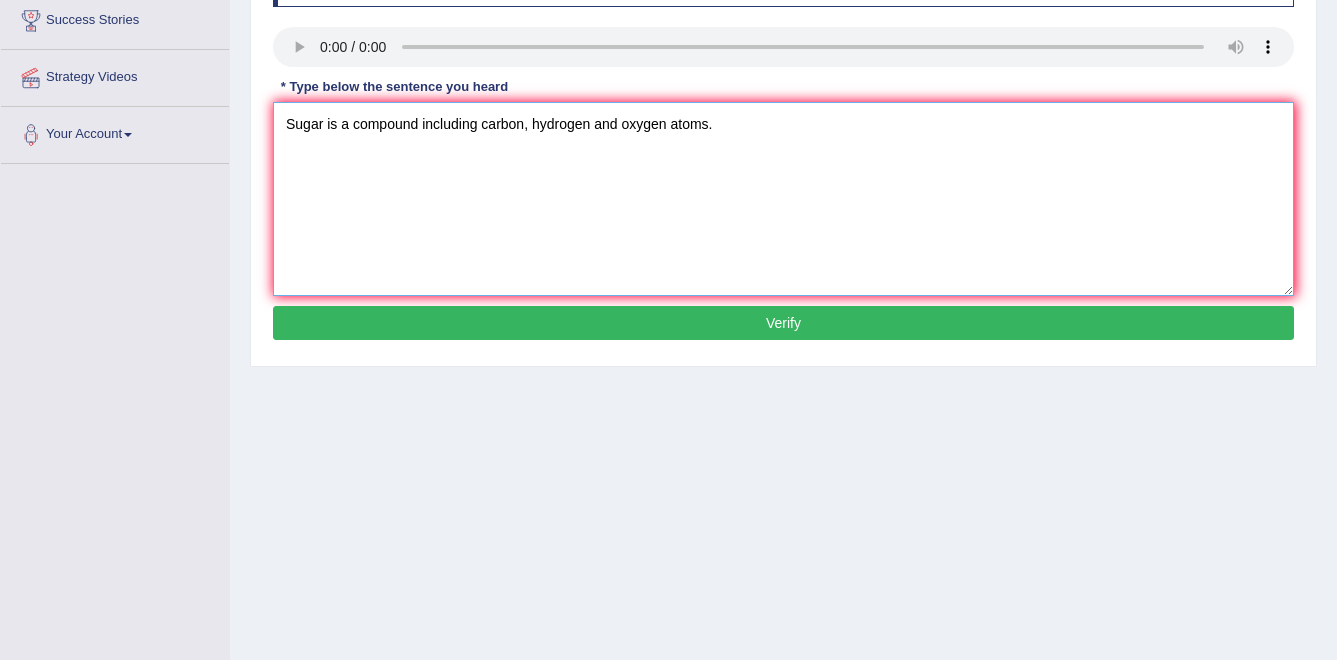 type on "Sugar is a compound including carbon, hydrogen and oxygen atoms." 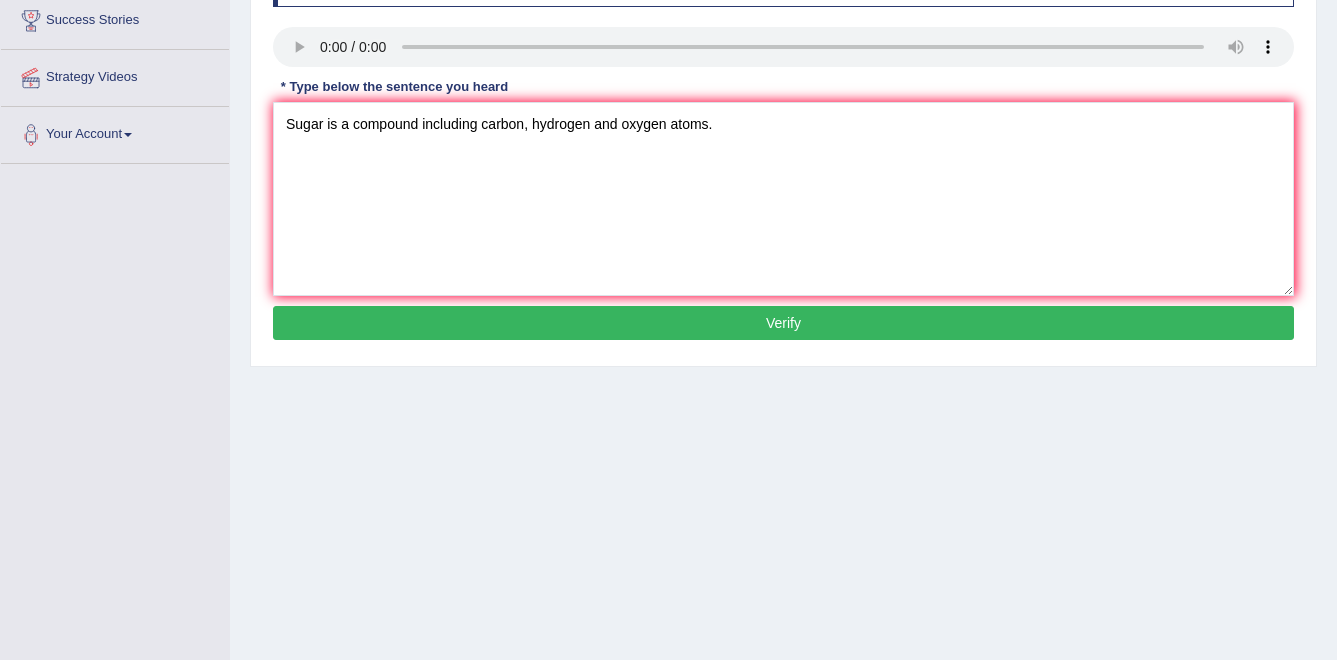 click on "Verify" at bounding box center (783, 323) 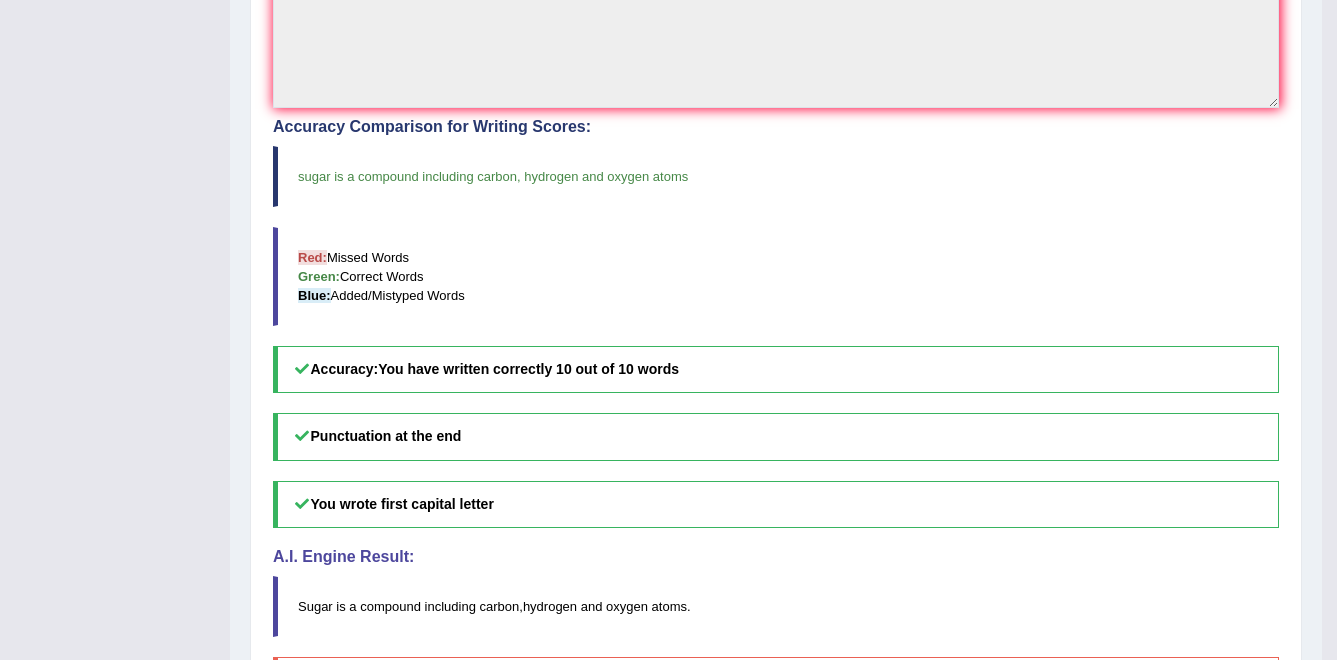 scroll, scrollTop: 558, scrollLeft: 0, axis: vertical 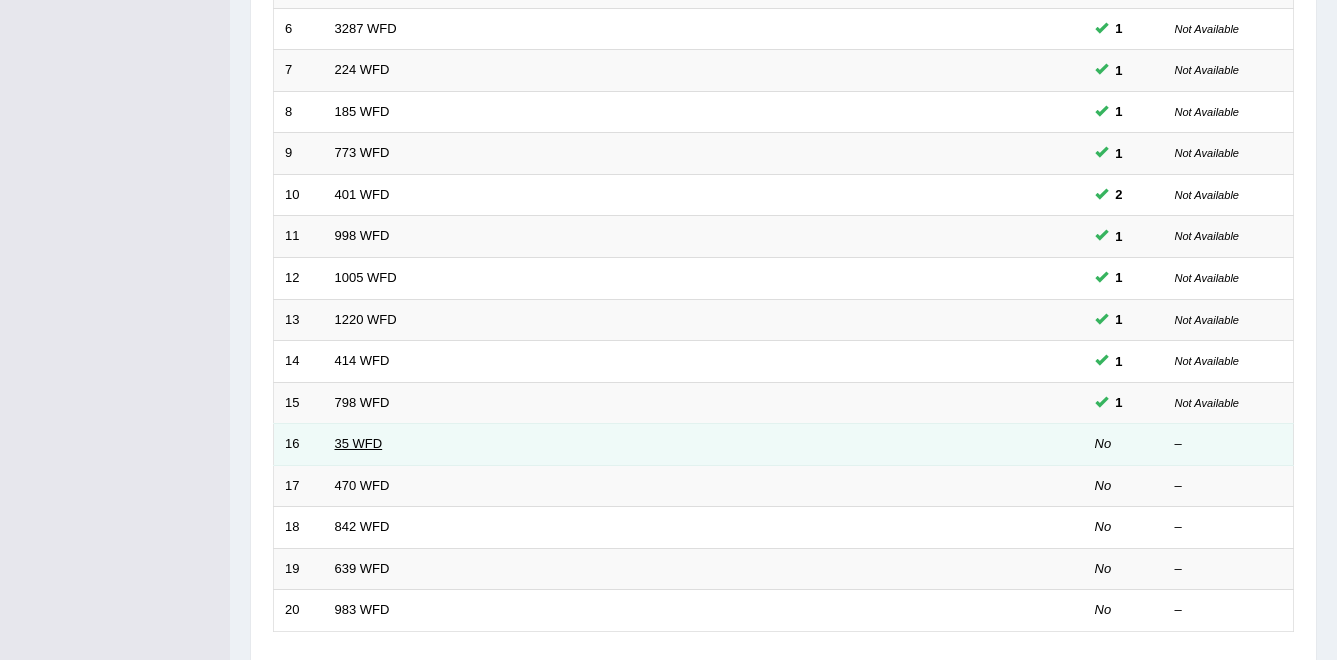 click on "35 WFD" at bounding box center (359, 443) 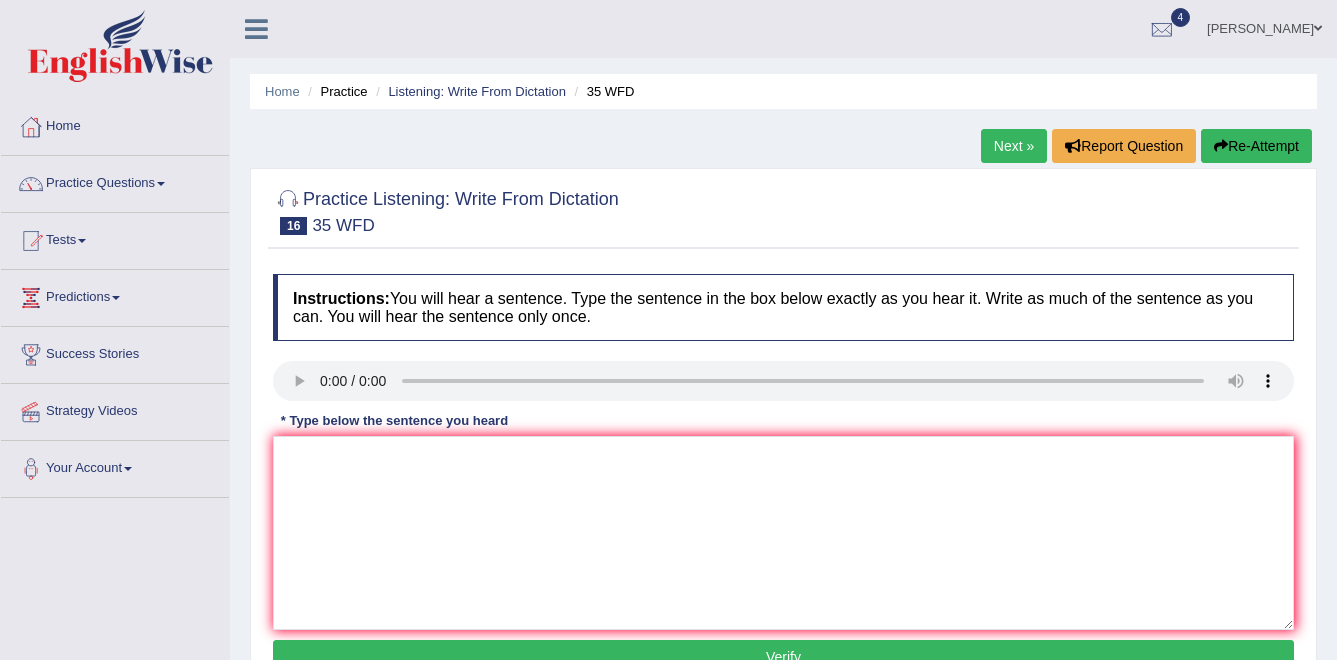 scroll, scrollTop: 0, scrollLeft: 0, axis: both 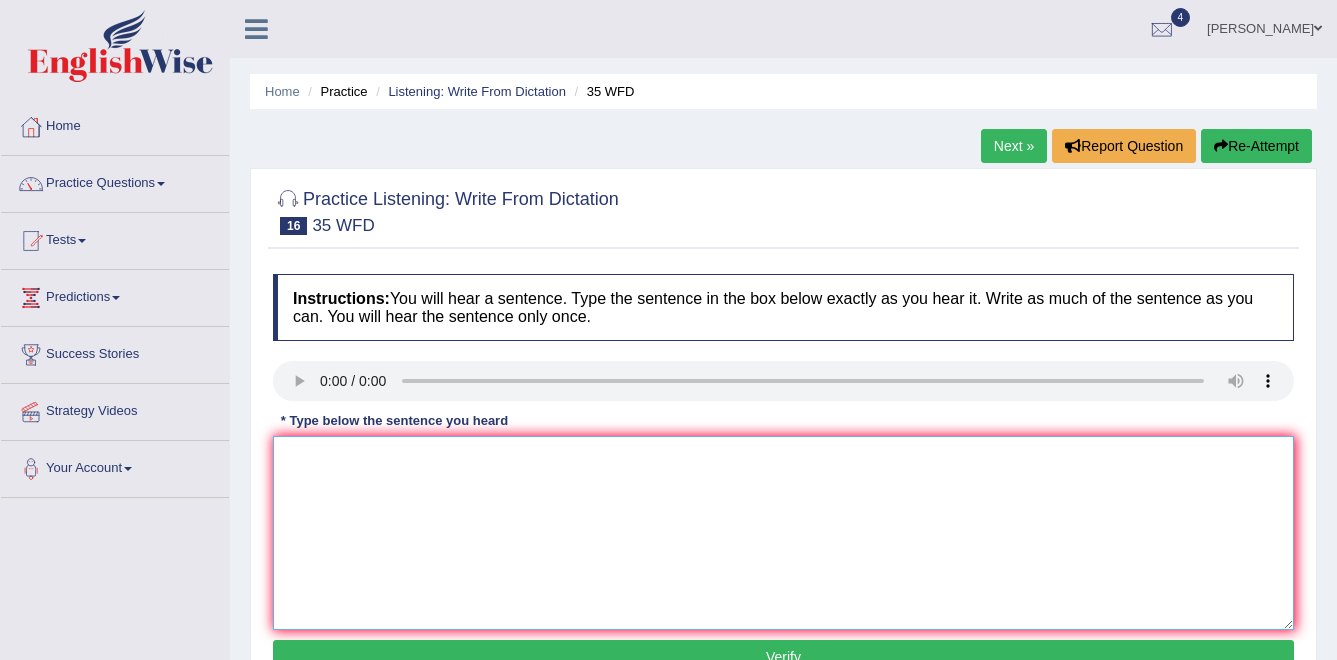 click at bounding box center (783, 533) 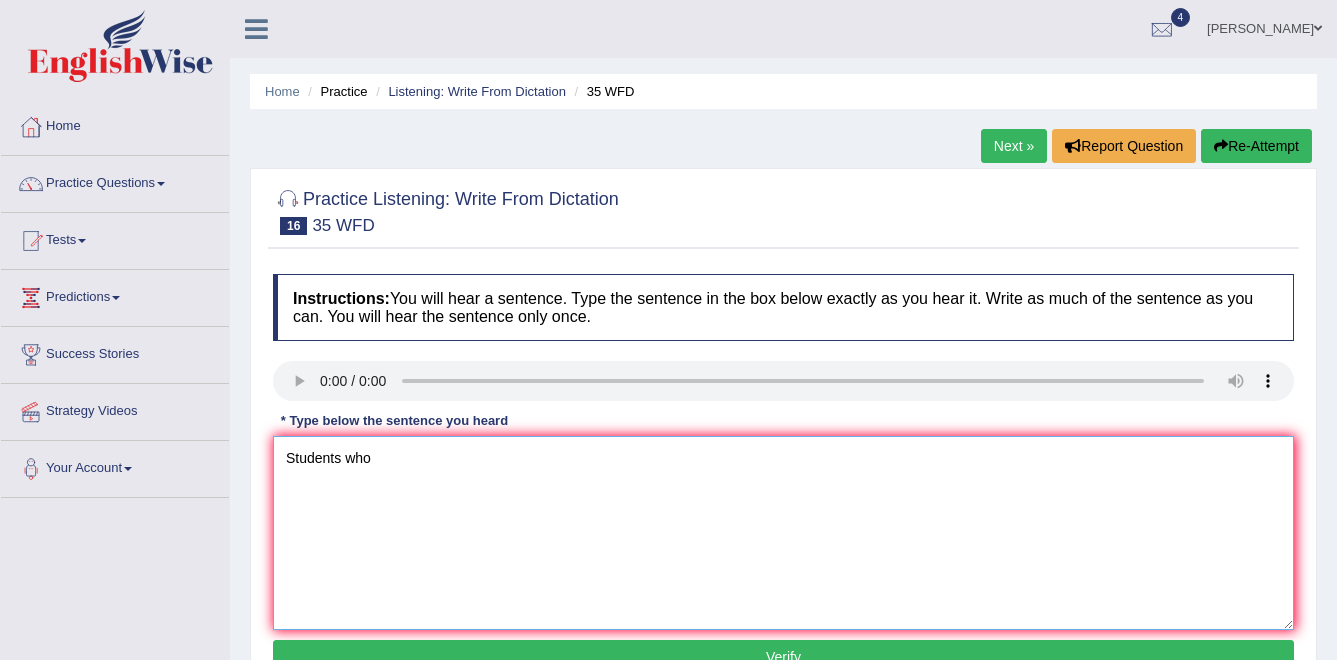 click on "Students who" at bounding box center (783, 533) 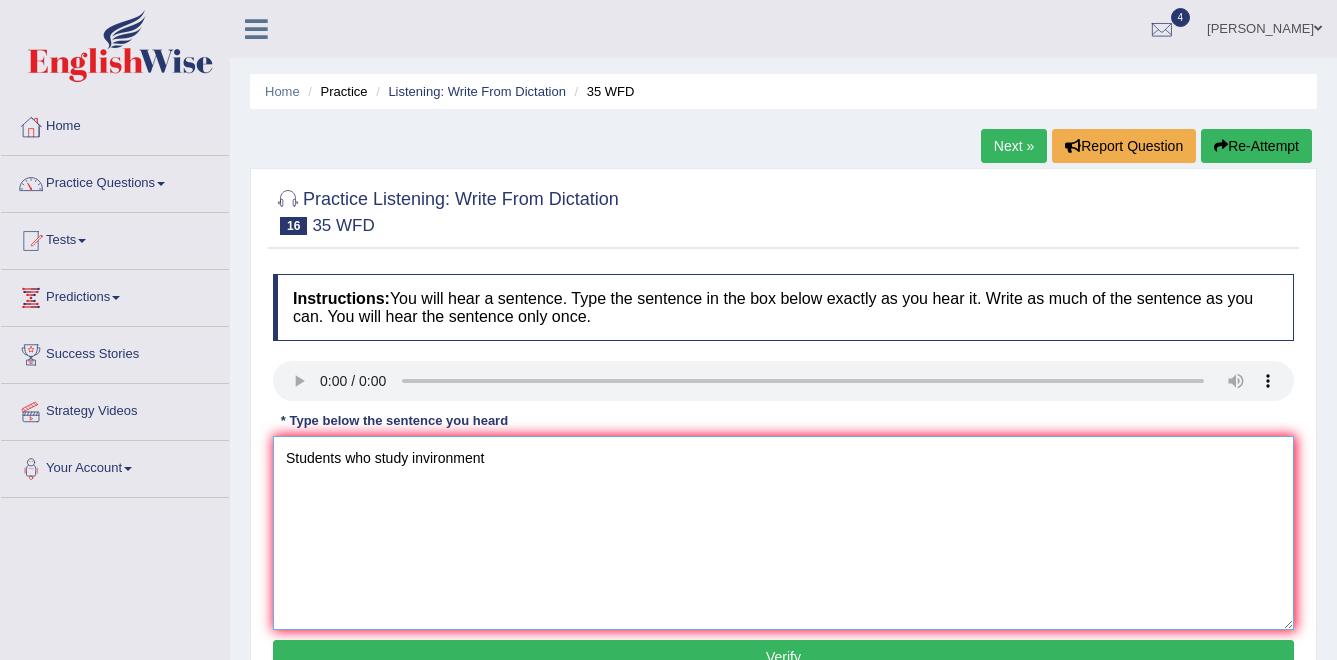 click on "Students who study invironment" at bounding box center (783, 533) 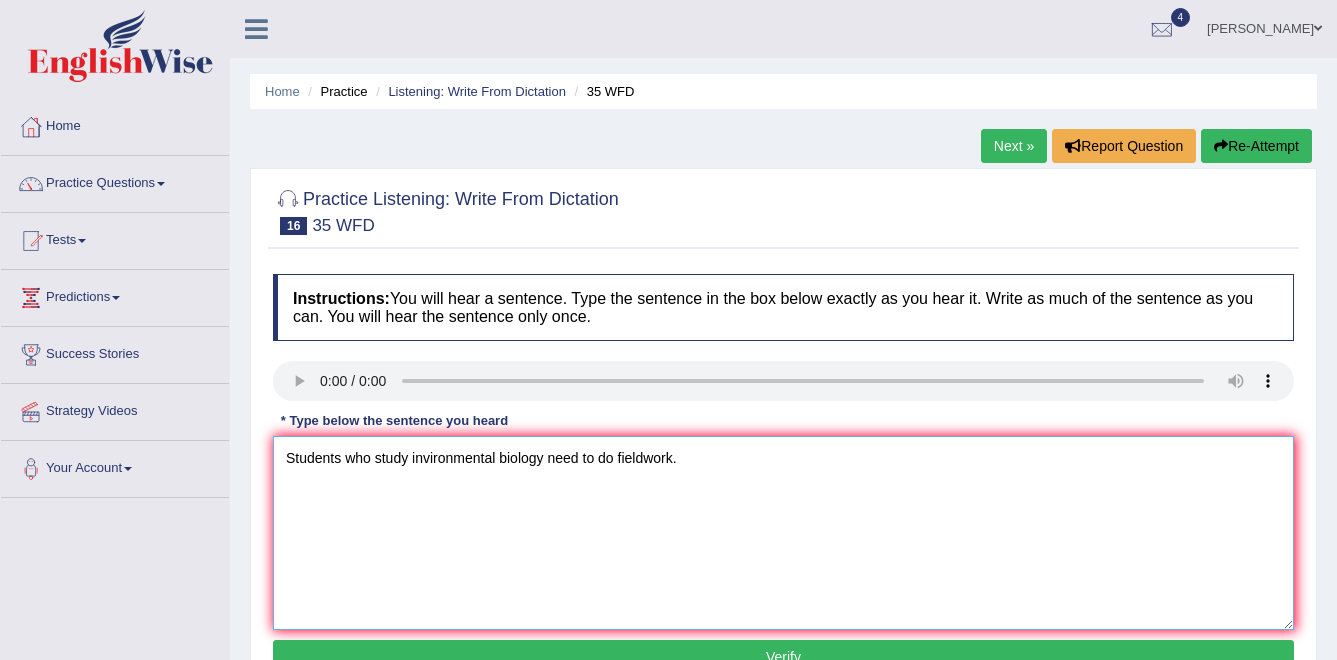 drag, startPoint x: 627, startPoint y: 456, endPoint x: 674, endPoint y: 497, distance: 62.369865 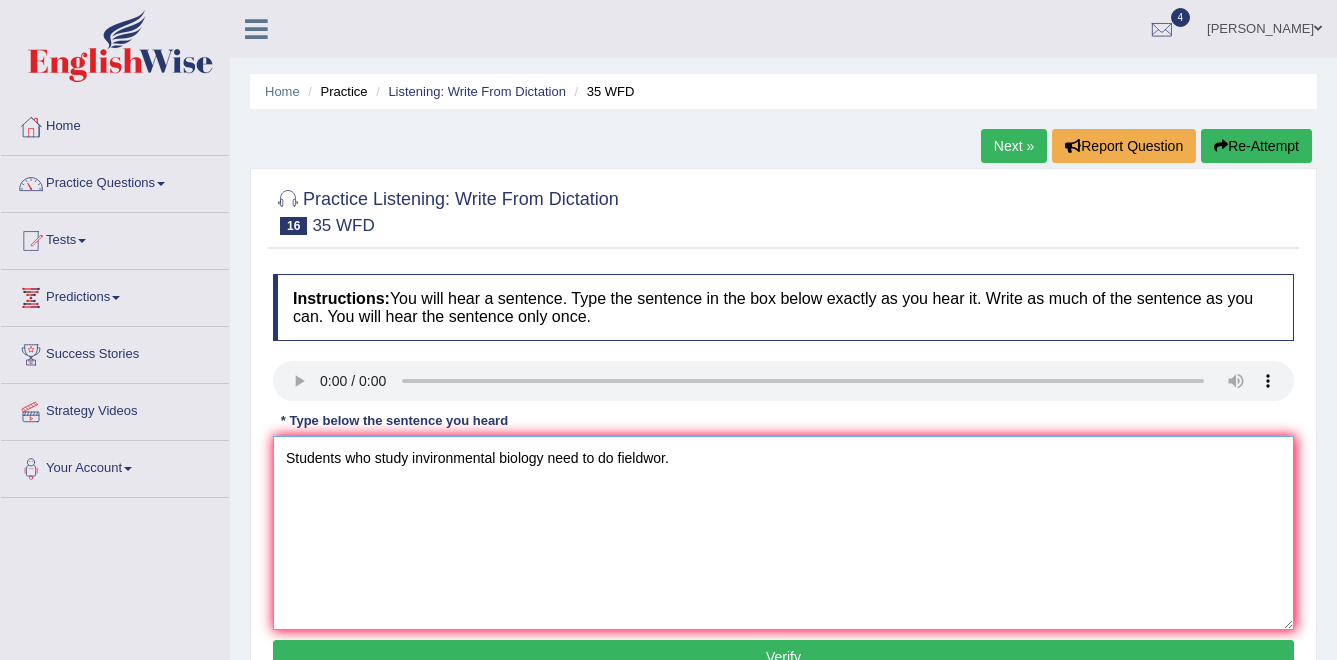 type on "Students who study invironmental biology need to do fieldwork." 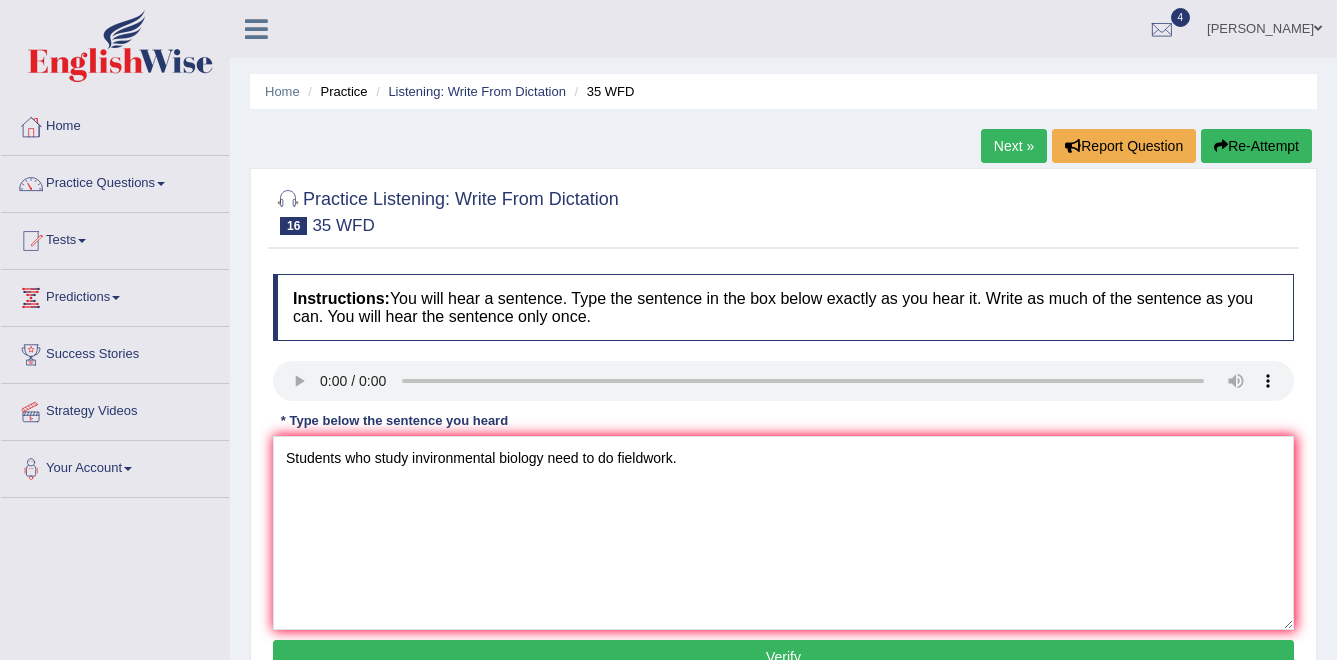 click on "Verify" at bounding box center (783, 657) 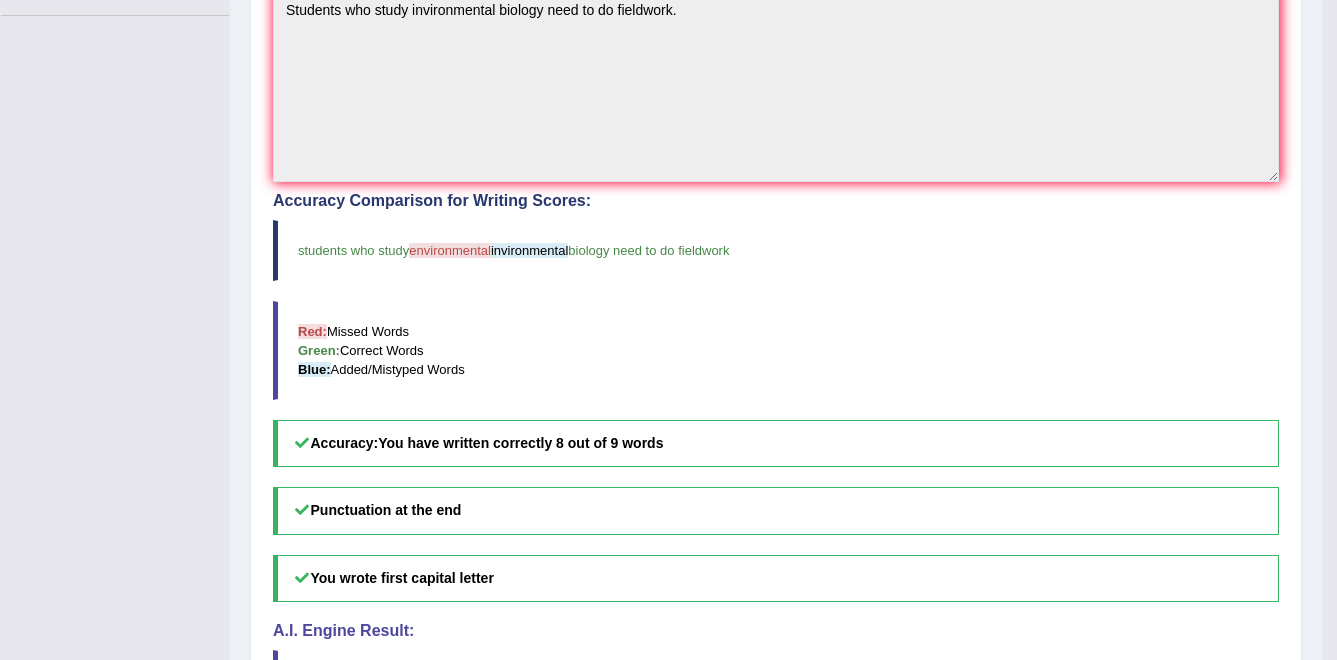scroll, scrollTop: 483, scrollLeft: 0, axis: vertical 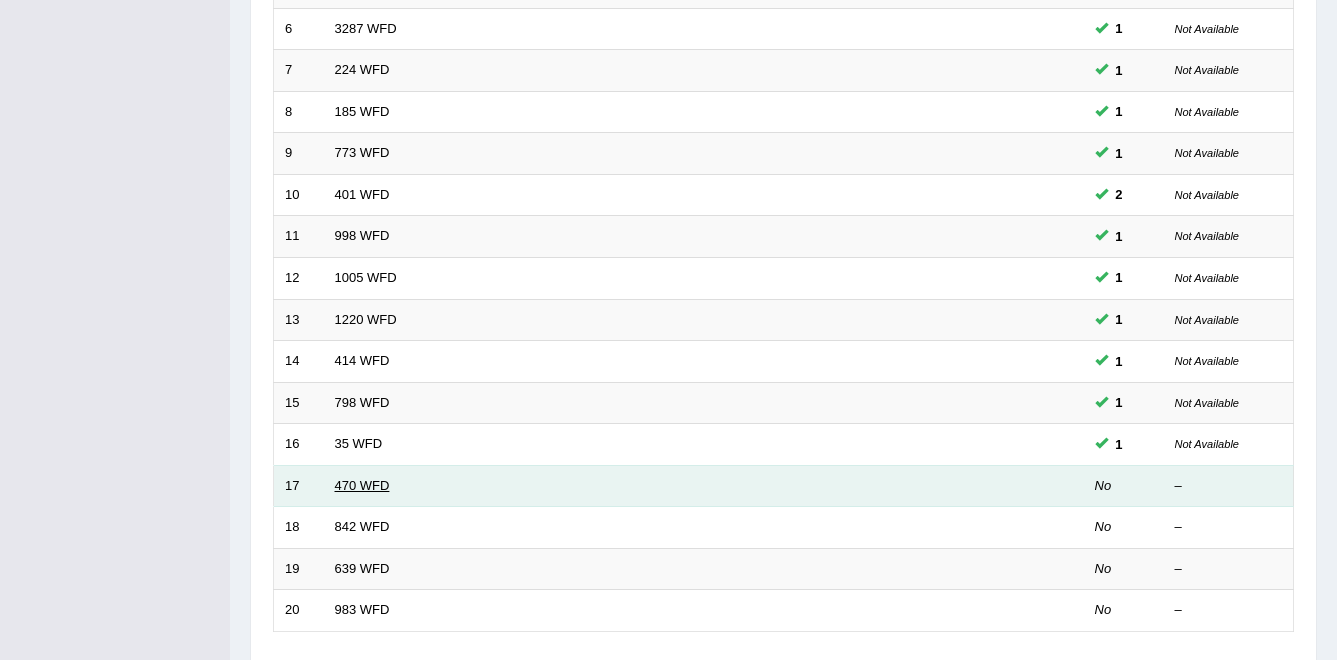 click on "470 WFD" at bounding box center [362, 485] 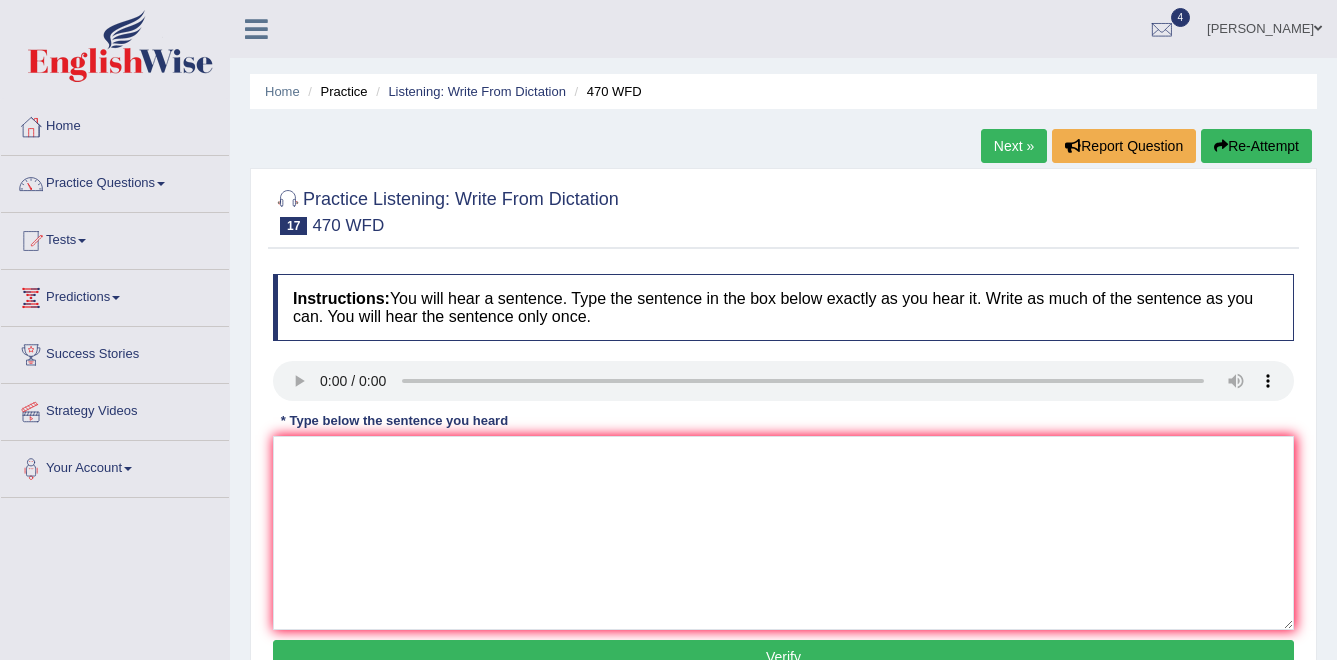 scroll, scrollTop: 0, scrollLeft: 0, axis: both 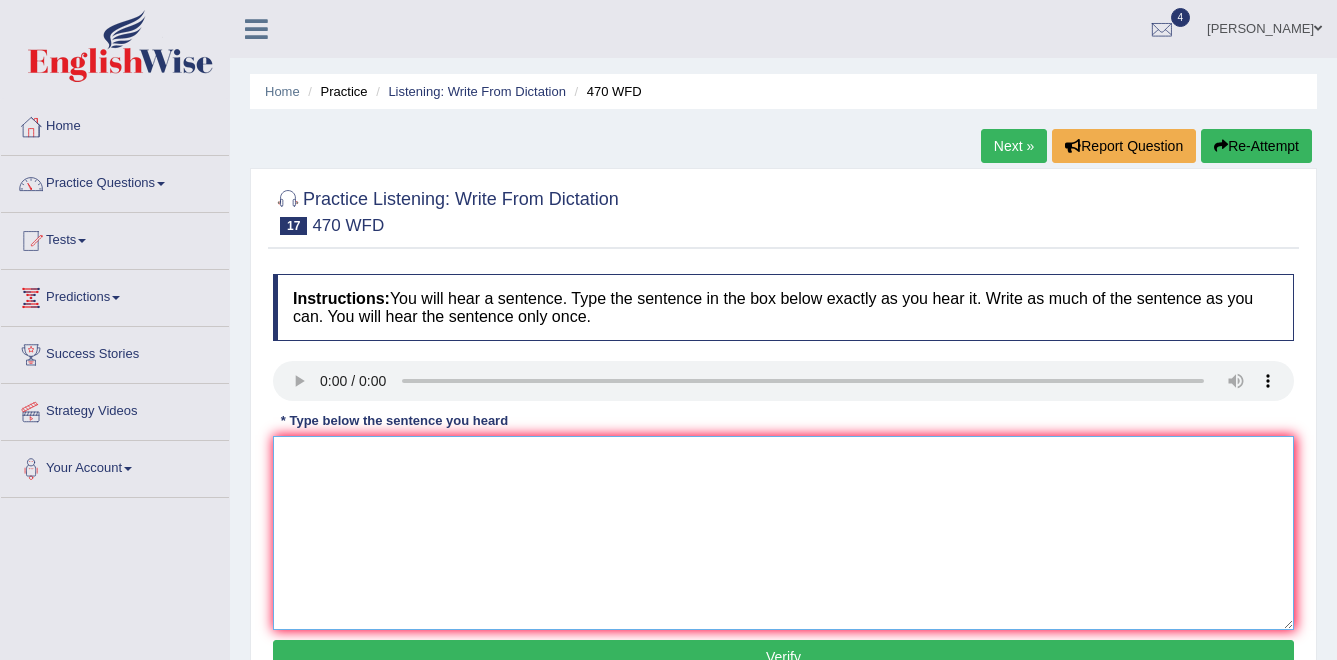 click at bounding box center (783, 533) 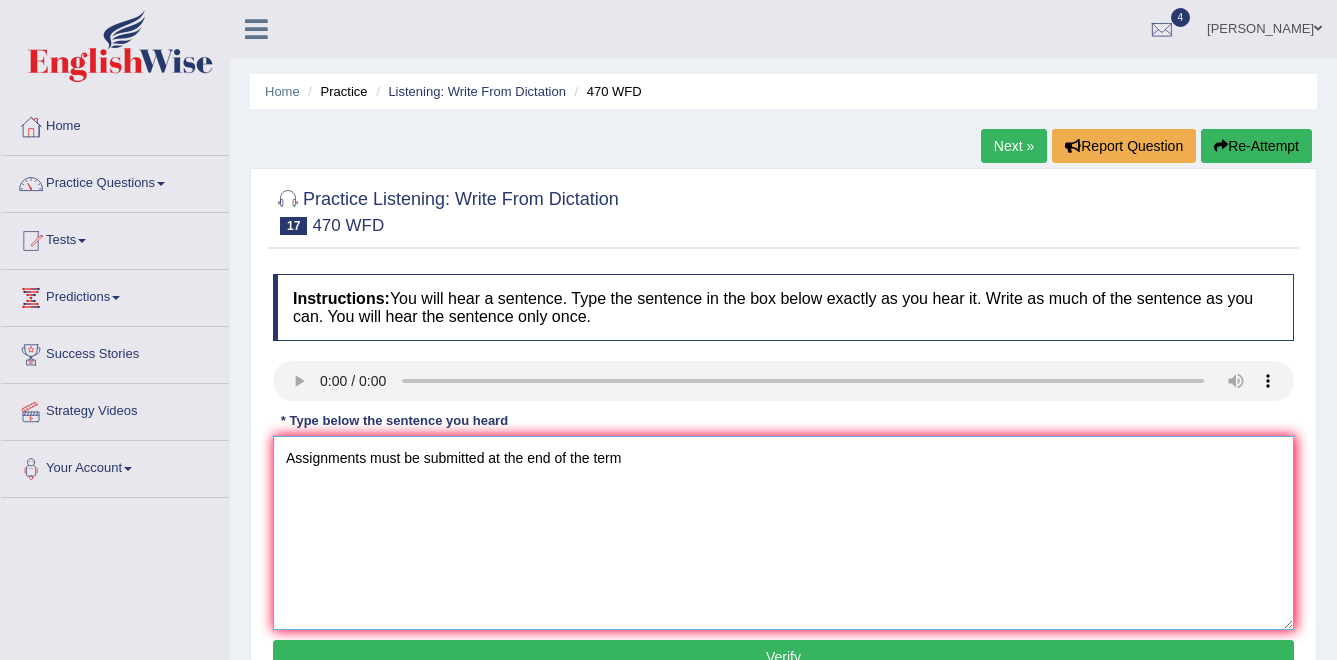 click on "Assignments must be submitted at the end of the term" at bounding box center (783, 533) 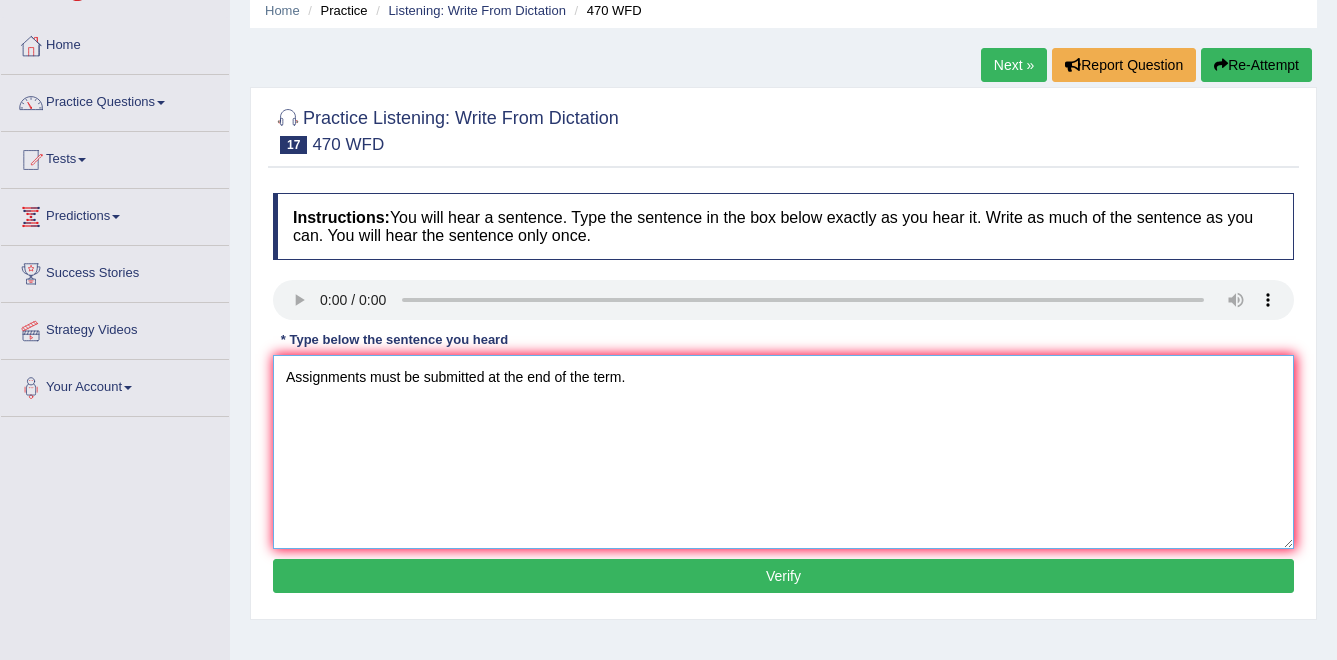 scroll, scrollTop: 82, scrollLeft: 0, axis: vertical 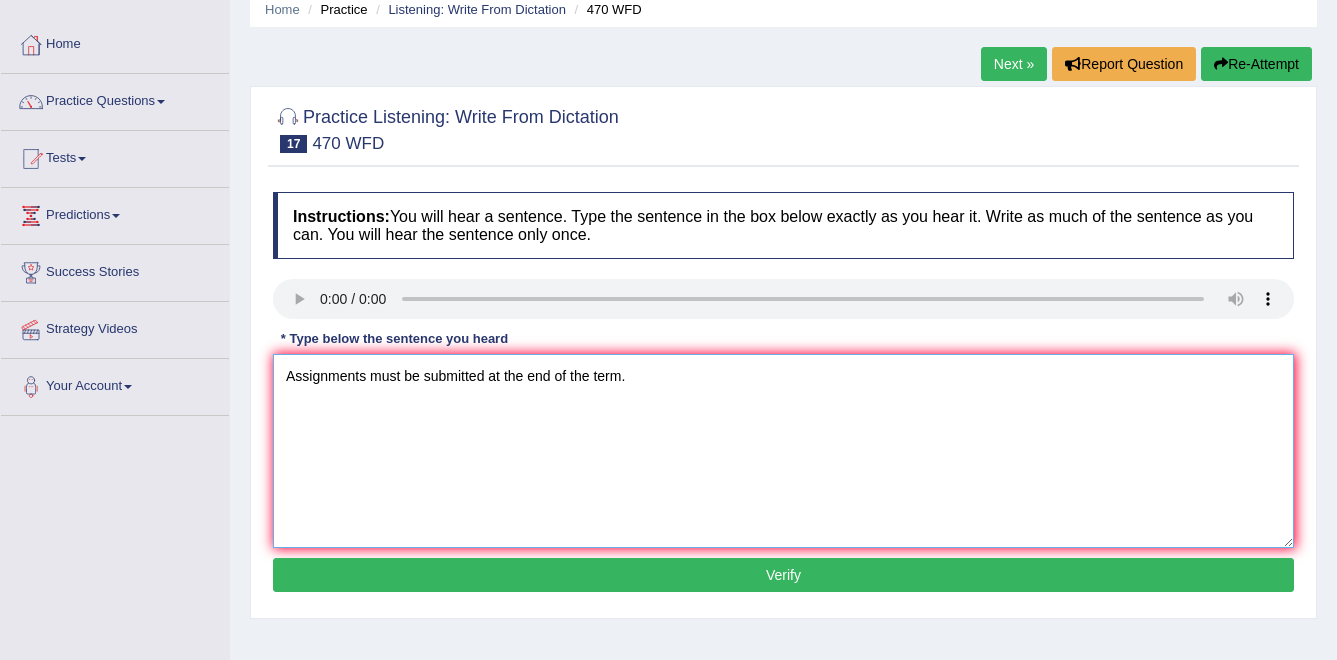 type on "Assignments must be submitted at the end of the term." 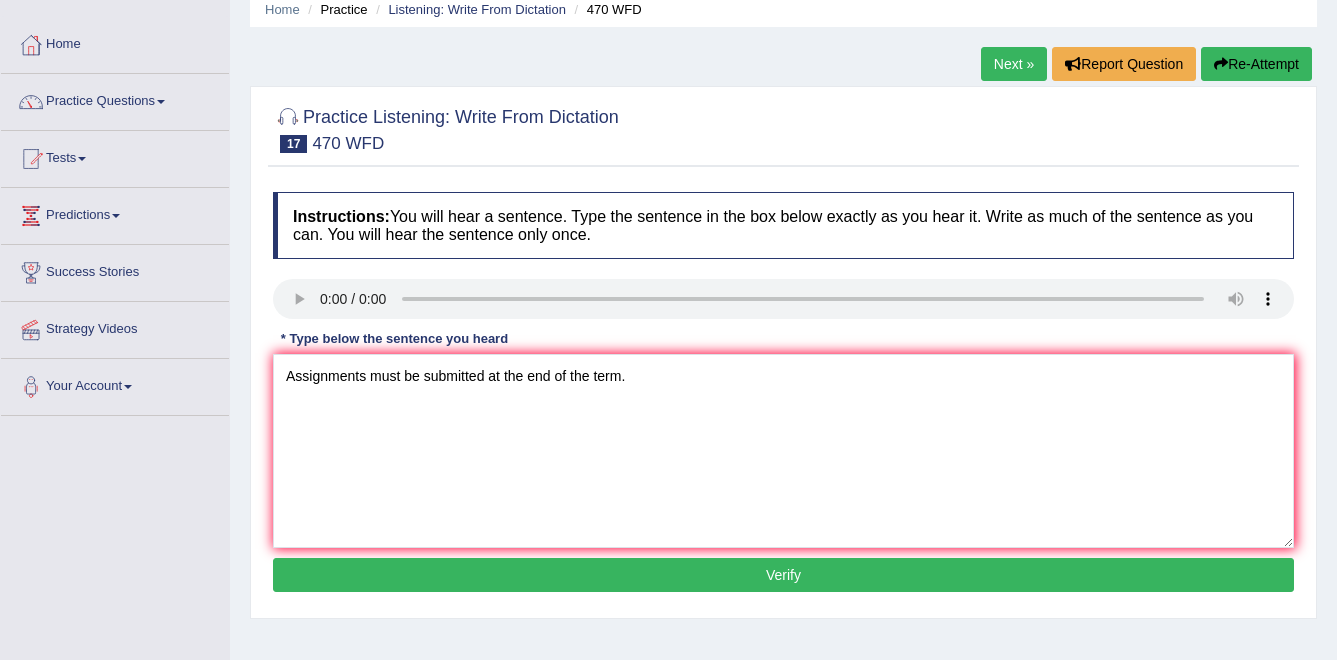 click on "Verify" at bounding box center (783, 575) 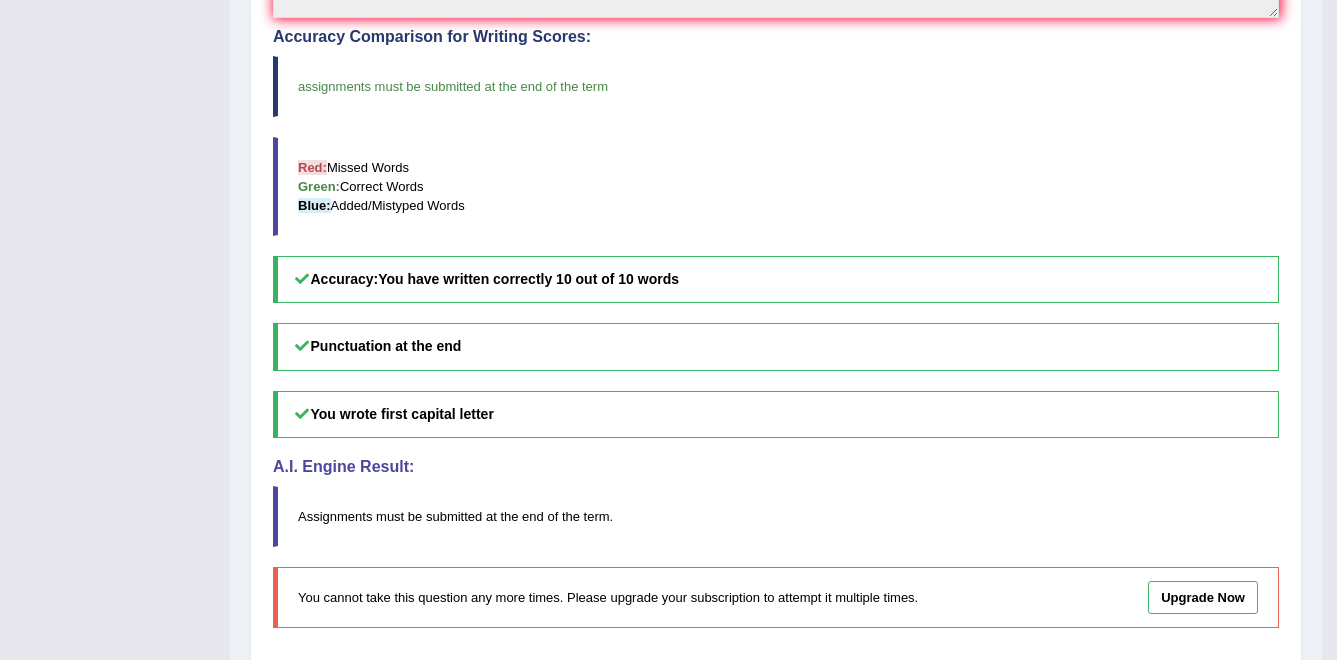 scroll, scrollTop: 647, scrollLeft: 0, axis: vertical 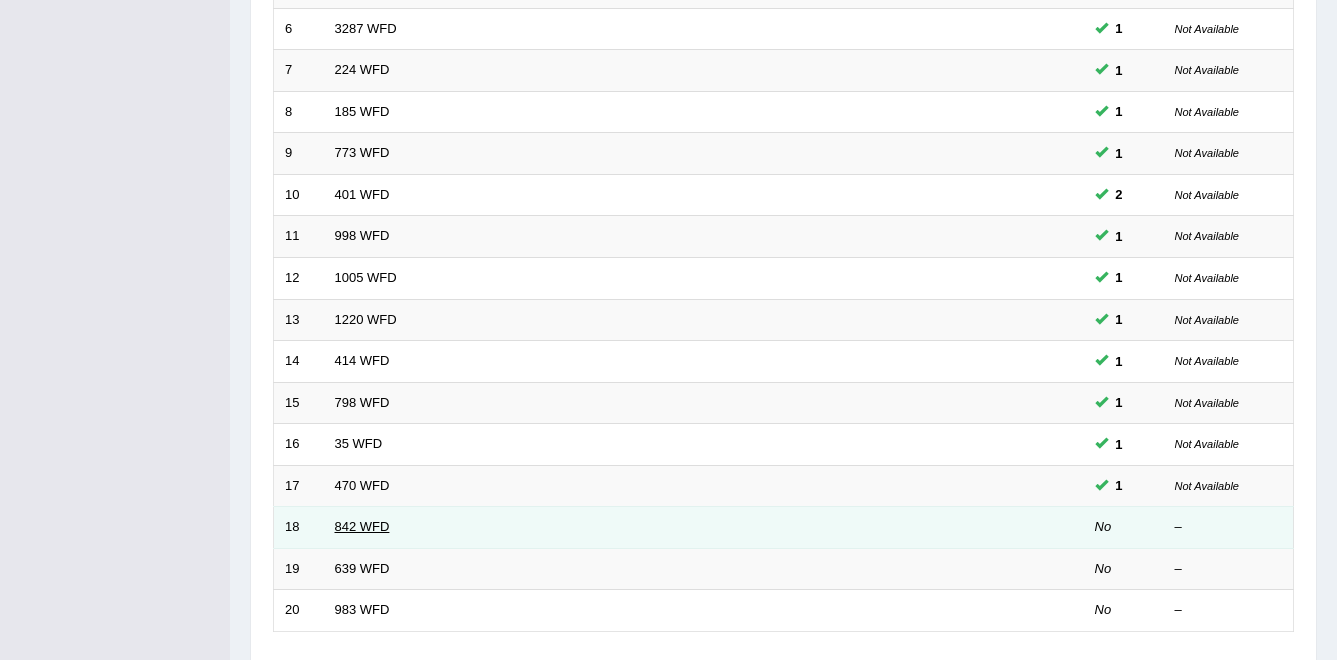 click on "842 WFD" at bounding box center [362, 526] 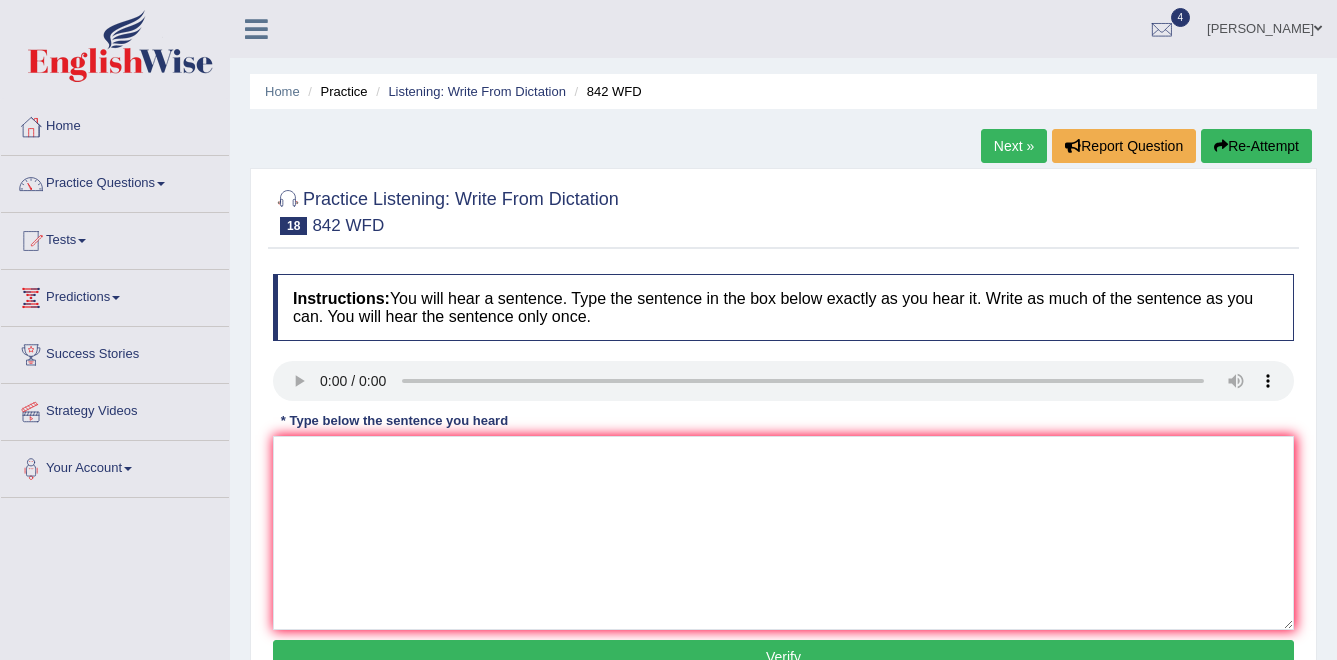 scroll, scrollTop: 0, scrollLeft: 0, axis: both 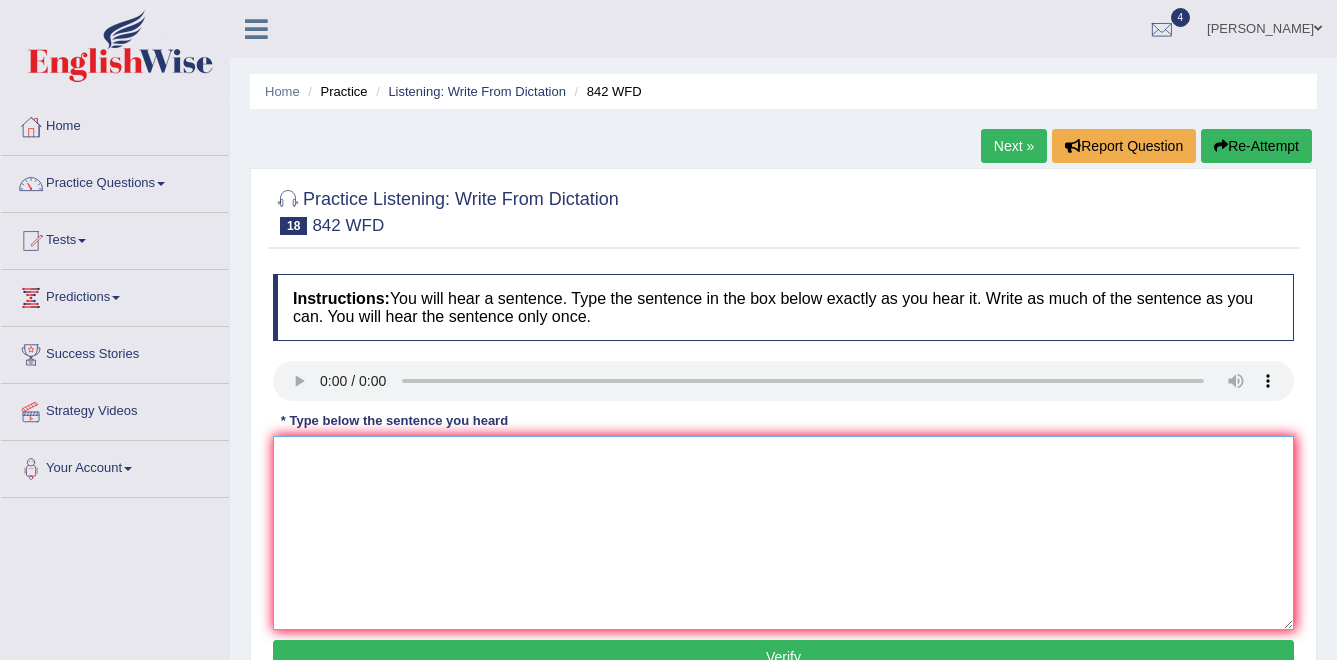 click at bounding box center [783, 533] 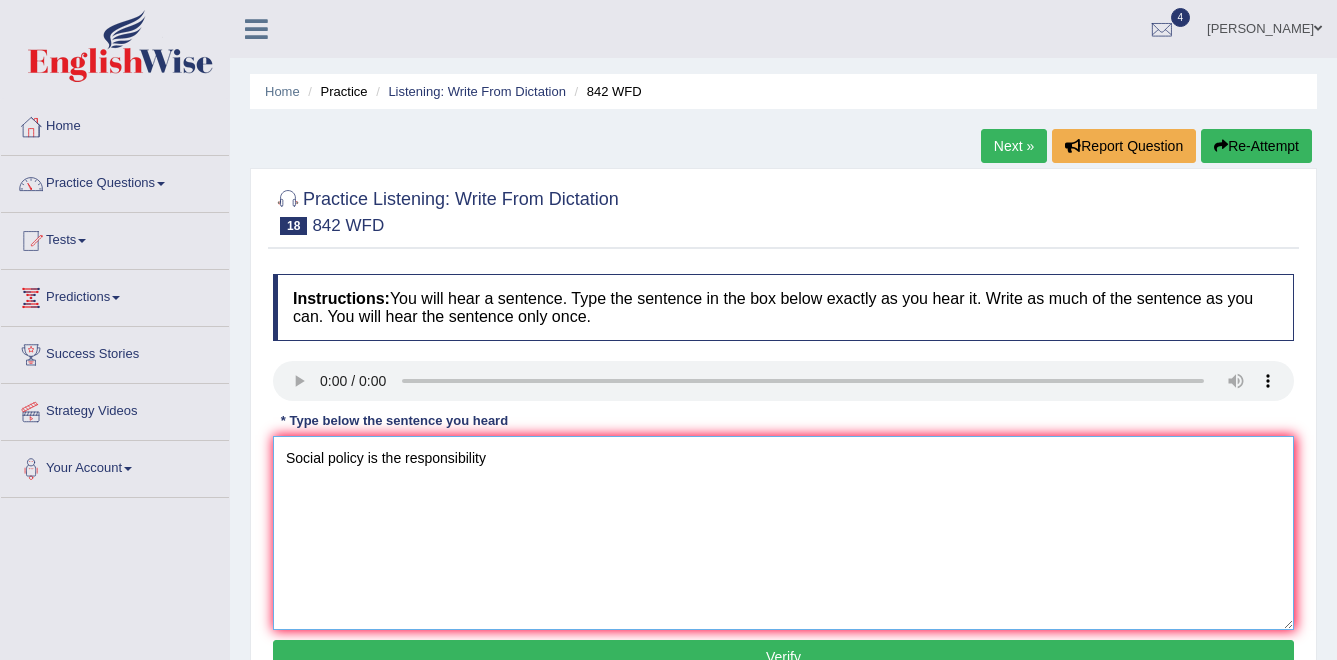 click on "Social policy is the responsibility" at bounding box center [783, 533] 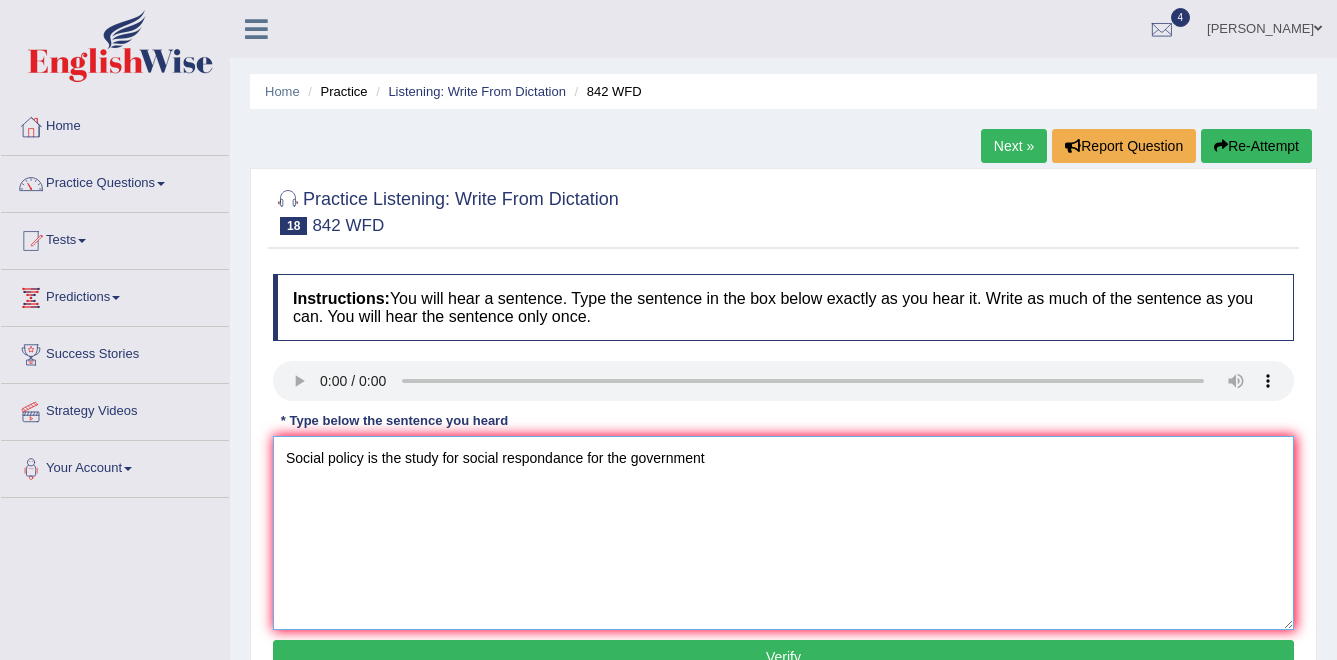 click on "Social policy is the study for social respondance for the government" at bounding box center [783, 533] 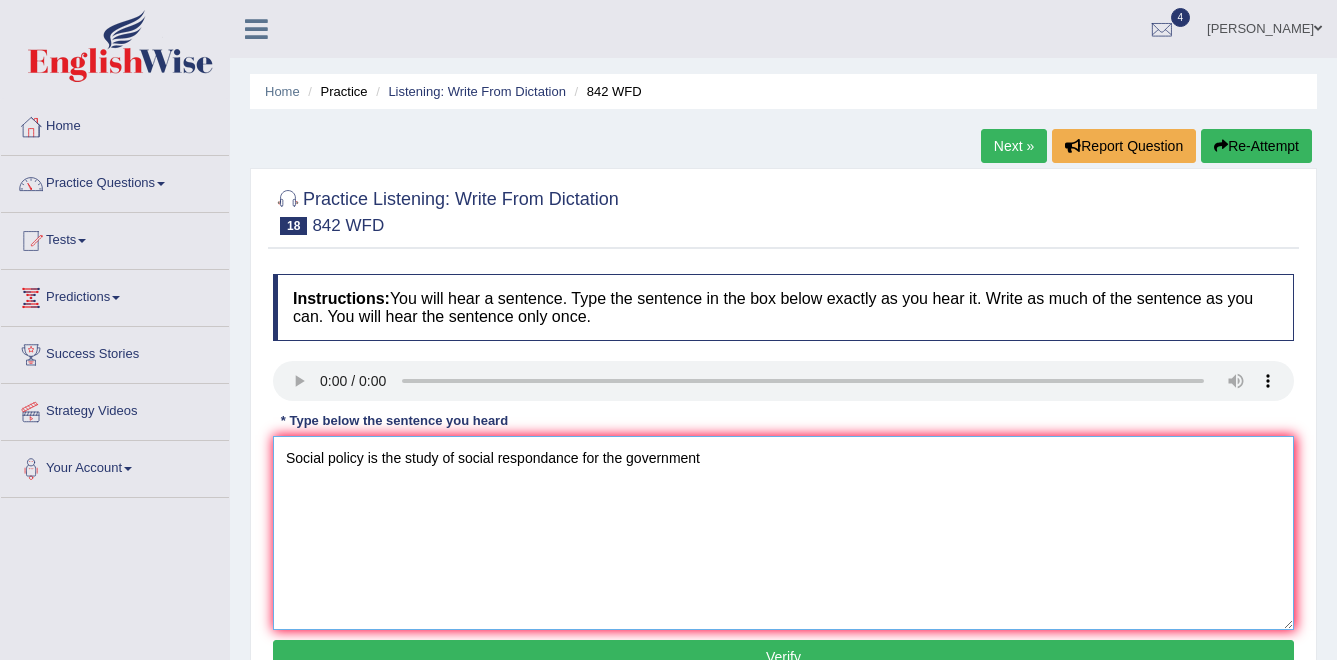 click on "Social policy is the study of social respondance for the government" at bounding box center (783, 533) 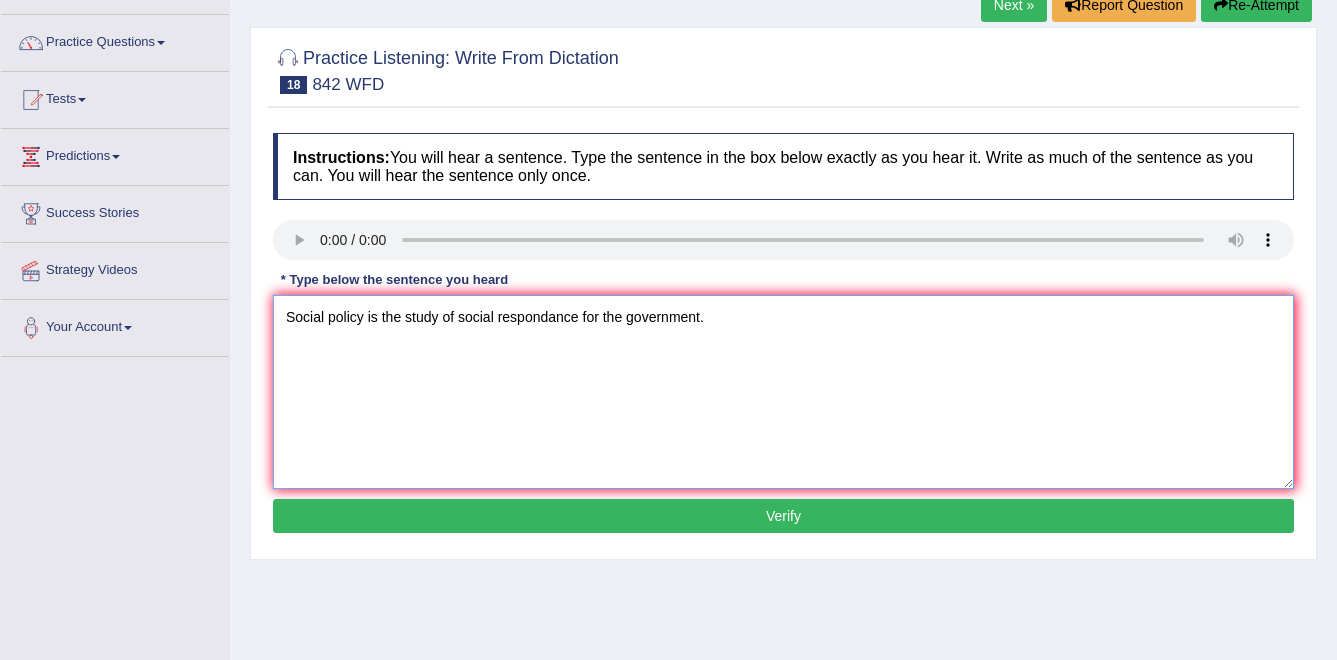 scroll, scrollTop: 142, scrollLeft: 0, axis: vertical 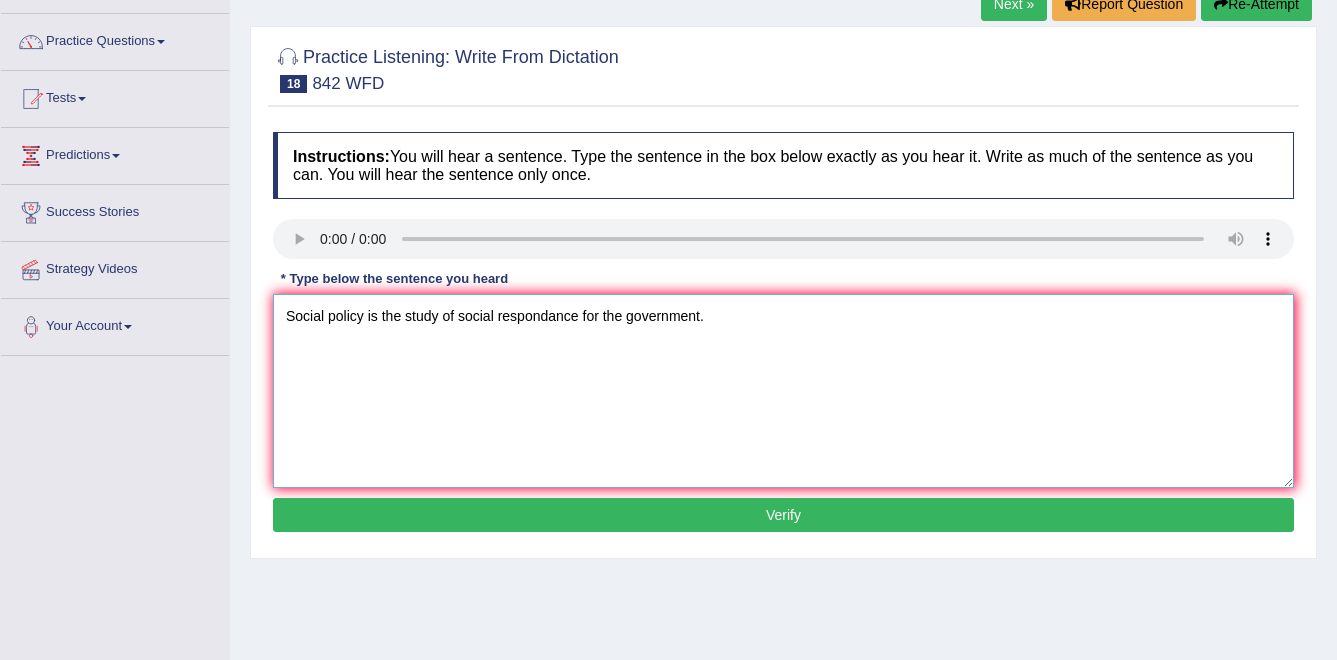 type on "Social policy is the study of social respondance for the government." 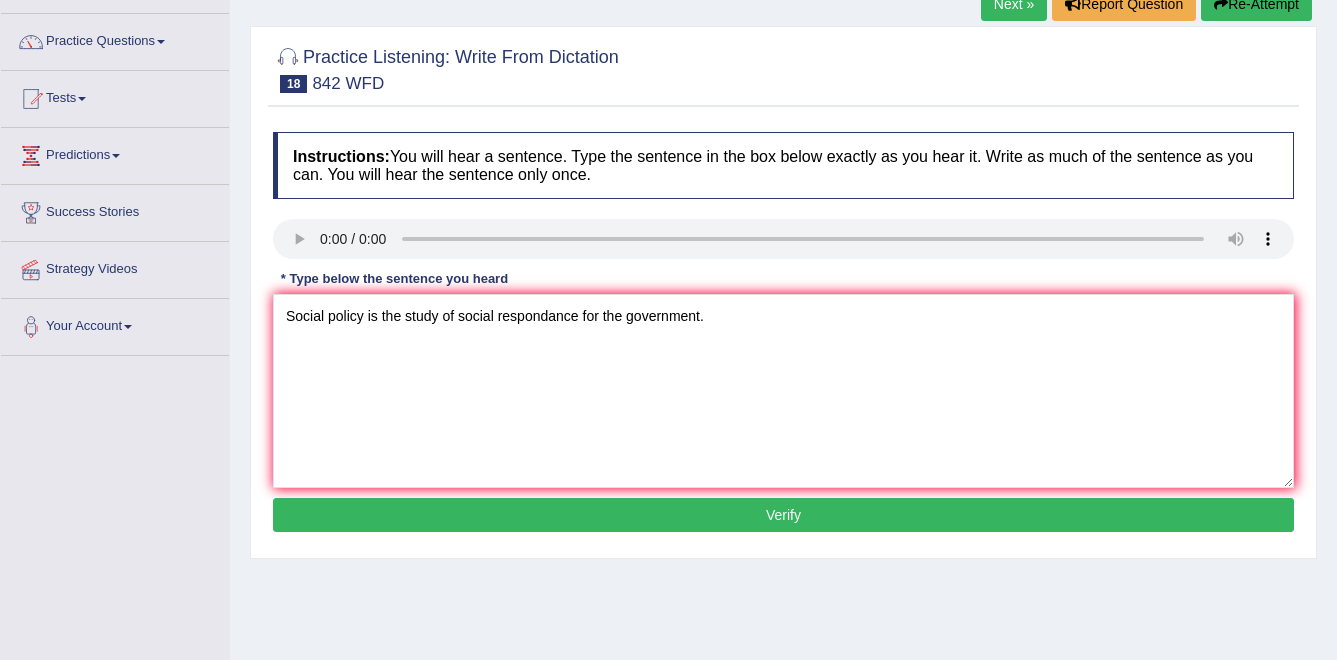 click on "Verify" at bounding box center [783, 515] 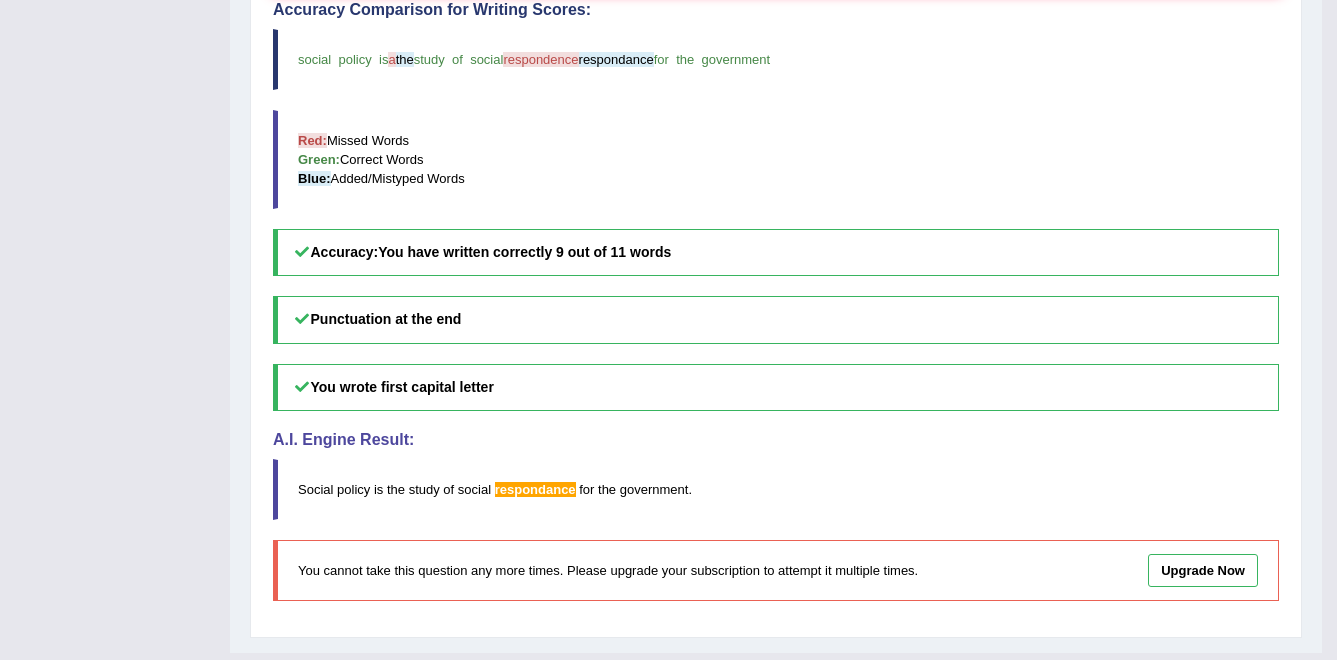 scroll, scrollTop: 674, scrollLeft: 0, axis: vertical 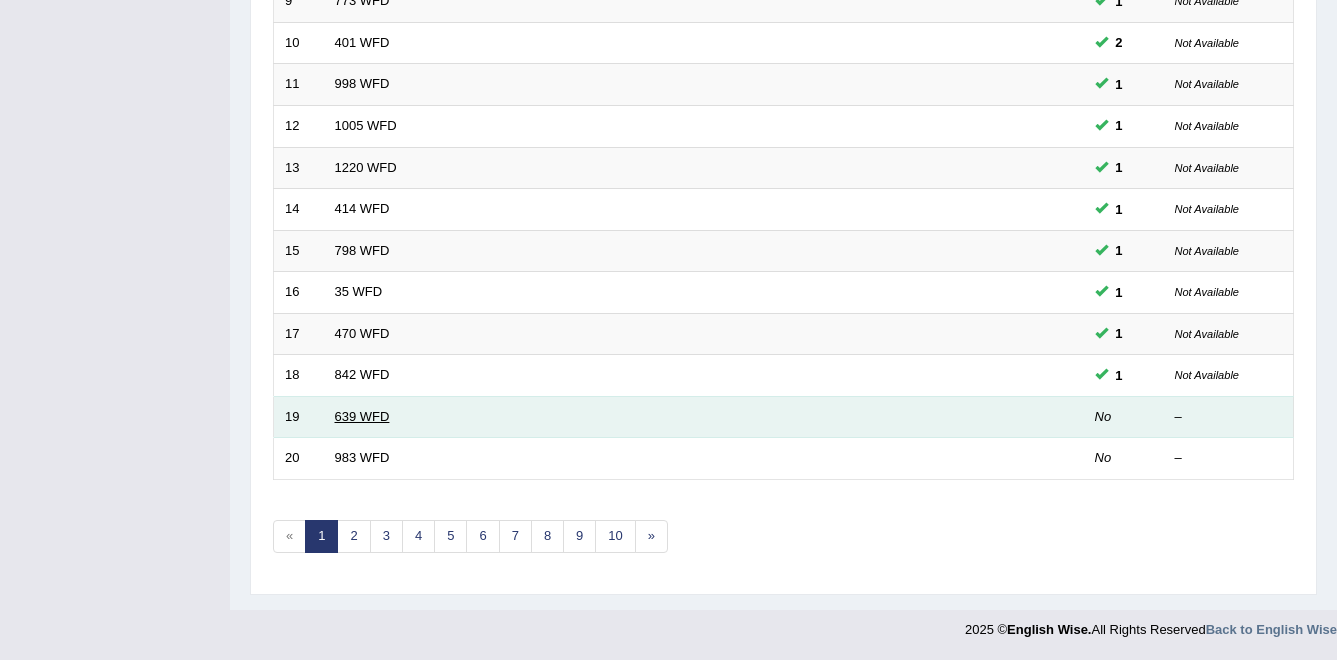 click on "639 WFD" at bounding box center [362, 416] 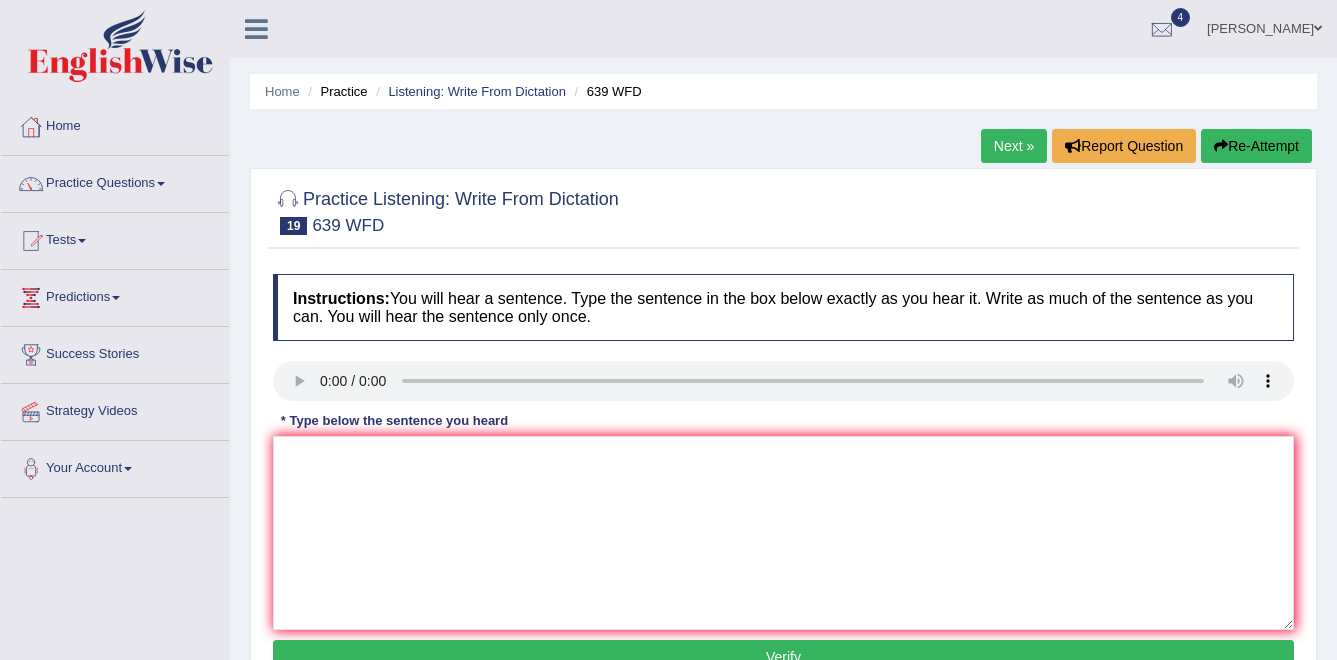 scroll, scrollTop: 0, scrollLeft: 0, axis: both 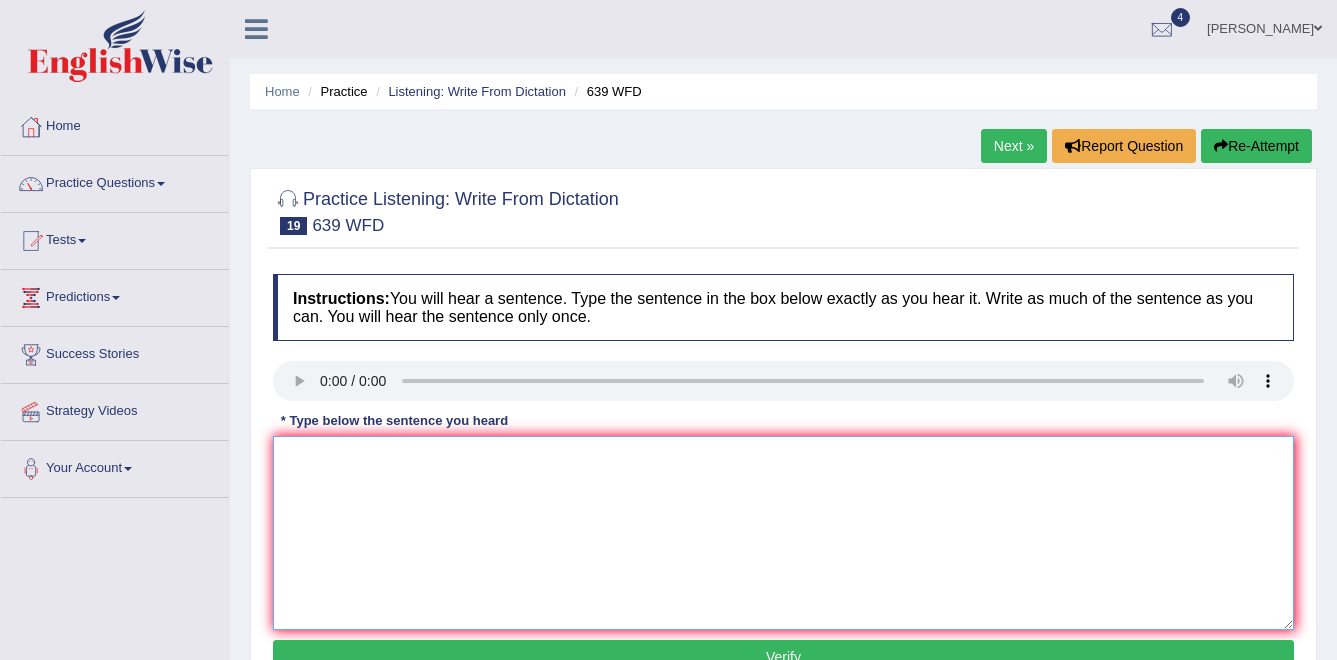 click at bounding box center (783, 533) 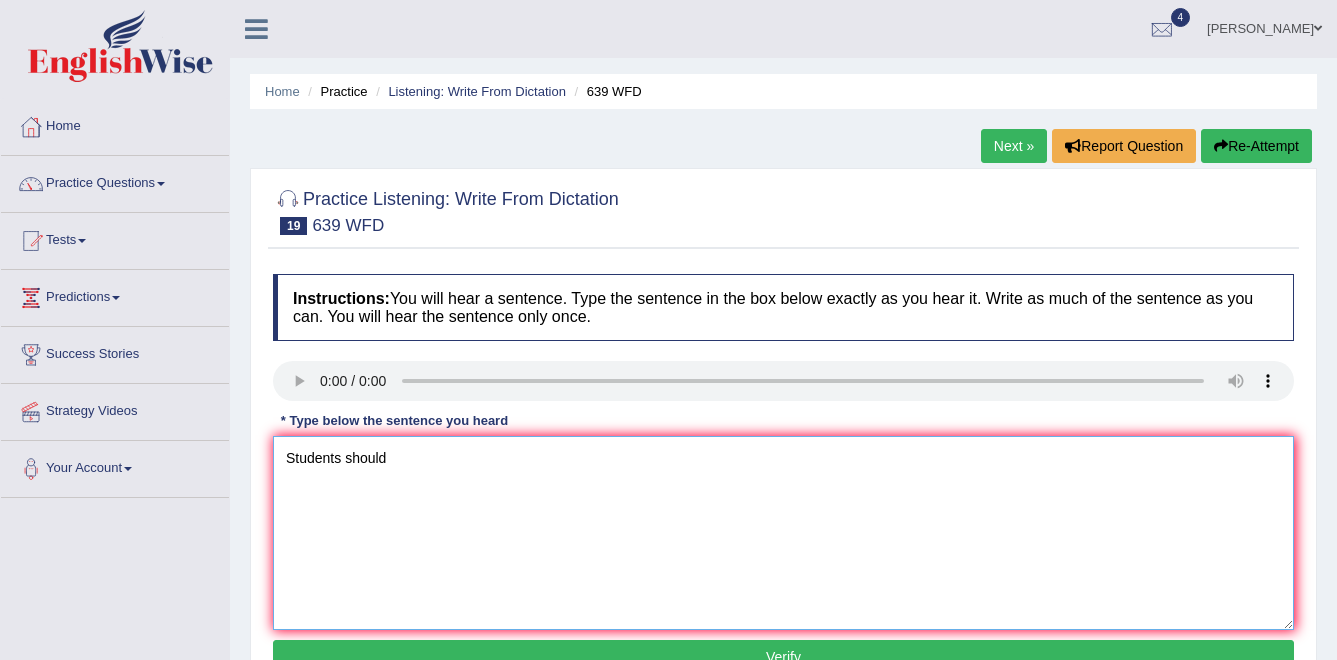 click on "Students should" at bounding box center (783, 533) 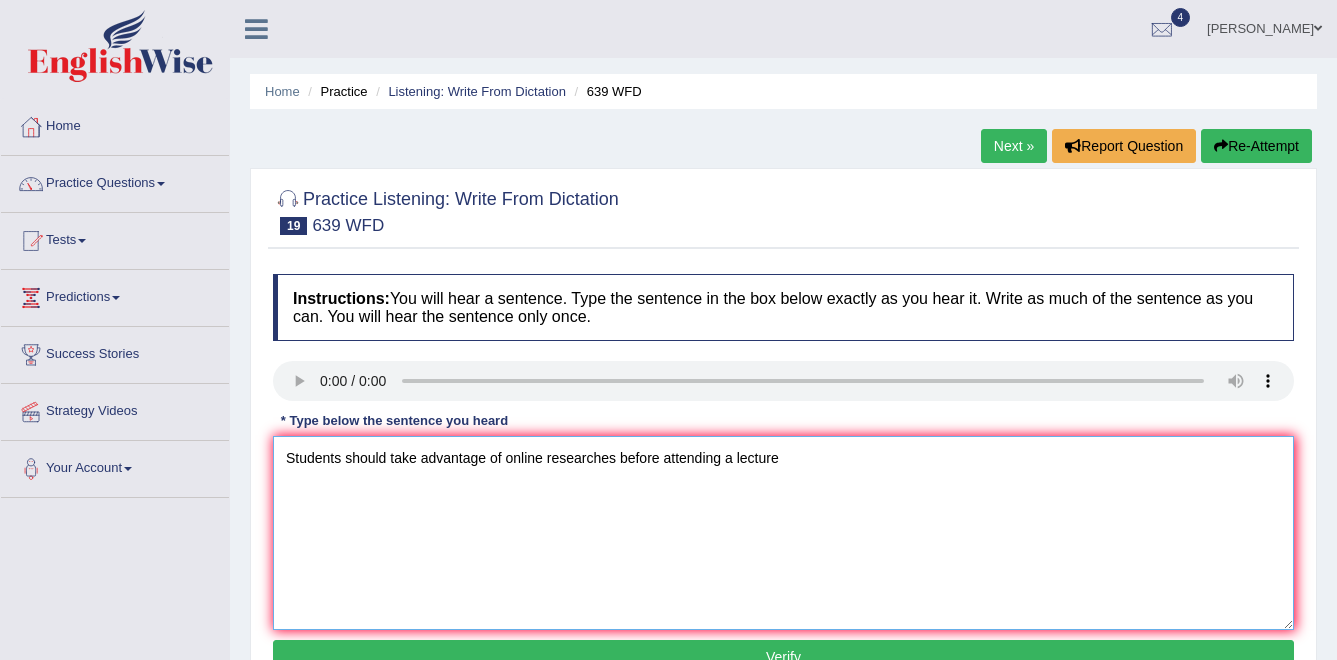 click on "Students should take advantage of online researches before attending a lecture" at bounding box center (783, 533) 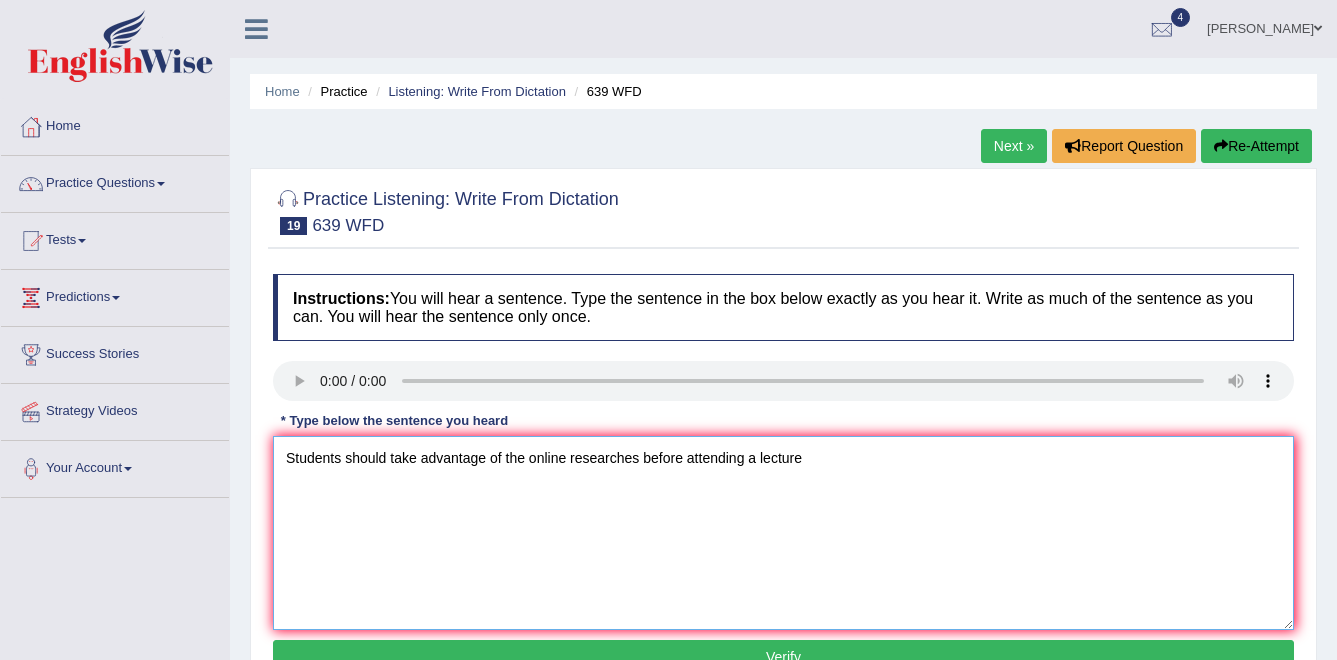 click on "Students should take advantage of the online researches before attending a lecture" at bounding box center (783, 533) 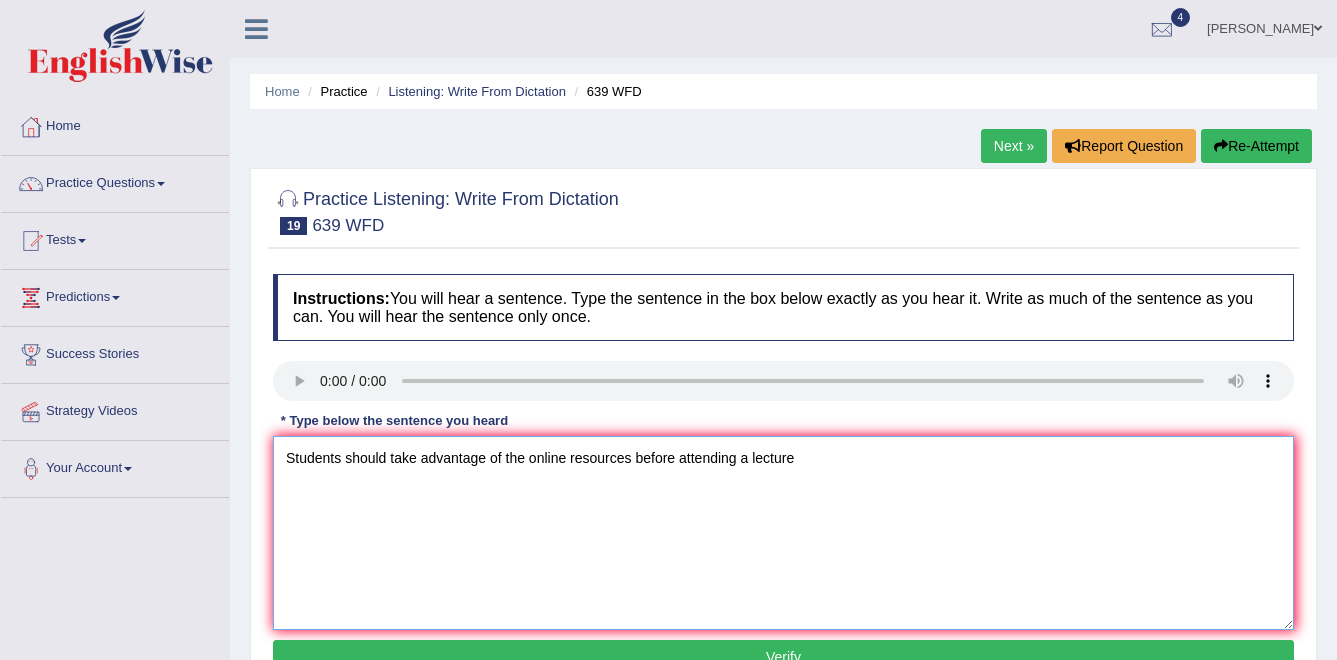 click on "Students should take advantage of the online resources before attending a lecture" at bounding box center [783, 533] 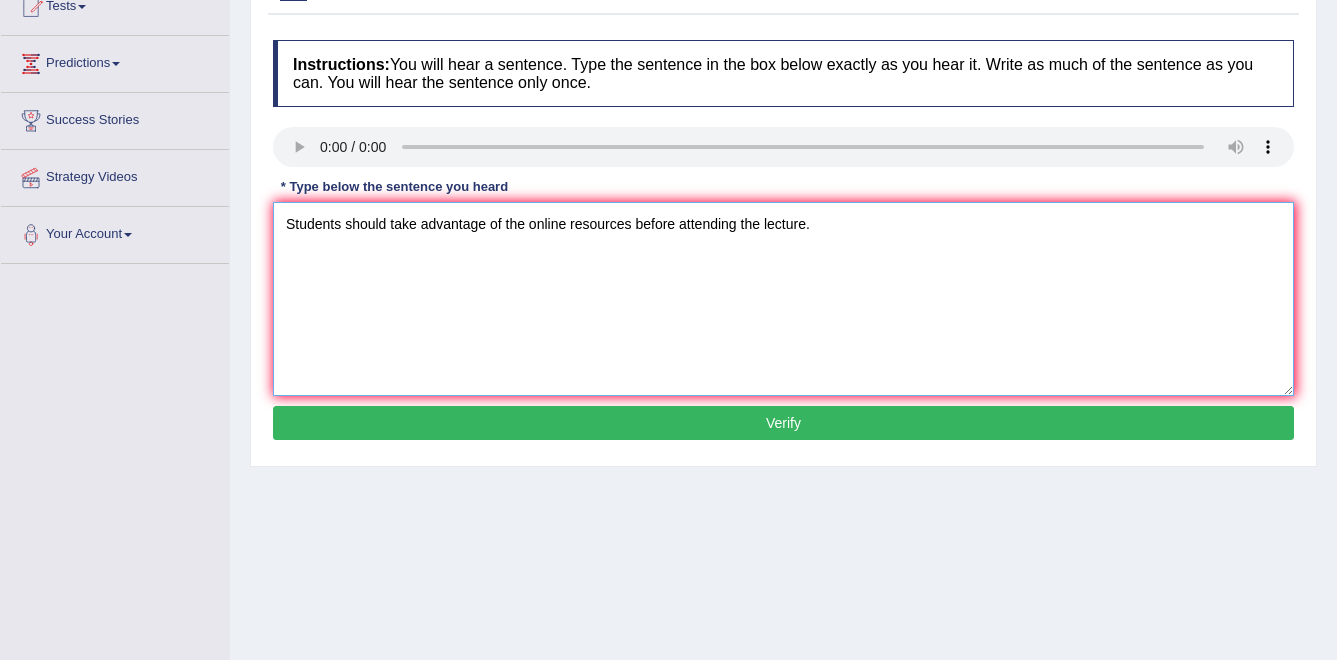 scroll, scrollTop: 236, scrollLeft: 0, axis: vertical 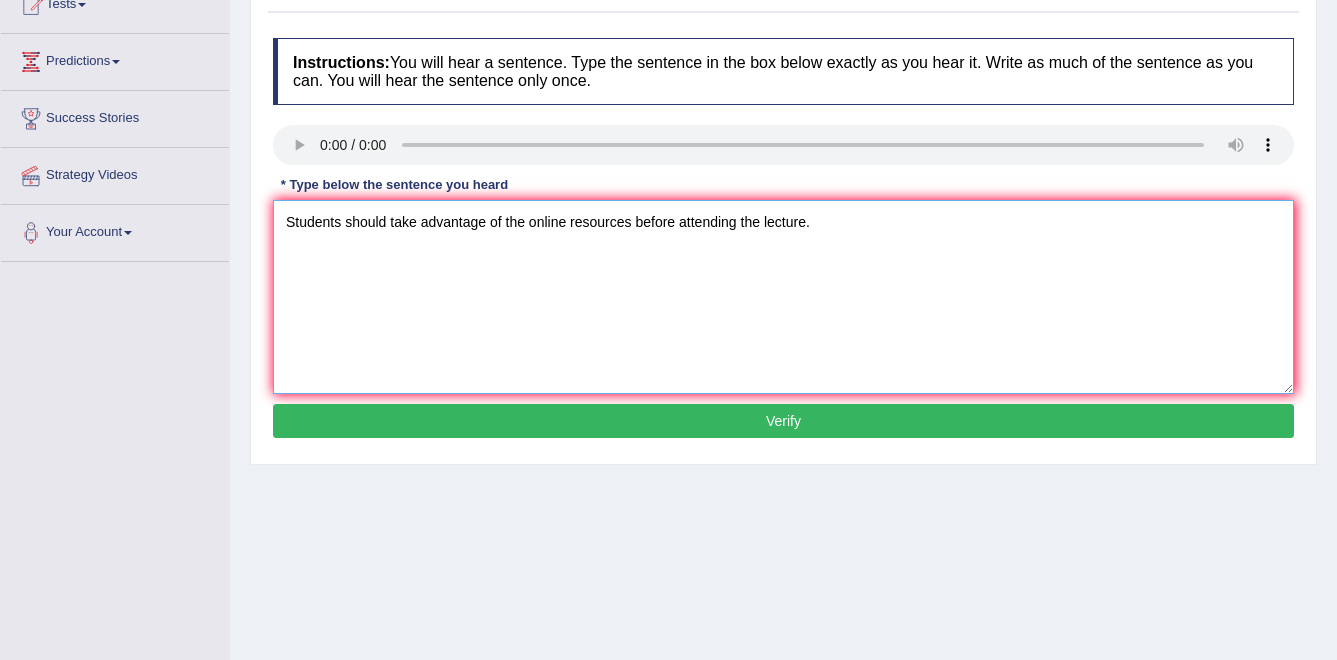 type on "Students should take advantage of the online resources before attending the lecture." 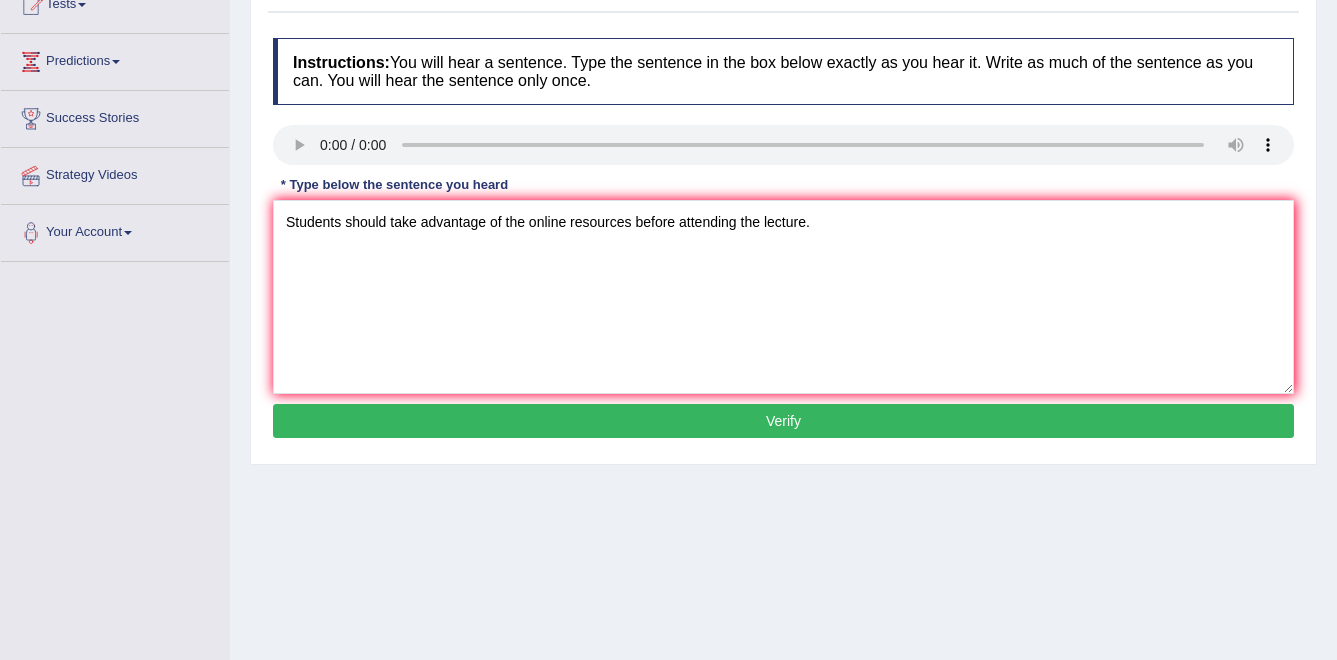 click on "Verify" at bounding box center (783, 421) 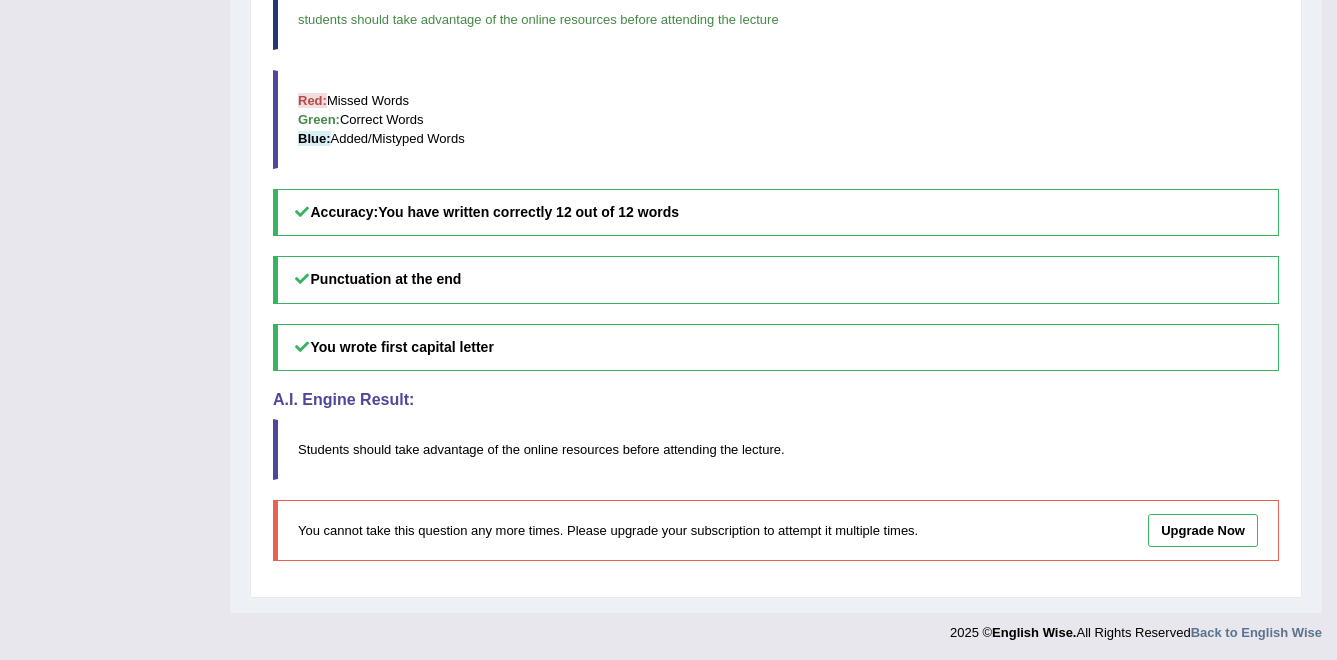 scroll, scrollTop: 714, scrollLeft: 0, axis: vertical 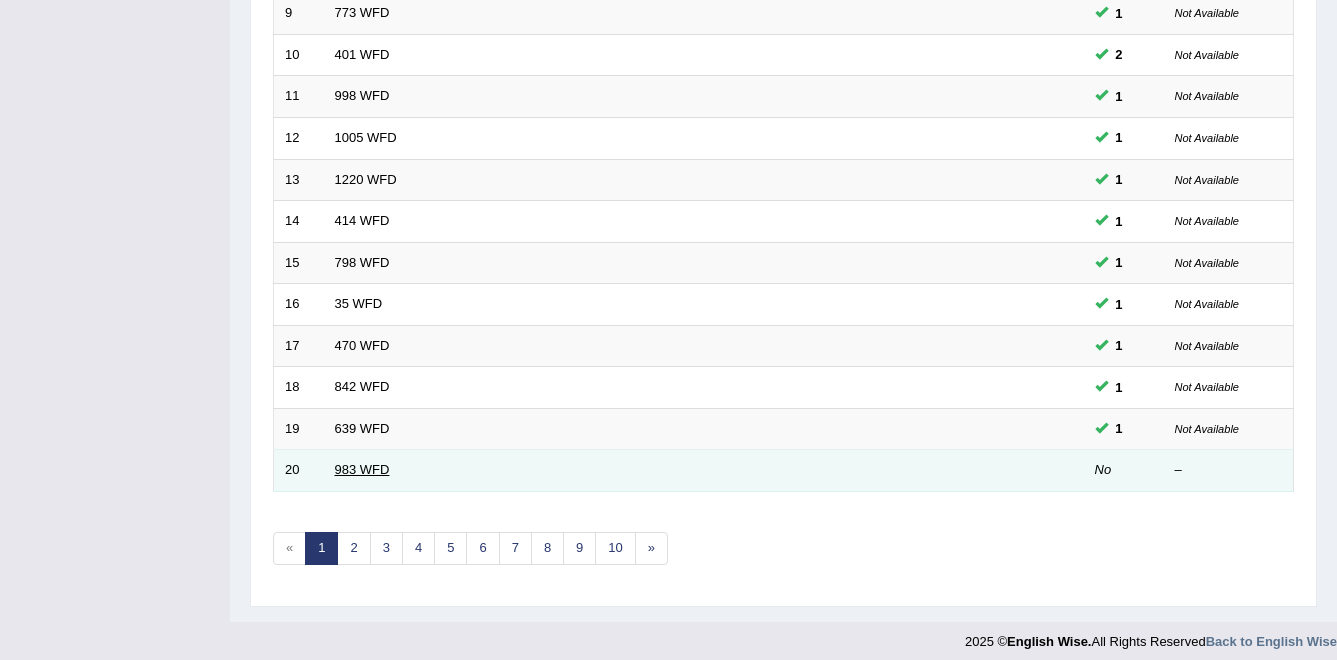 click on "983 WFD" at bounding box center [362, 469] 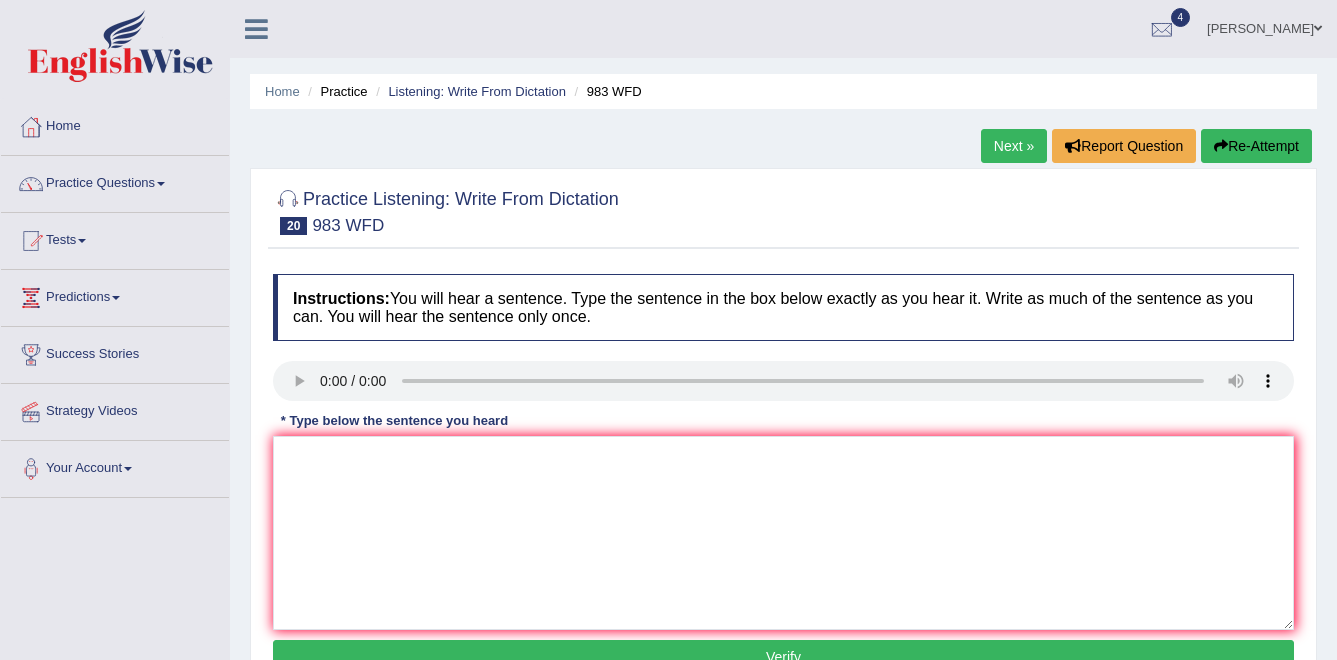 scroll, scrollTop: 0, scrollLeft: 0, axis: both 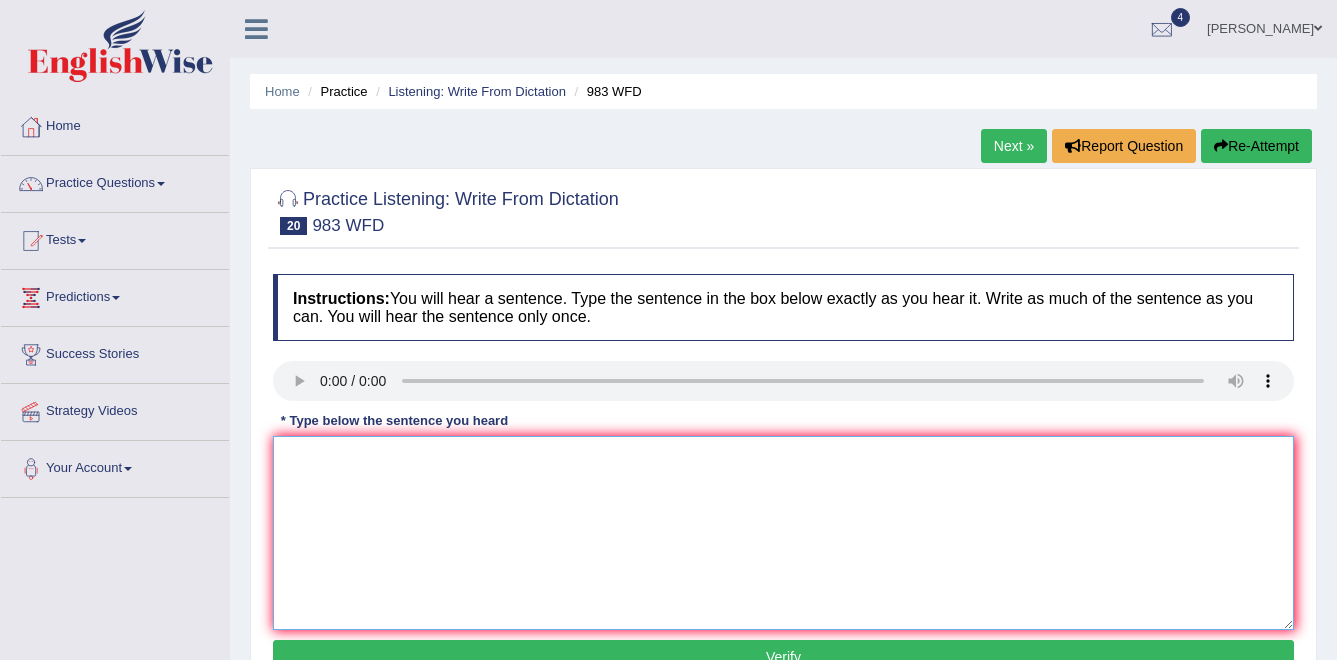 click at bounding box center (783, 533) 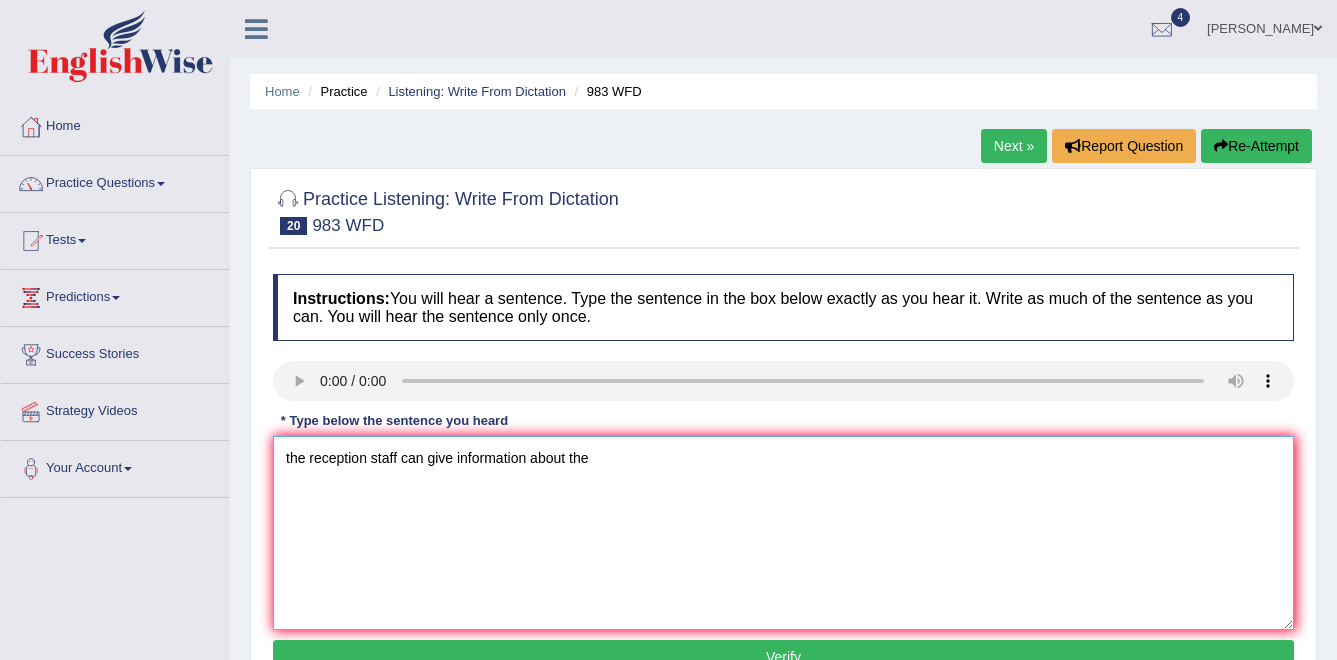 click on "the reception staff can give information about the" at bounding box center (783, 533) 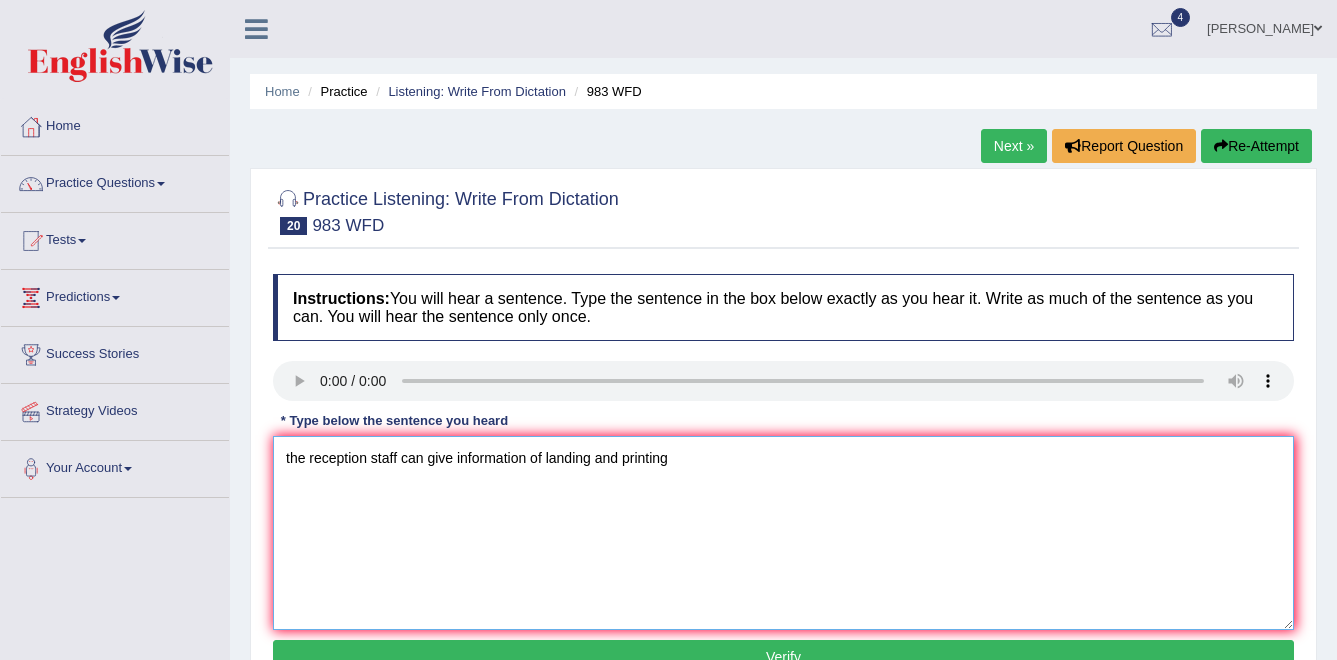 click on "the reception staff can give information of landing and printing" at bounding box center [783, 533] 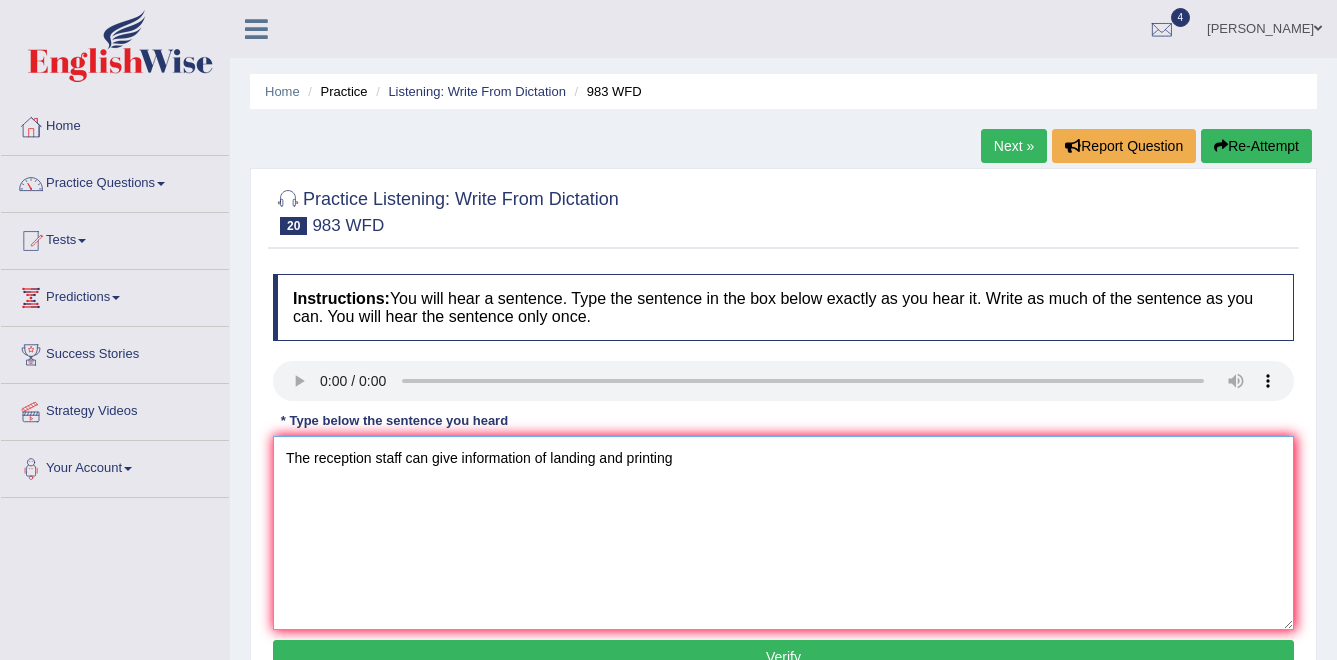 type on "The reception staff can give information of landing and printing" 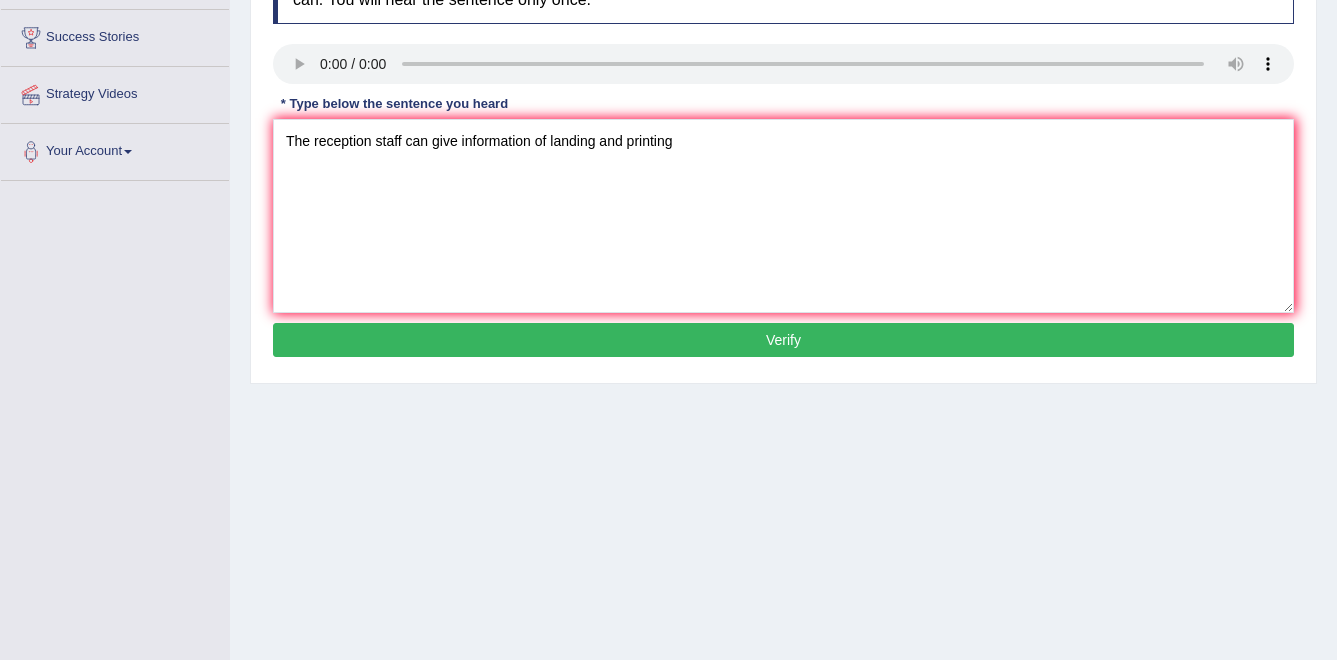 scroll, scrollTop: 390, scrollLeft: 0, axis: vertical 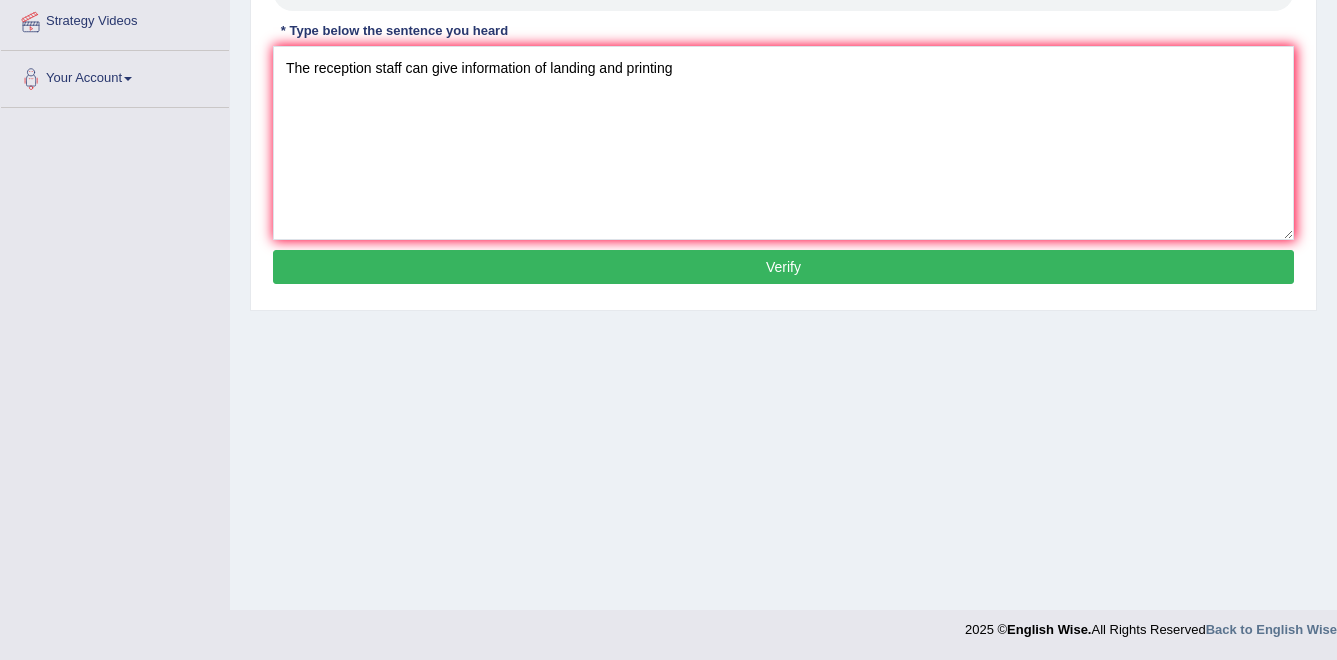 click on "Verify" at bounding box center (783, 267) 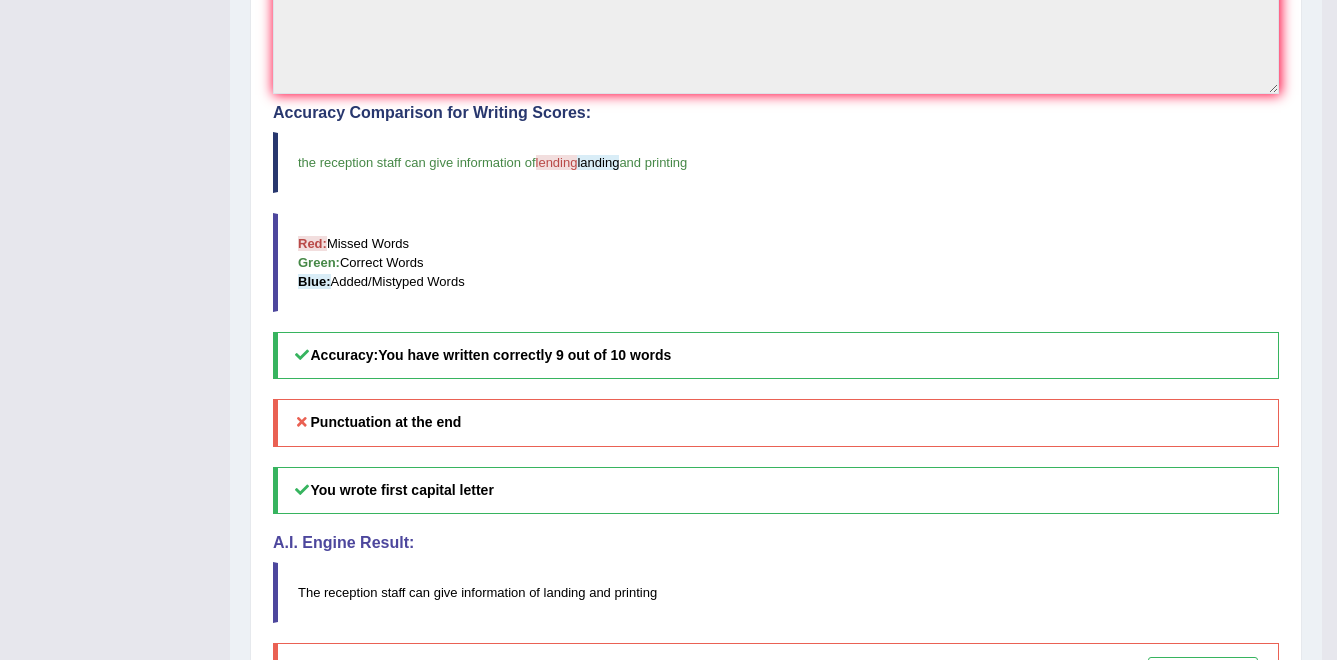 scroll, scrollTop: 571, scrollLeft: 0, axis: vertical 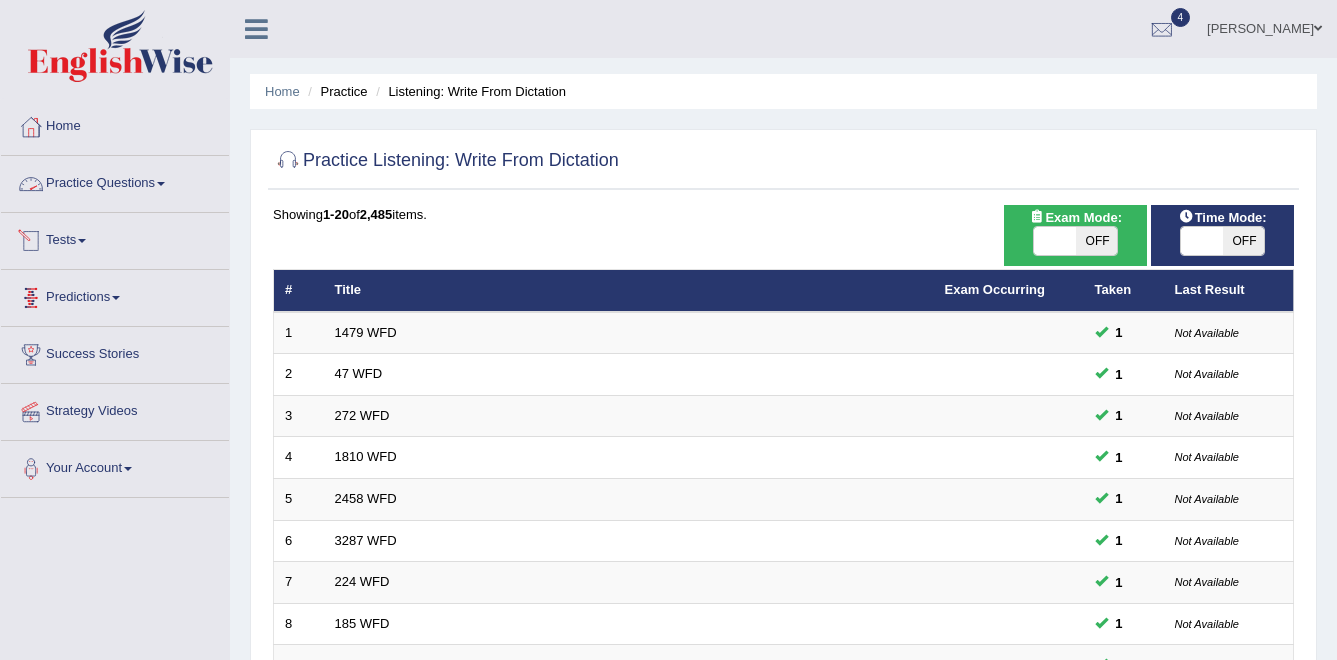 click on "Practice Questions" at bounding box center [115, 181] 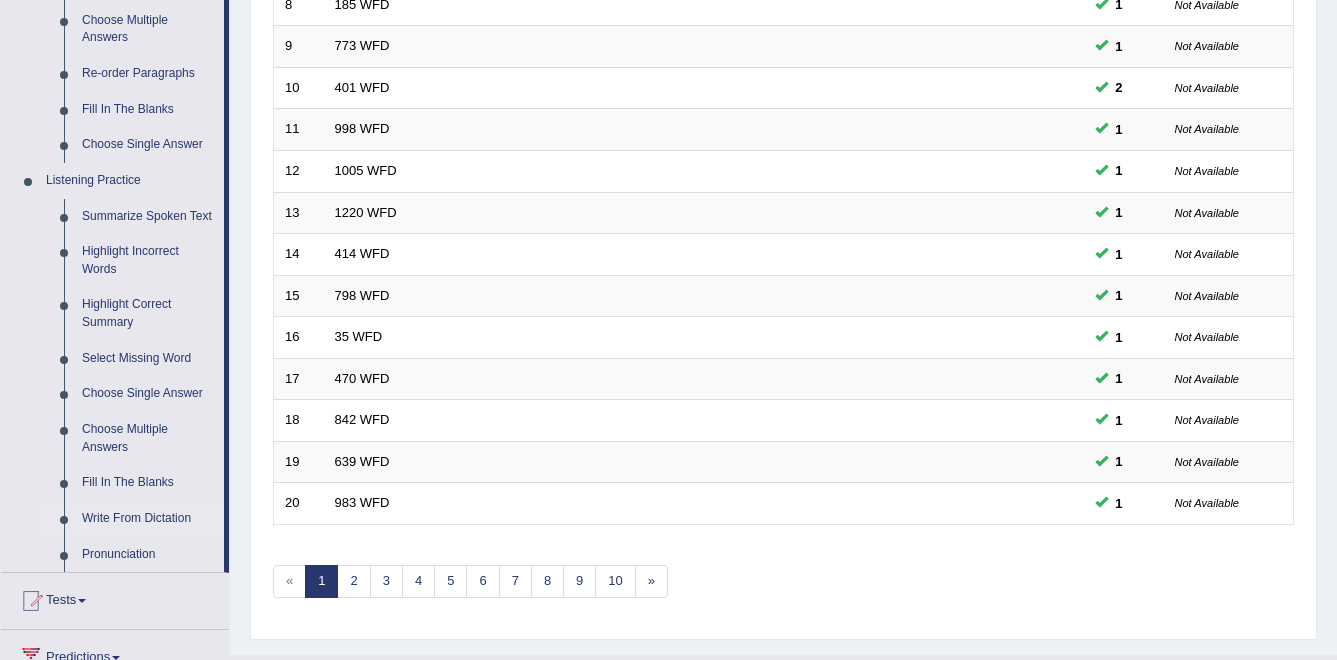 scroll, scrollTop: 618, scrollLeft: 0, axis: vertical 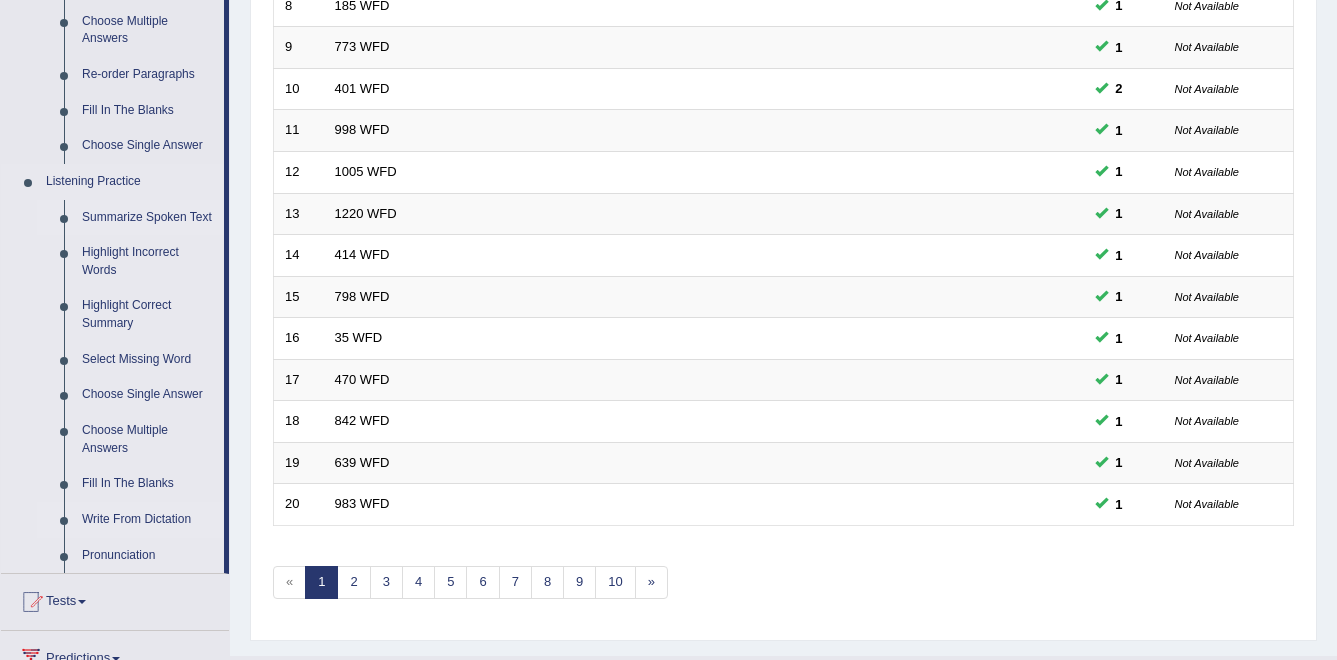 click on "Summarize Spoken Text" at bounding box center (148, 218) 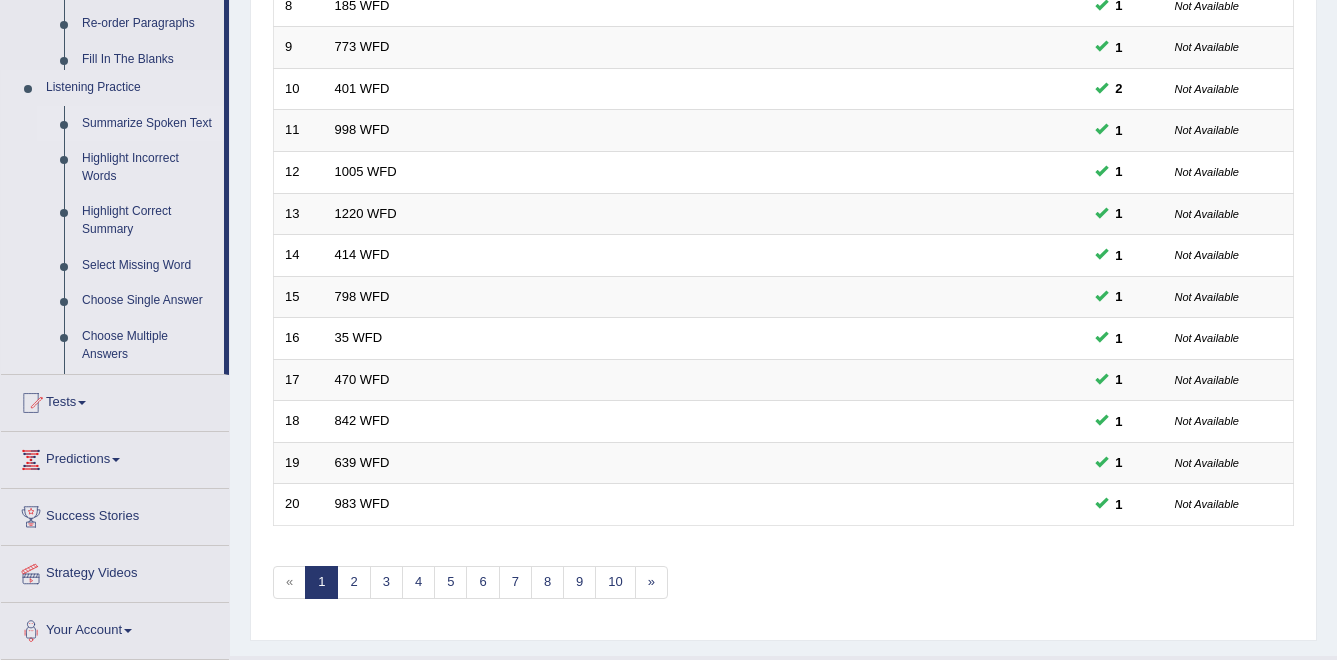 scroll, scrollTop: 249, scrollLeft: 0, axis: vertical 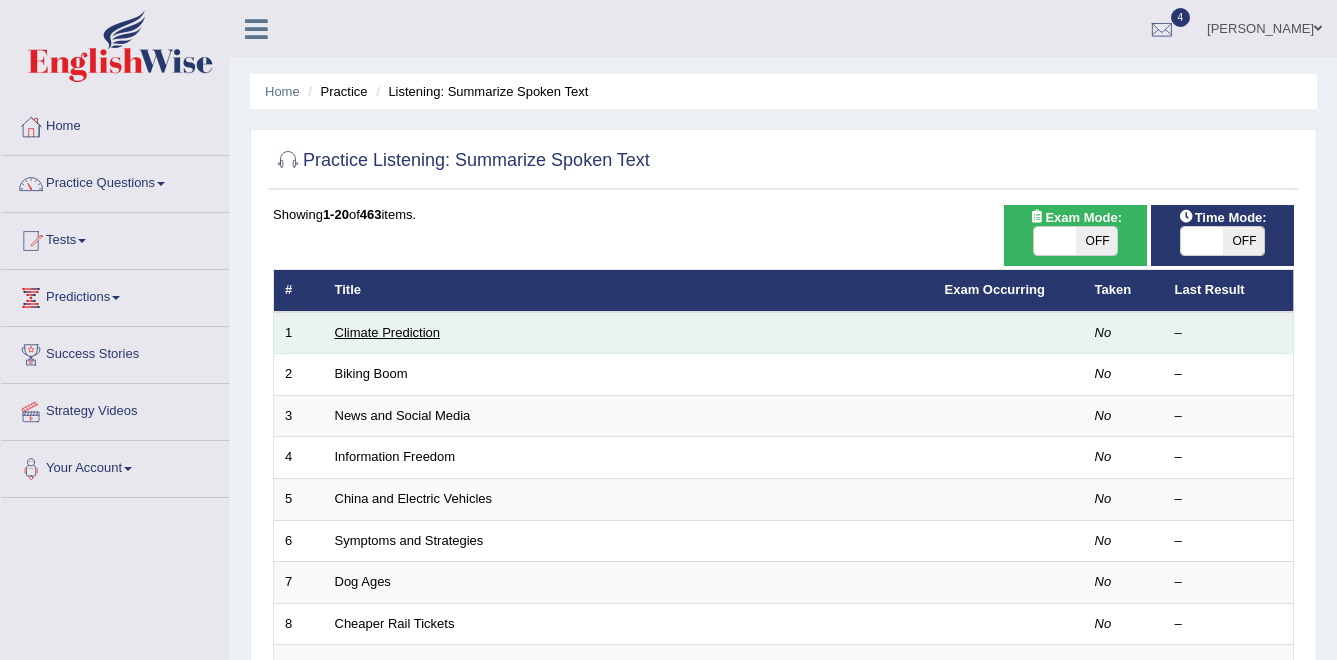 click on "Climate Prediction" at bounding box center (388, 332) 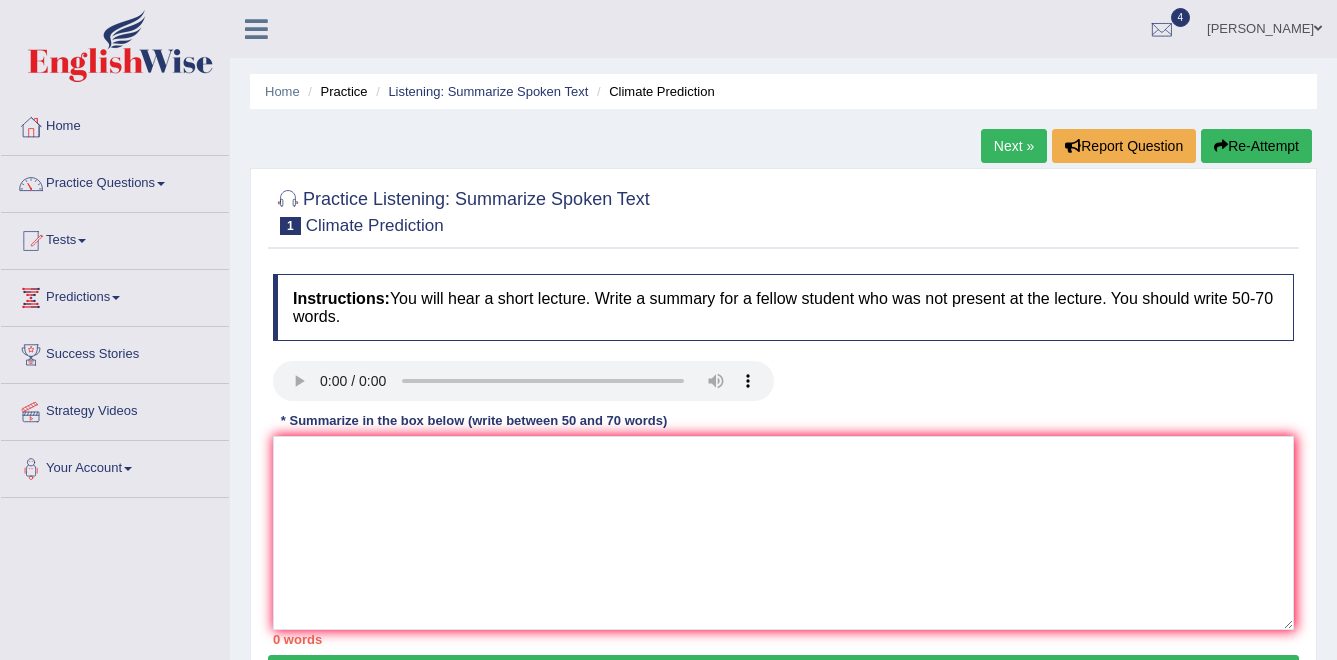 scroll, scrollTop: 0, scrollLeft: 0, axis: both 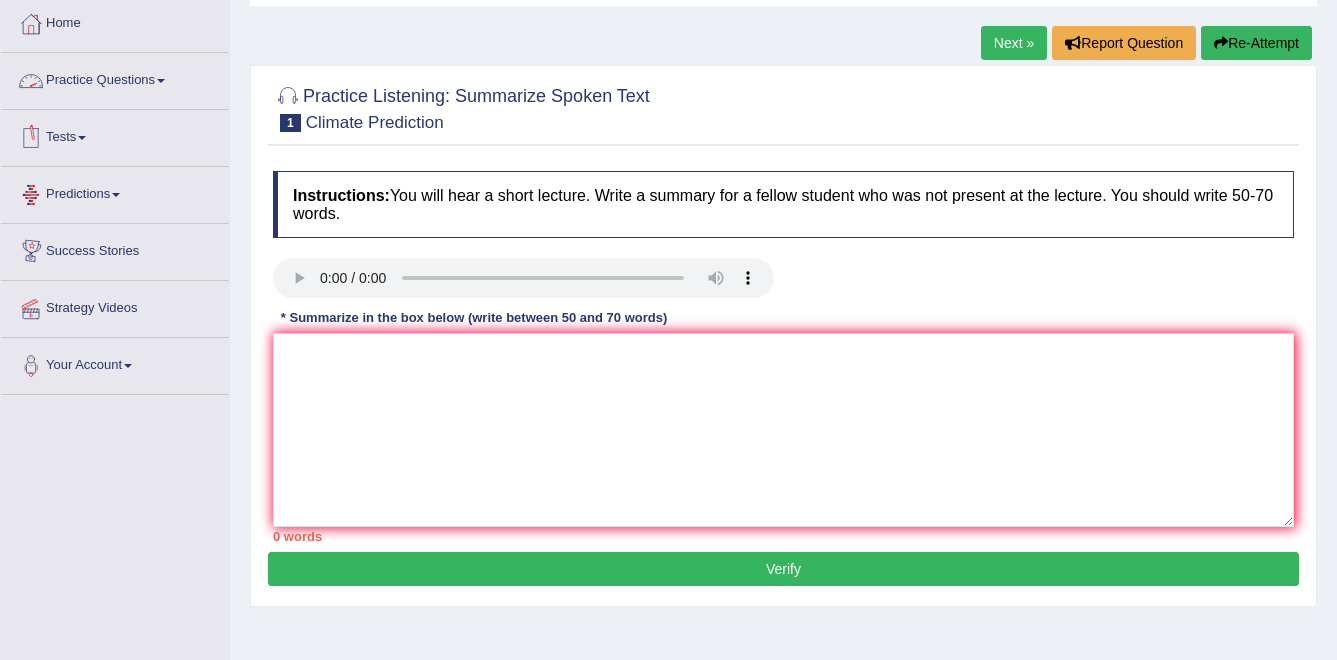 click on "Practice Questions" at bounding box center [115, 78] 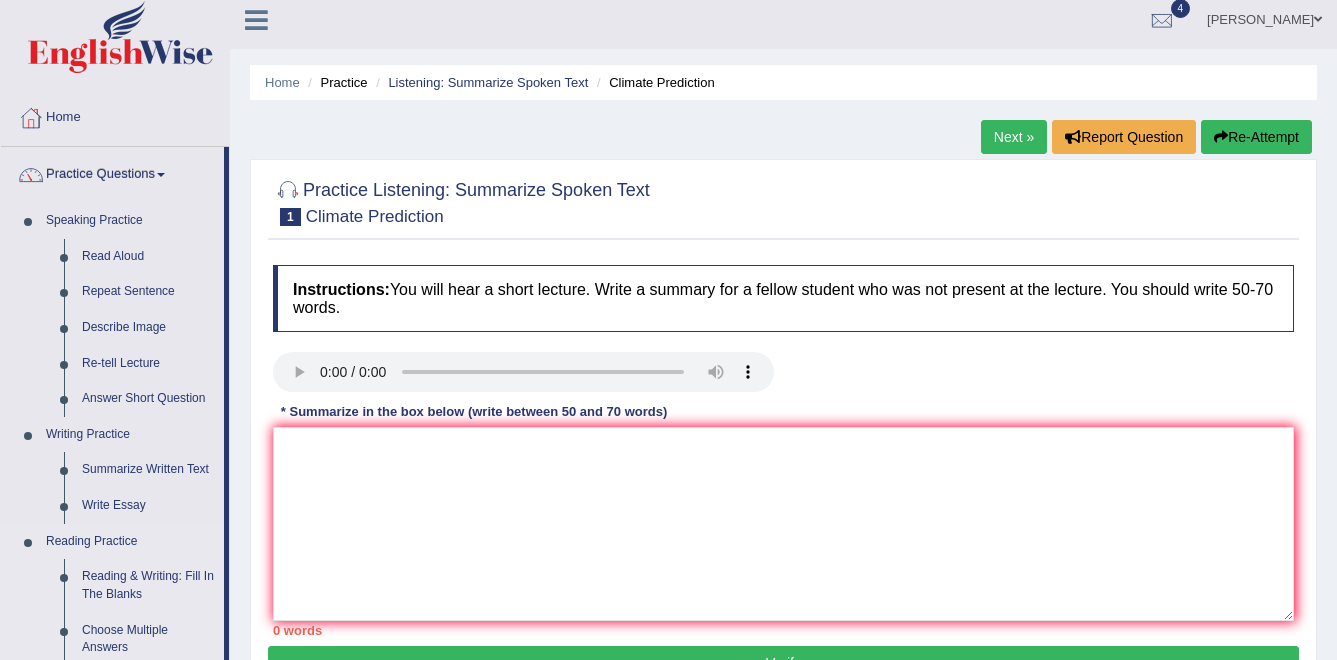 scroll, scrollTop: 8, scrollLeft: 0, axis: vertical 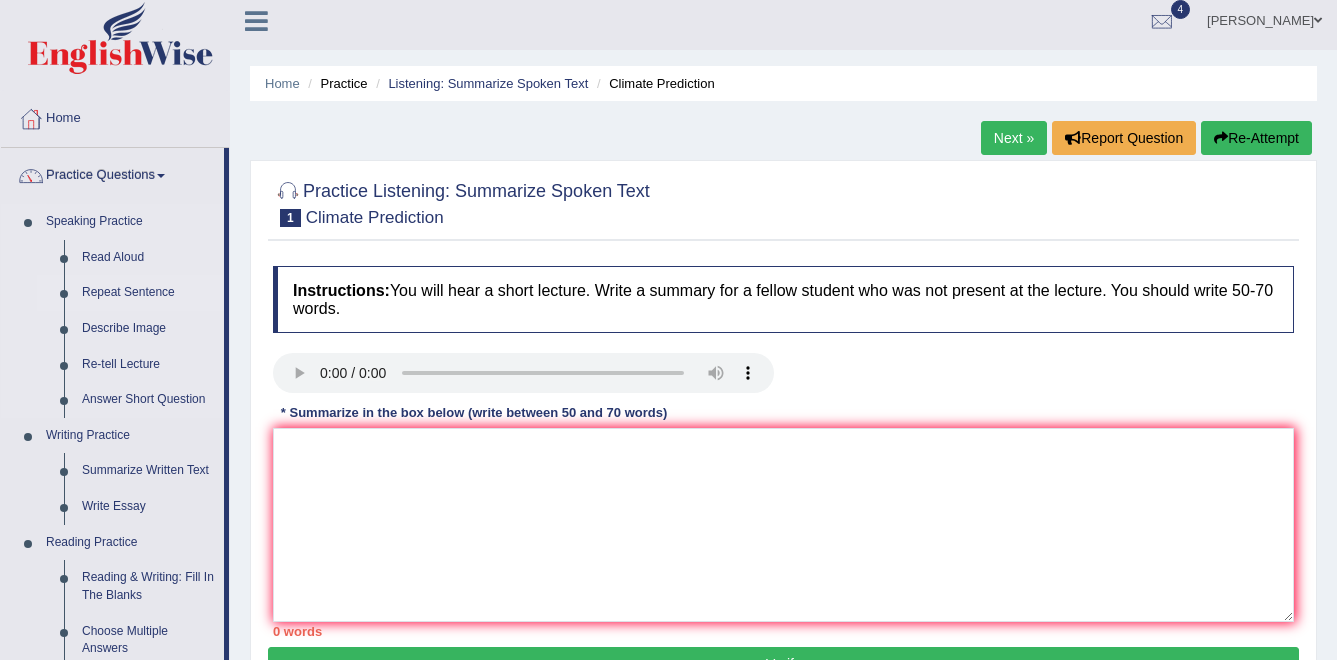click on "Repeat Sentence" at bounding box center [148, 293] 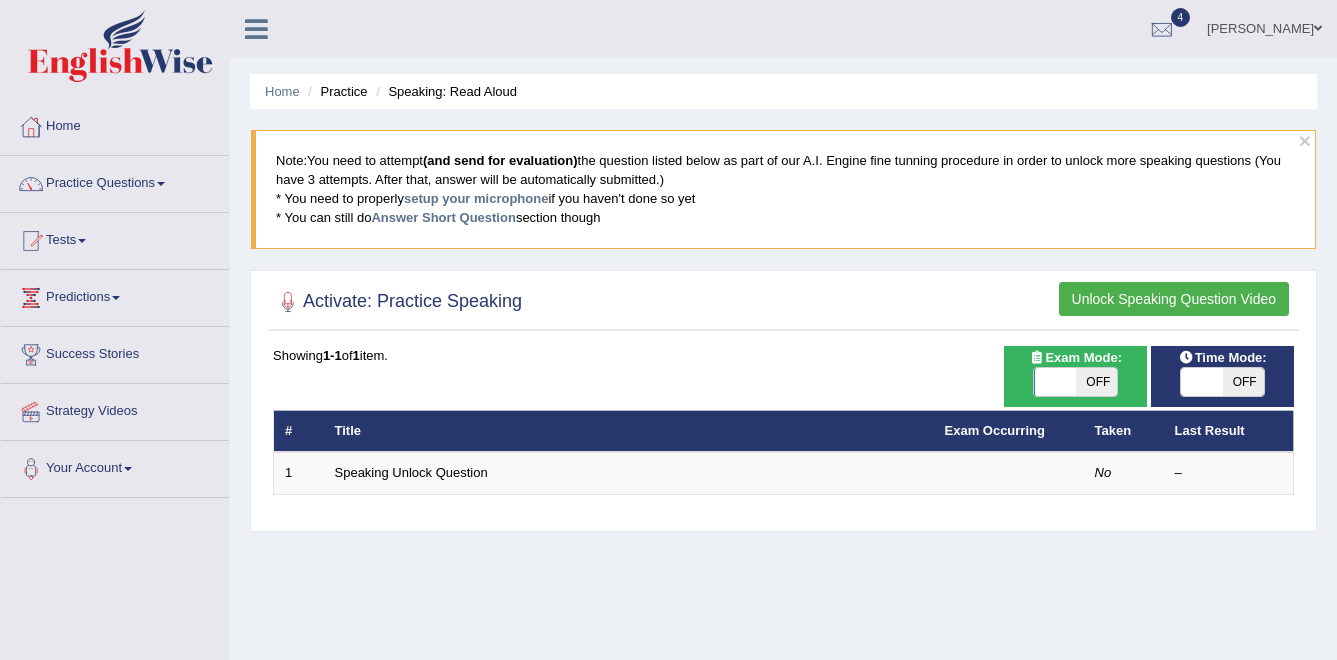 scroll, scrollTop: 0, scrollLeft: 0, axis: both 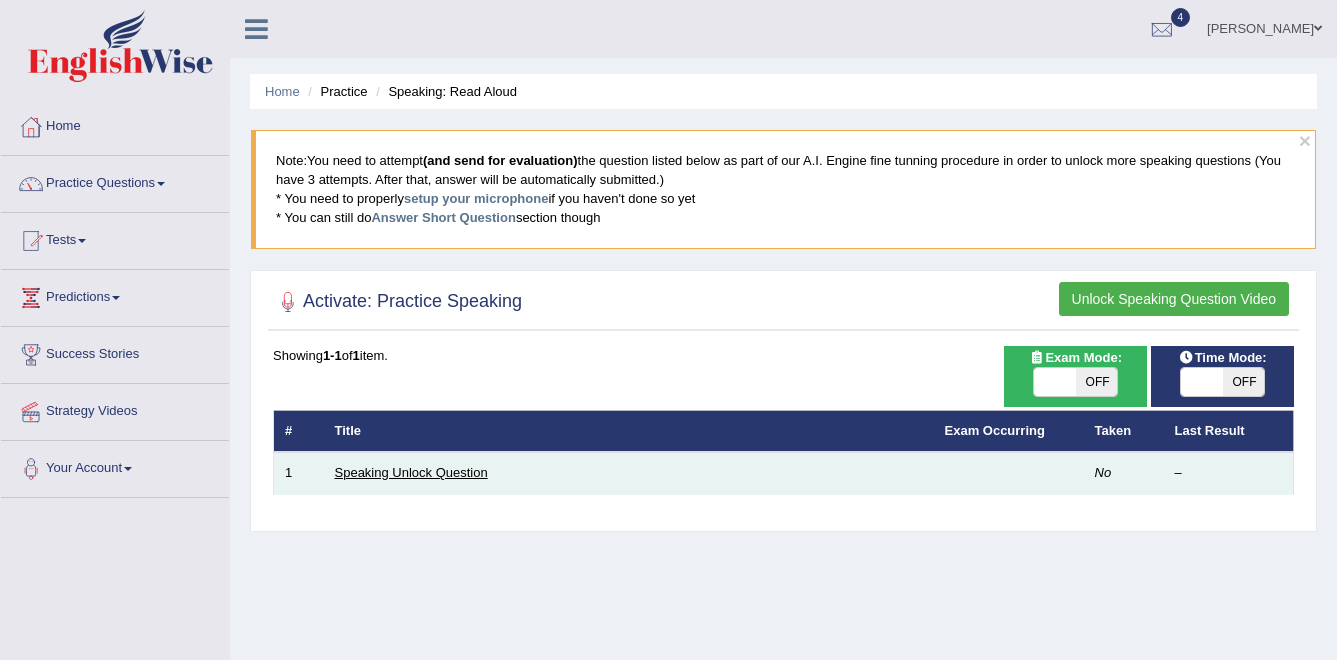 click on "Speaking Unlock Question" at bounding box center (411, 472) 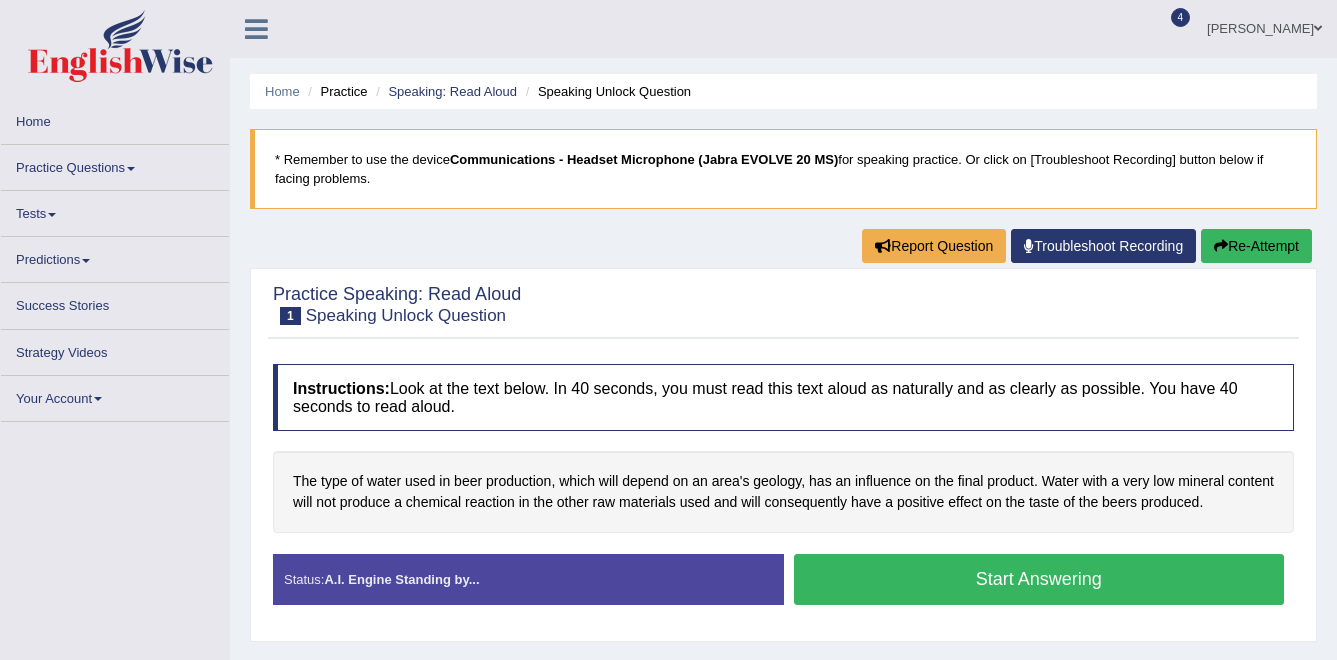 scroll, scrollTop: 0, scrollLeft: 0, axis: both 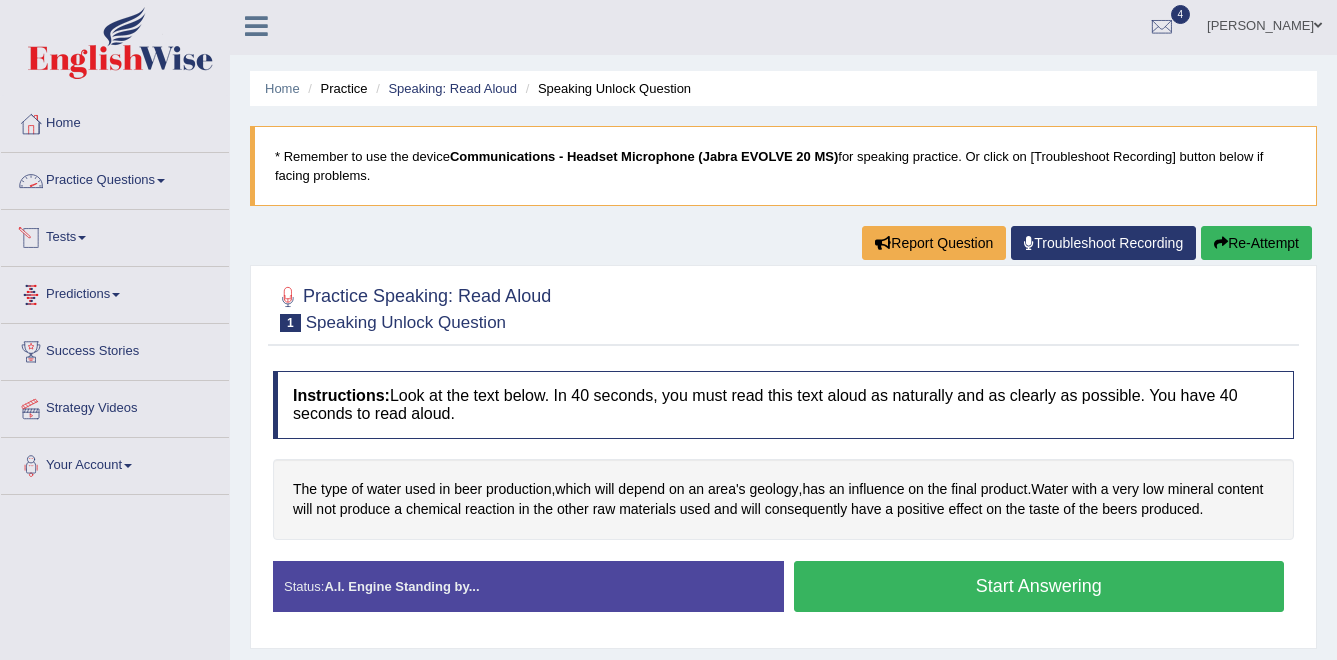 click on "Practice Questions" at bounding box center (115, 178) 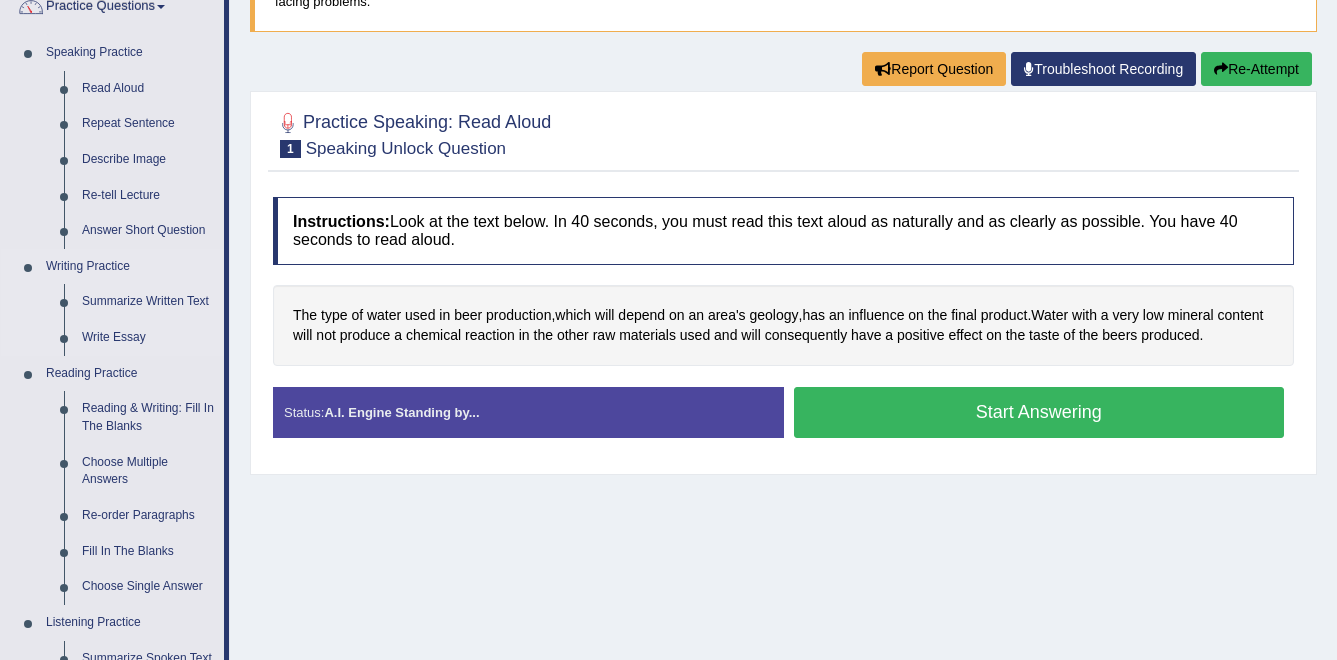 scroll, scrollTop: 178, scrollLeft: 0, axis: vertical 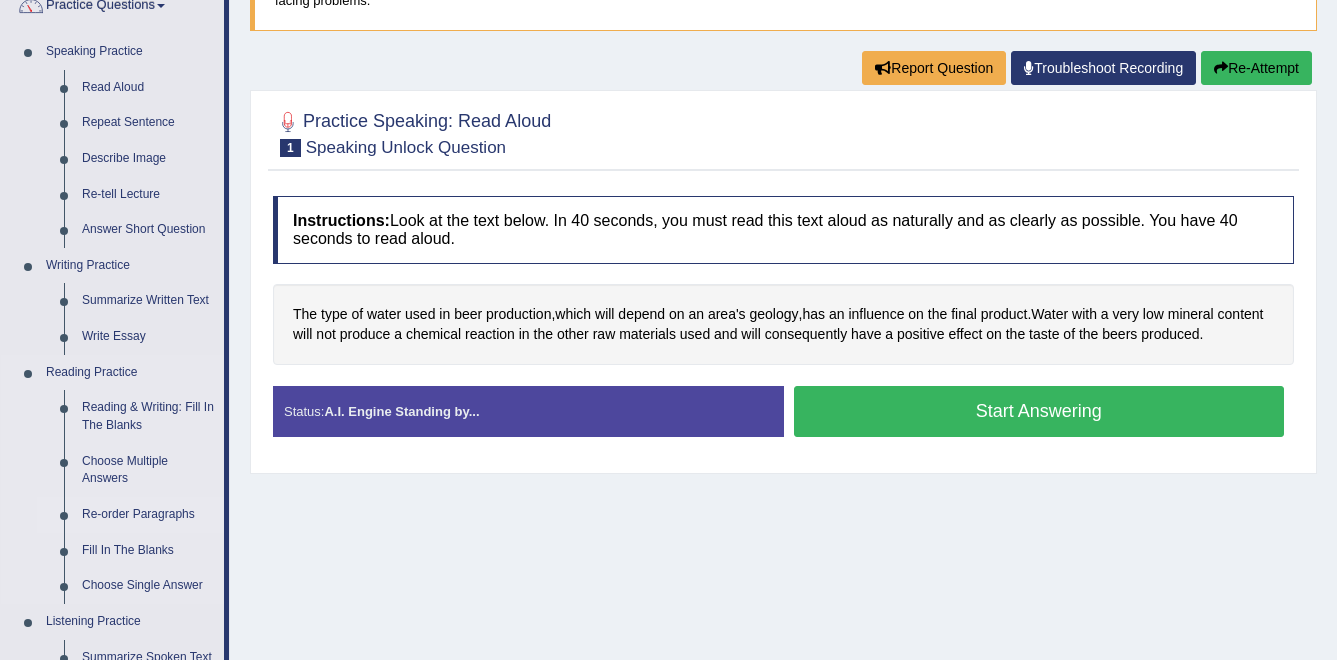 click on "Re-order Paragraphs" at bounding box center [148, 515] 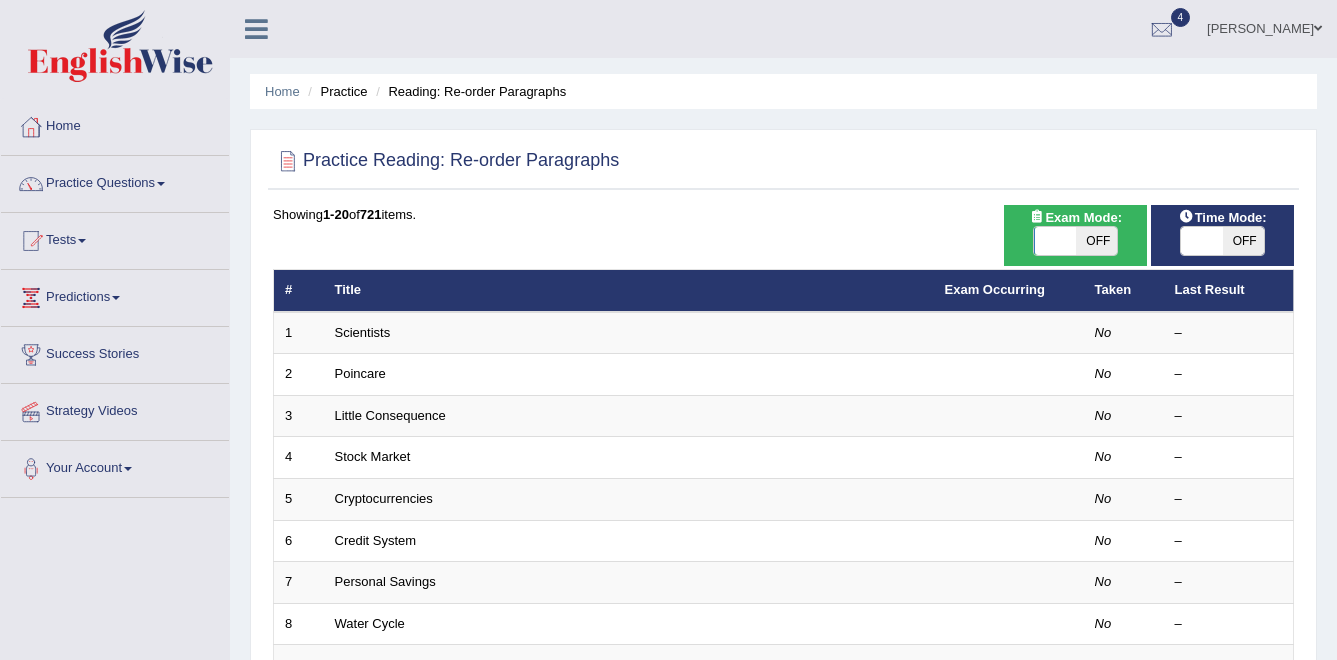 scroll, scrollTop: 0, scrollLeft: 0, axis: both 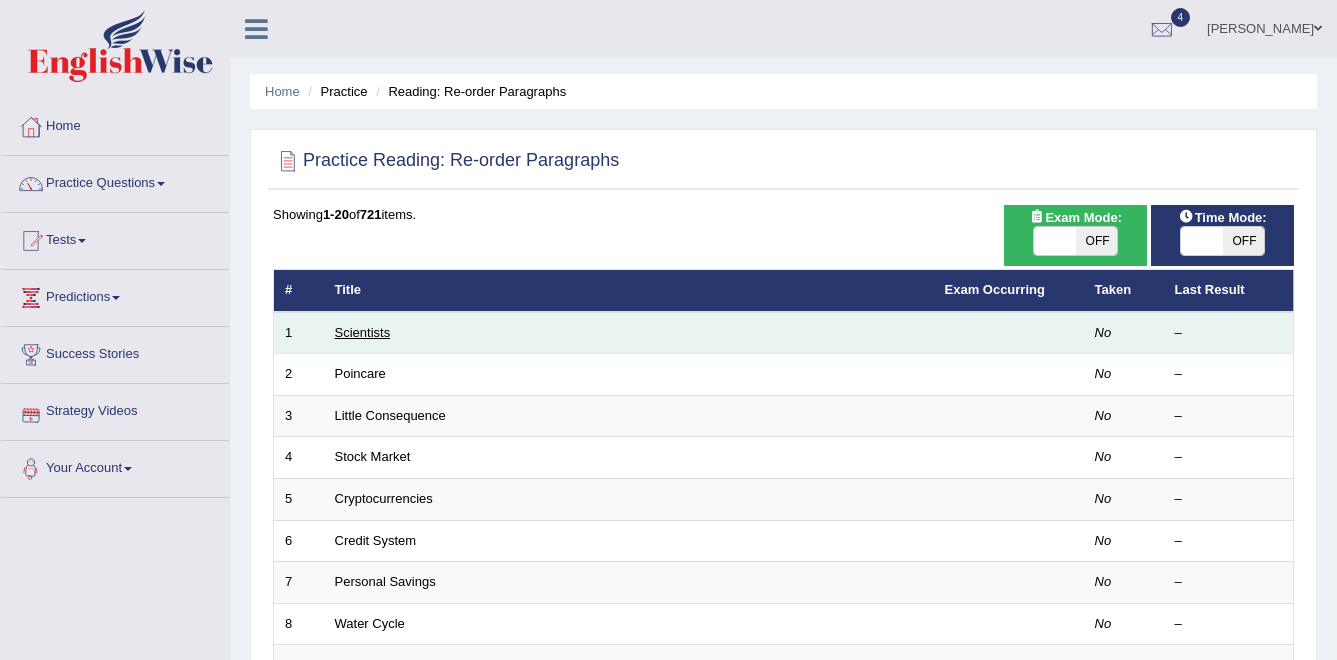 click on "Scientists" at bounding box center (363, 332) 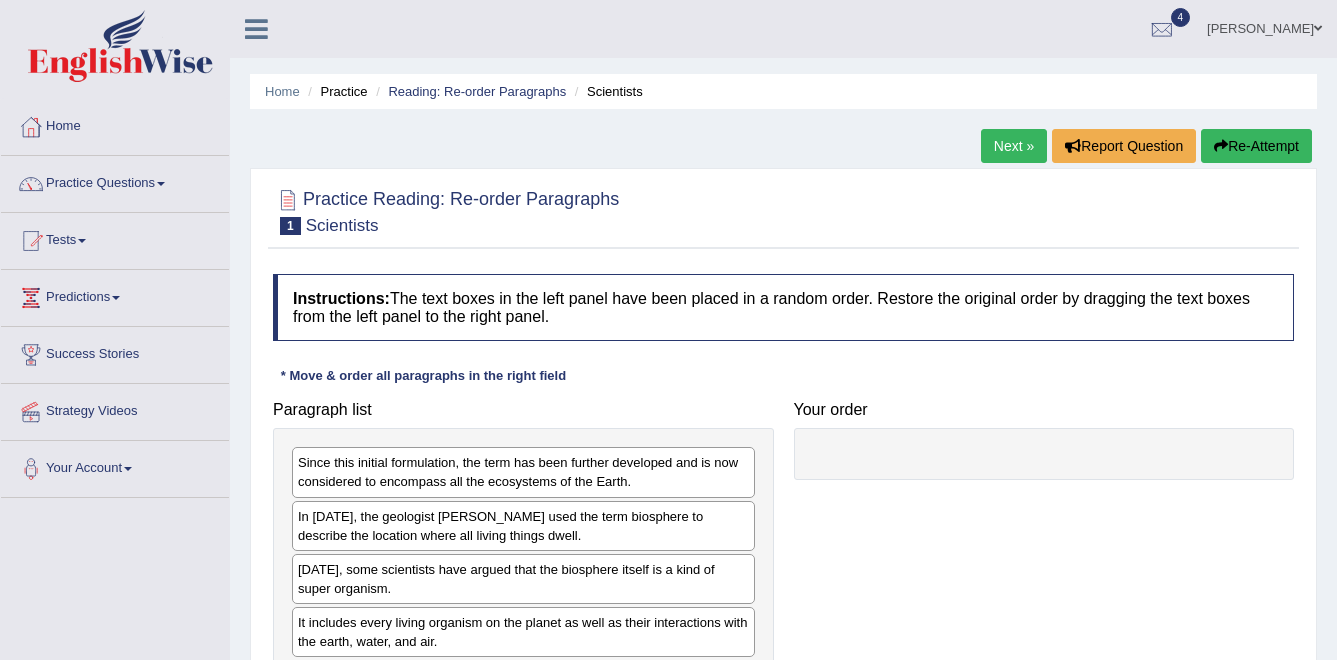 scroll, scrollTop: 0, scrollLeft: 0, axis: both 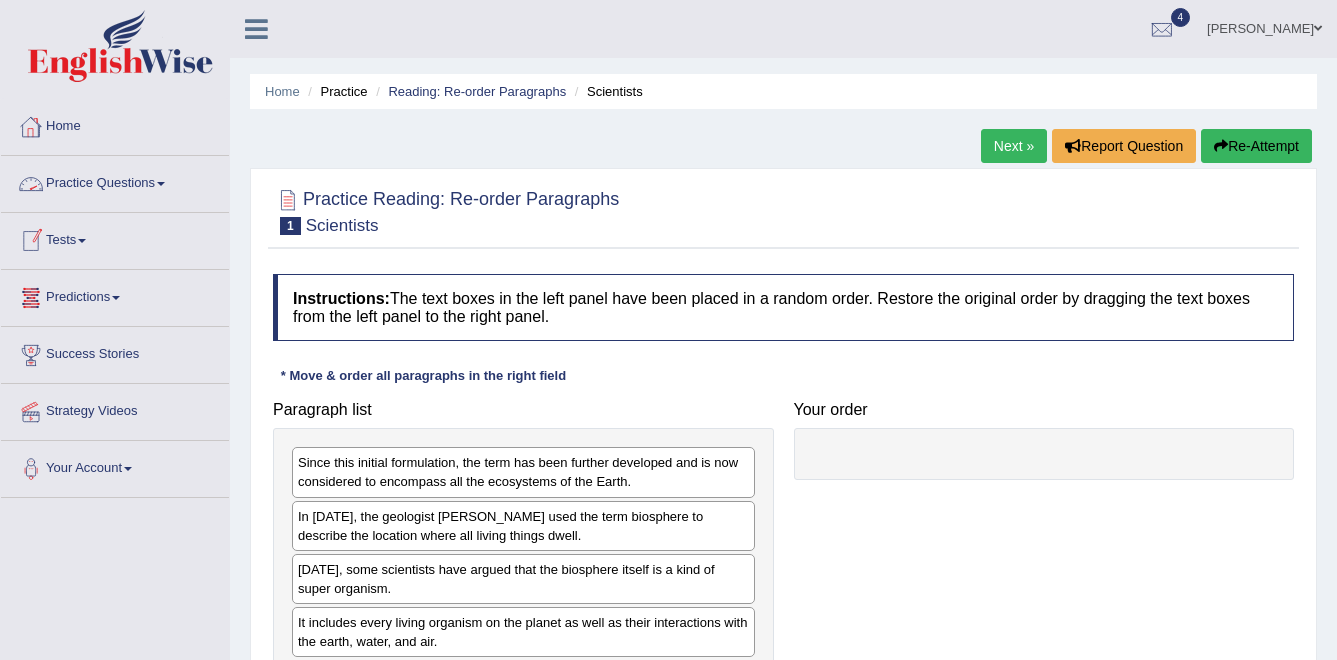 click on "Practice Questions" at bounding box center [115, 181] 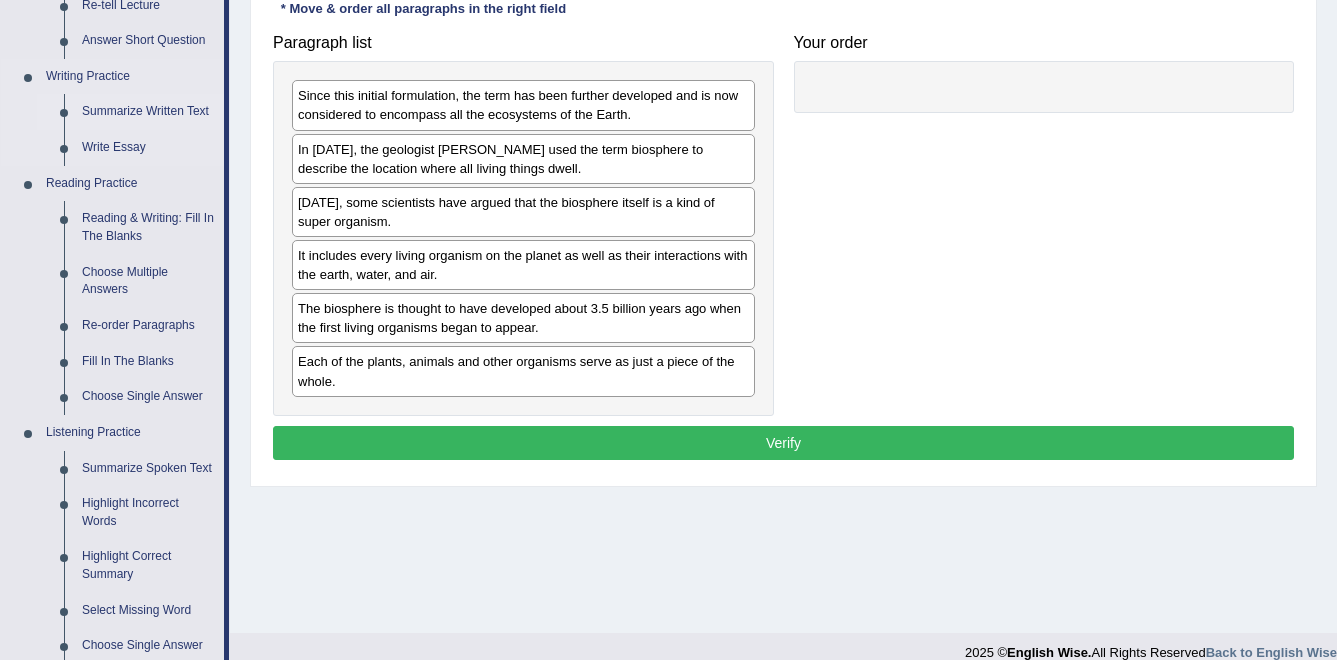 scroll, scrollTop: 368, scrollLeft: 0, axis: vertical 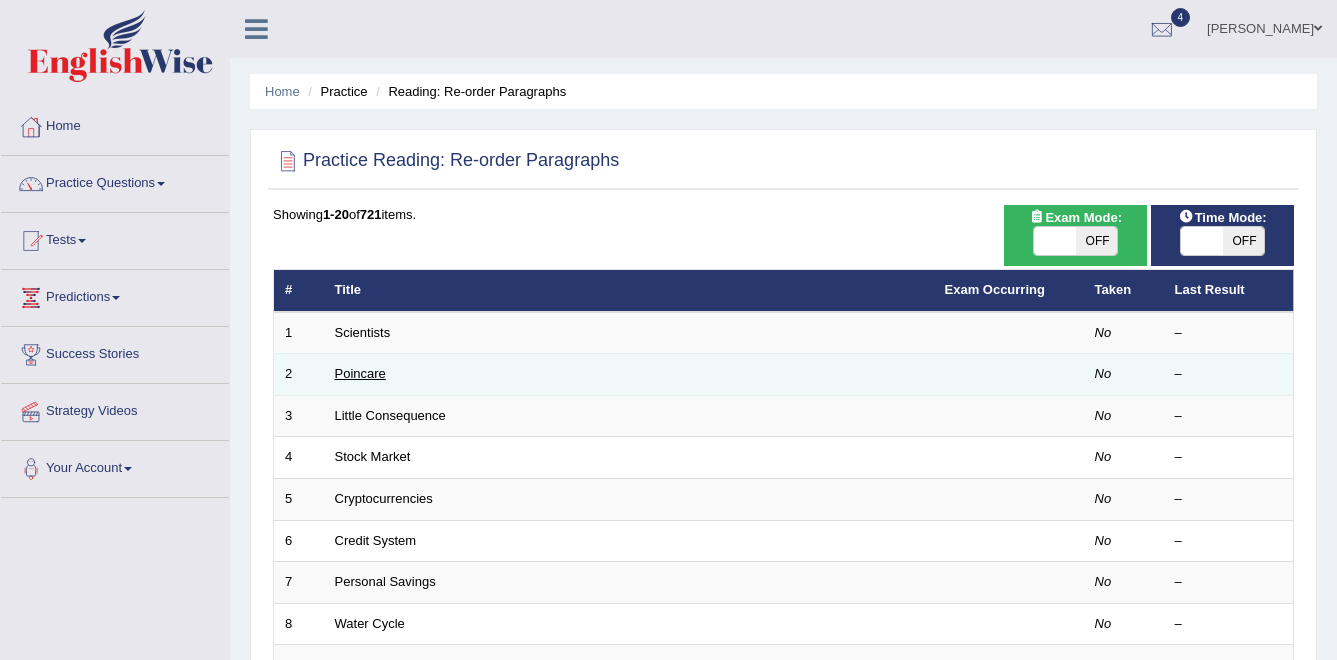 click on "Poincare" at bounding box center [360, 373] 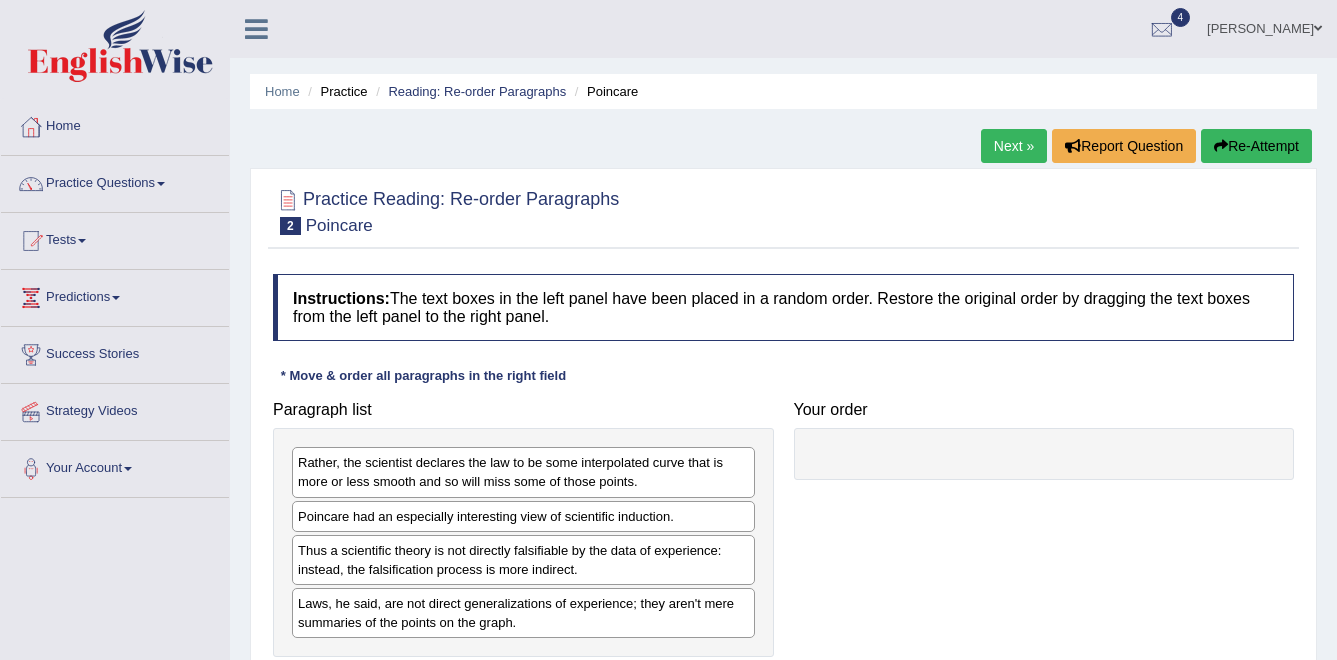 scroll, scrollTop: 161, scrollLeft: 0, axis: vertical 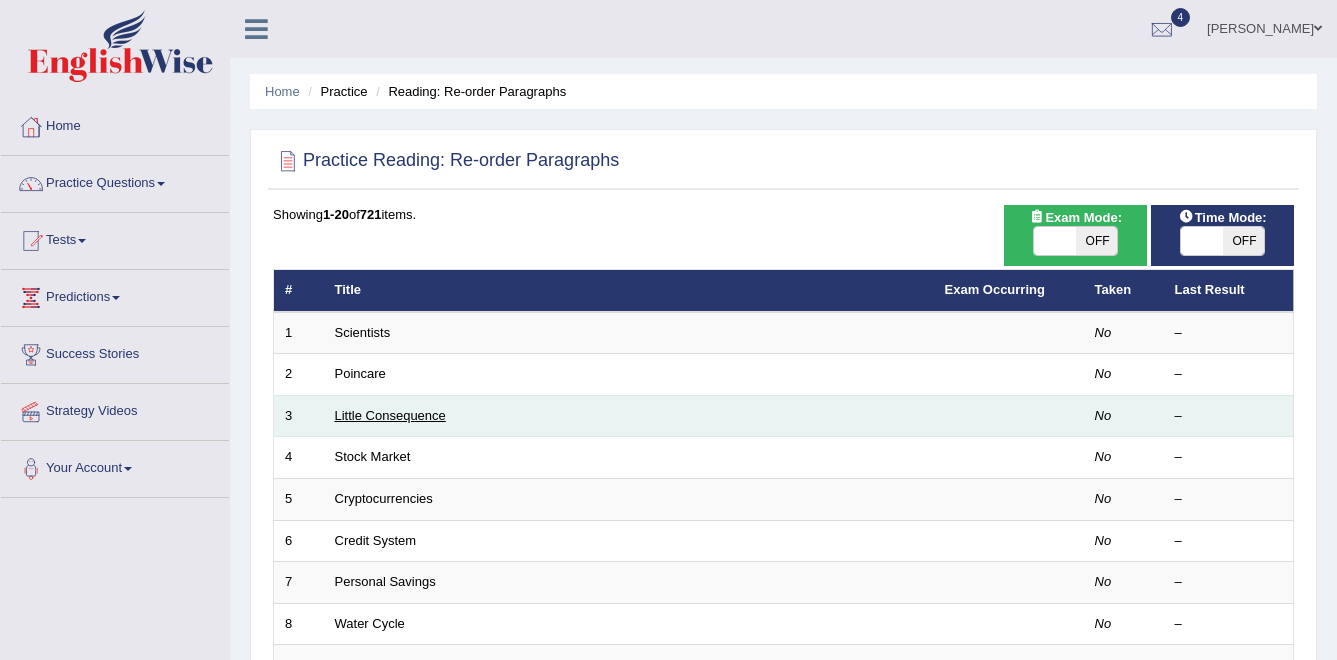 click on "Little Consequence" at bounding box center [390, 415] 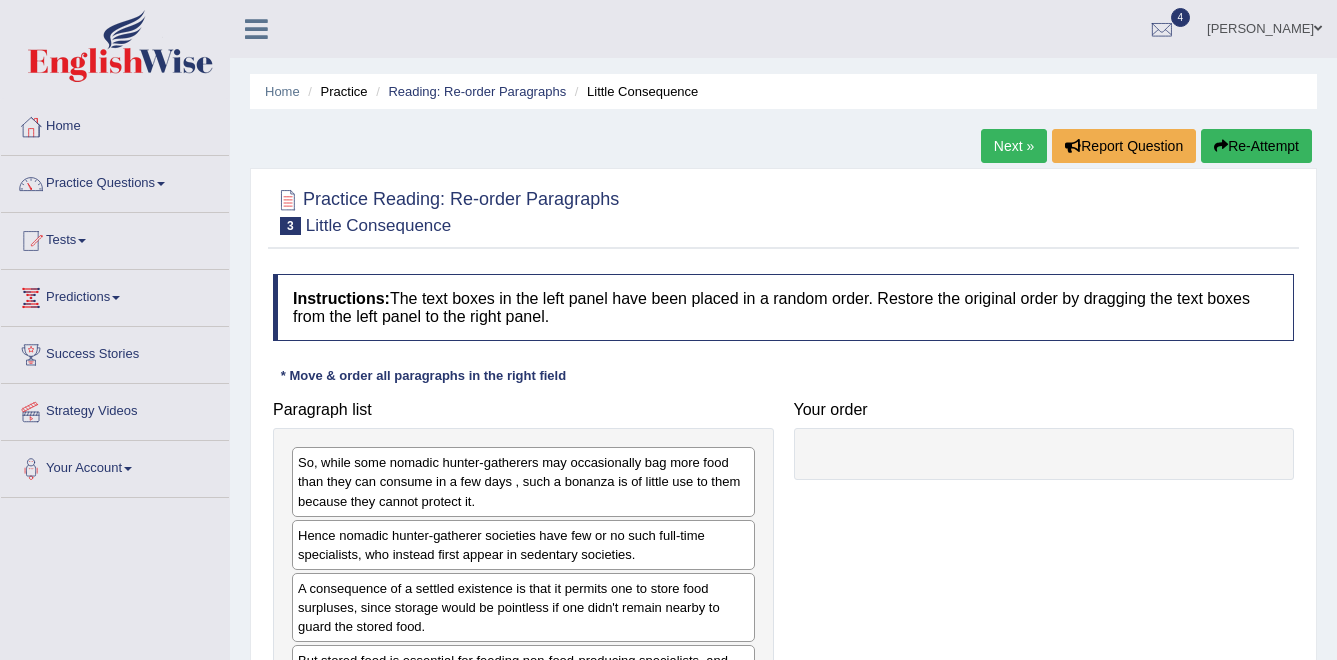 scroll, scrollTop: 0, scrollLeft: 0, axis: both 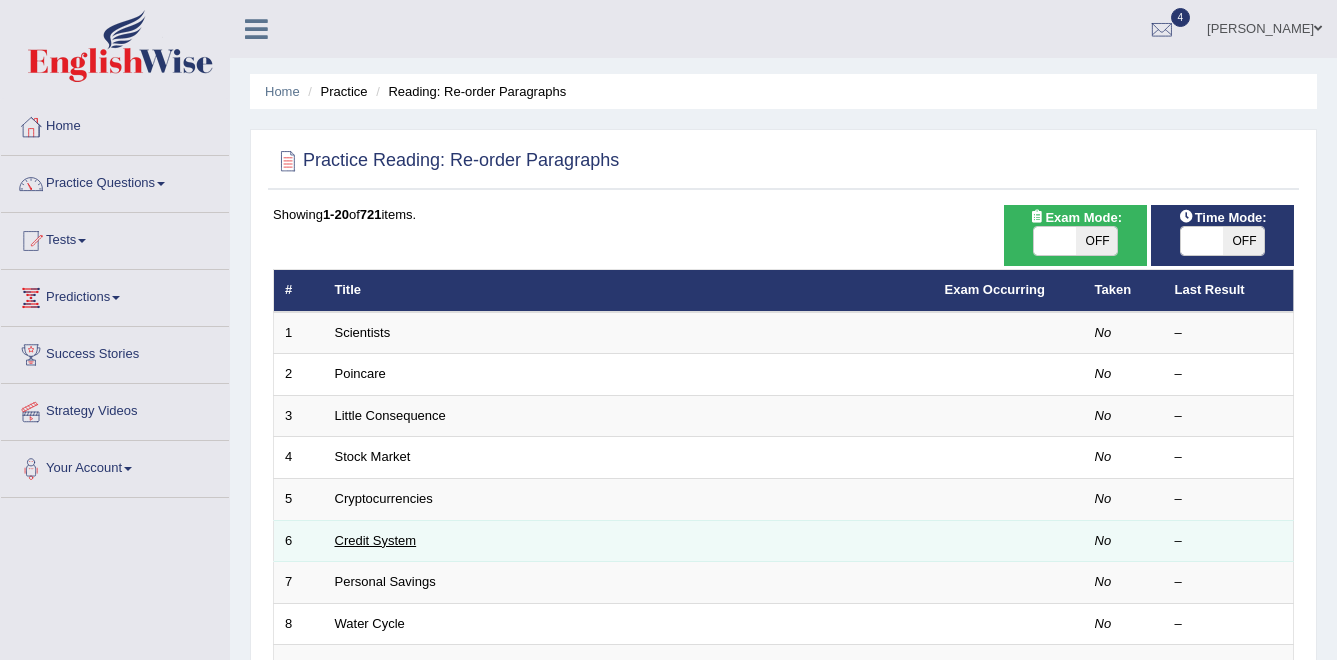 click on "Credit System" at bounding box center [376, 540] 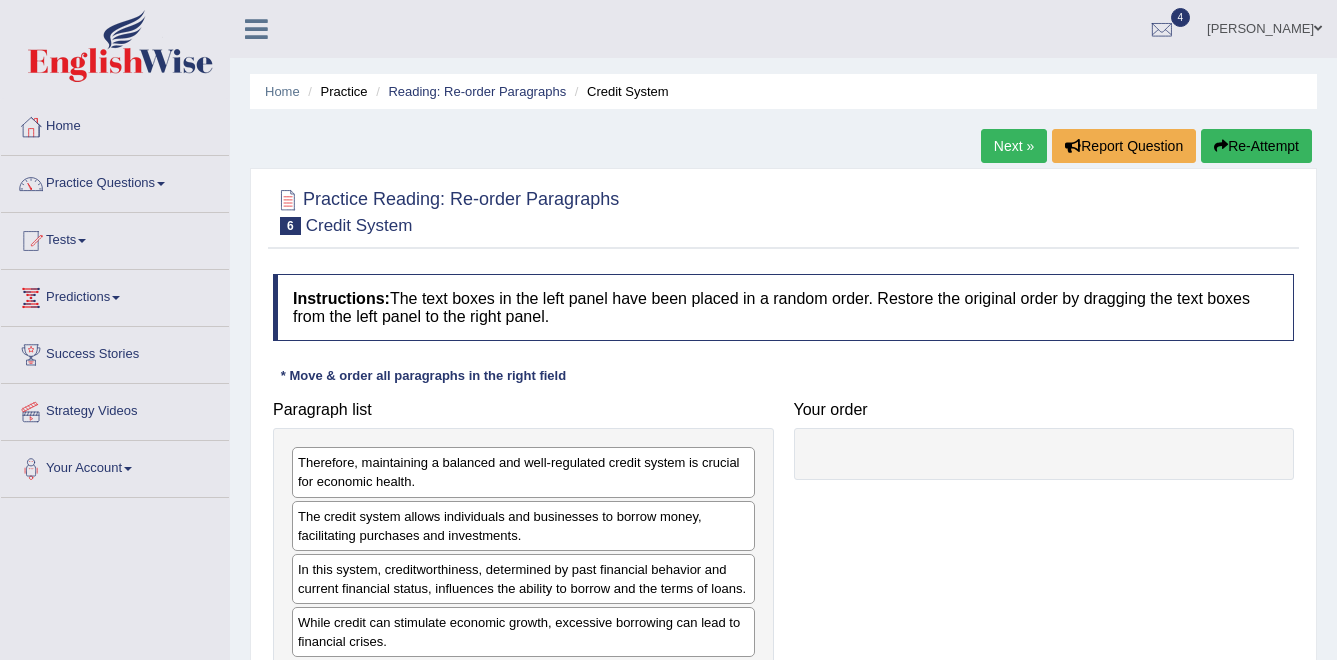 scroll, scrollTop: 0, scrollLeft: 0, axis: both 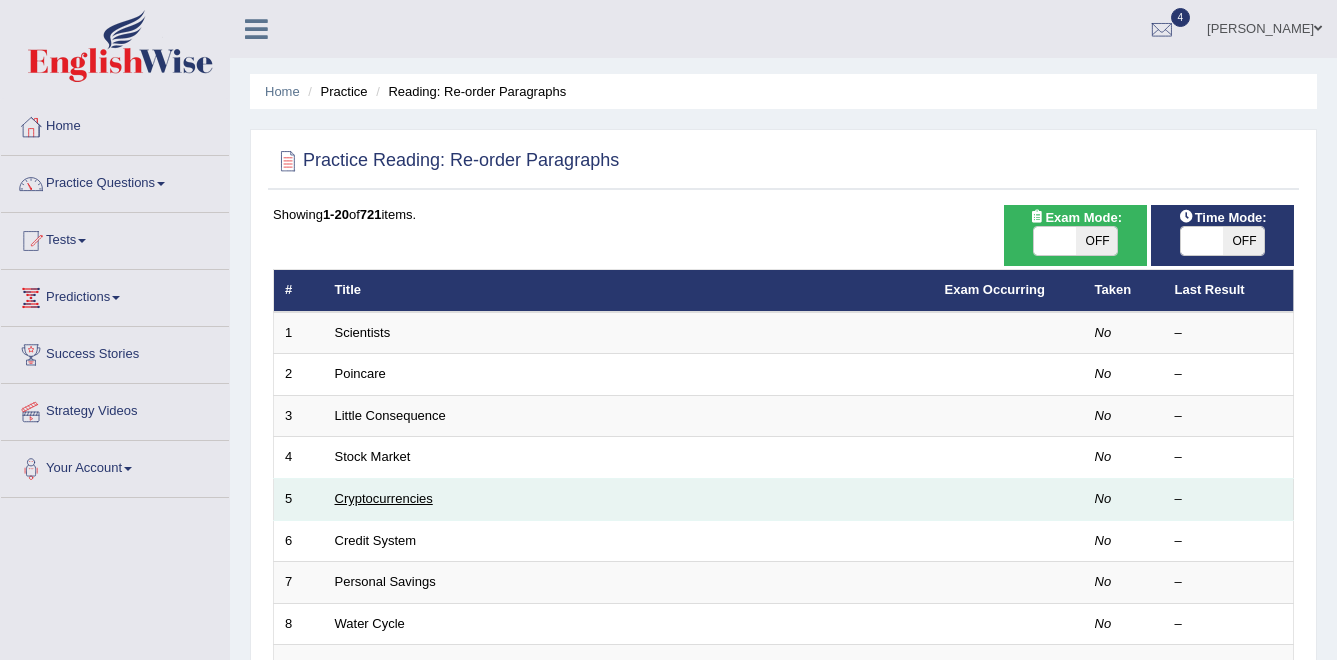 click on "Cryptocurrencies" at bounding box center [384, 498] 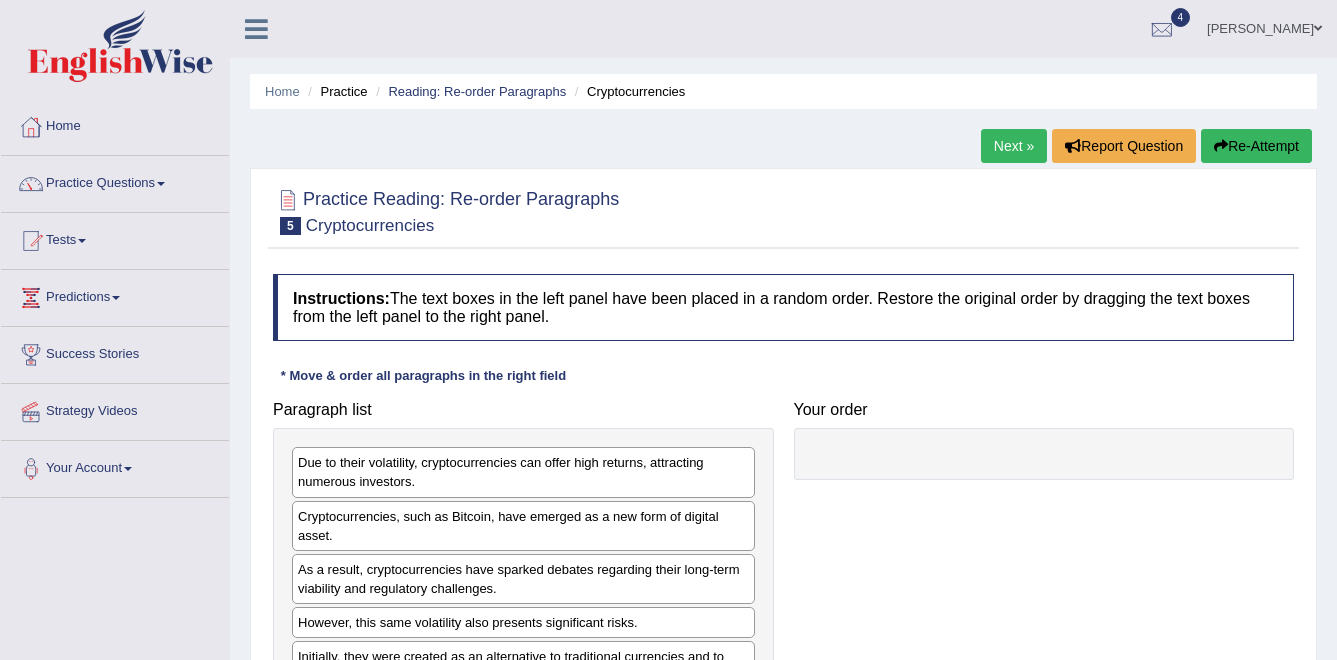 scroll, scrollTop: 0, scrollLeft: 0, axis: both 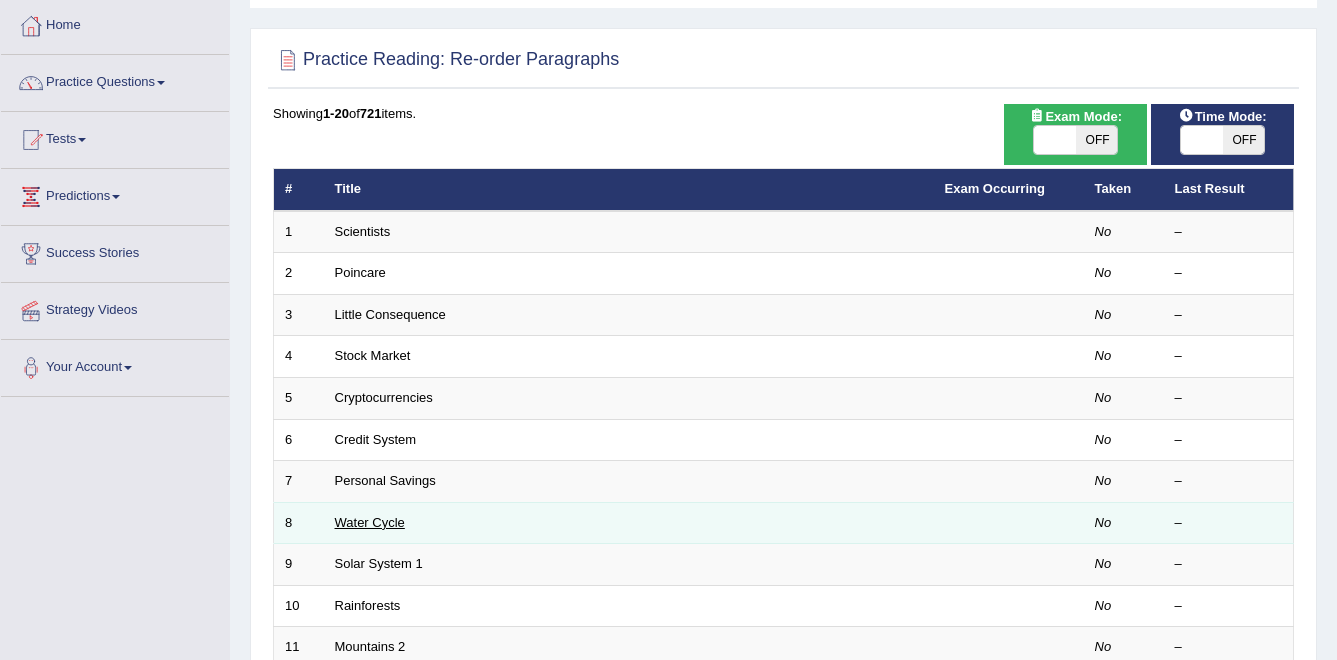 click on "Water Cycle" at bounding box center [370, 522] 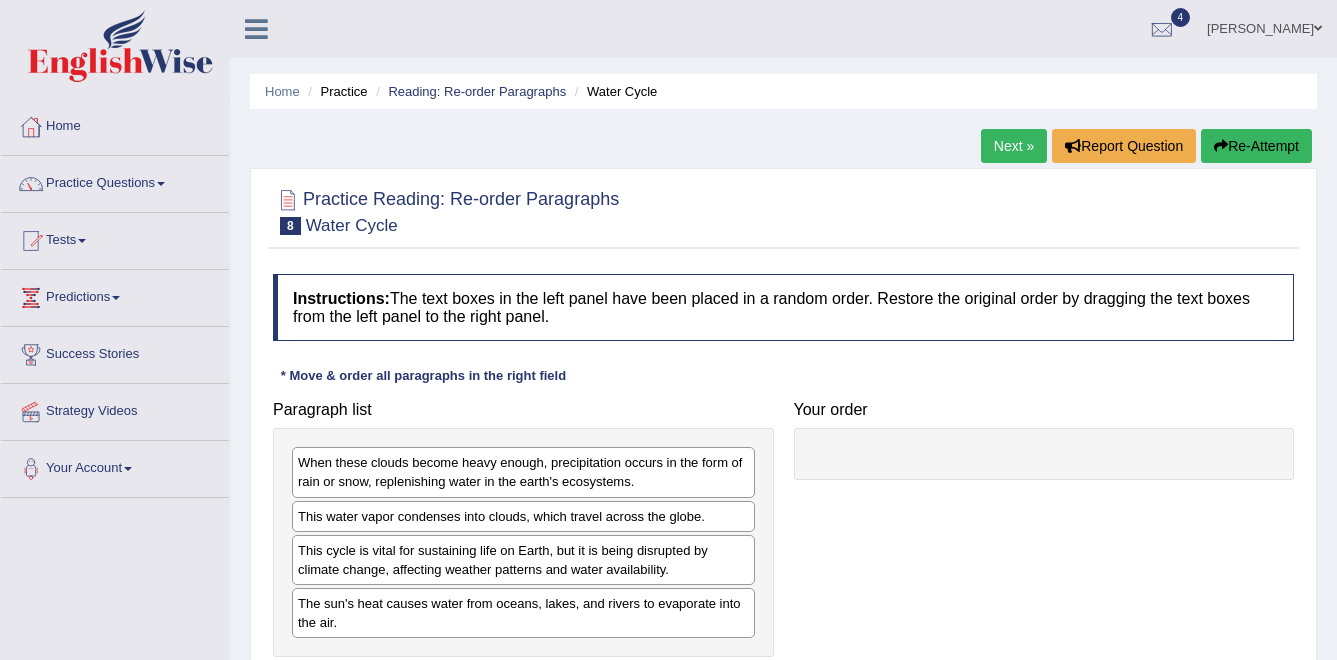 scroll, scrollTop: 0, scrollLeft: 0, axis: both 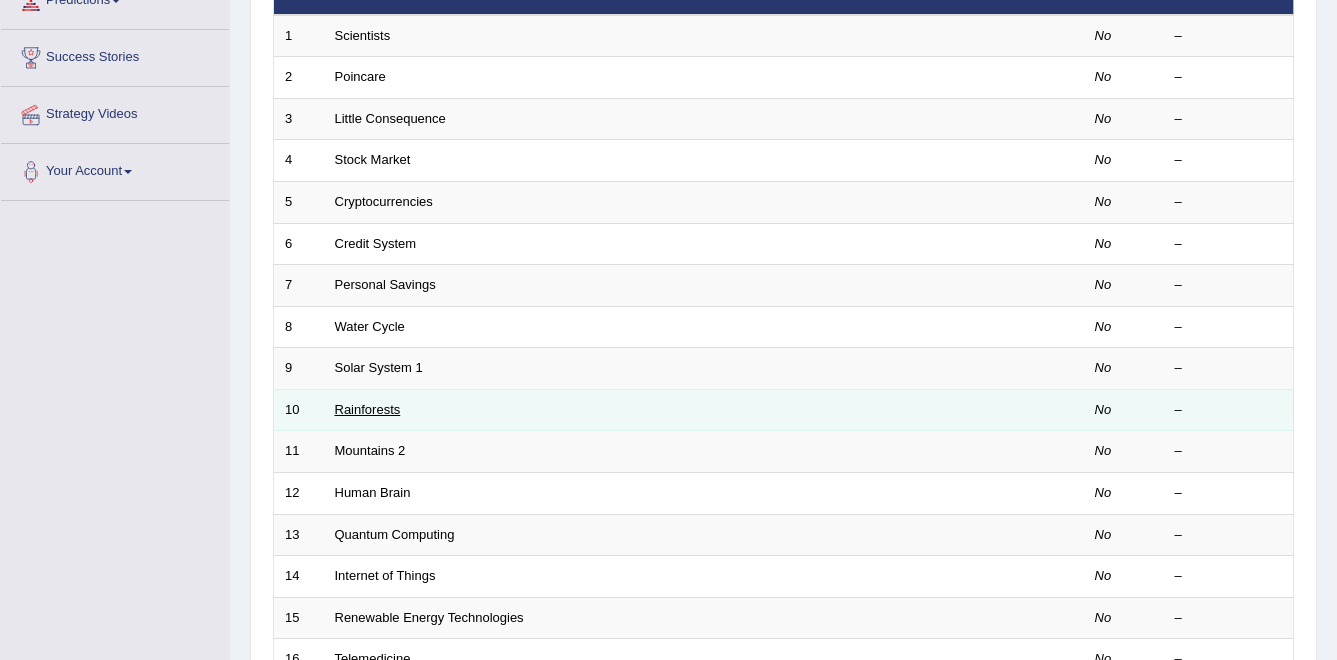 click on "Rainforests" at bounding box center [368, 409] 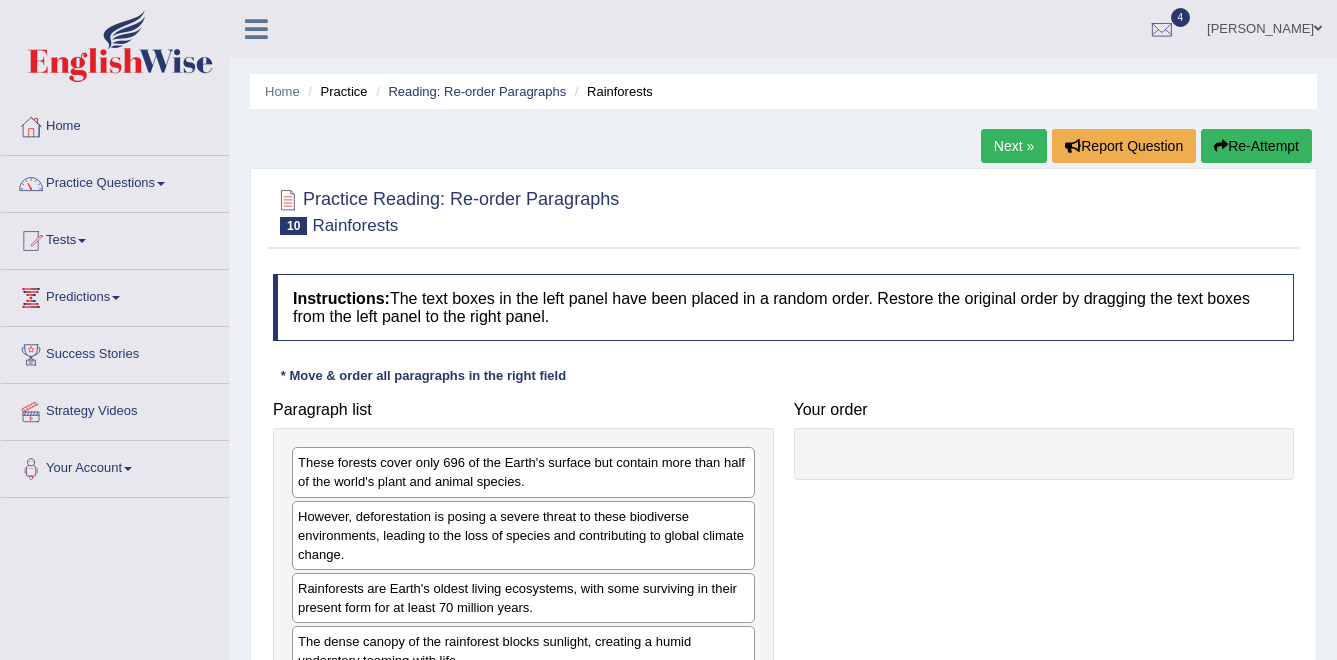 scroll, scrollTop: 0, scrollLeft: 0, axis: both 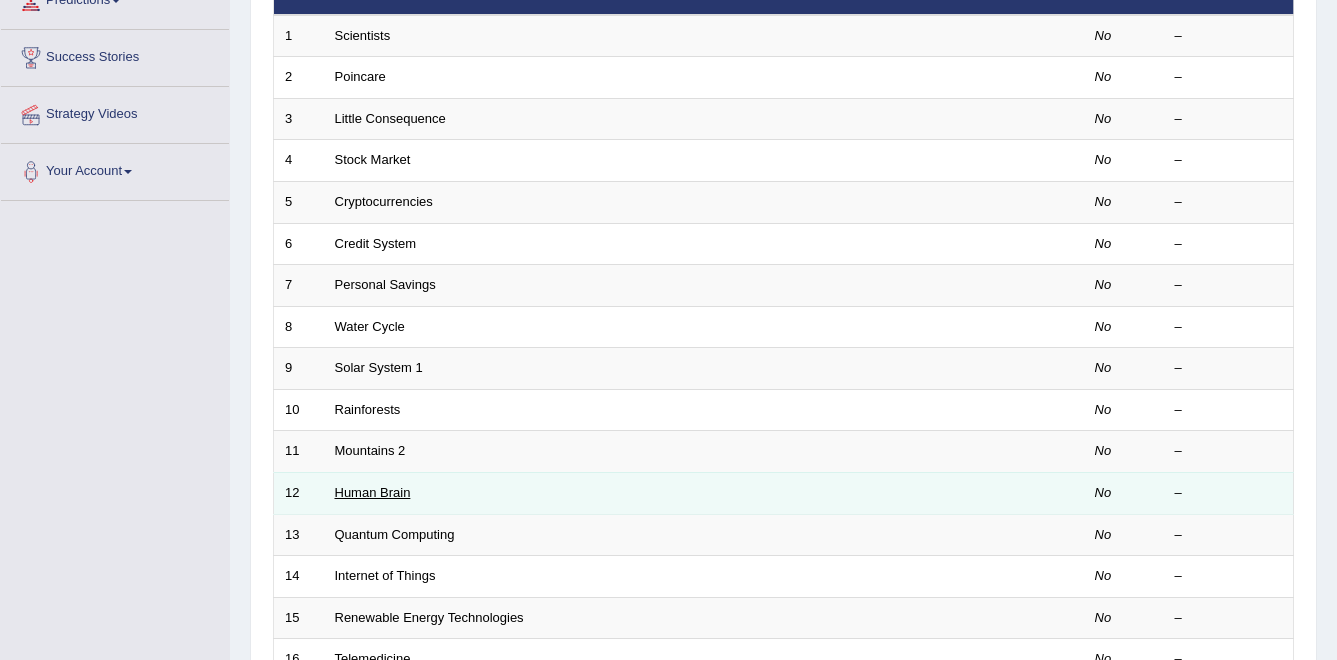click on "Human Brain" at bounding box center (373, 492) 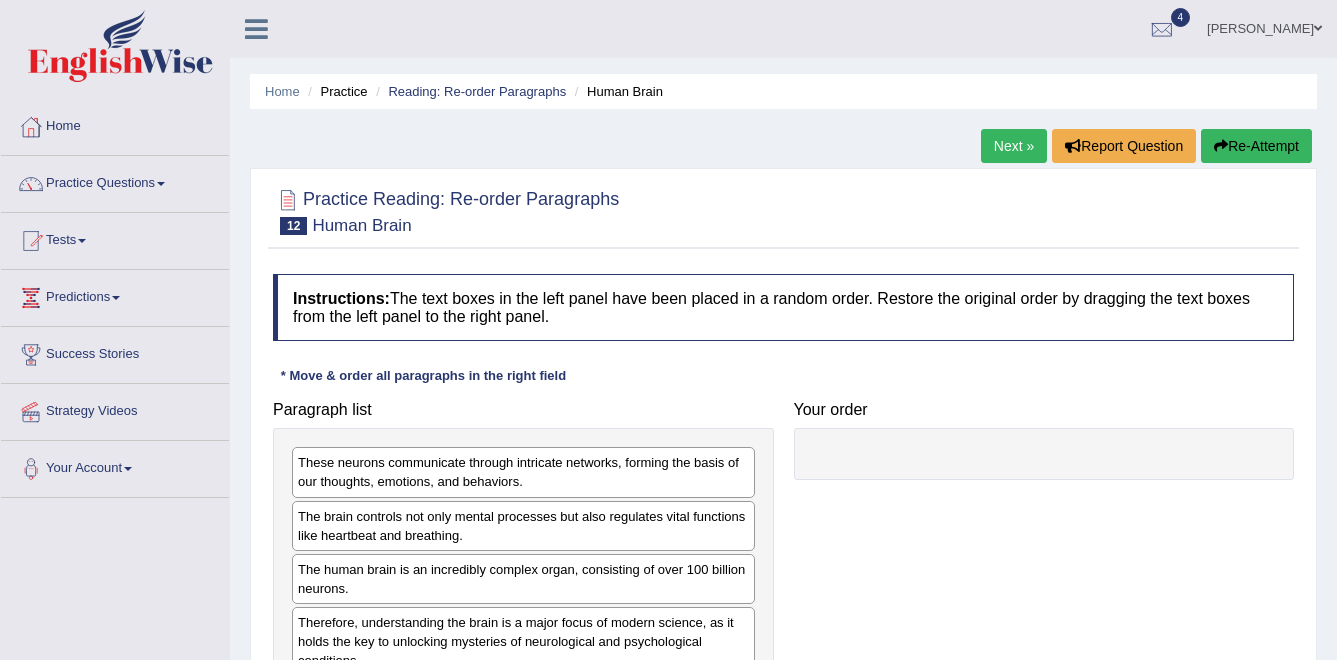 scroll, scrollTop: 0, scrollLeft: 0, axis: both 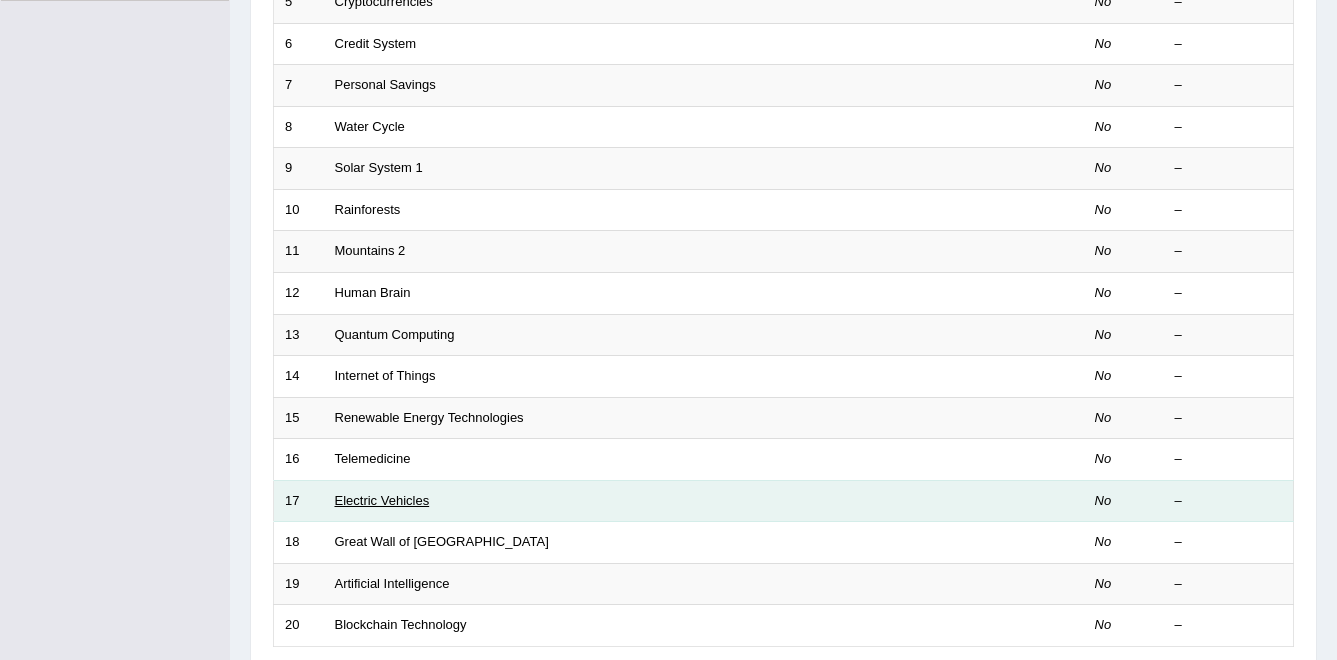 click on "Electric Vehicles" at bounding box center [382, 500] 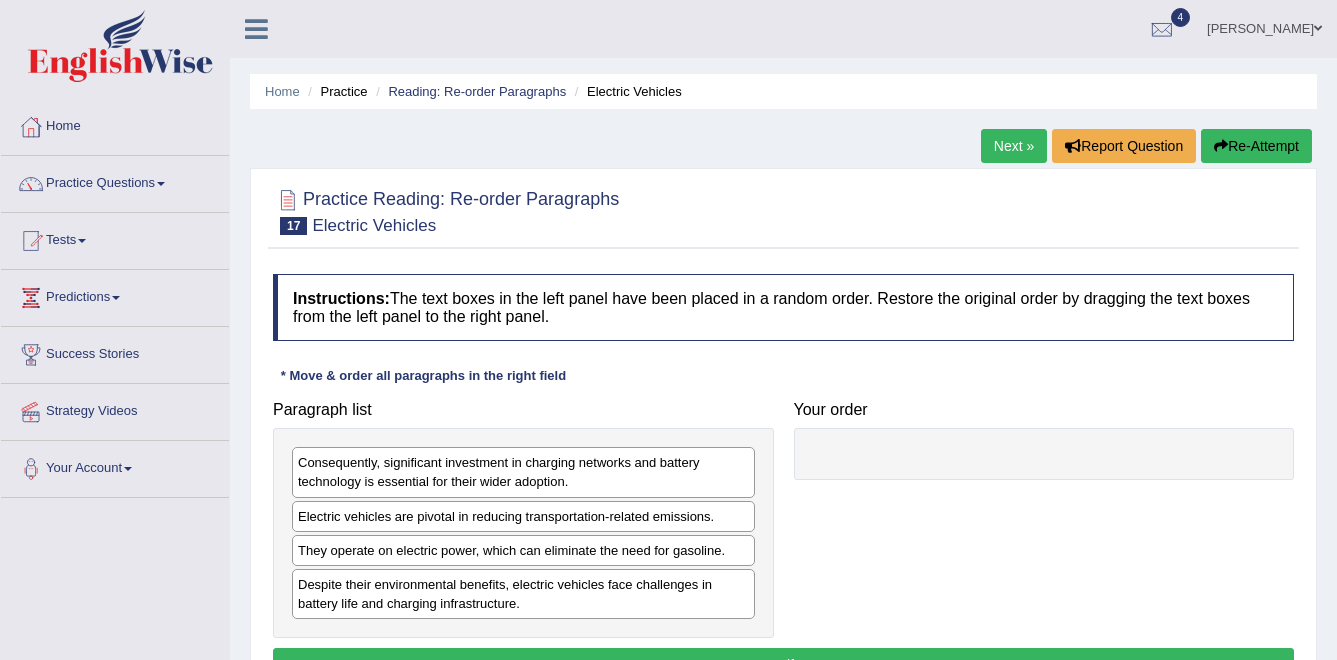 scroll, scrollTop: 0, scrollLeft: 0, axis: both 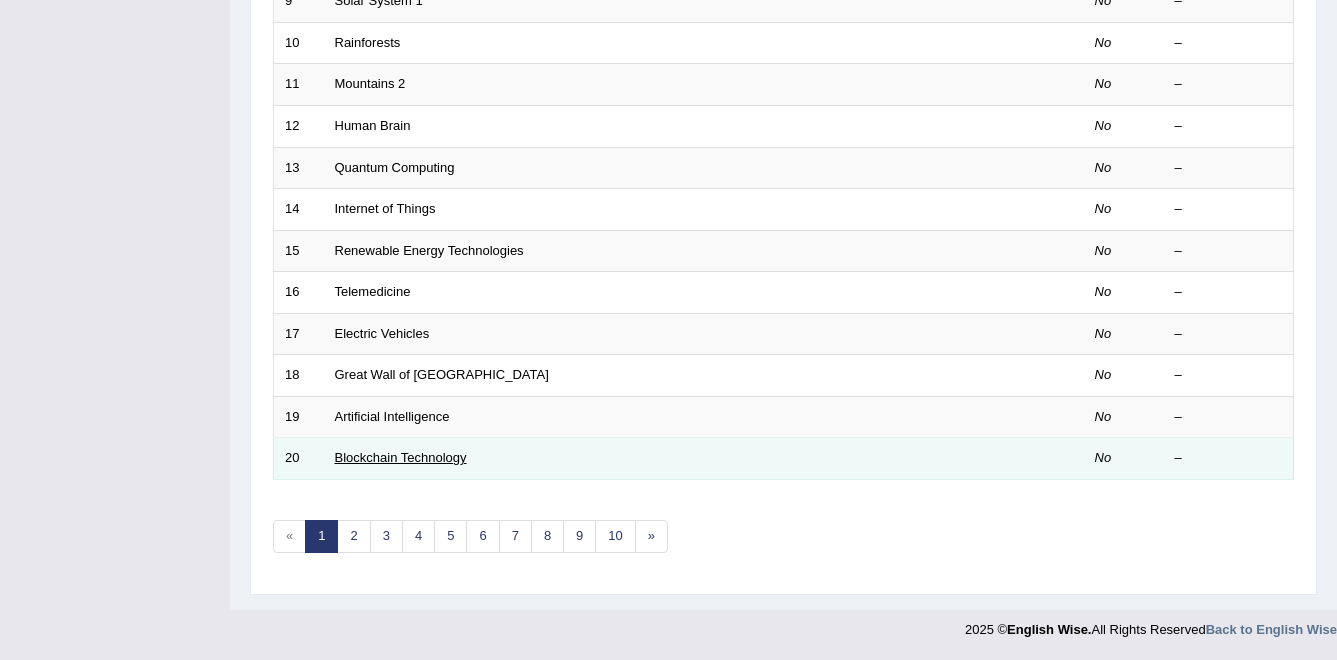 click on "Blockchain Technology" at bounding box center [401, 457] 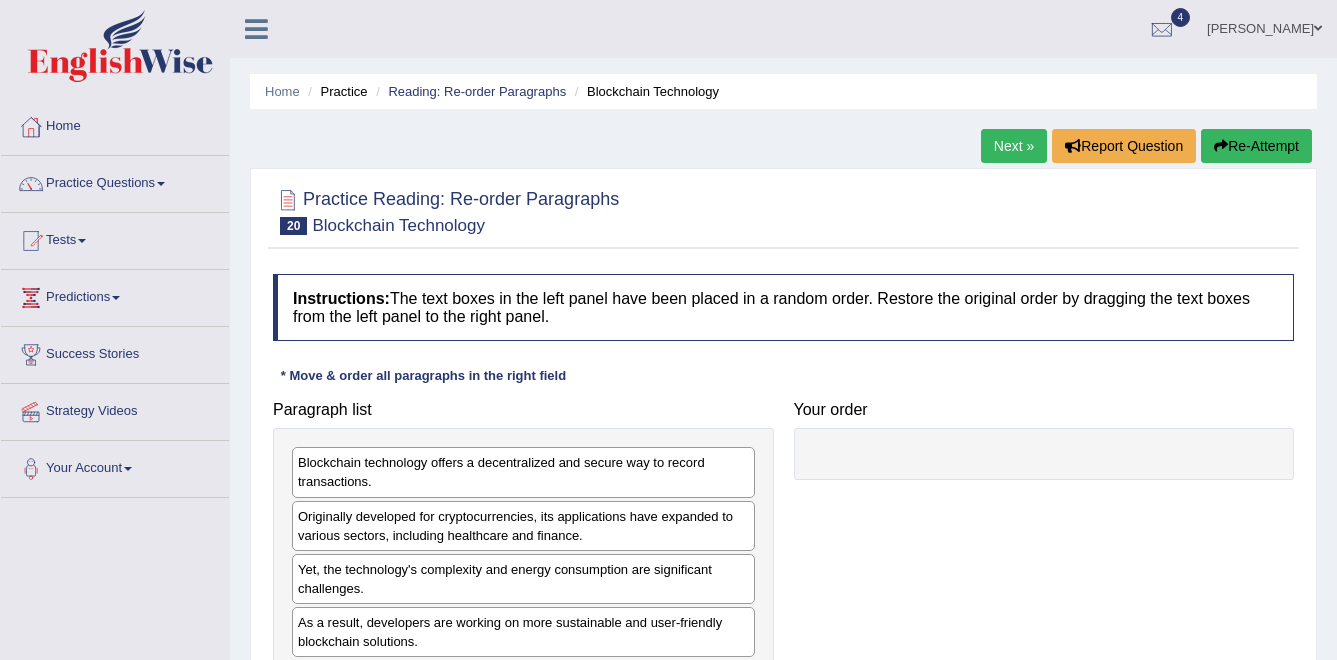 scroll, scrollTop: 0, scrollLeft: 0, axis: both 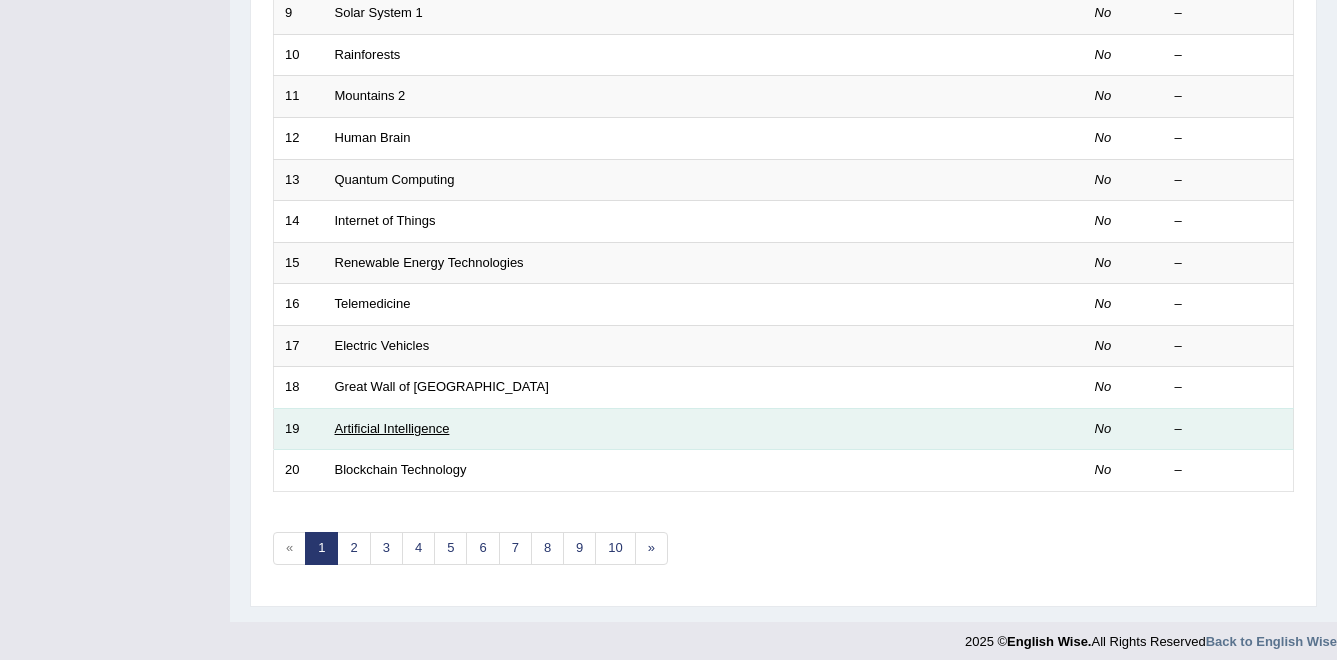 click on "Artificial Intelligence" at bounding box center [392, 428] 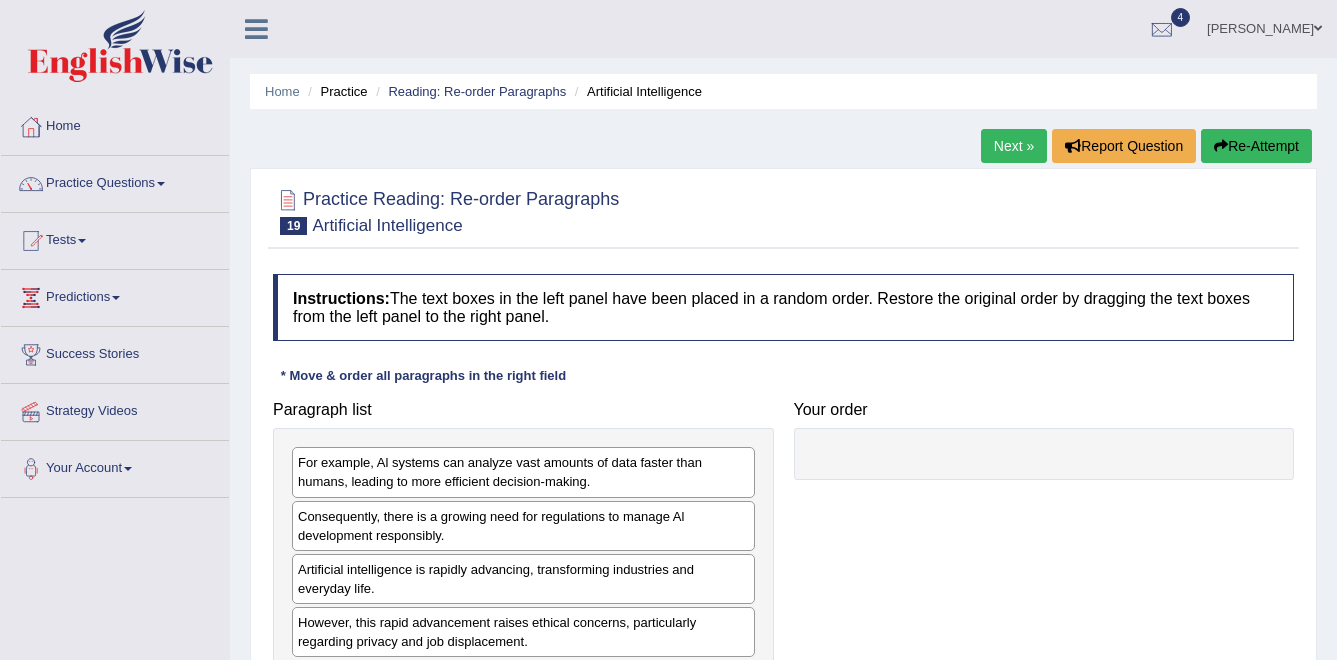 scroll, scrollTop: 0, scrollLeft: 0, axis: both 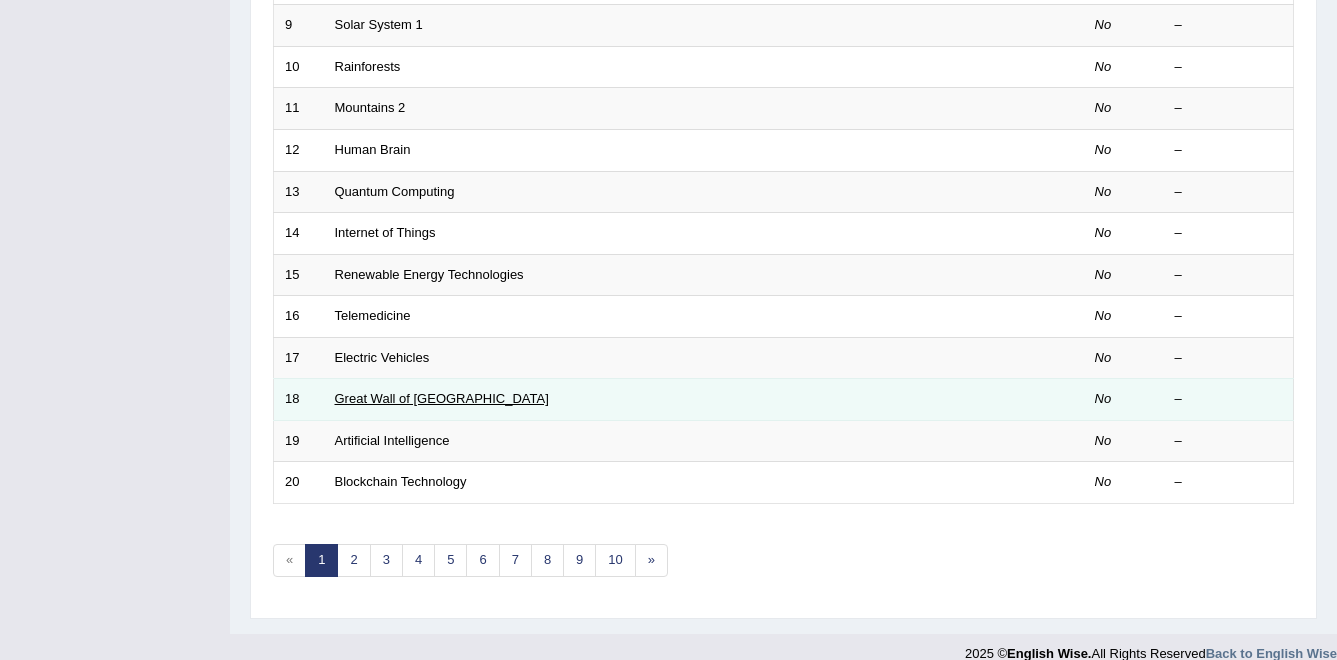 click on "Great Wall of China" at bounding box center (442, 398) 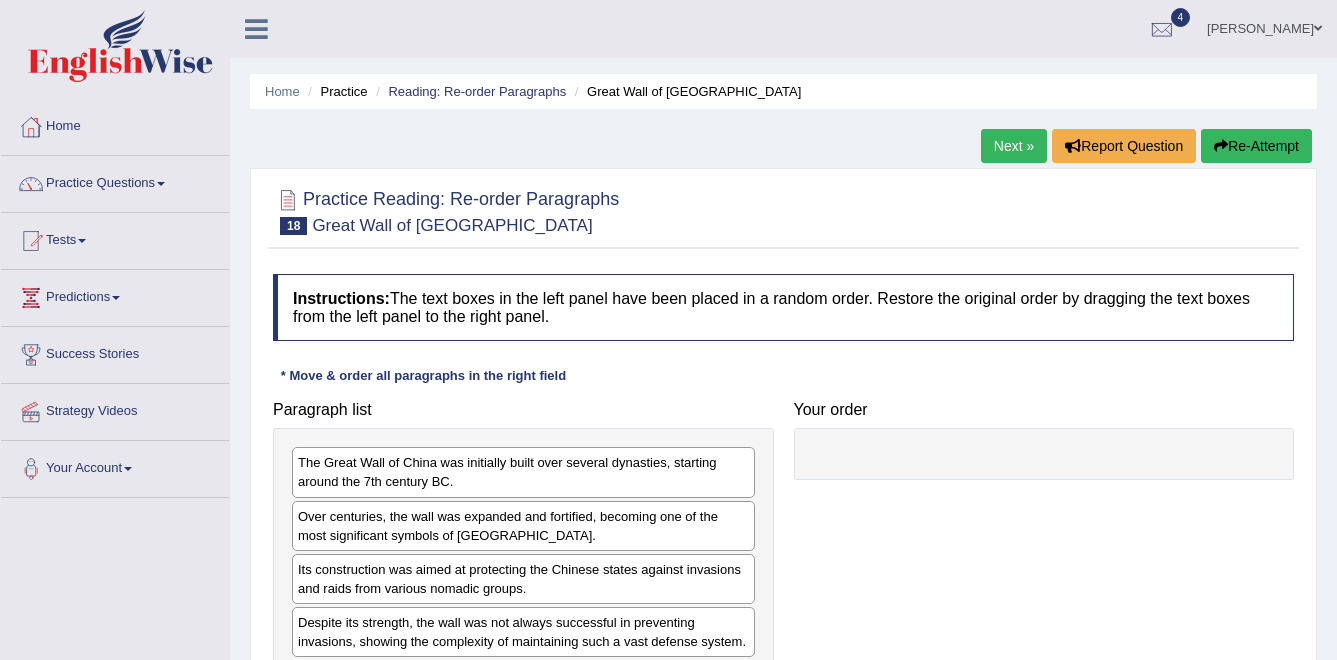 scroll, scrollTop: 0, scrollLeft: 0, axis: both 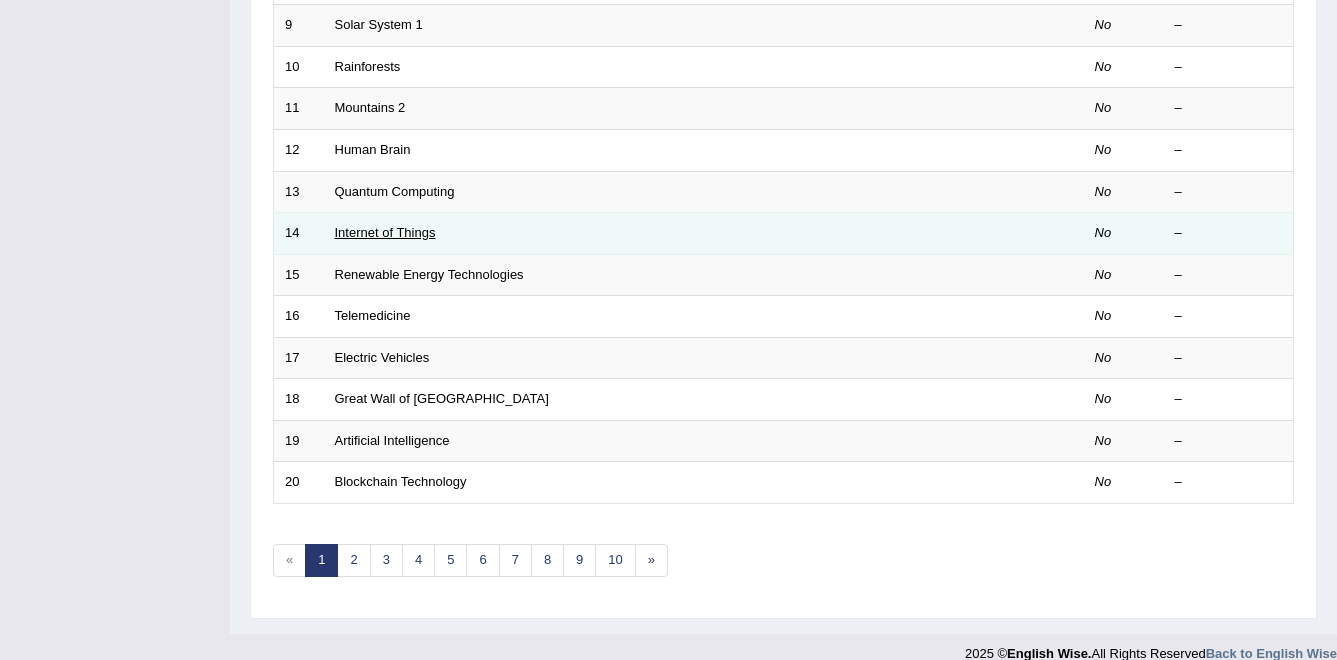 click on "Internet of Things" at bounding box center [385, 232] 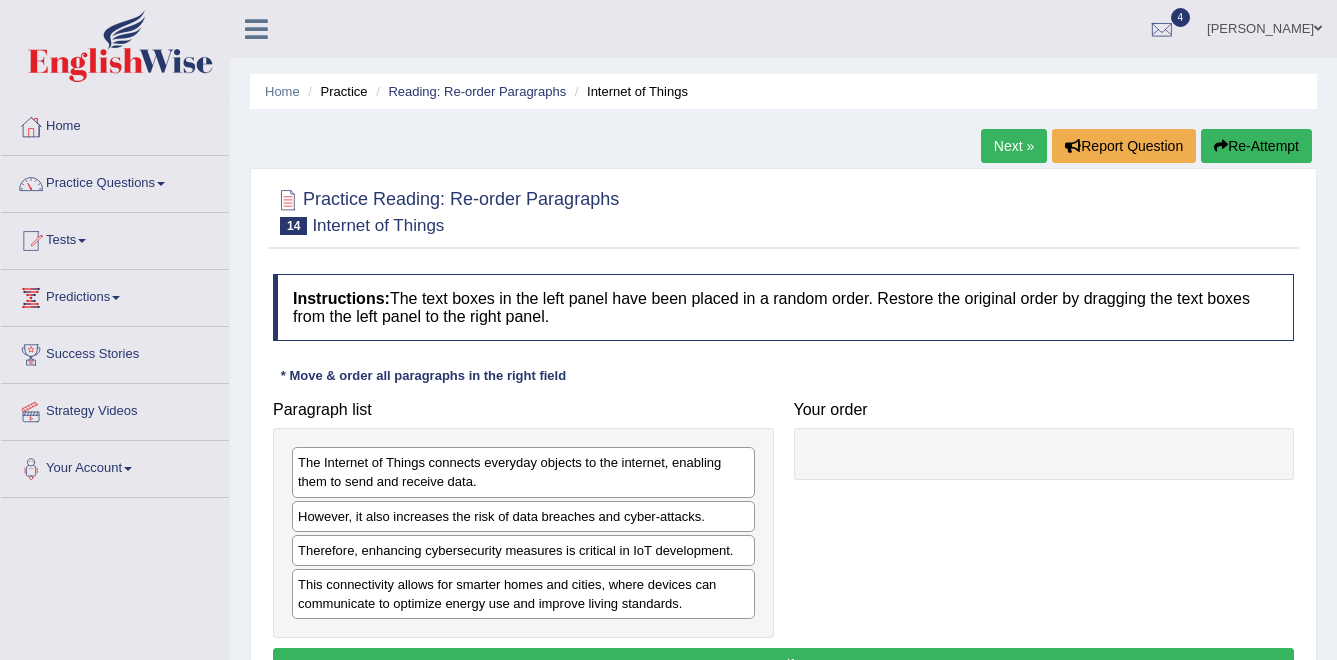 scroll, scrollTop: 0, scrollLeft: 0, axis: both 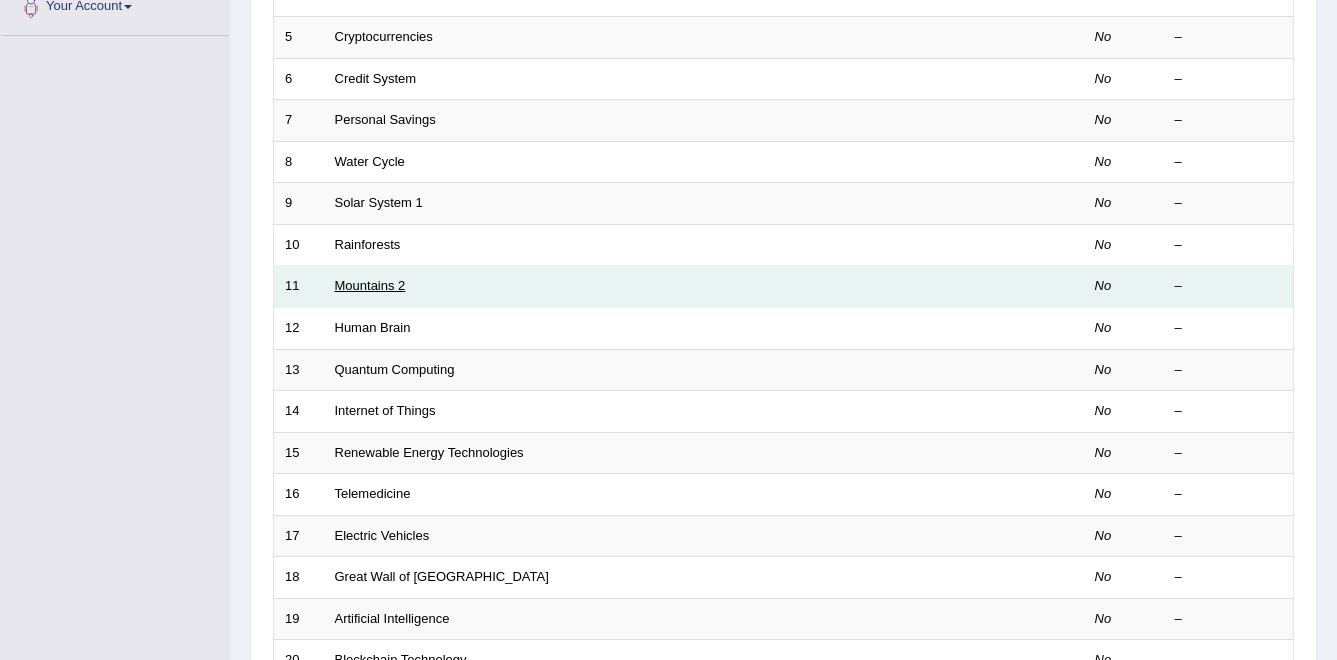 click on "Mountains 2" at bounding box center (370, 285) 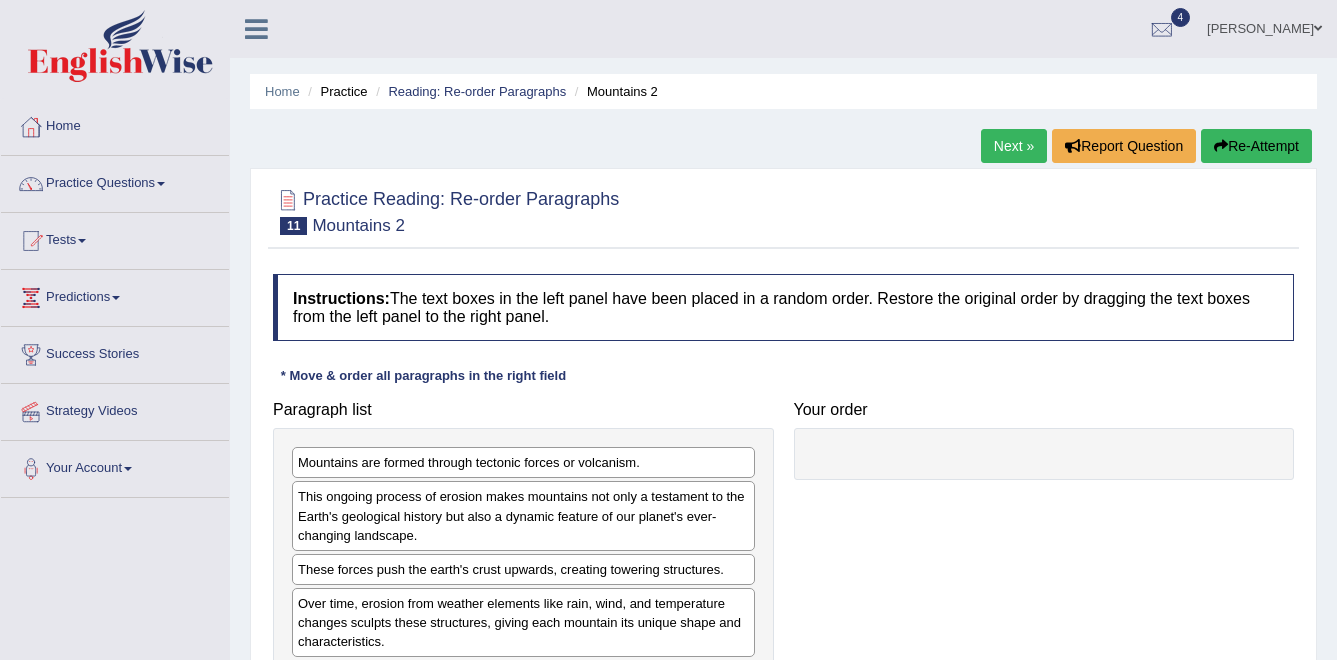 scroll, scrollTop: 0, scrollLeft: 0, axis: both 